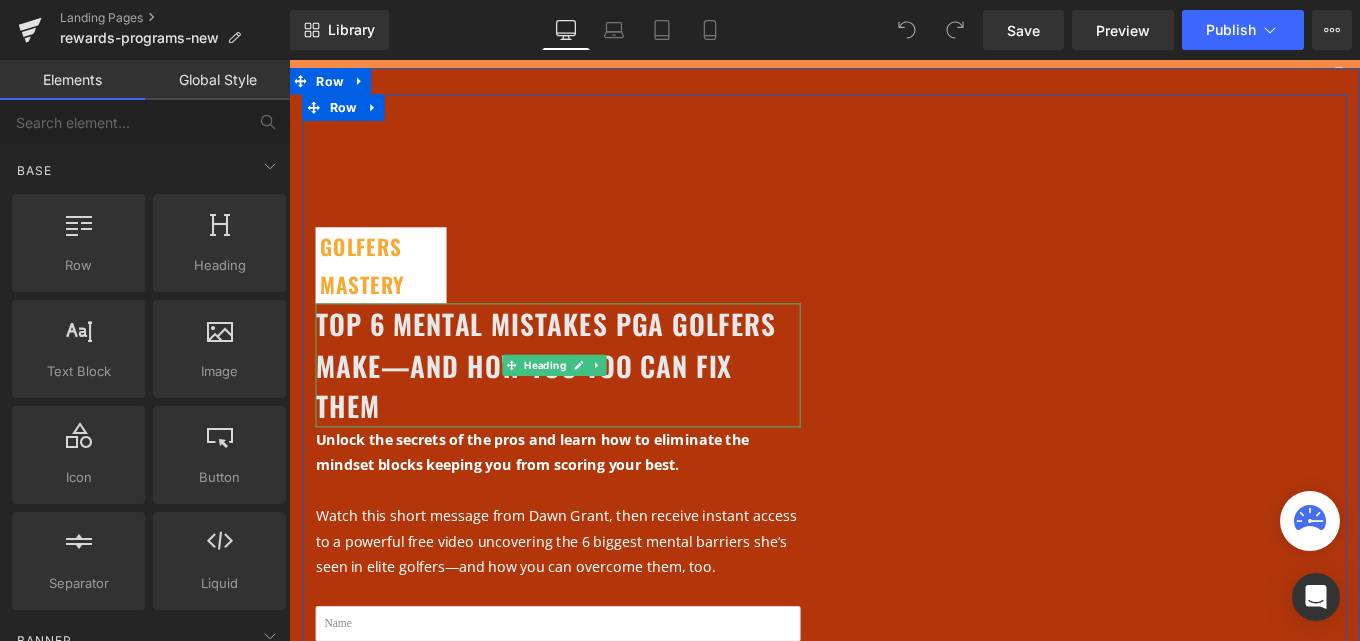 scroll, scrollTop: 0, scrollLeft: 0, axis: both 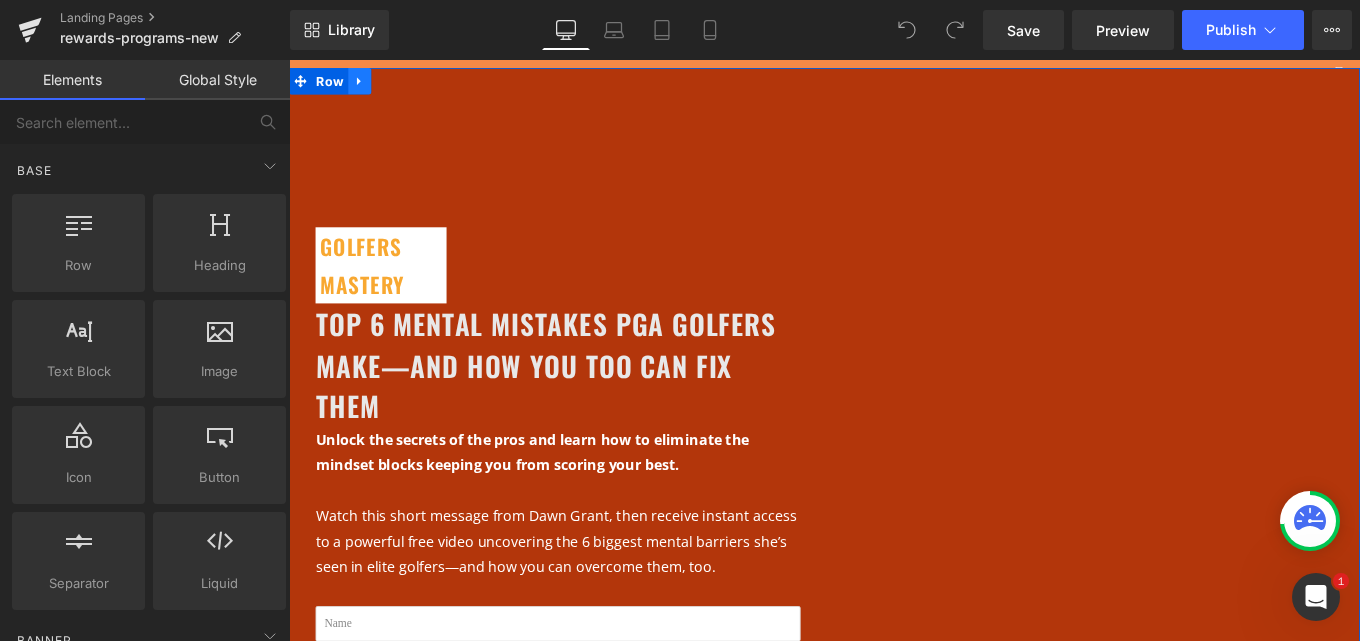click 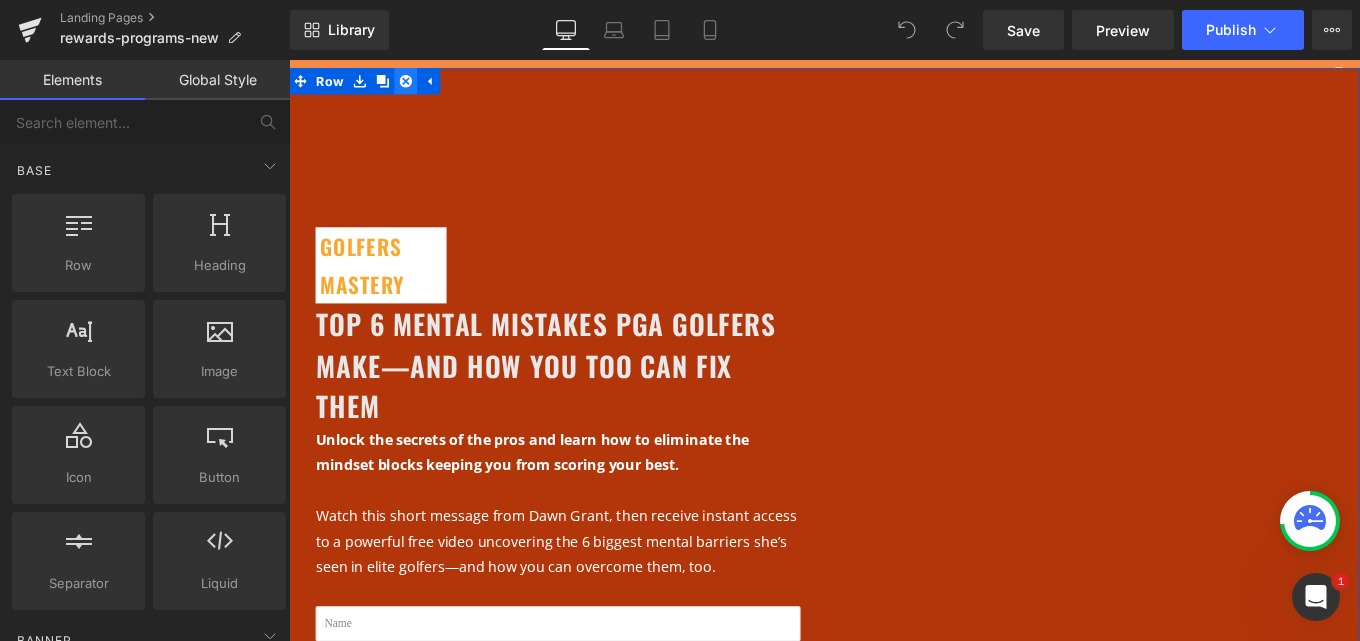 click at bounding box center [421, 84] 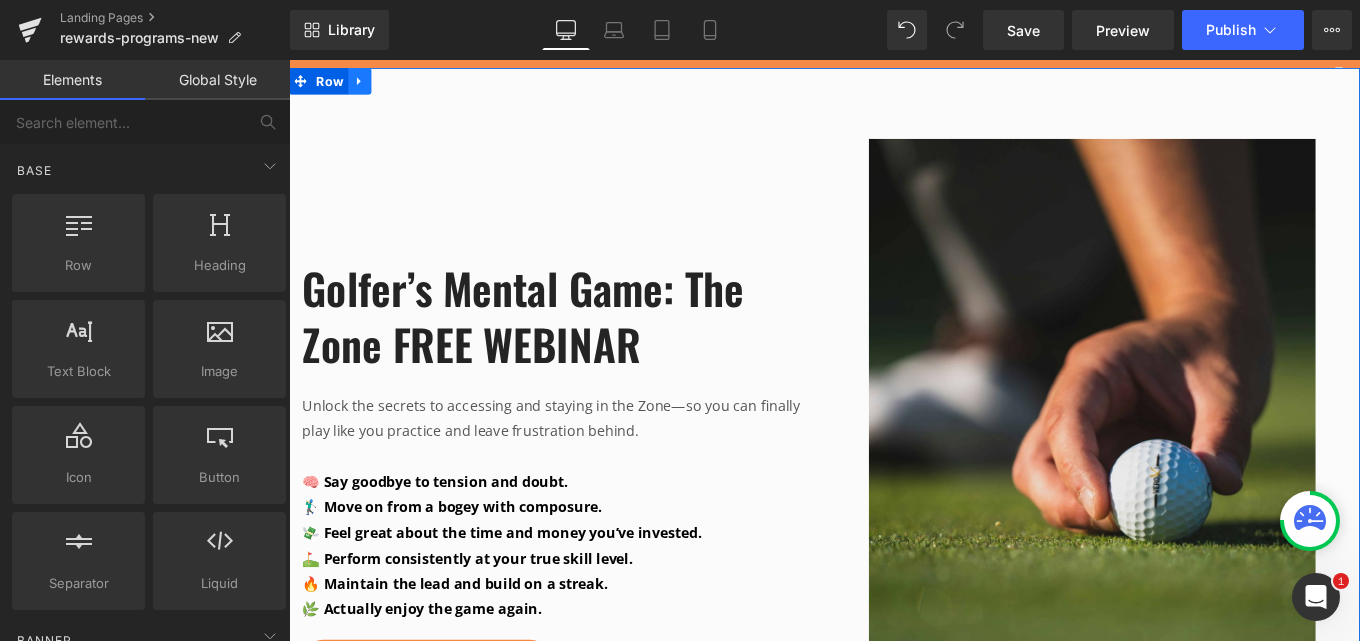 click at bounding box center (369, 84) 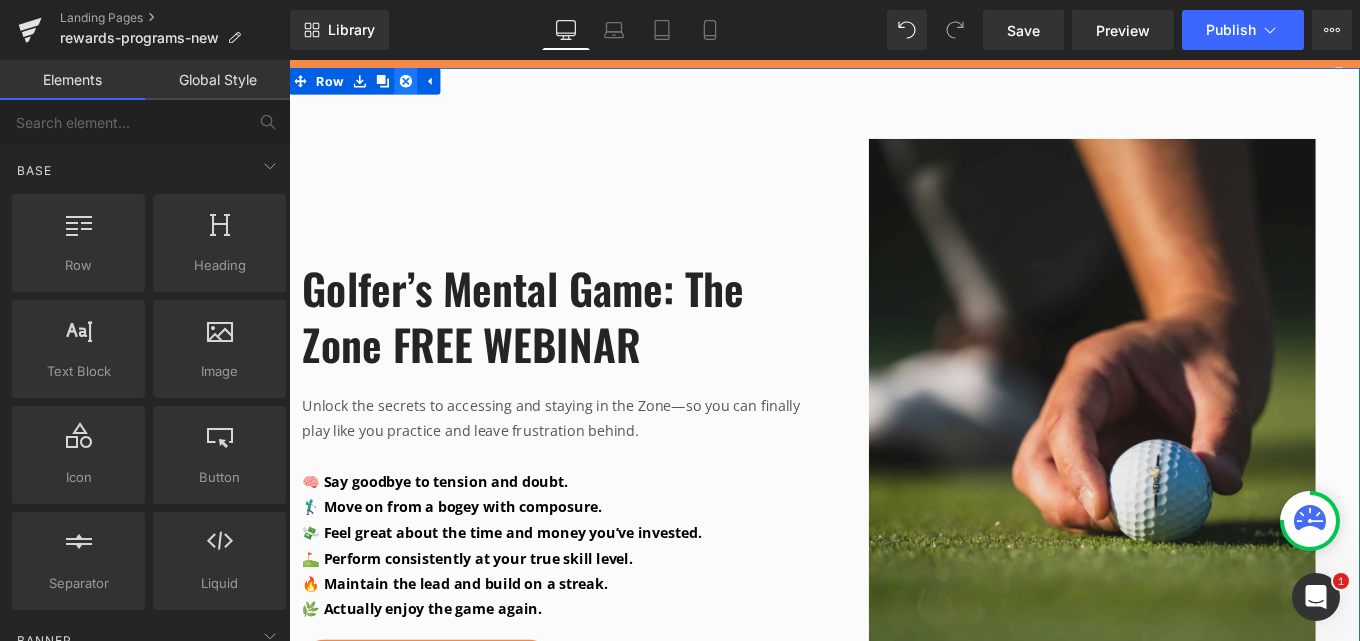 click at bounding box center (421, 84) 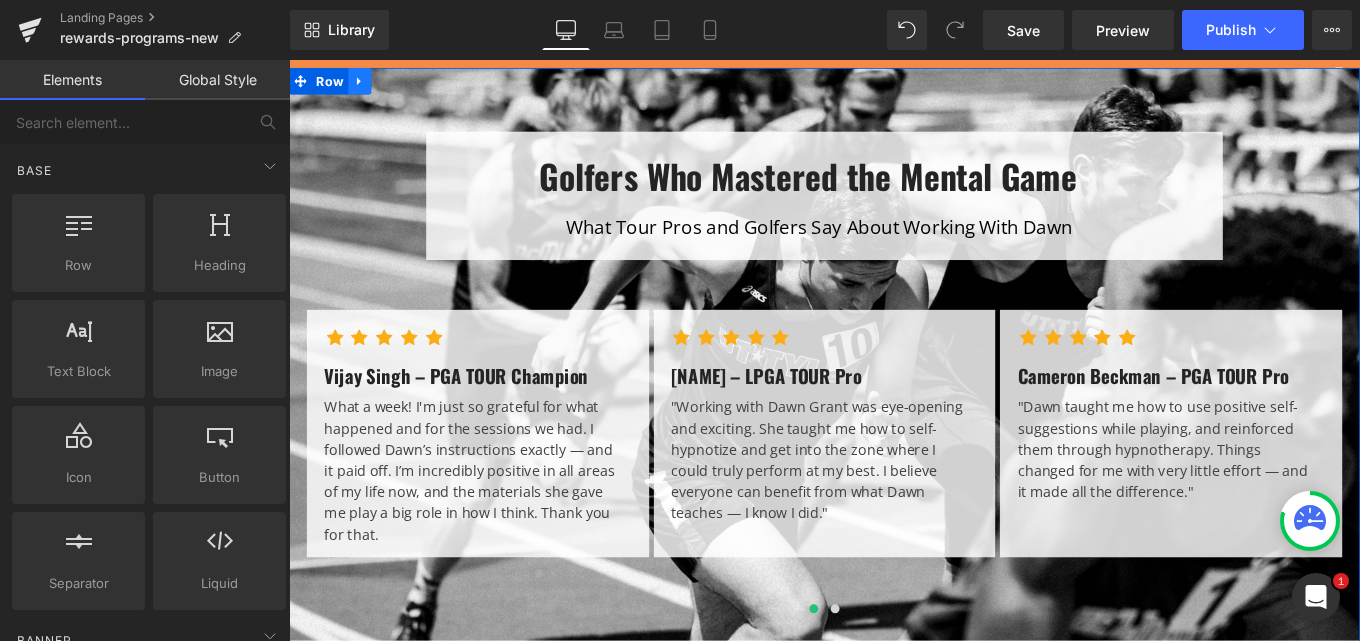 click 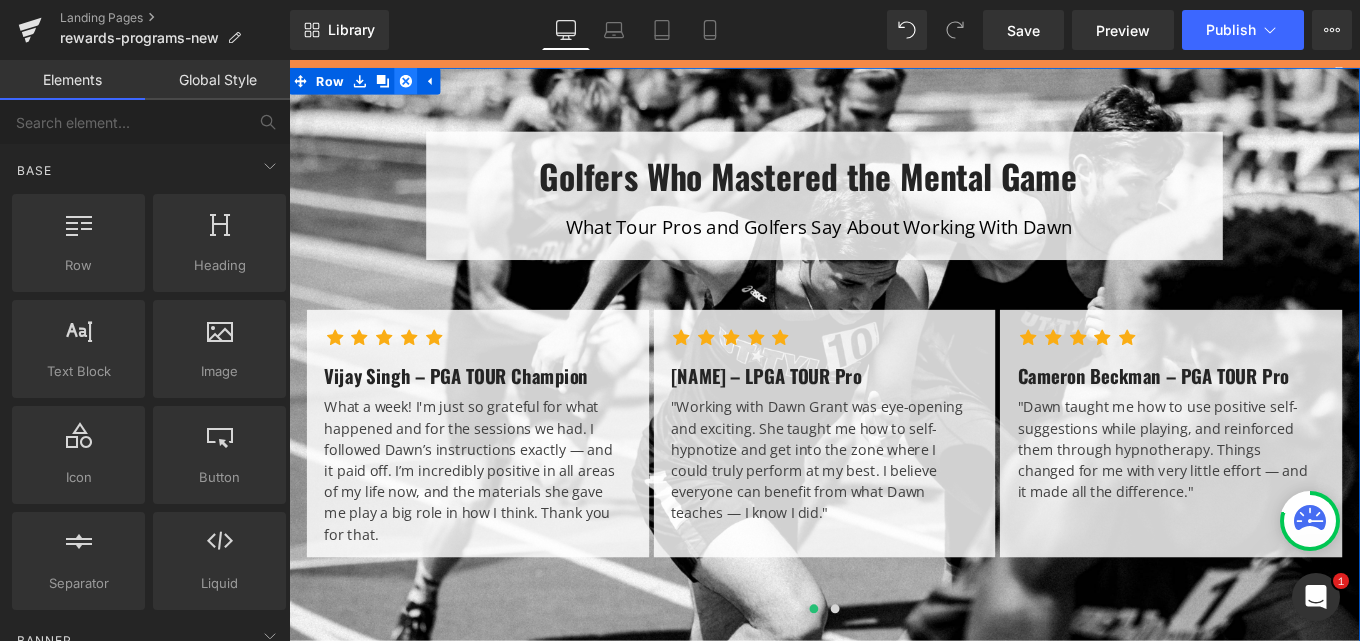 click 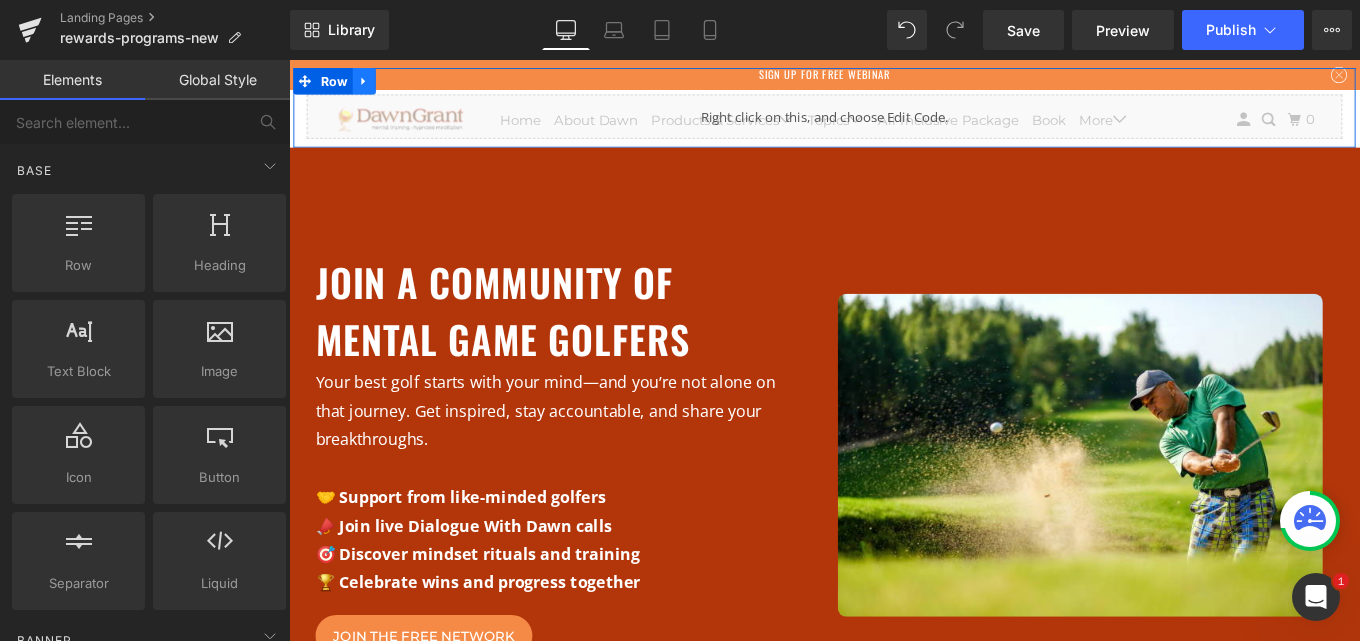 click at bounding box center [374, 84] 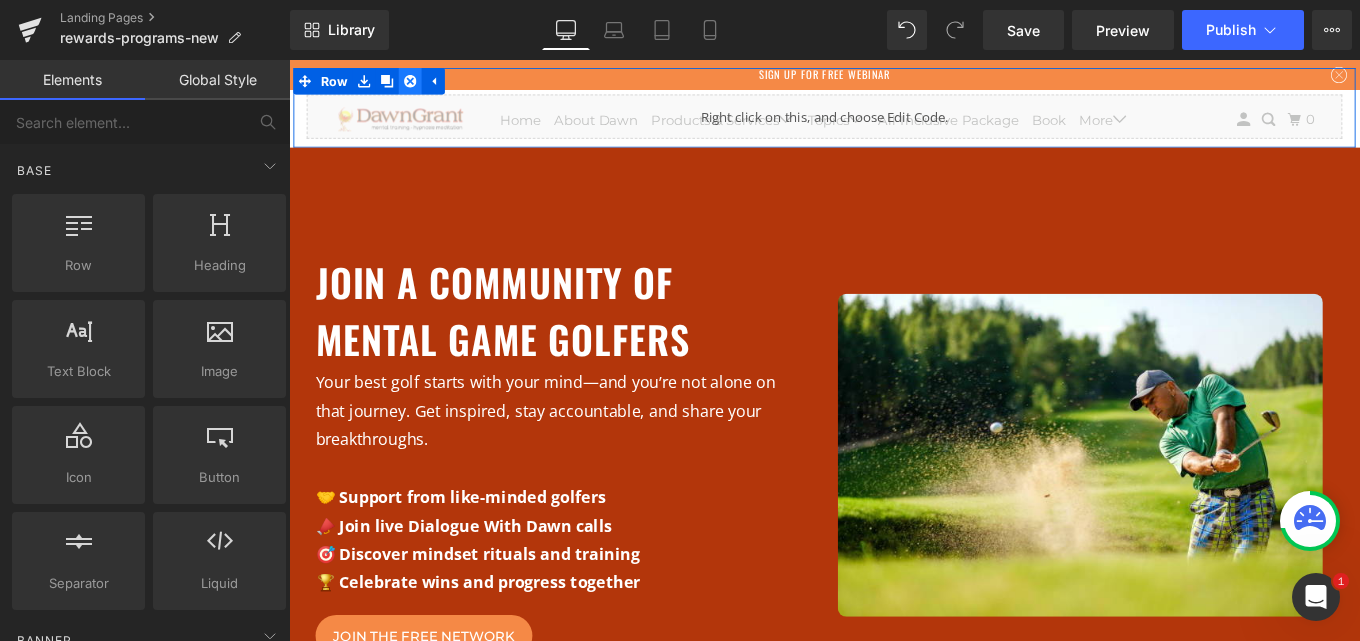 click 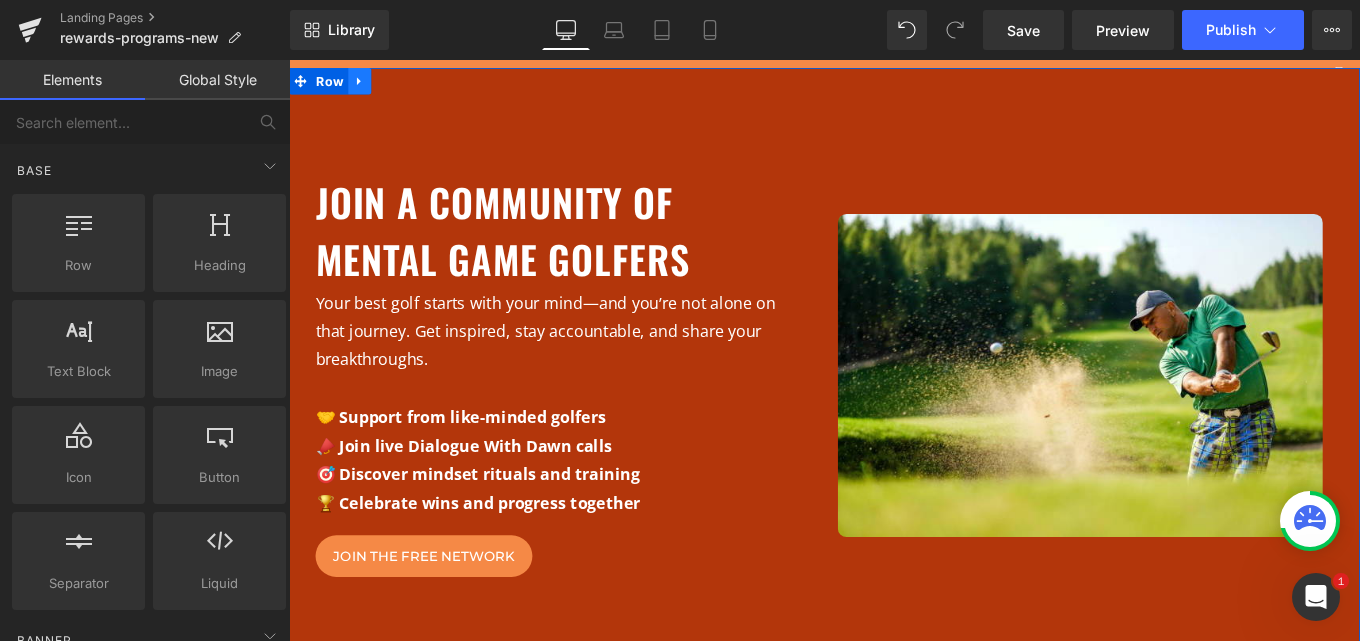 click 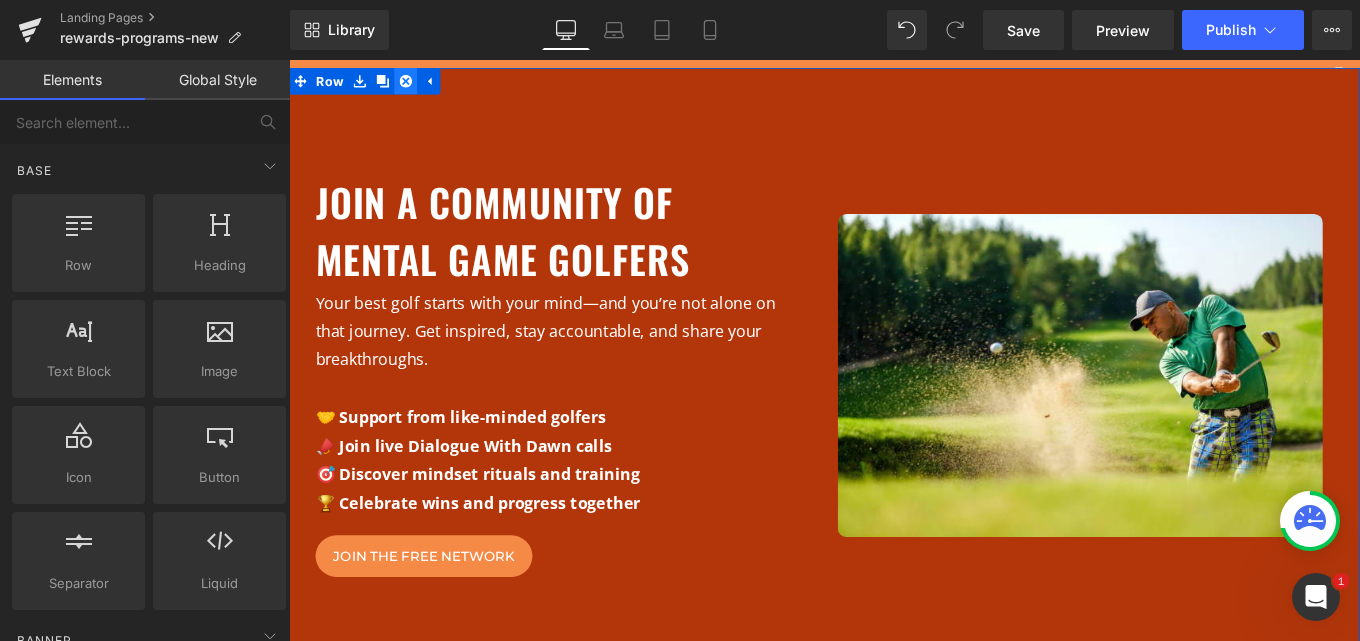 click 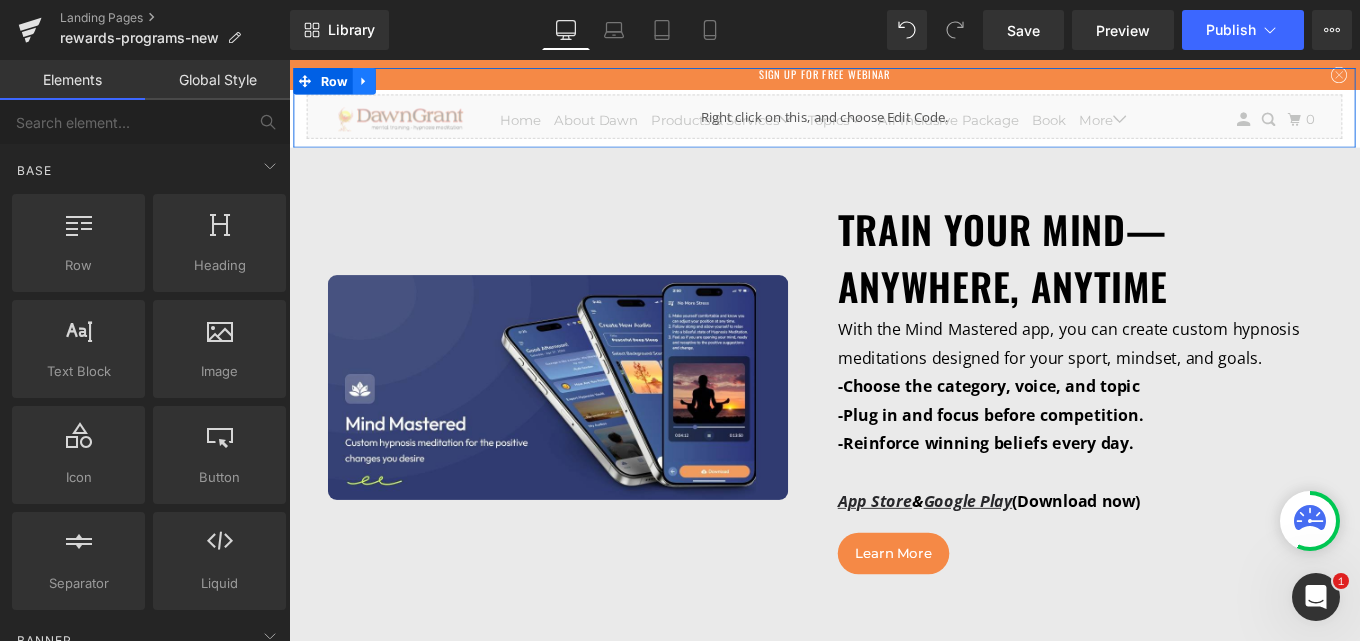click 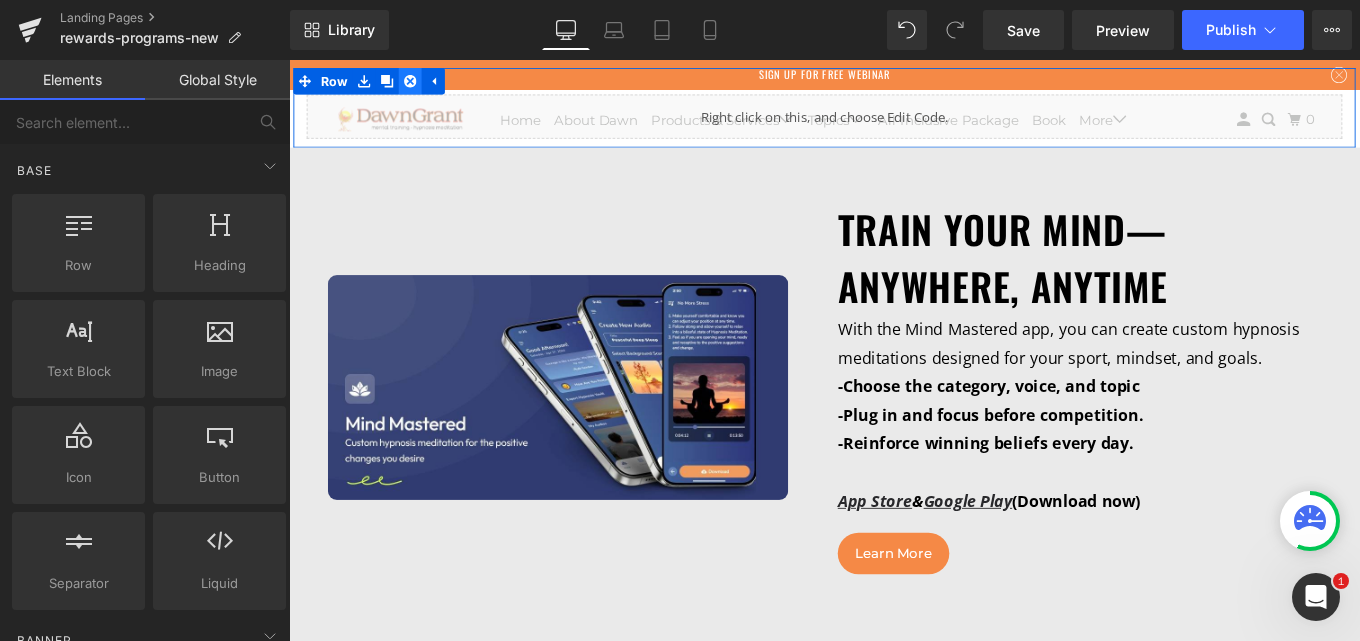 click 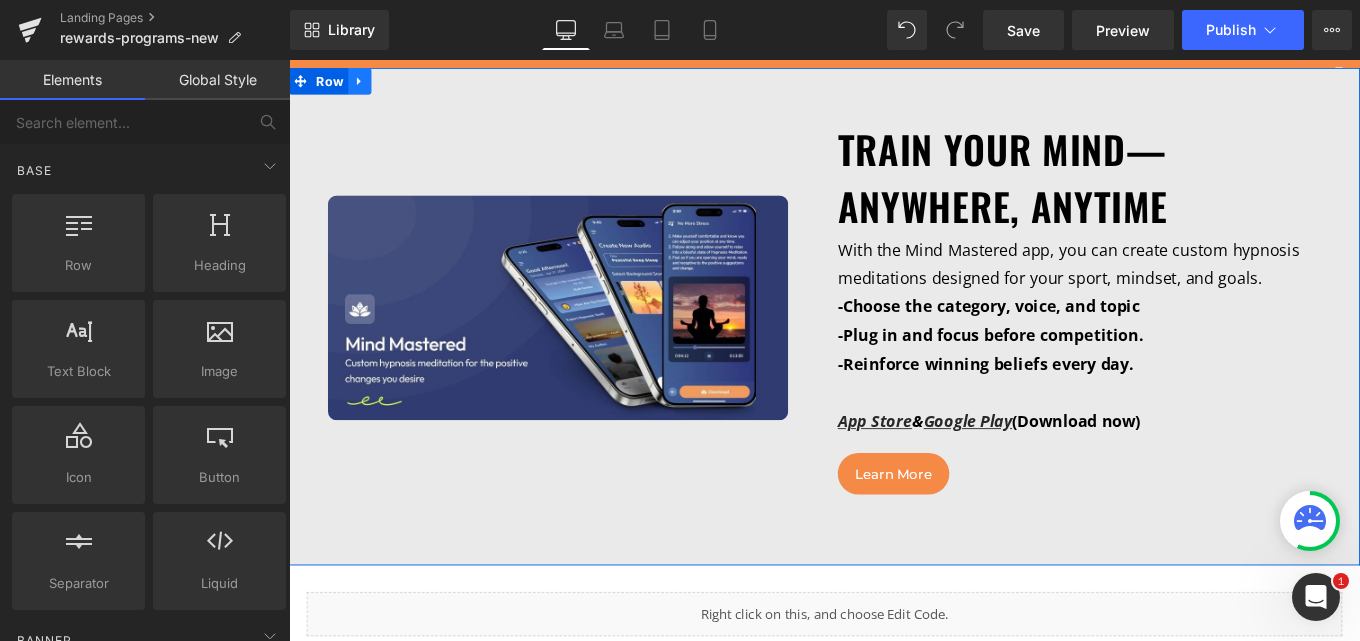 click 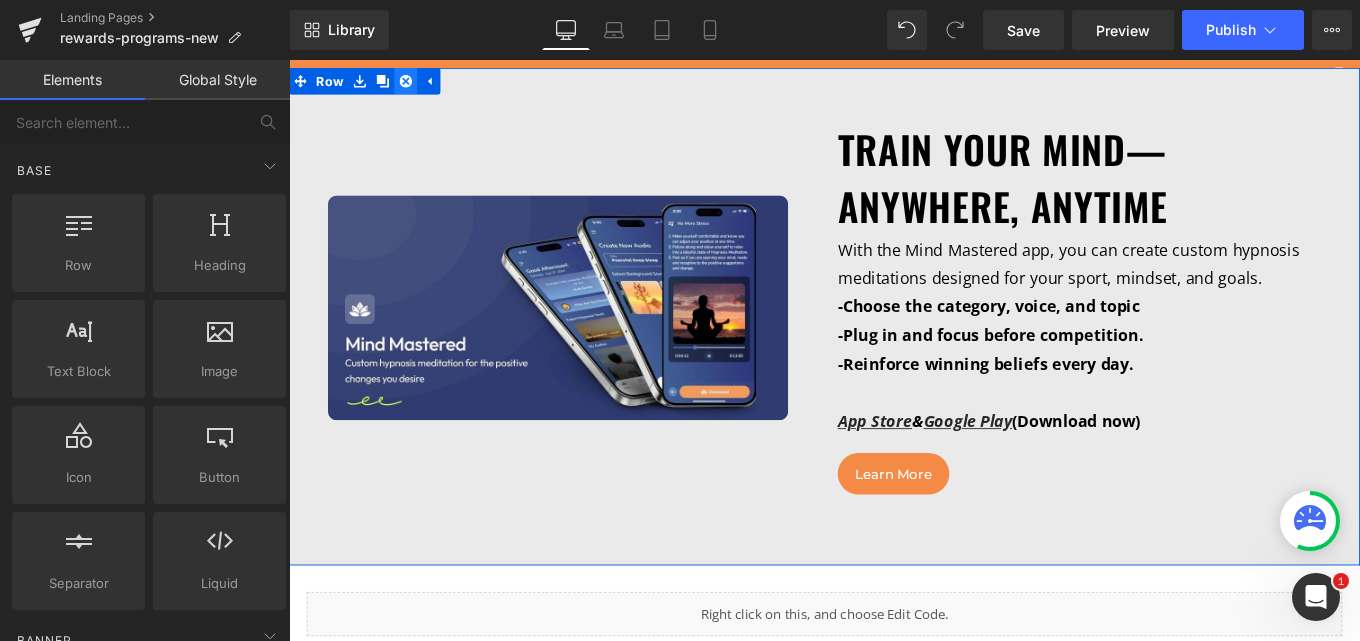click 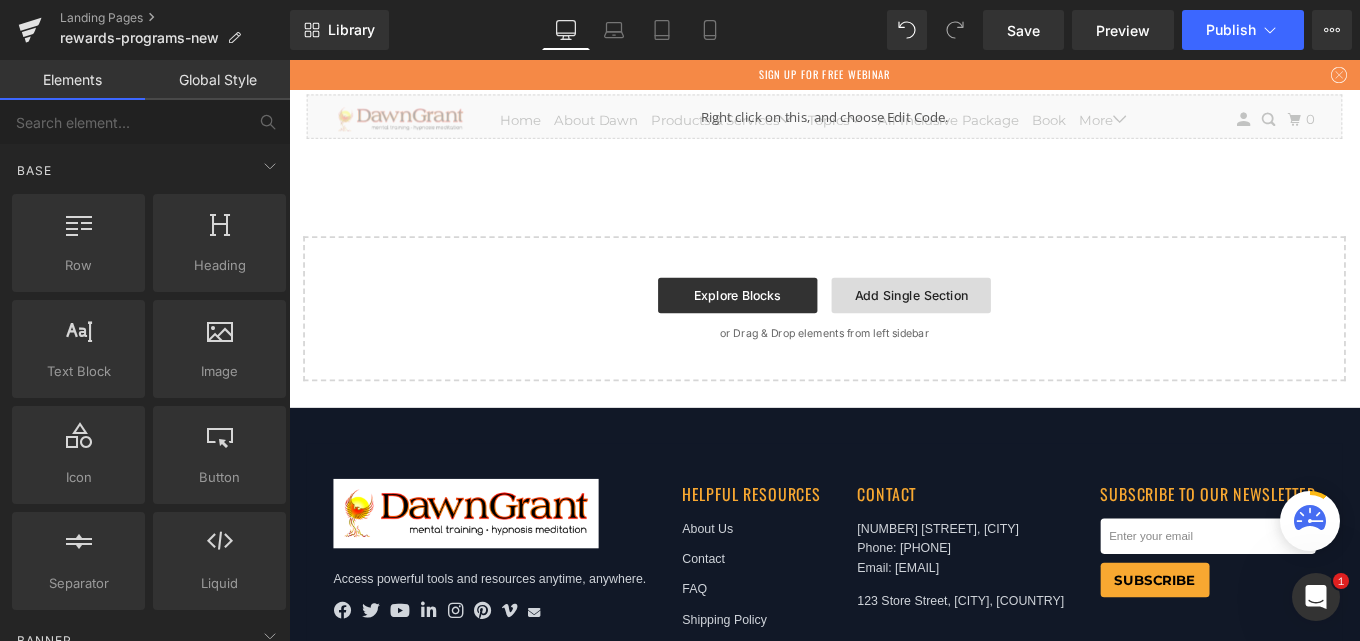 click on "Add Single Section" at bounding box center (992, 326) 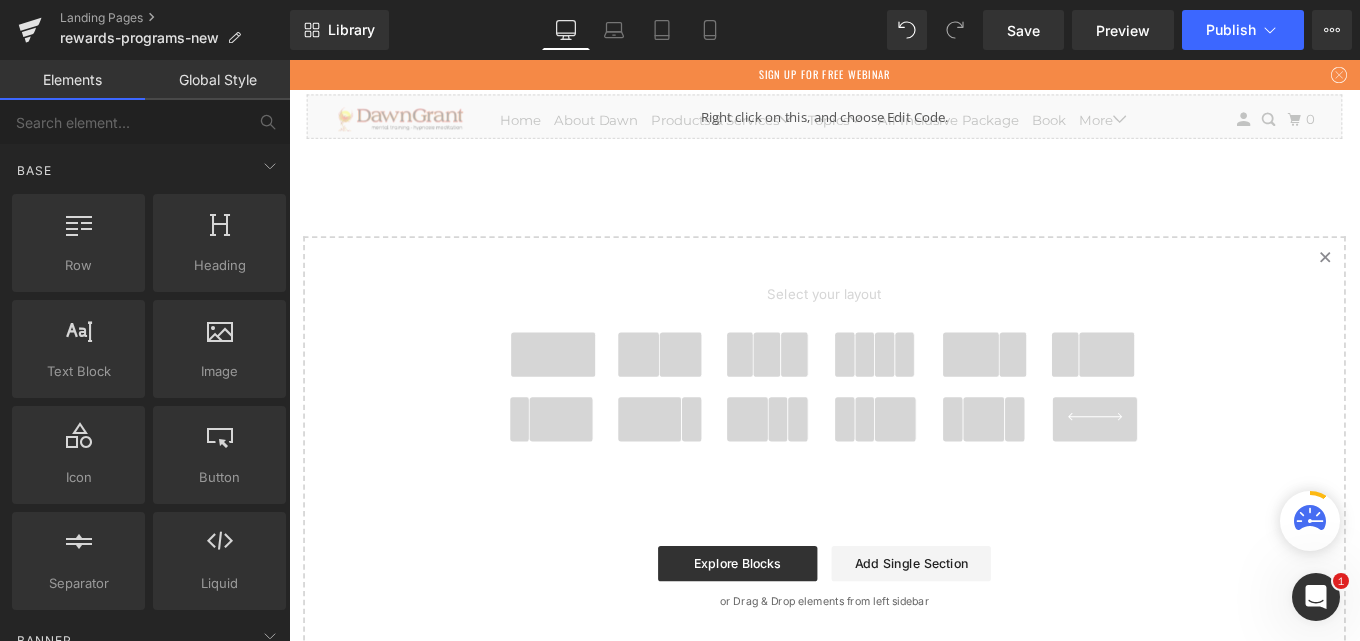 click at bounding box center (588, 393) 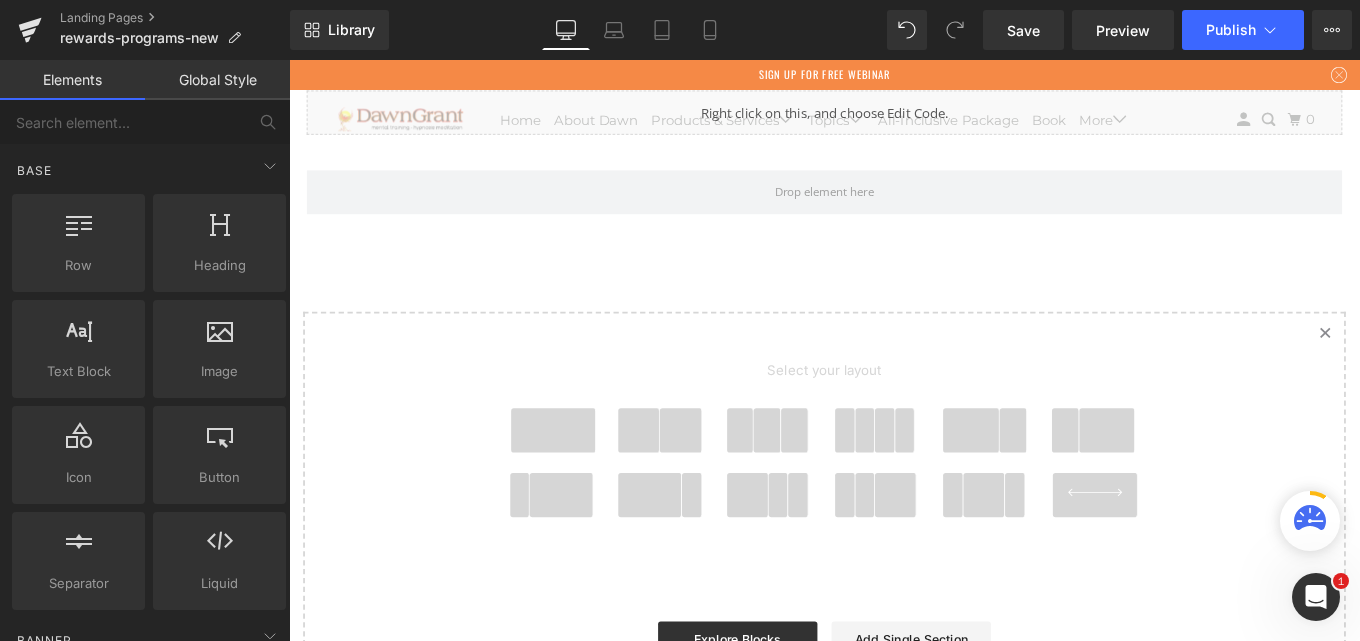 scroll, scrollTop: 0, scrollLeft: 0, axis: both 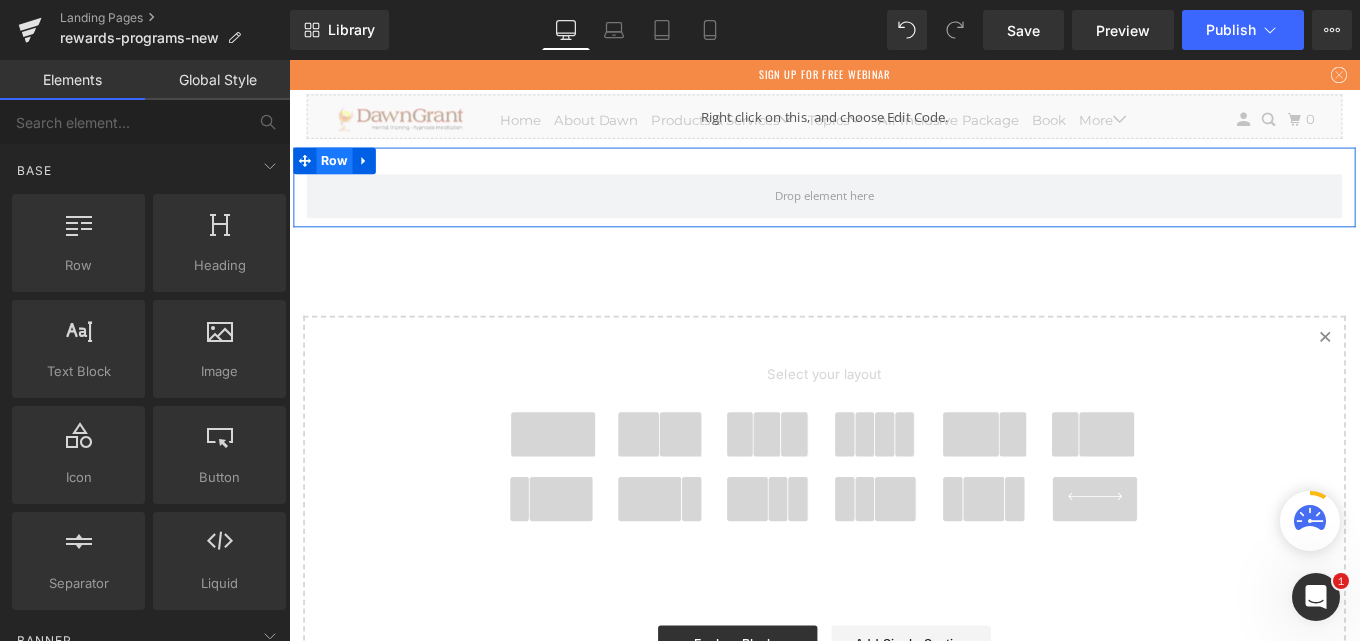 click on "Row" at bounding box center (340, 174) 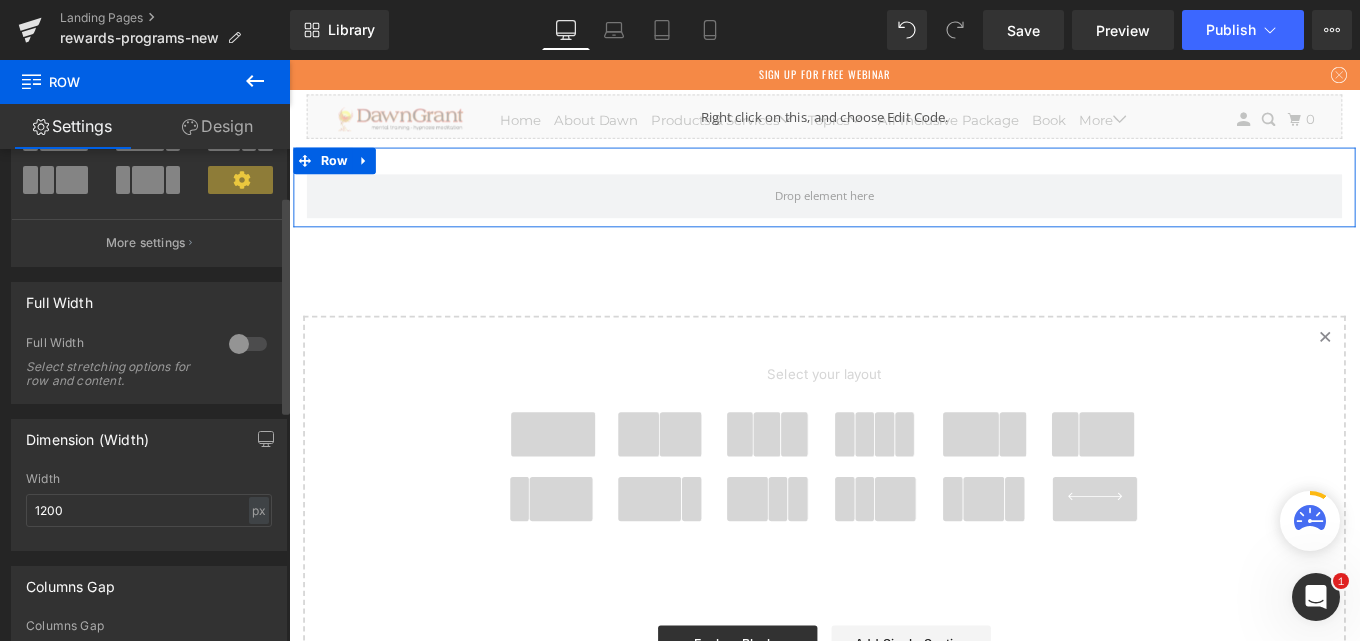 scroll, scrollTop: 200, scrollLeft: 0, axis: vertical 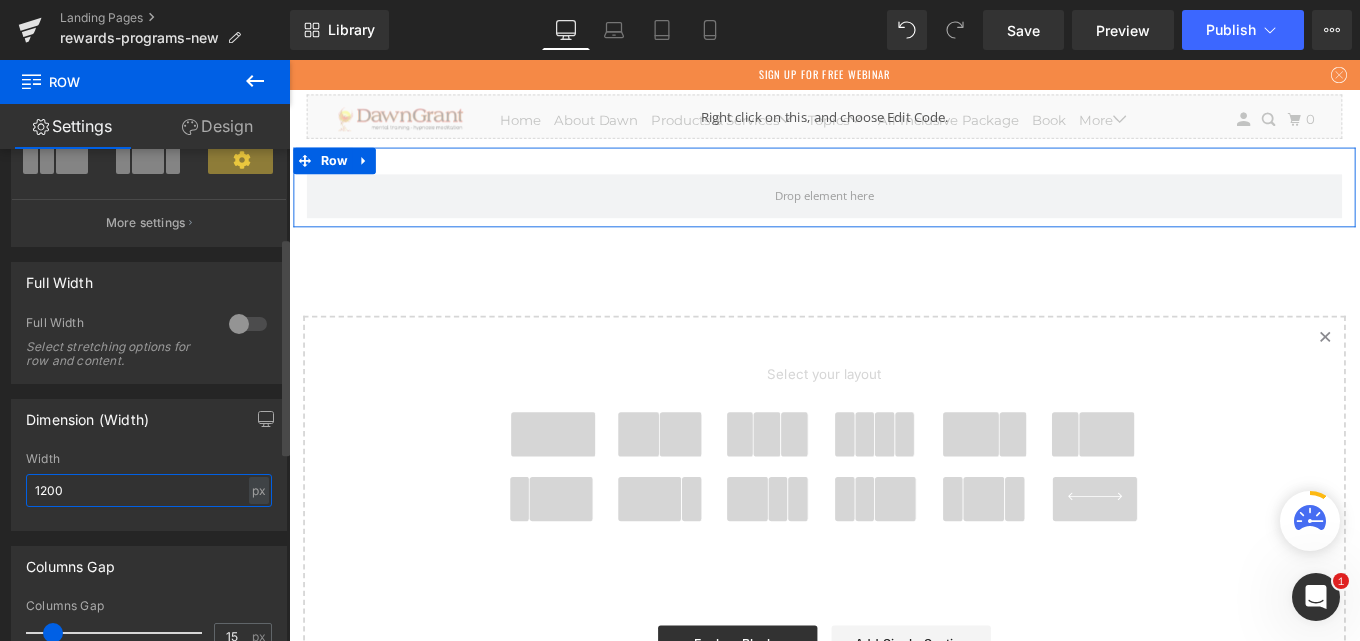click on "1200" at bounding box center (149, 490) 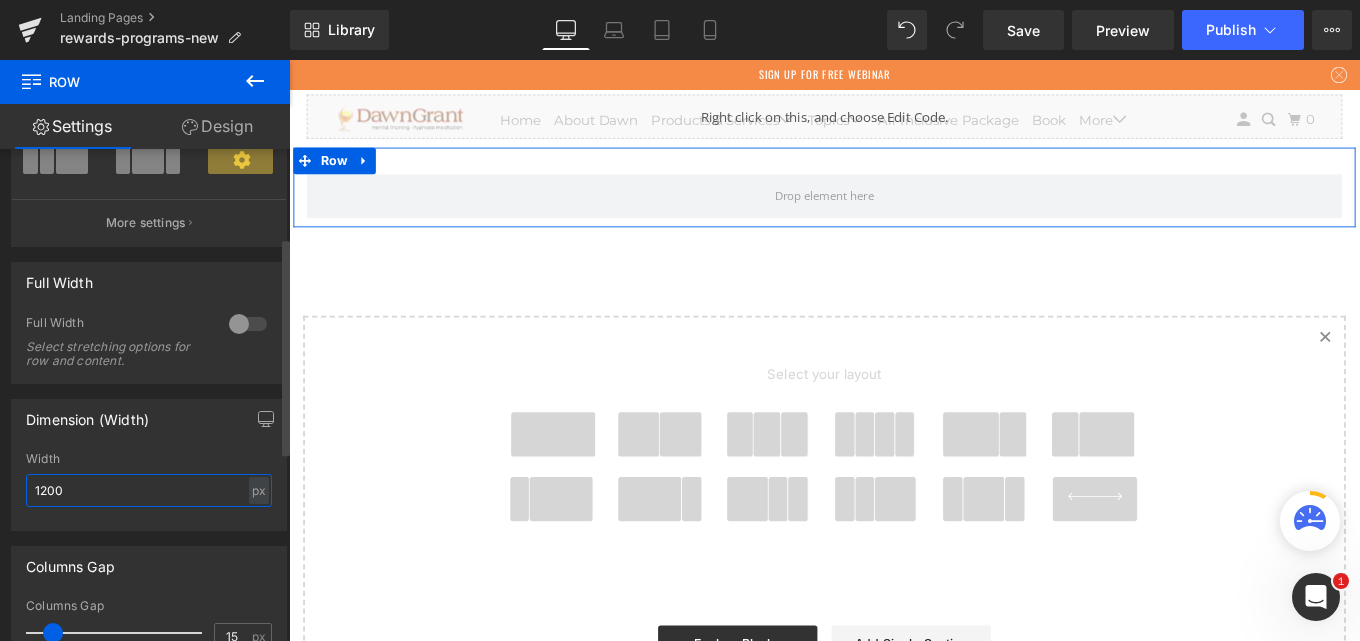 click on "1200" at bounding box center (149, 490) 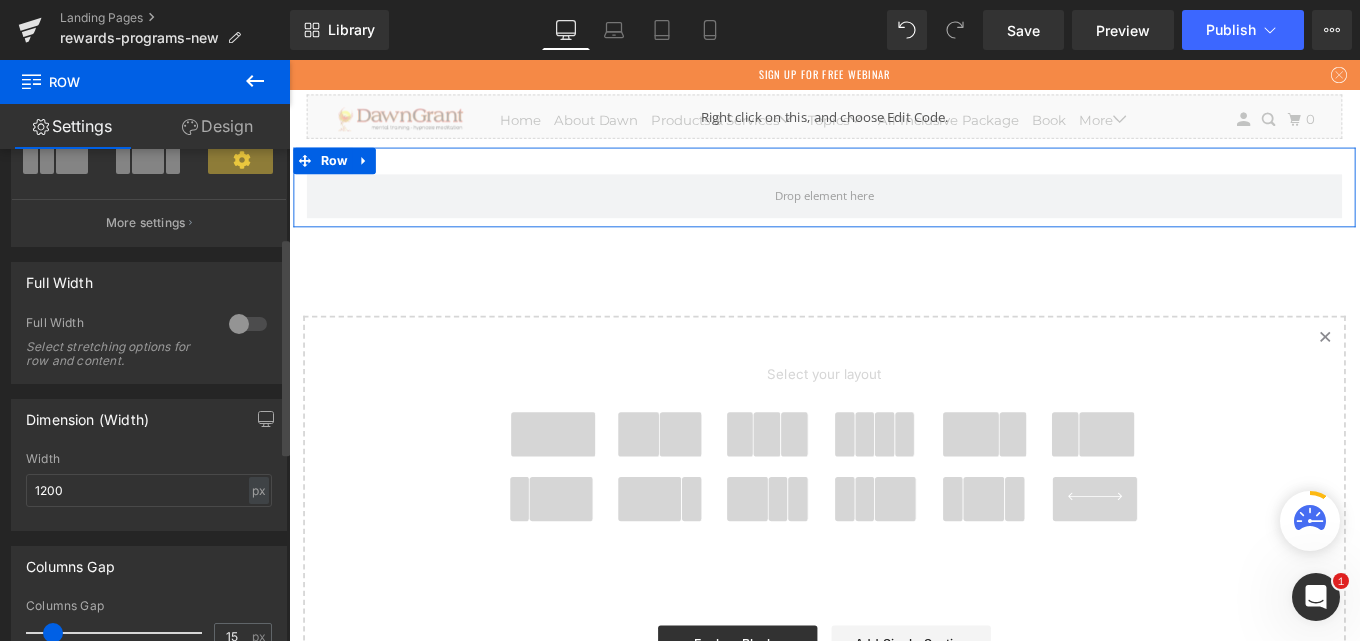 click at bounding box center (248, 324) 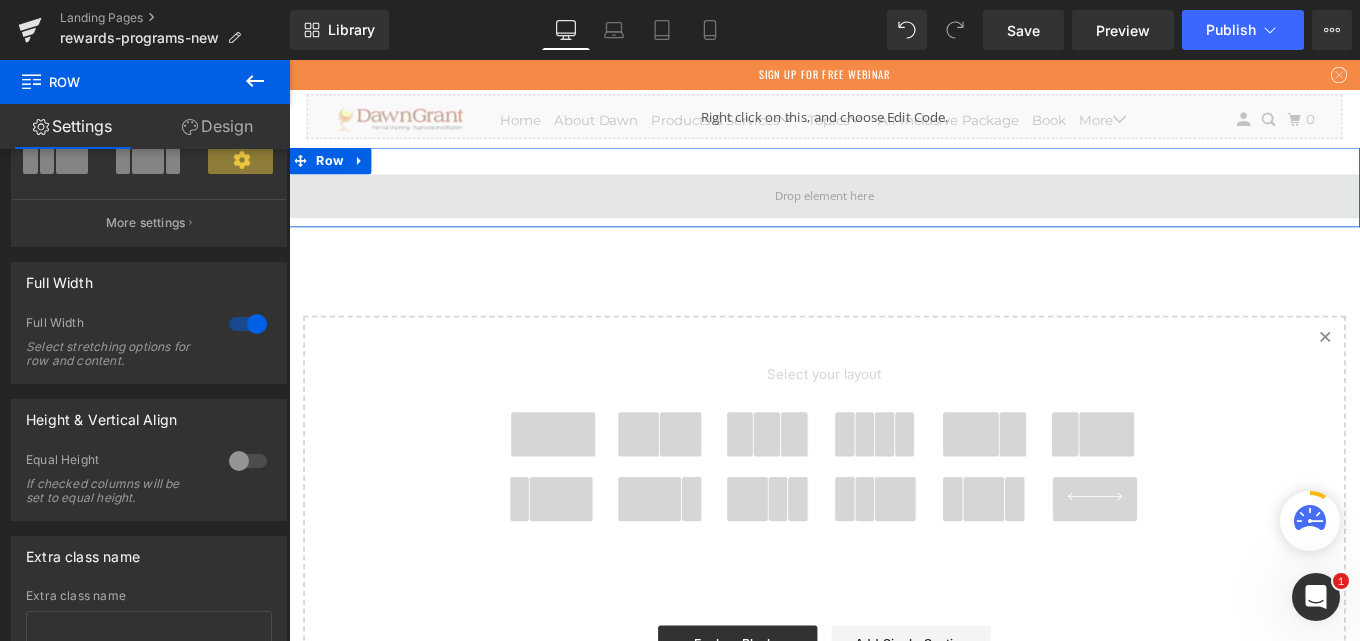click at bounding box center (894, 213) 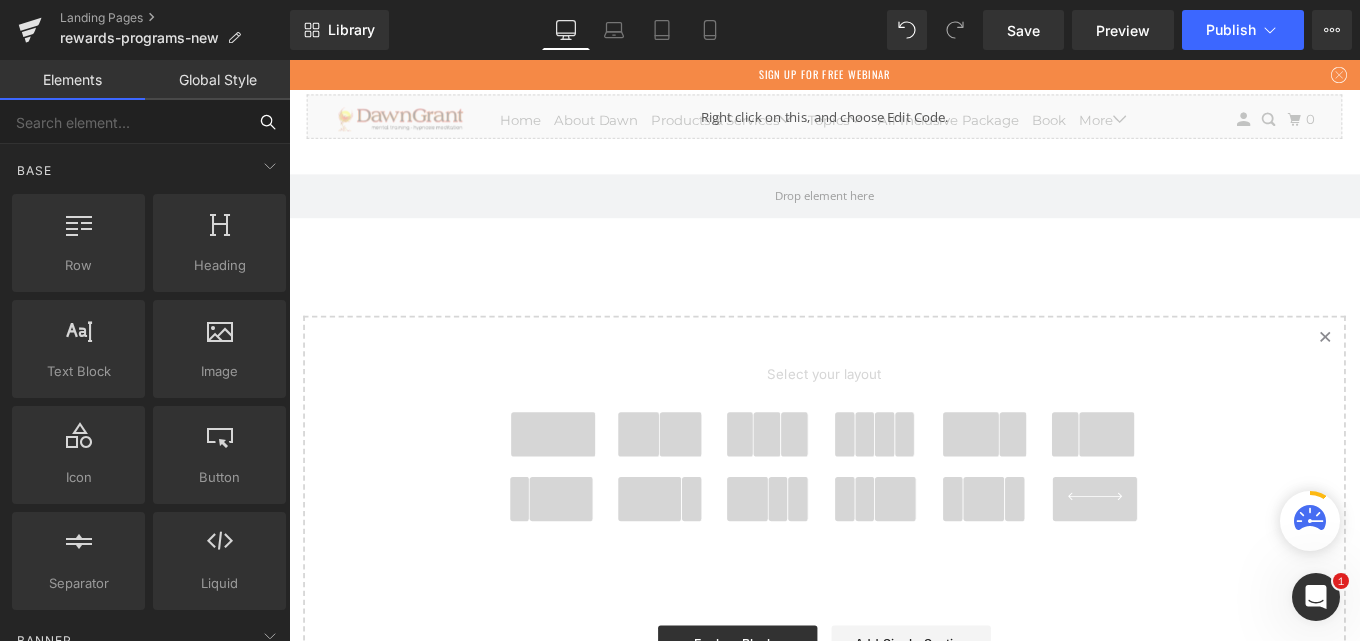 click at bounding box center [123, 122] 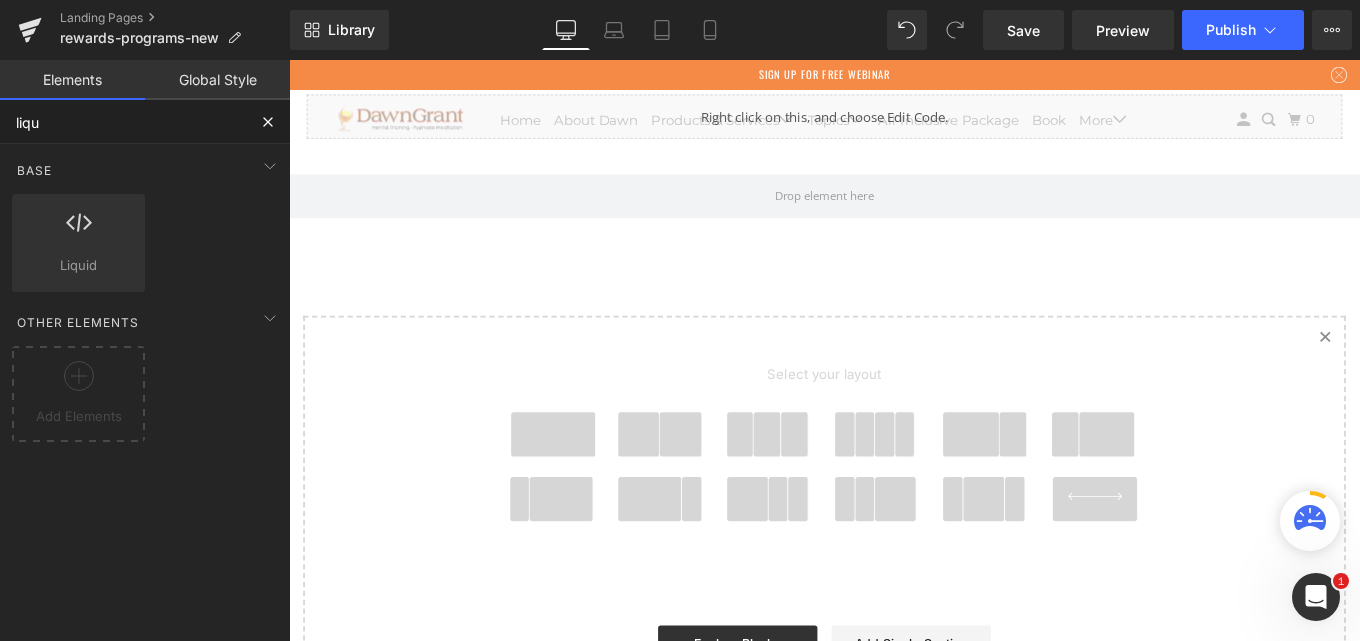 type on "liqui" 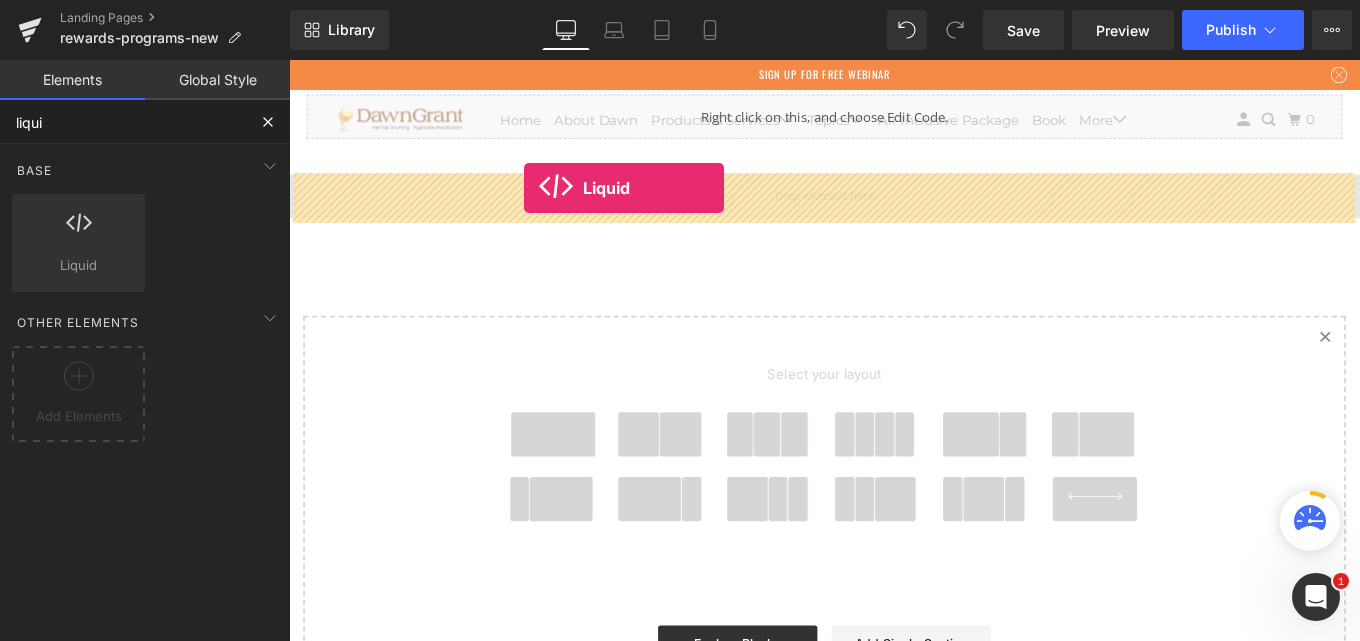 drag, startPoint x: 357, startPoint y: 303, endPoint x: 555, endPoint y: 205, distance: 220.92532 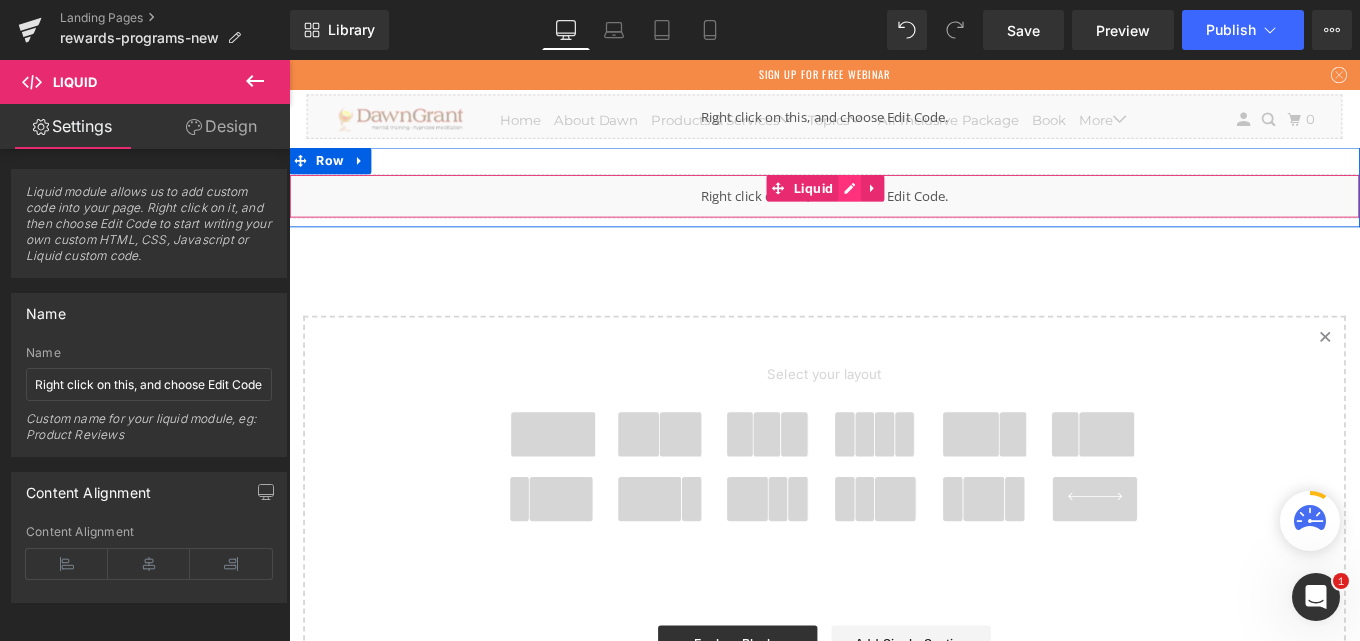 click on "Liquid" at bounding box center (894, 214) 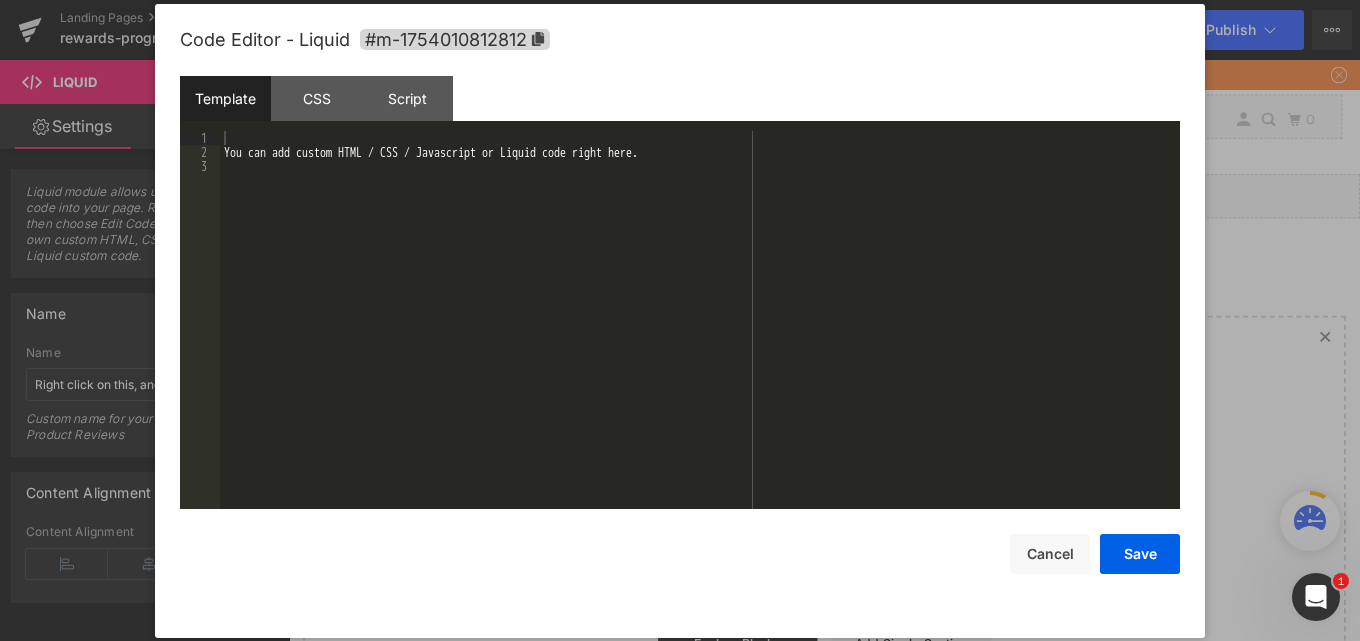 click on "You can add custom HTML / CSS / Javascript or Liquid code right here." at bounding box center (700, 334) 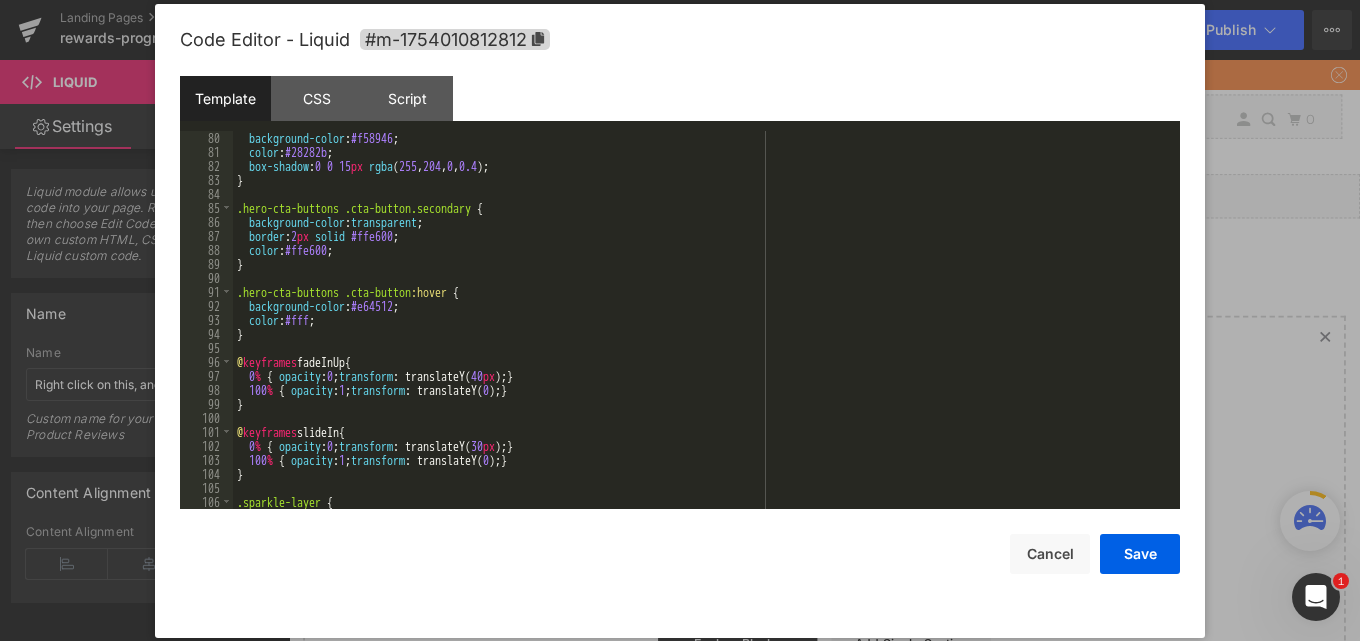 scroll, scrollTop: 954, scrollLeft: 0, axis: vertical 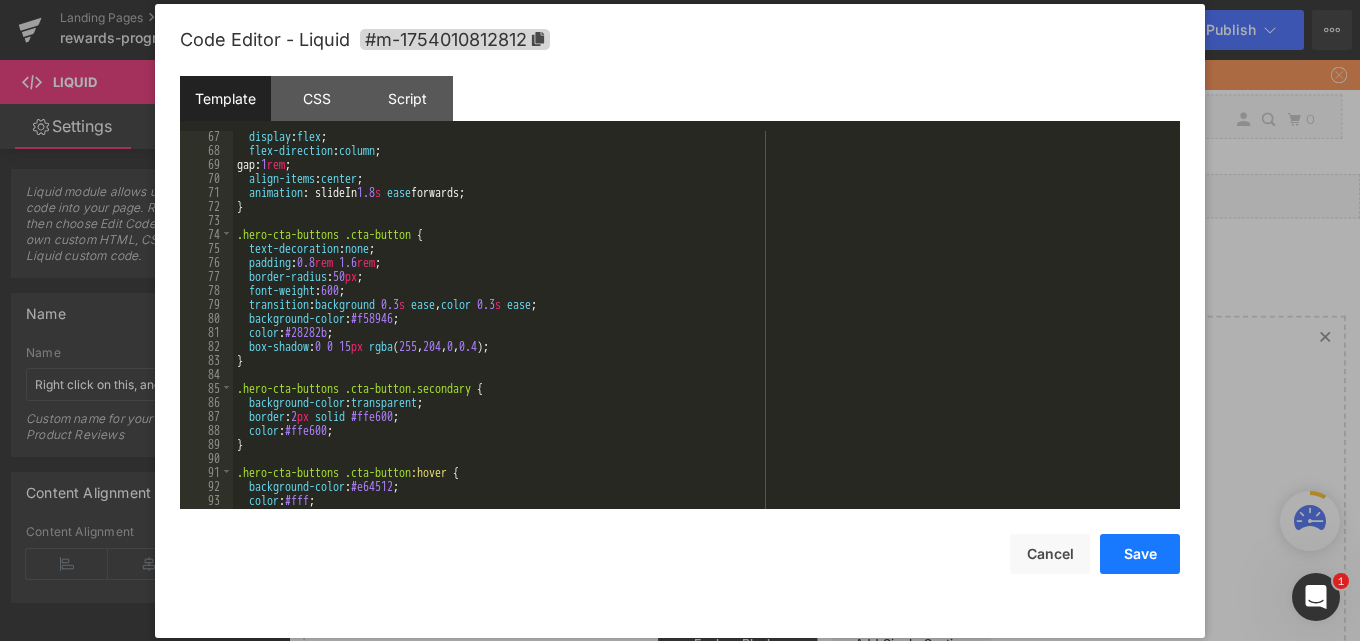 click on "Save" at bounding box center [1140, 554] 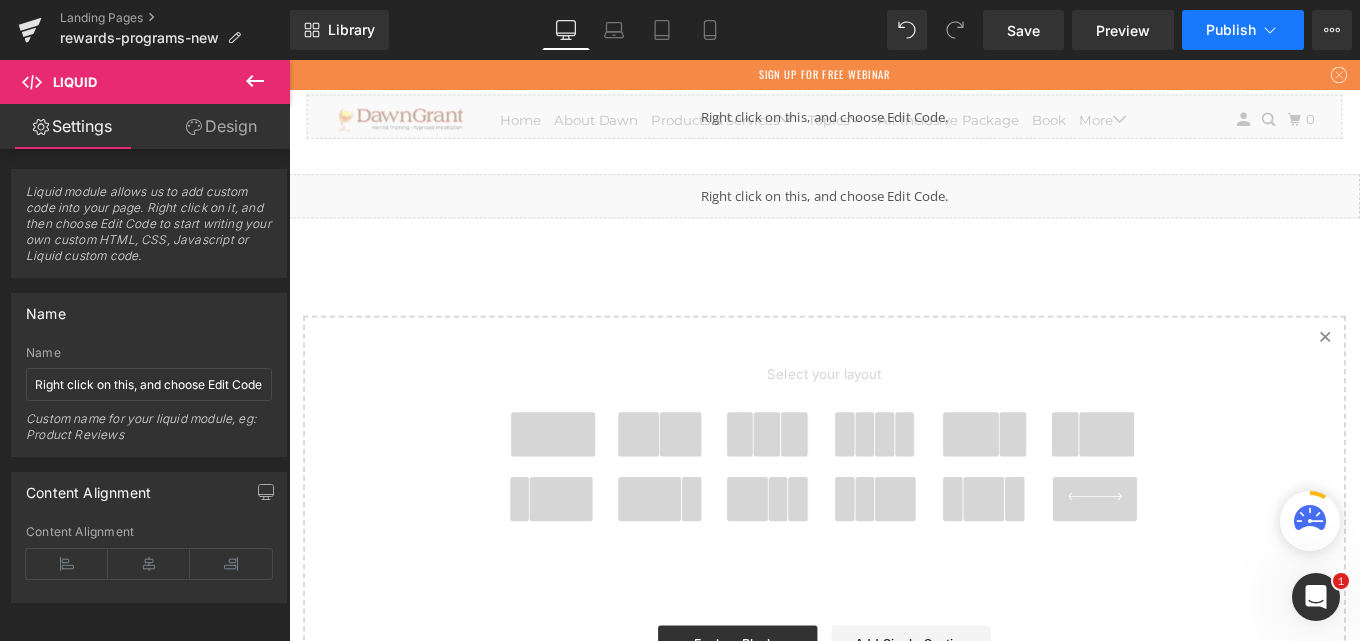 click on "Publish" at bounding box center [1231, 30] 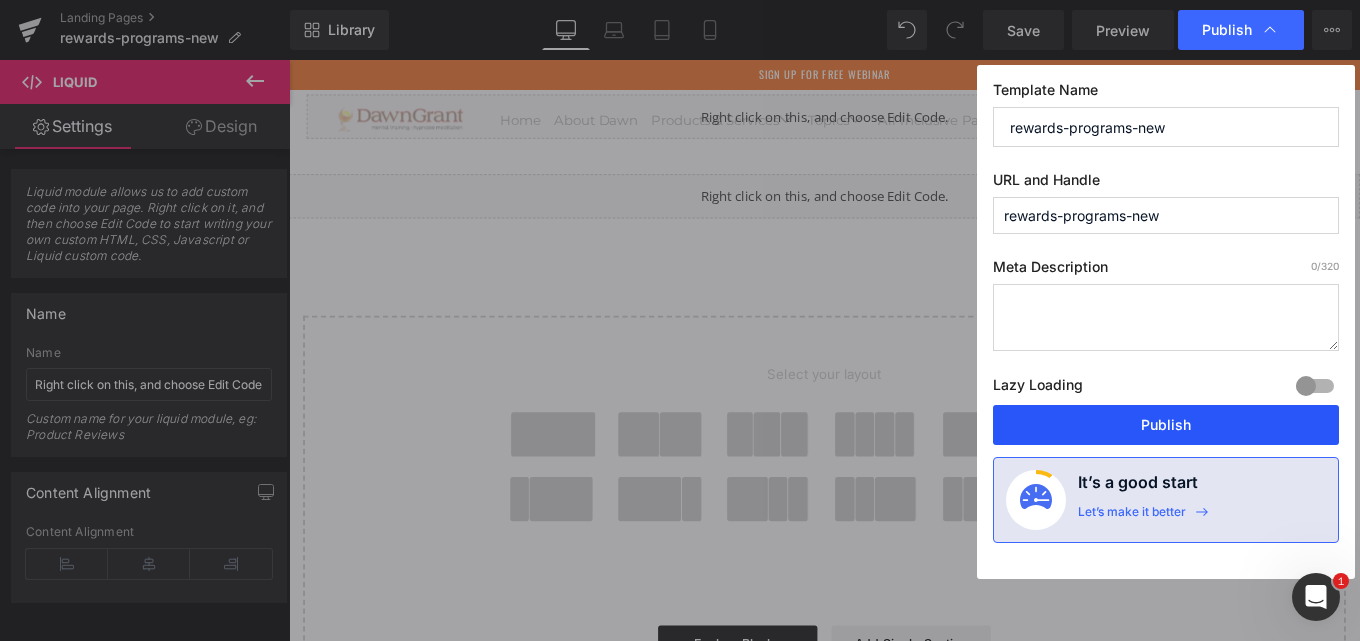 click on "Publish" at bounding box center (1166, 425) 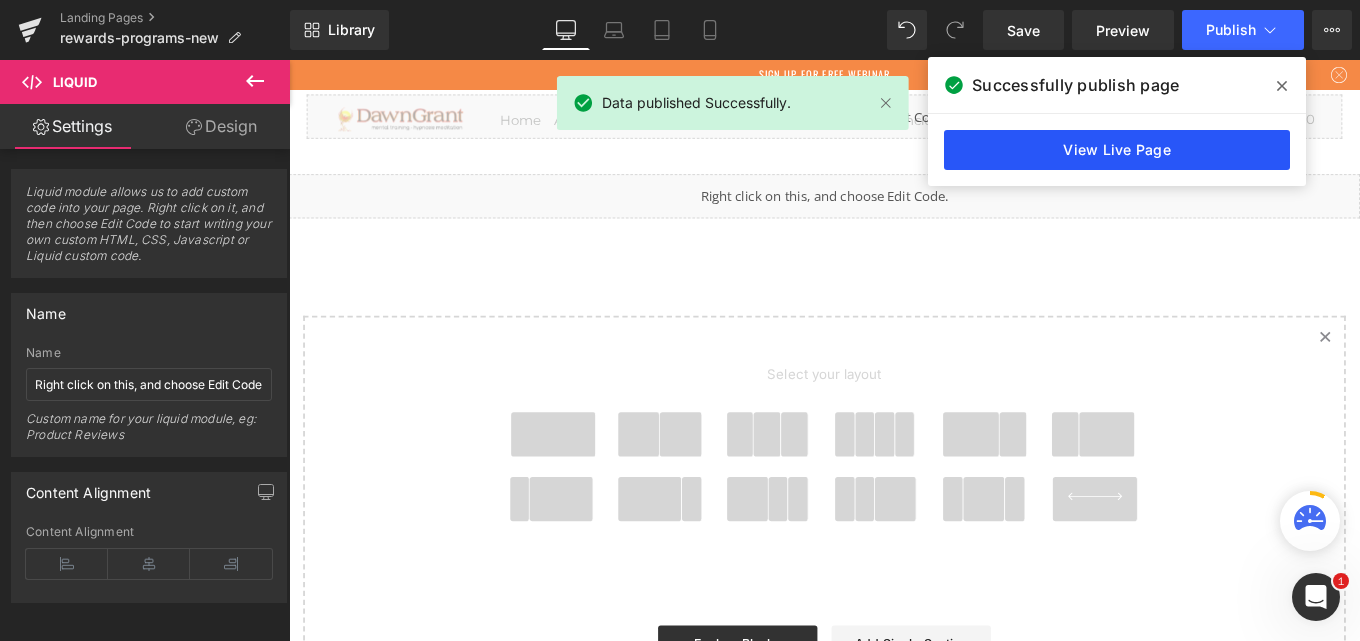 click on "View Live Page" at bounding box center (1117, 150) 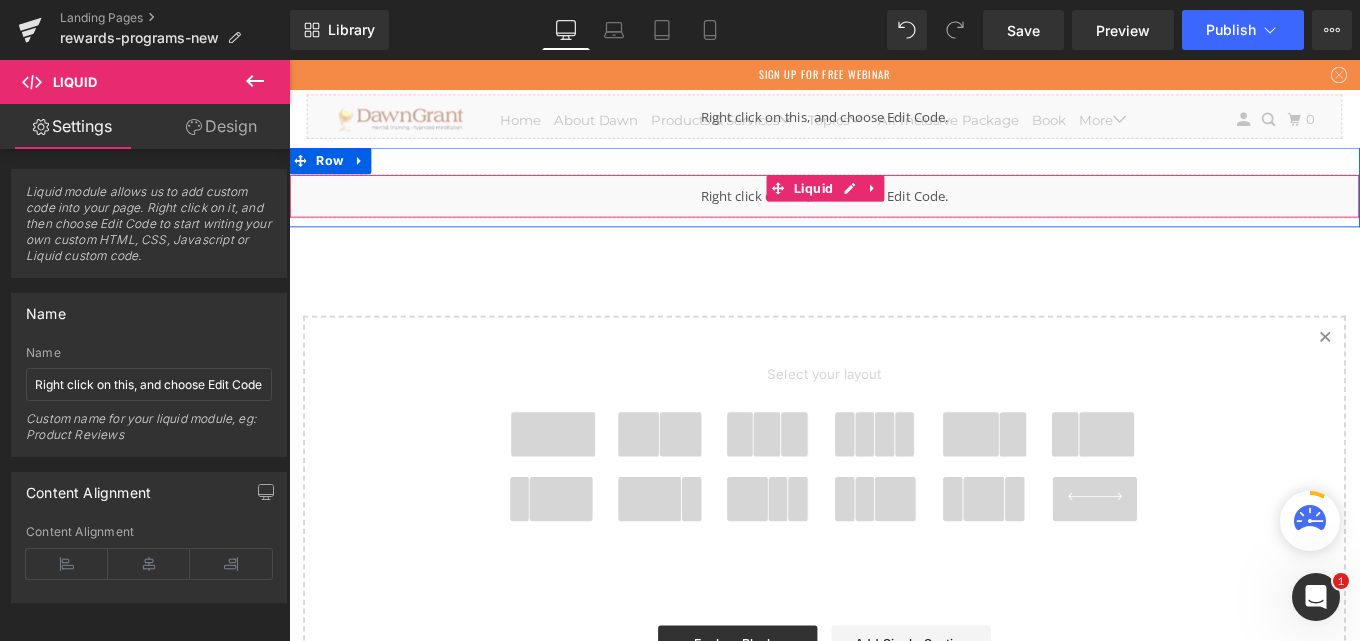 click on "Liquid" at bounding box center (894, 214) 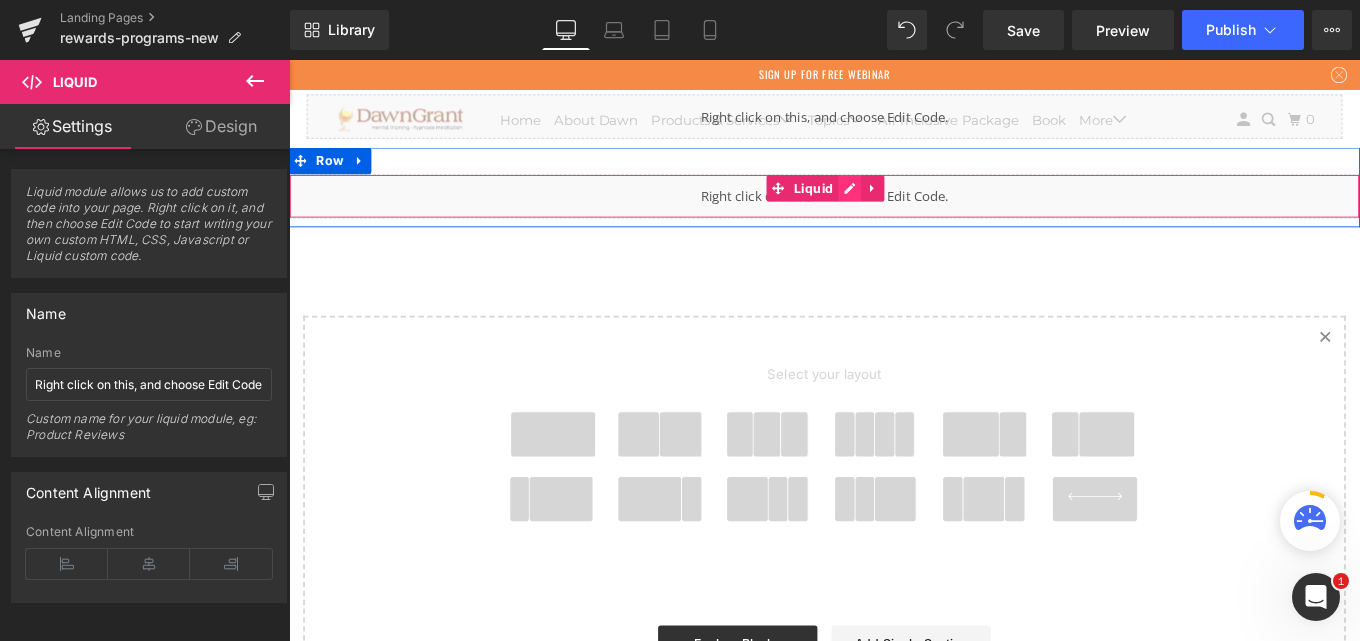 click on "Liquid" at bounding box center (894, 214) 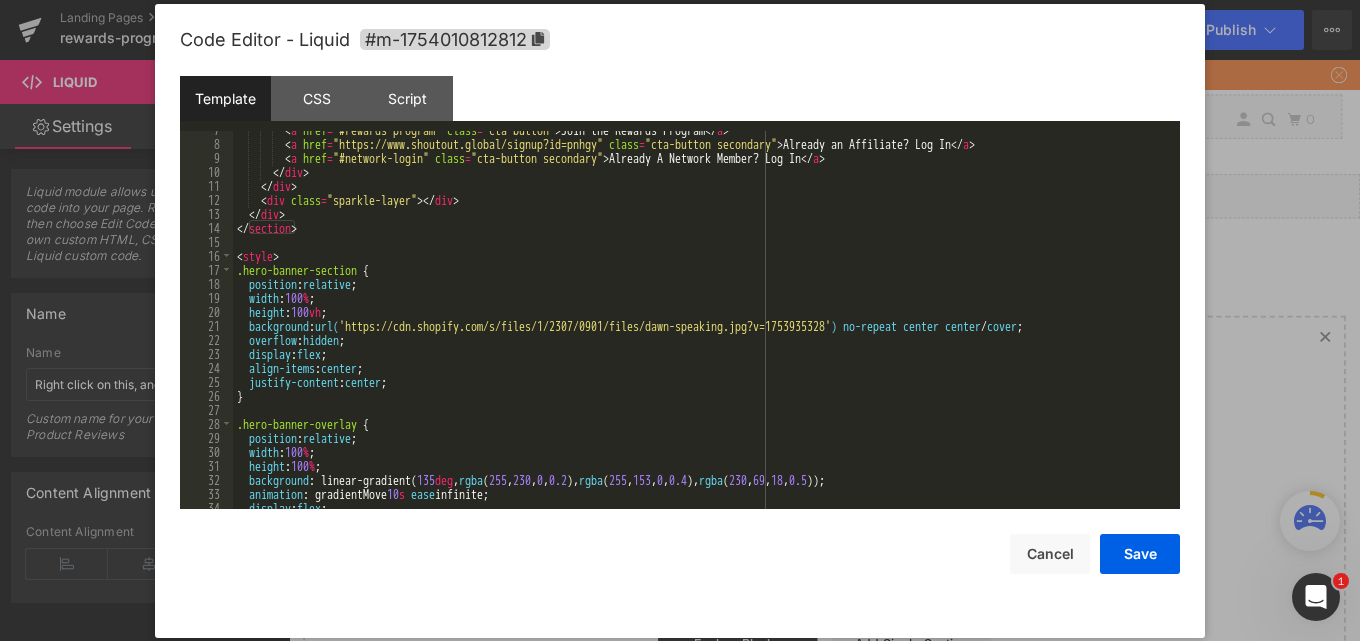 scroll, scrollTop: 120, scrollLeft: 0, axis: vertical 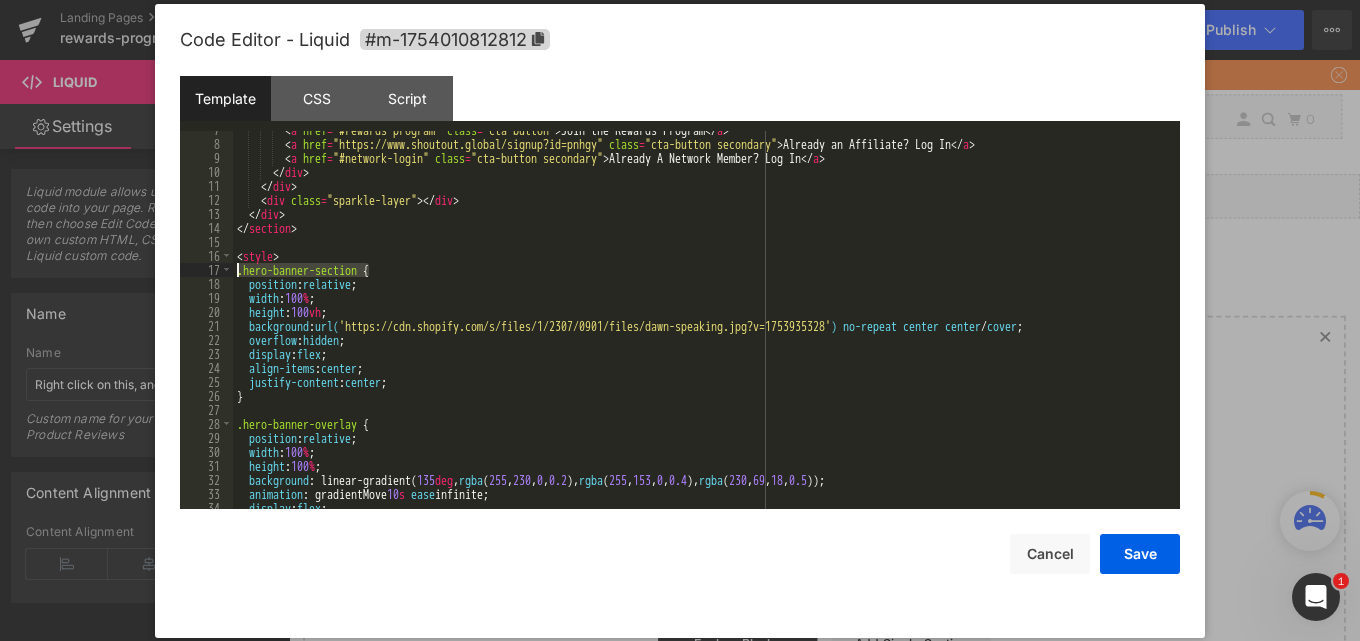 drag, startPoint x: 366, startPoint y: 267, endPoint x: 210, endPoint y: 277, distance: 156.32019 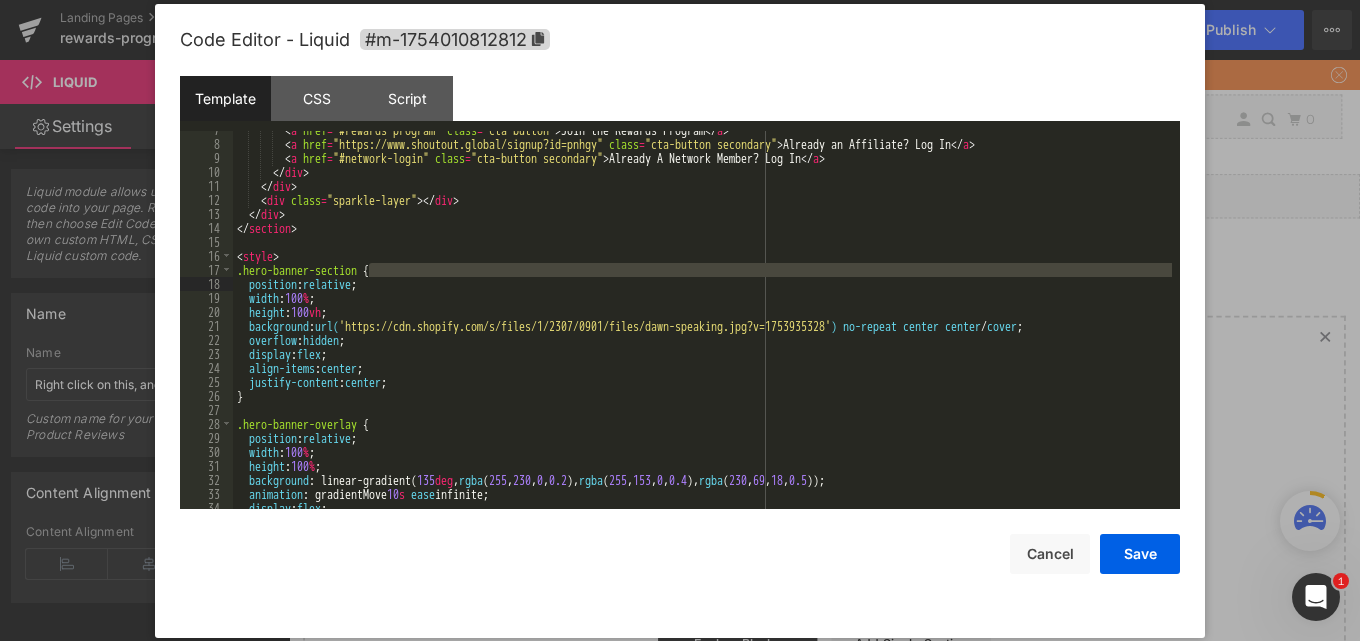 click on "< a   href = "#rewards-program"   class = "cta-button" > Join the Rewards Program </ a >             < a   href = "https://www.shoutout.global/signup?id=pnhgy"   class = "cta-button secondary" > Already an Affiliate? Log In </ a >             < a   href = "#network-login"   class = "cta-button secondary" > Already A Network Member? Log In </ a >          </ div >       </ div >       < div   class = "sparkle-layer" > </ div >    </ div > </ section > < style > .hero-banner-section   {    position :  relative ;    width :  100 % ;    height :  100 vh ;    background :  url( 'https://cdn.shopify.com/s/files/1/2307/0901/files/dawn-speaking.jpg?v=1753935328' )   no-repeat   center   center / cover ;    overflow :  hidden ;    display :  flex ;    align-items :  center ;    justify-content :  center ; } .hero-banner-overlay   {    position :  relative ;    width :  100 % ;    height :  100 % ;    background : linear-gradient( 135 deg ,  rgba ( 255 ,  230 ,  0 ,  0.2 ),  rgba ( 255 ,  153 ,  0 ,  0.4 (" at bounding box center (702, 326) 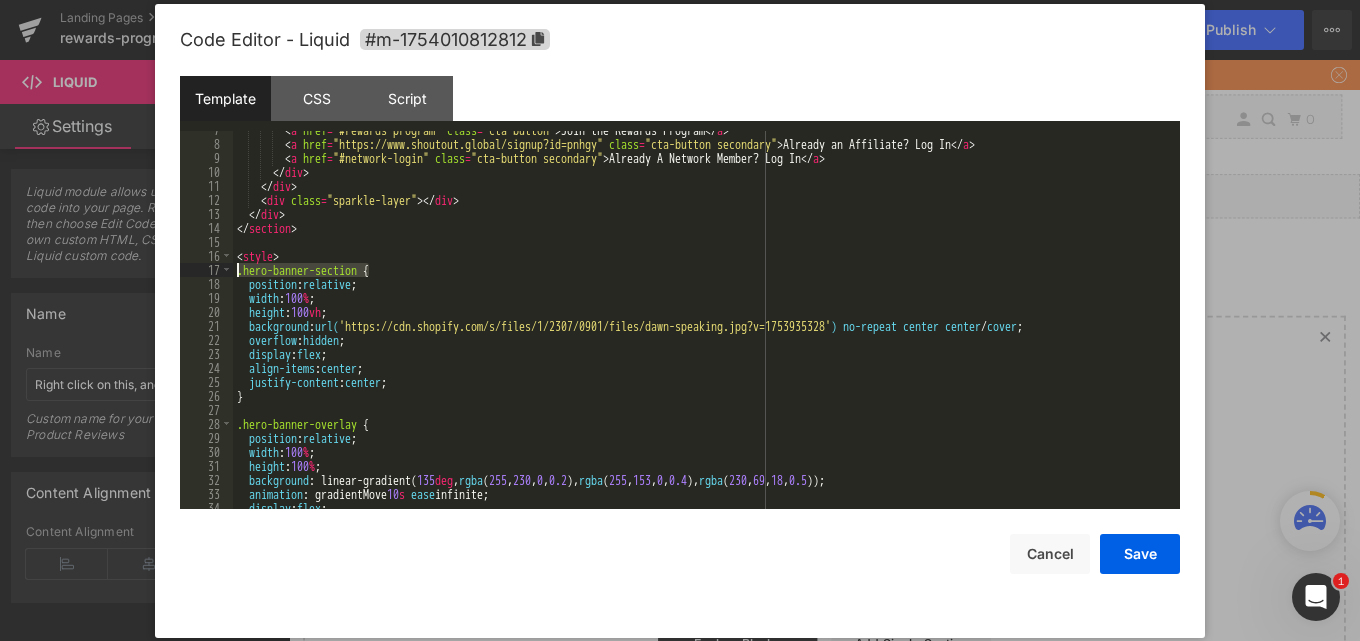 drag, startPoint x: 371, startPoint y: 269, endPoint x: 240, endPoint y: 273, distance: 131.06105 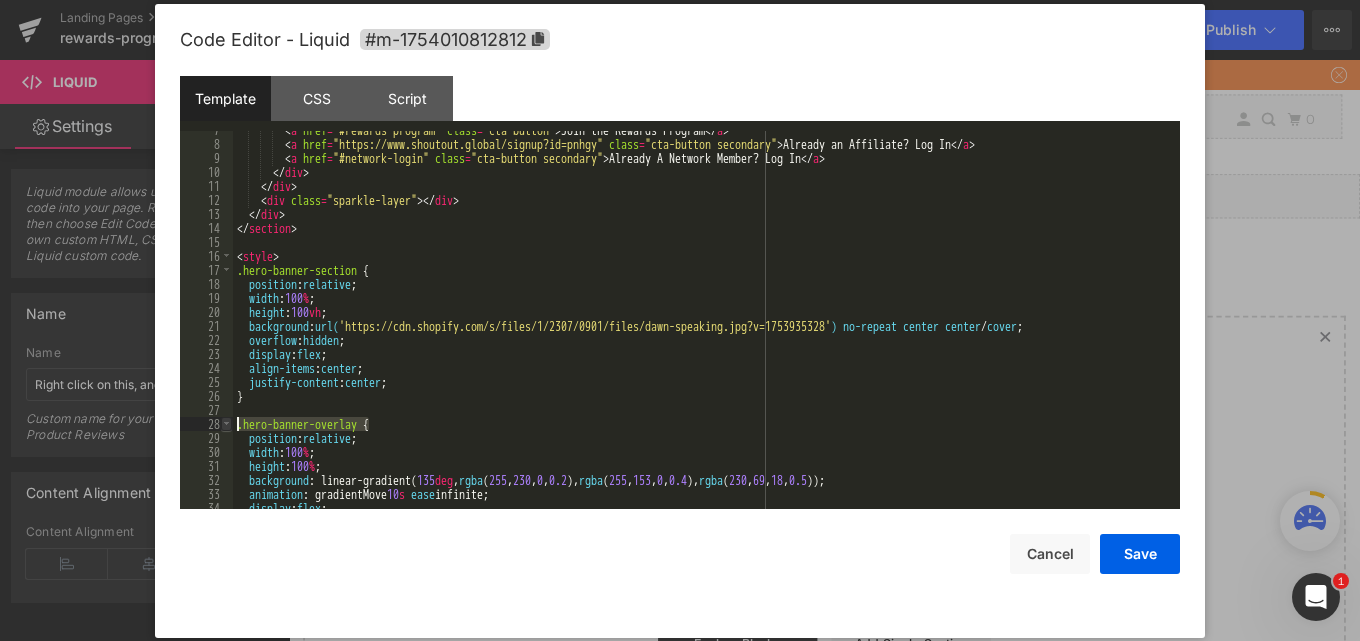 drag, startPoint x: 369, startPoint y: 423, endPoint x: 229, endPoint y: 423, distance: 140 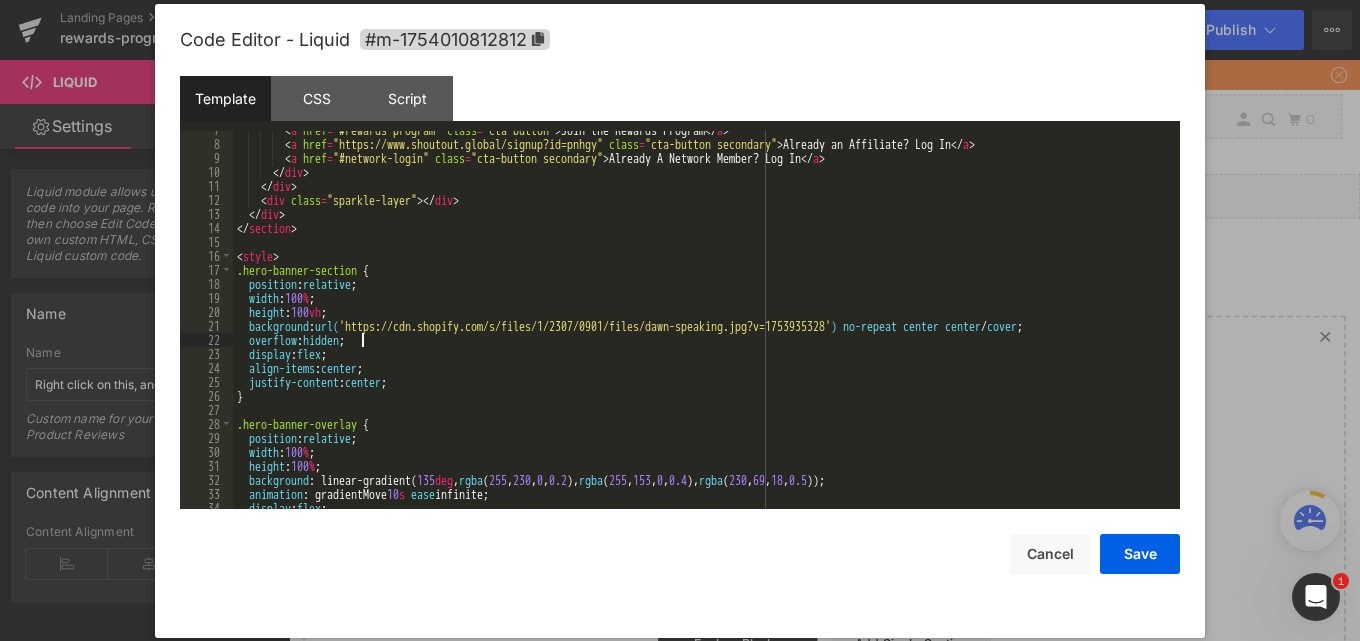click on "< a   href = "#rewards-program"   class = "cta-button" > Join the Rewards Program </ a >             < a   href = "https://www.shoutout.global/signup?id=pnhgy"   class = "cta-button secondary" > Already an Affiliate? Log In </ a >             < a   href = "#network-login"   class = "cta-button secondary" > Already A Network Member? Log In </ a >          </ div >       </ div >       < div   class = "sparkle-layer" > </ div >    </ div > </ section > < style > .hero-banner-section   {    position :  relative ;    width :  100 % ;    height :  100 vh ;    background :  url( 'https://cdn.shopify.com/s/files/1/2307/0901/files/dawn-speaking.jpg?v=1753935328' )   no-repeat   center   center / cover ;    overflow :  hidden ;    display :  flex ;    align-items :  center ;    justify-content :  center ; } .hero-banner-overlay   {    position :  relative ;    width :  100 % ;    height :  100 % ;    background : linear-gradient( 135 deg ,  rgba ( 255 ,  230 ,  0 ,  0.2 ),  rgba ( 255 ,  153 ,  0 ,  0.4 (" at bounding box center (702, 326) 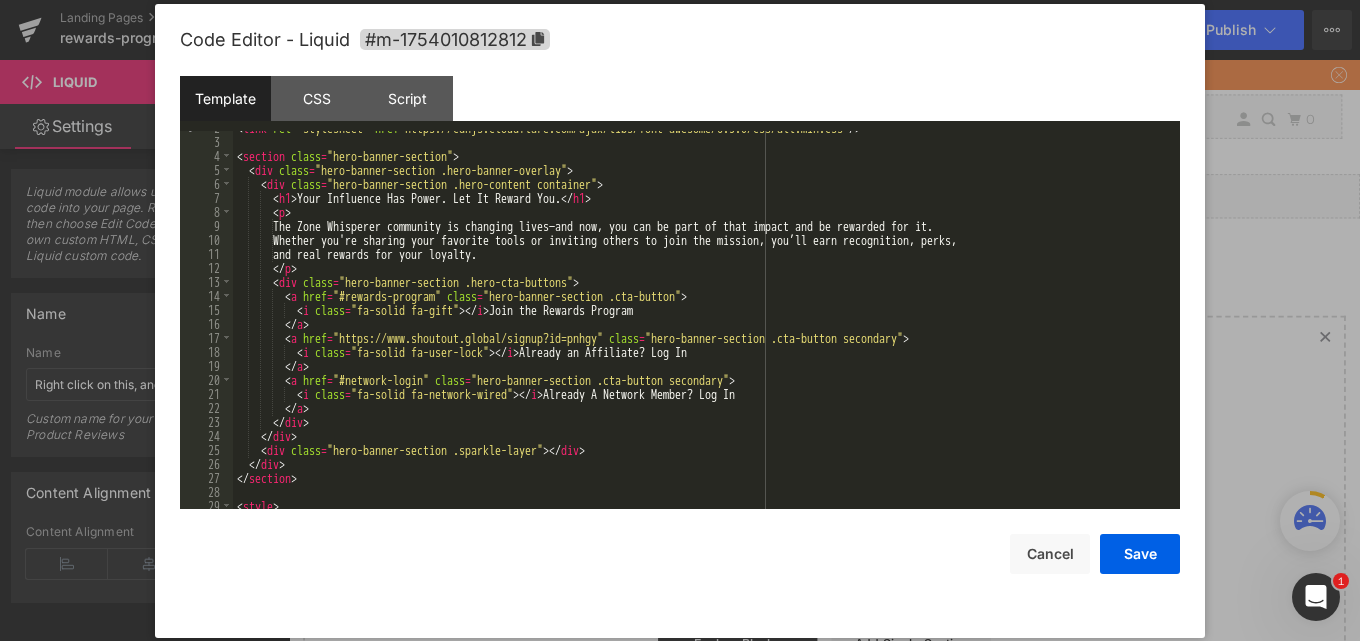 scroll, scrollTop: 0, scrollLeft: 0, axis: both 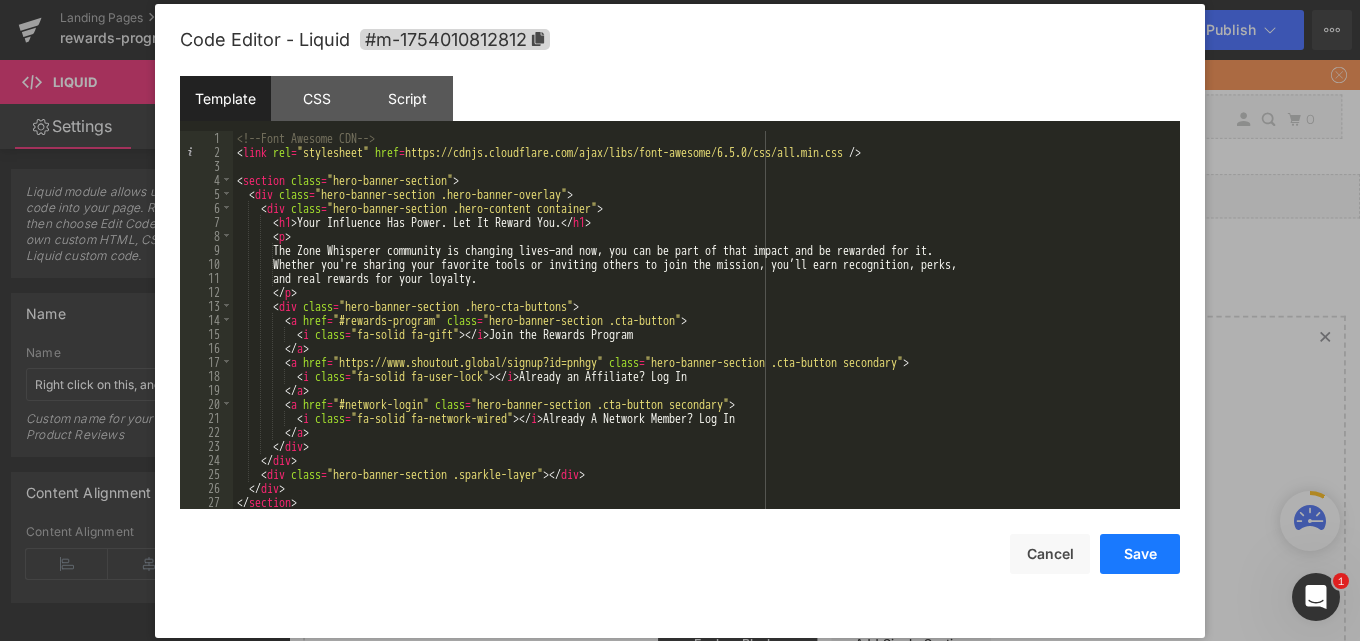 click on "Save" at bounding box center [1140, 554] 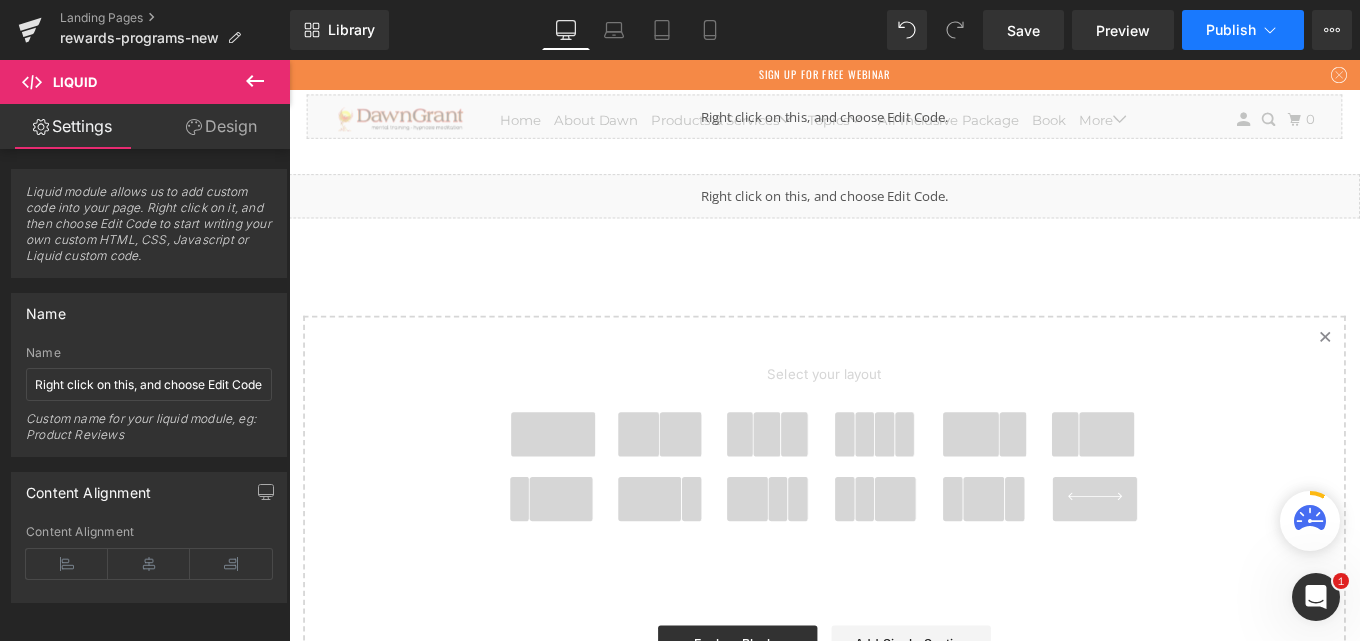 click on "Publish" at bounding box center (1243, 30) 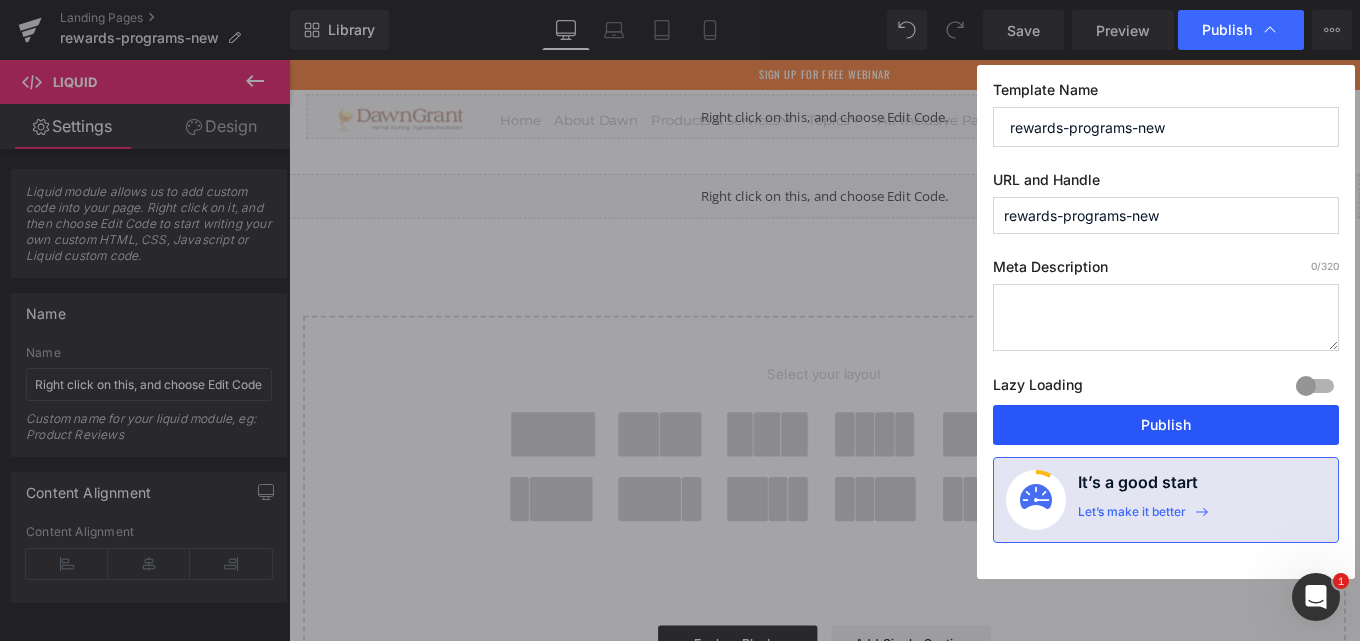 click on "Publish" at bounding box center (1166, 425) 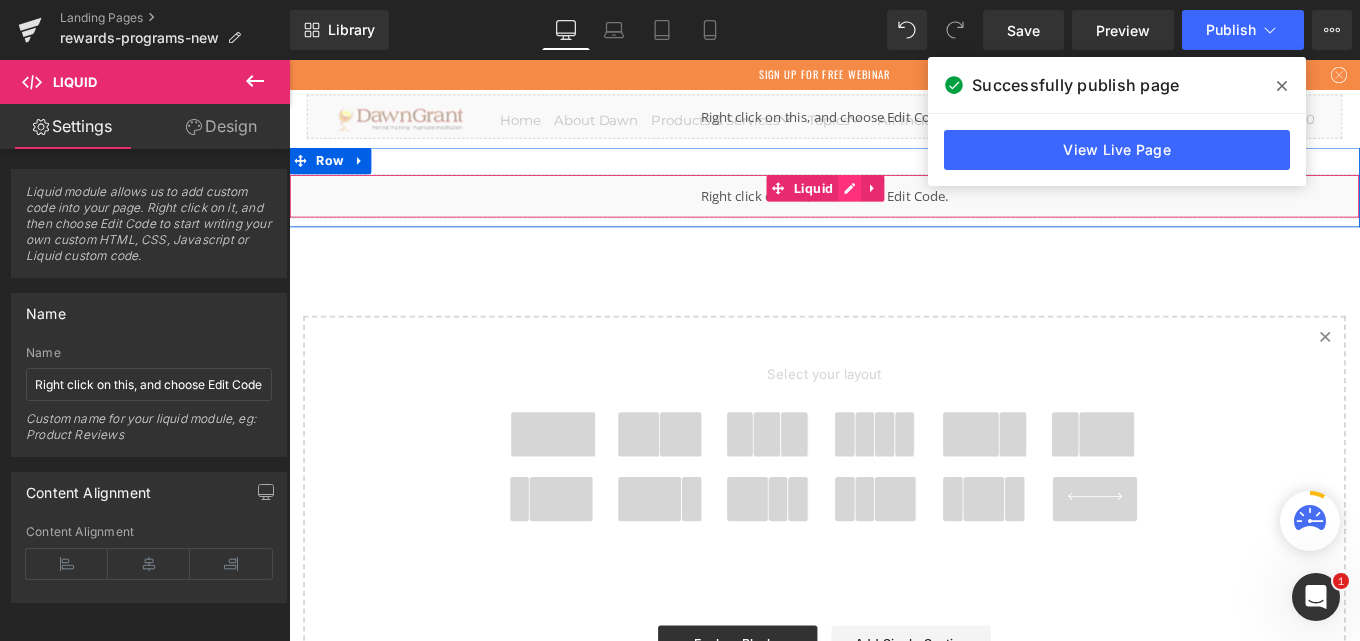 click on "Liquid" at bounding box center (894, 214) 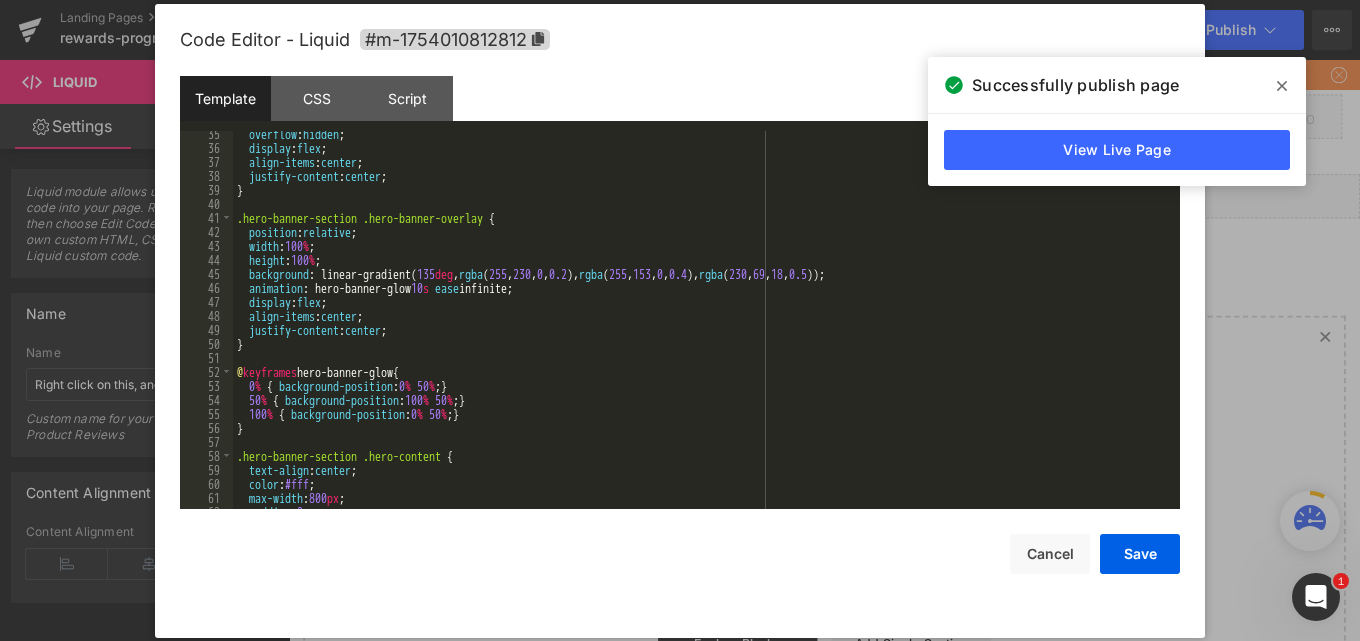 scroll, scrollTop: 300, scrollLeft: 0, axis: vertical 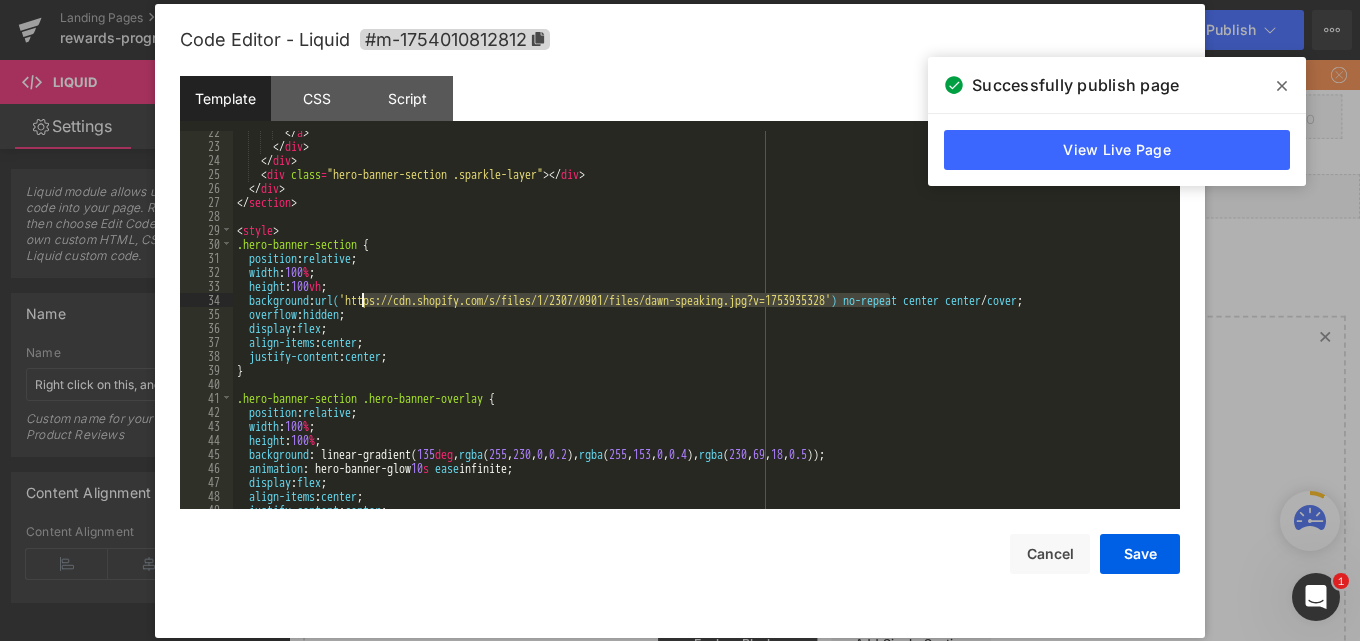 drag, startPoint x: 888, startPoint y: 298, endPoint x: 360, endPoint y: 305, distance: 528.0464 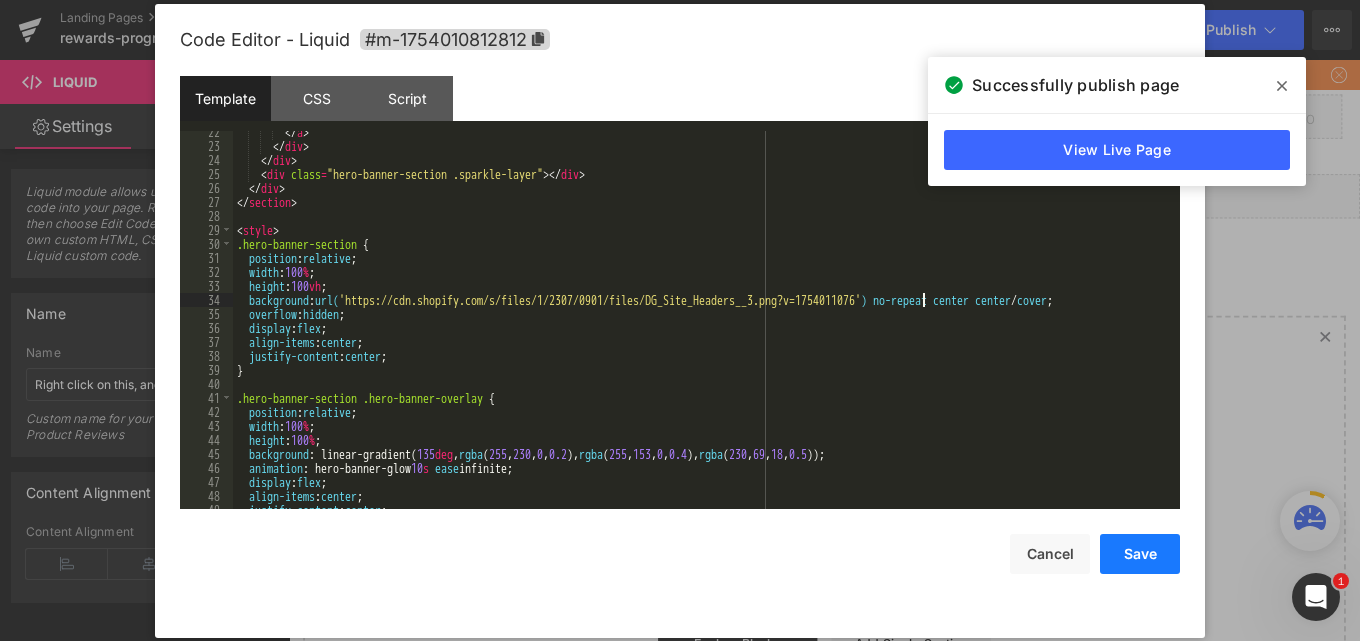 click on "Save" at bounding box center [1140, 554] 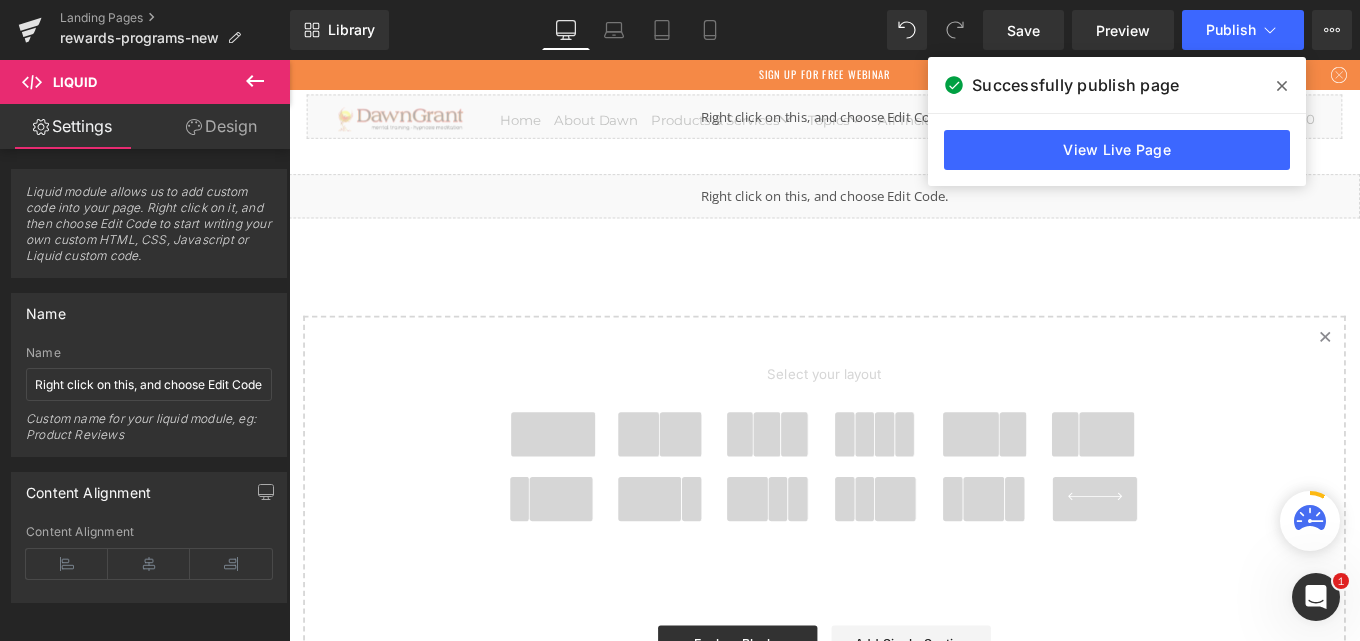click on "Library Desktop Desktop Laptop Tablet Mobile Save Preview Publish Scheduled View Live Page View with current Template Save Template to Library Schedule Publish  Optimize  Publish Settings Shortcuts  Your page can’t be published   You've reached the maximum number of published pages on your plan  (0/0).  You need to upgrade your plan or unpublish all your pages to get 1 publish slot.   Unpublish pages   Upgrade plan" at bounding box center [825, 30] 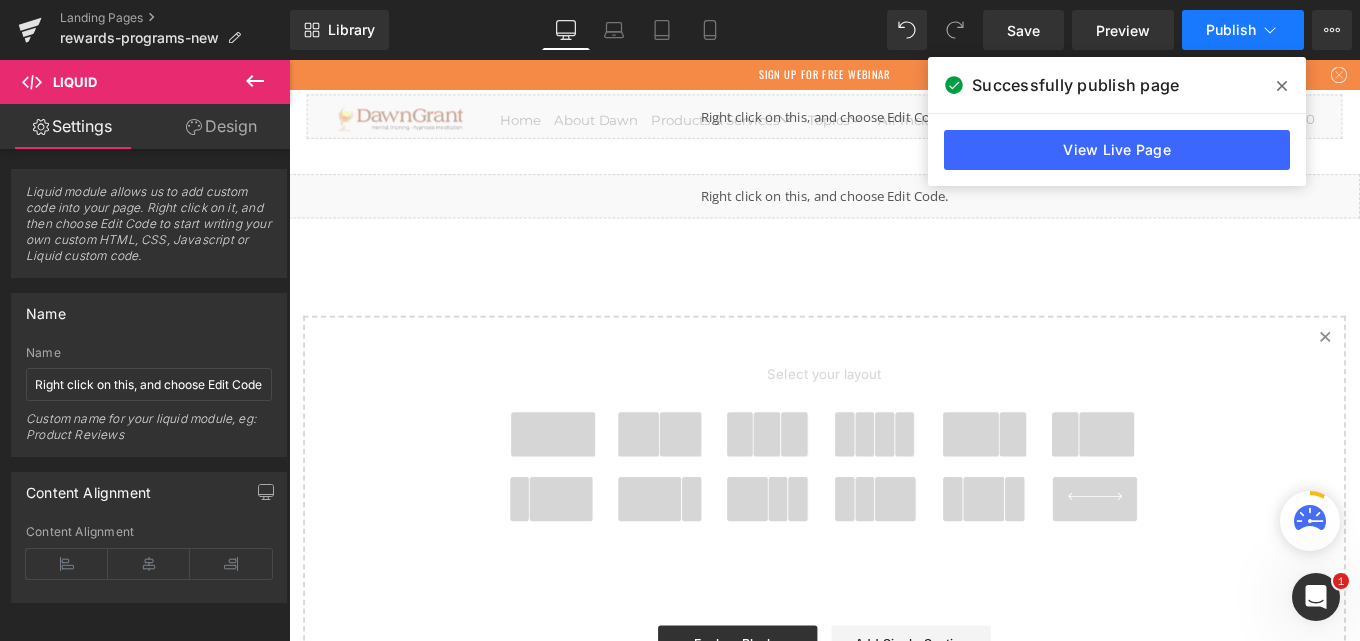 click on "Publish" at bounding box center (1231, 30) 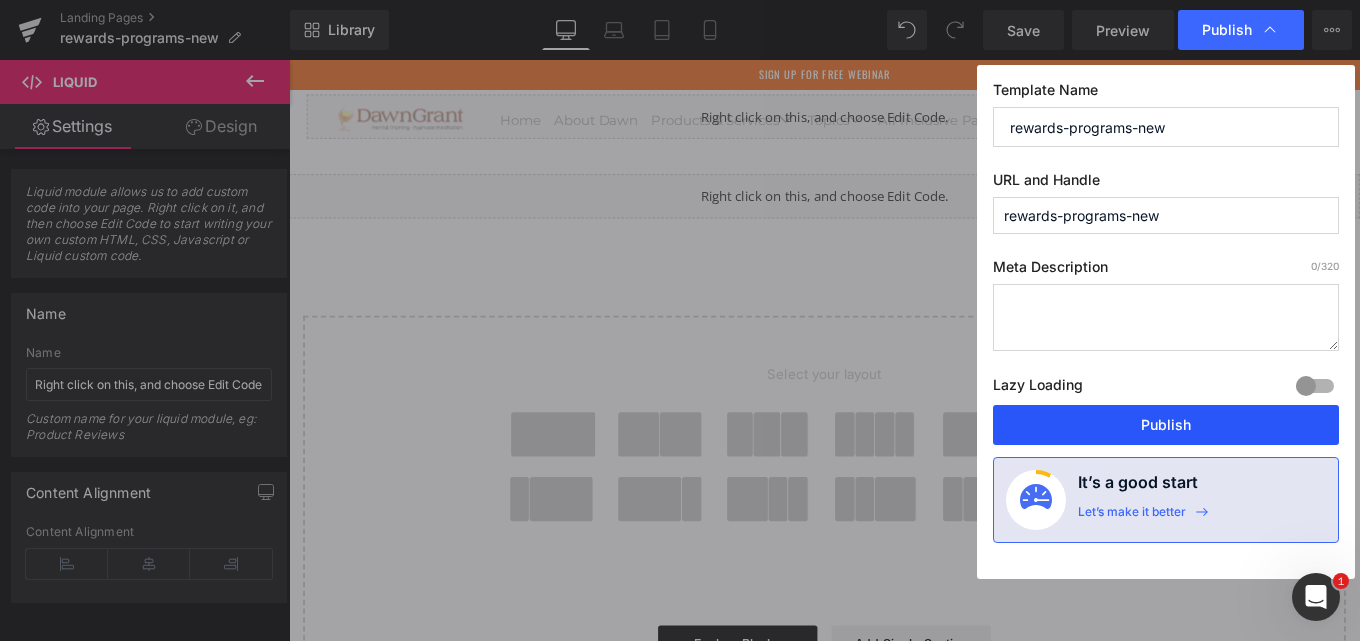 click on "Publish" at bounding box center (1166, 425) 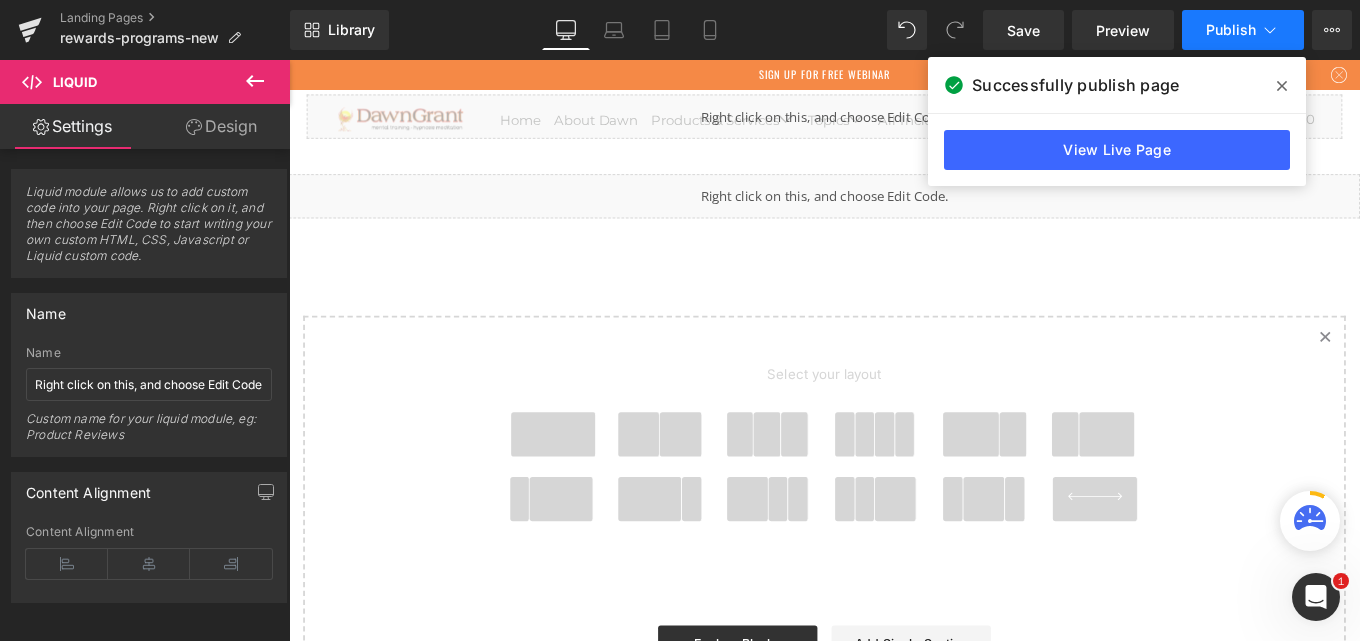 click on "Publish" at bounding box center [1231, 30] 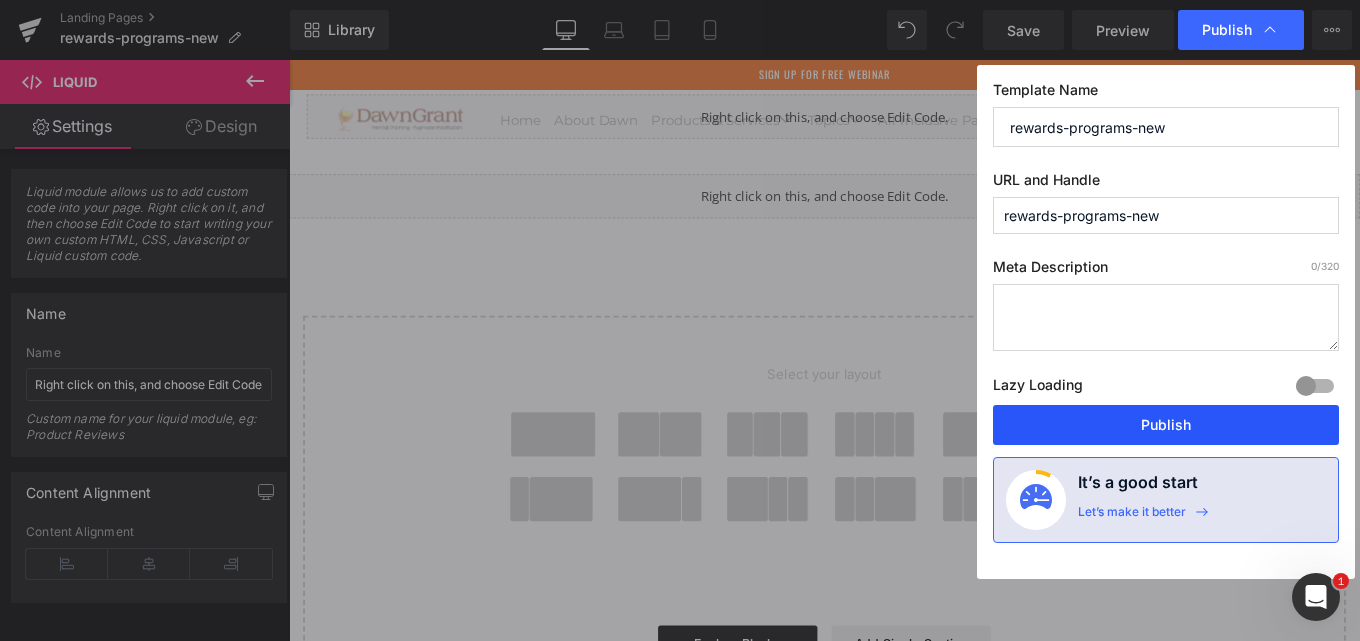 click on "Publish" at bounding box center [1166, 425] 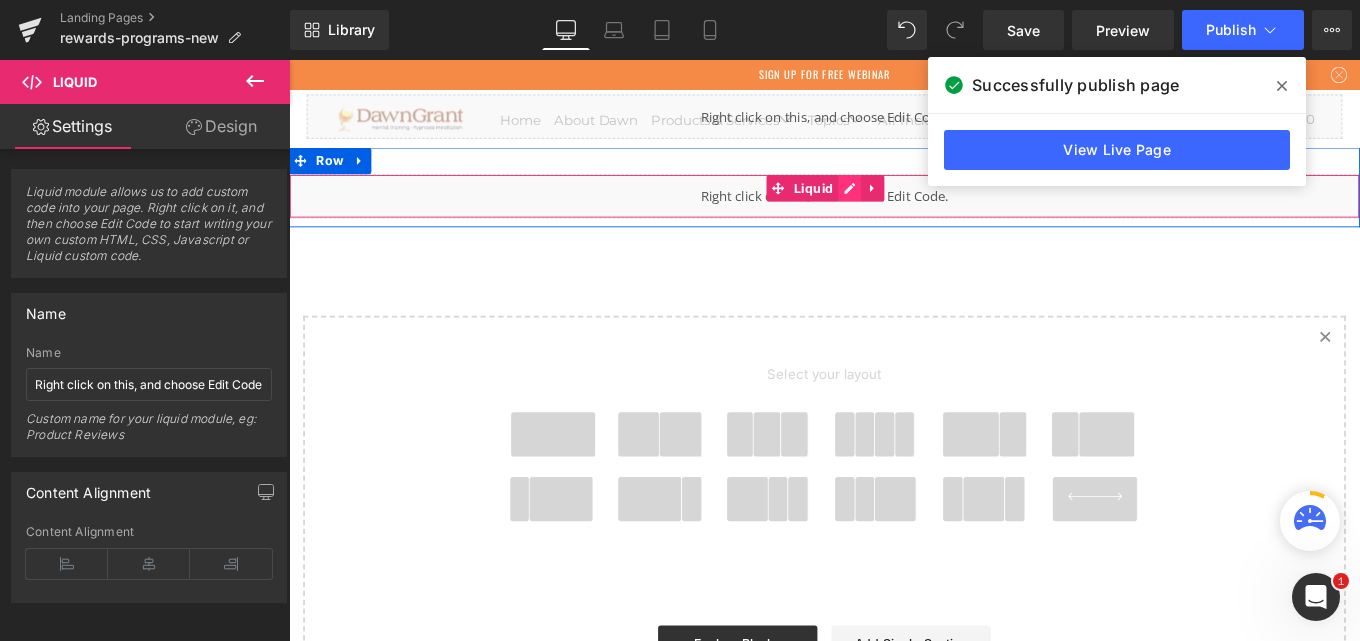 click on "Liquid" at bounding box center (894, 214) 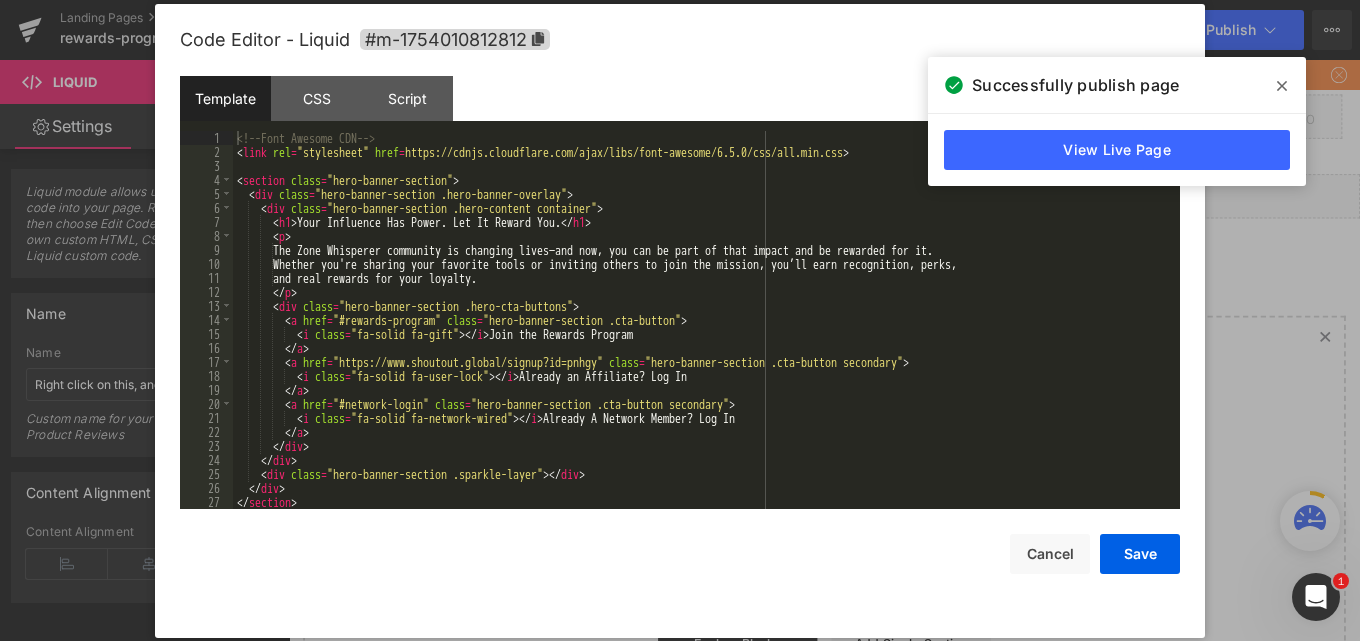 click on "<!--  Font Awesome CDN  --> < link   rel = "stylesheet"   href = "https://cdnjs.cloudflare.com/ajax/libs/font-awesome/6.5.0/css/all.min.css" > < section   class = "hero-banner-section" >    < div   class = "hero-banner-section .hero-banner-overlay" >       < div   class = "hero-banner-section .hero-content container" >          < h1 > Your Influence Has Power. Let It Reward You. </ h1 >          < p >            The Zone Whisperer community is changing lives—and now, you can be part of that impact and be rewarded for it.            Whether you're sharing your favorite tools or inviting others to join the mission, you’ll earn recognition, perks,            and real rewards for your loyalty.          </ p >          < div   class = "hero-banner-section .hero-cta-buttons" >             < a   href = "#rewards-program"   class = "hero-banner-section .cta-button" >                < i   class = "fa-solid fa-gift" > </ i >  Join the Rewards Program             </ a >             < a   href =   class = >" at bounding box center (702, 334) 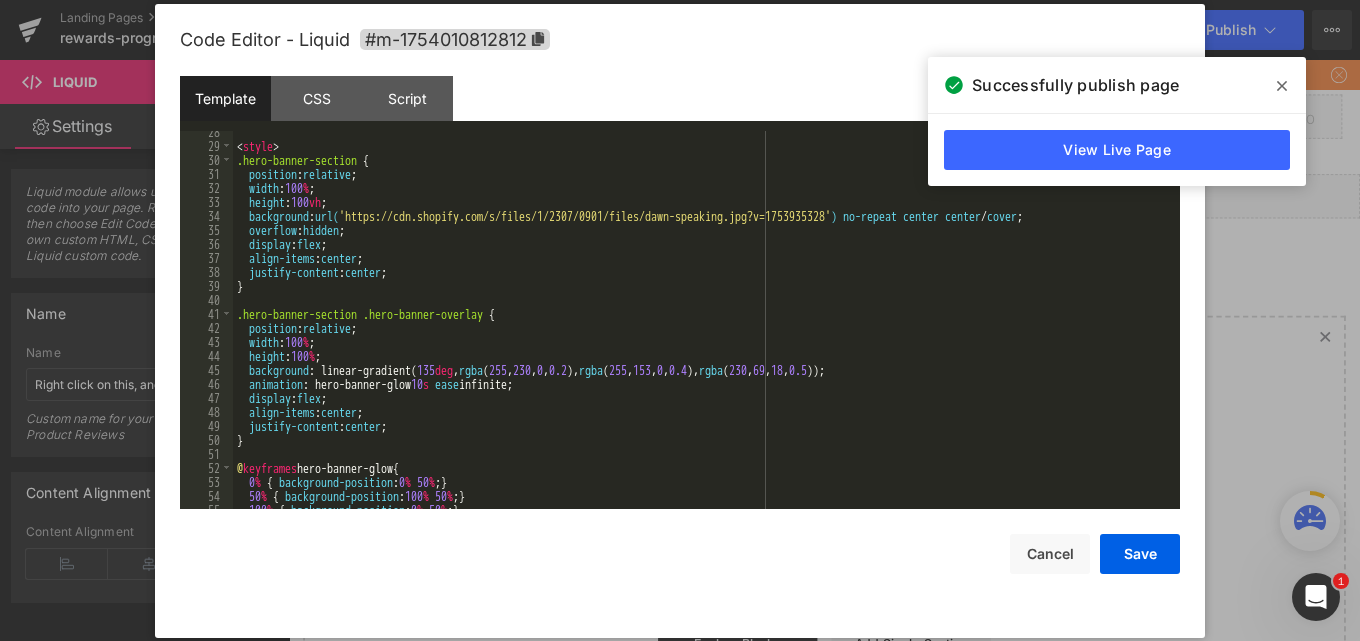scroll, scrollTop: 204, scrollLeft: 0, axis: vertical 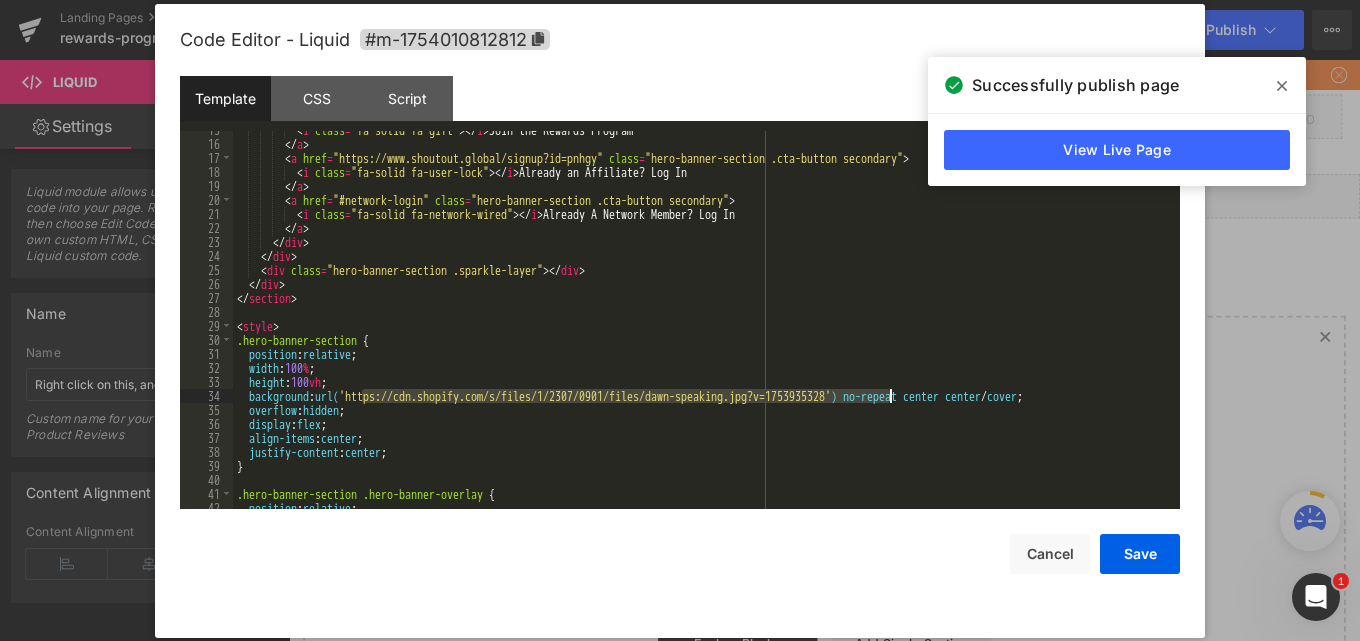 drag, startPoint x: 366, startPoint y: 396, endPoint x: 890, endPoint y: 401, distance: 524.02386 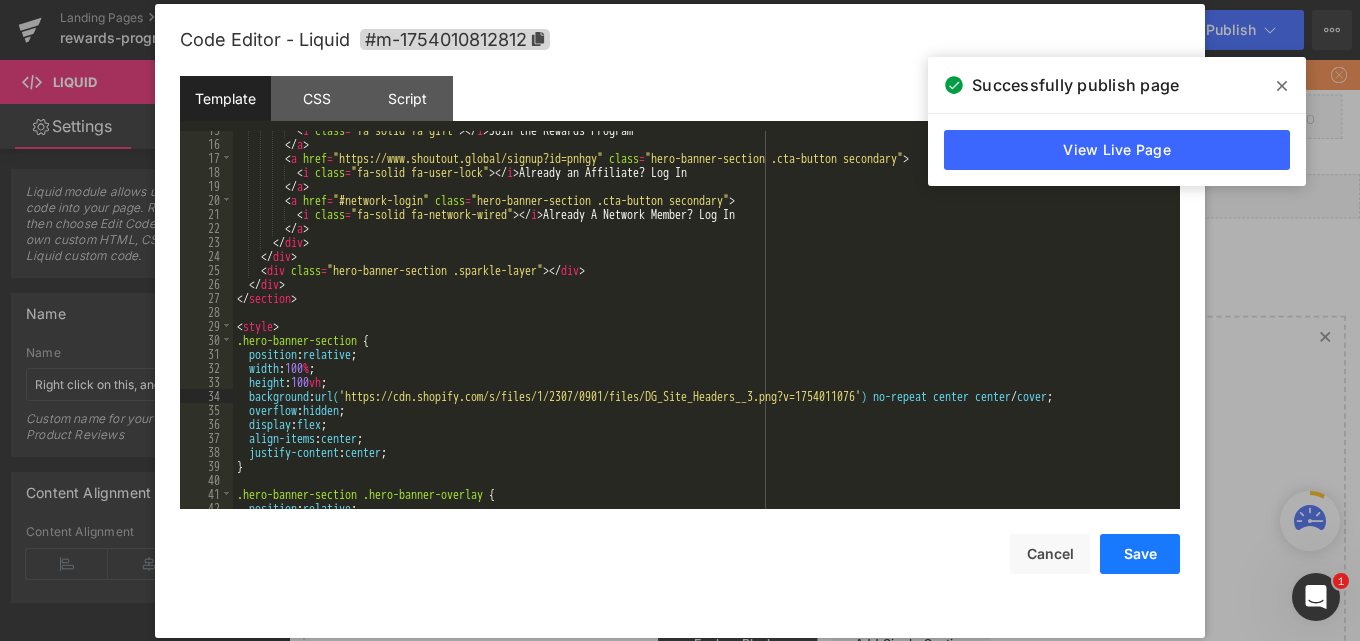 click on "Save" at bounding box center (1140, 554) 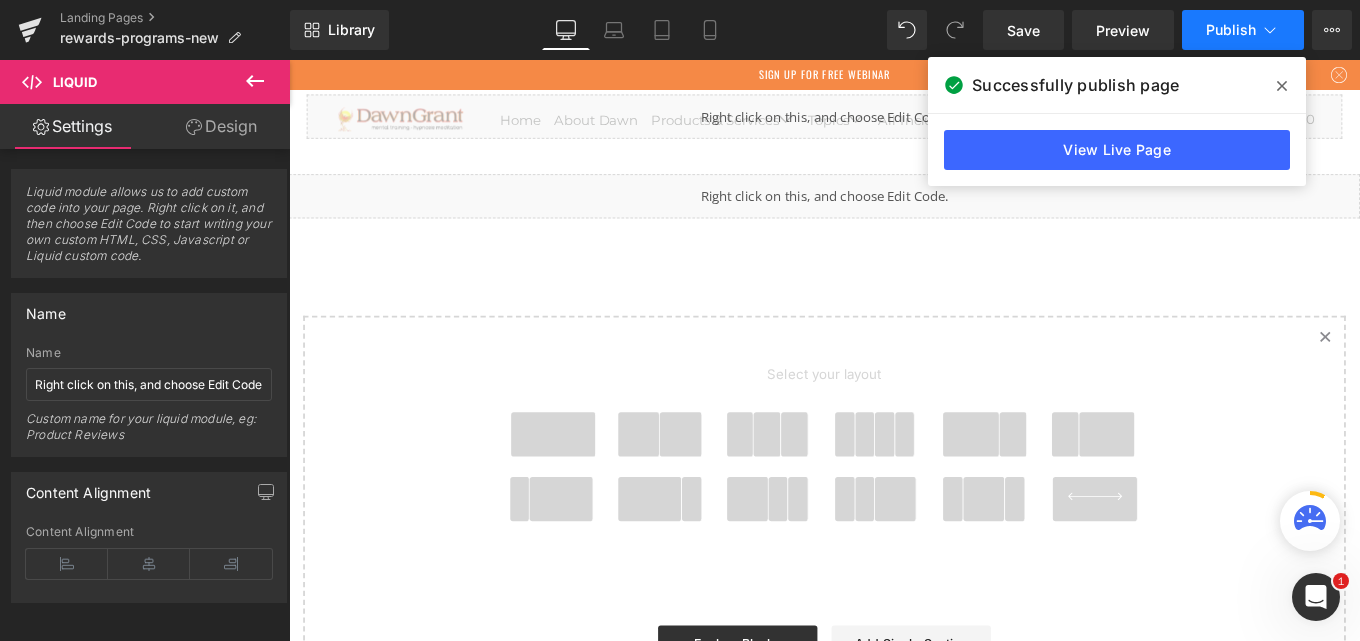 click on "Publish" at bounding box center [1243, 30] 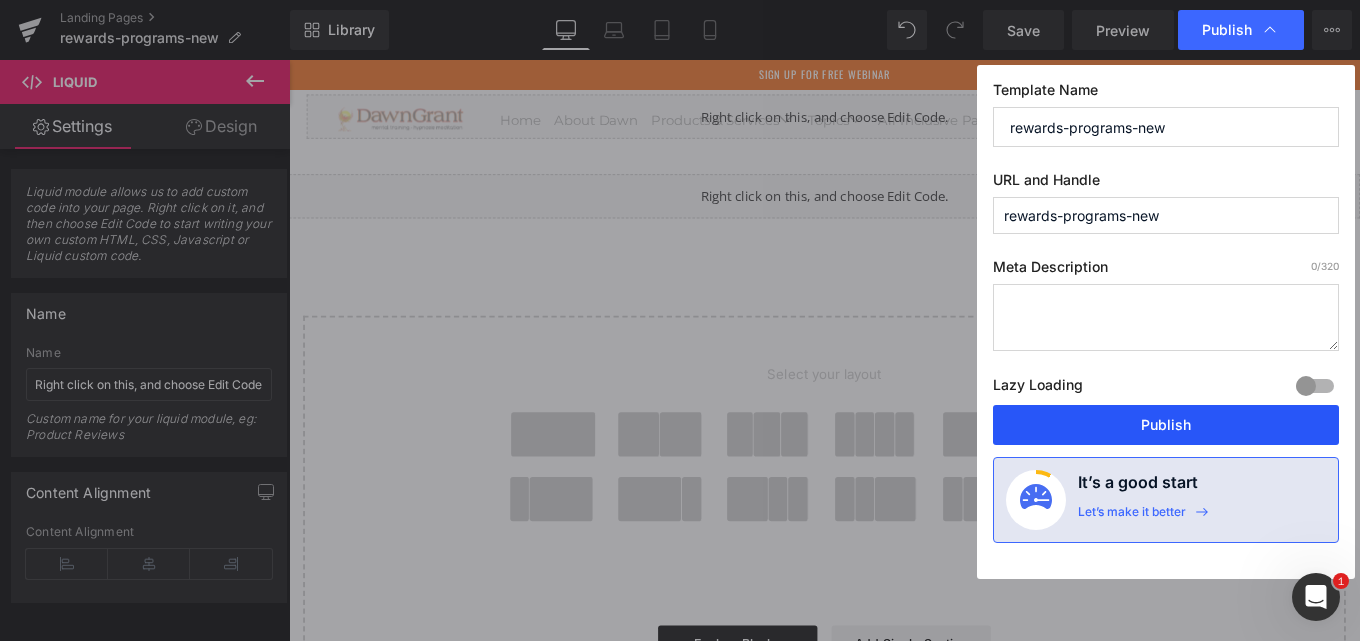 click on "Publish" at bounding box center (1166, 425) 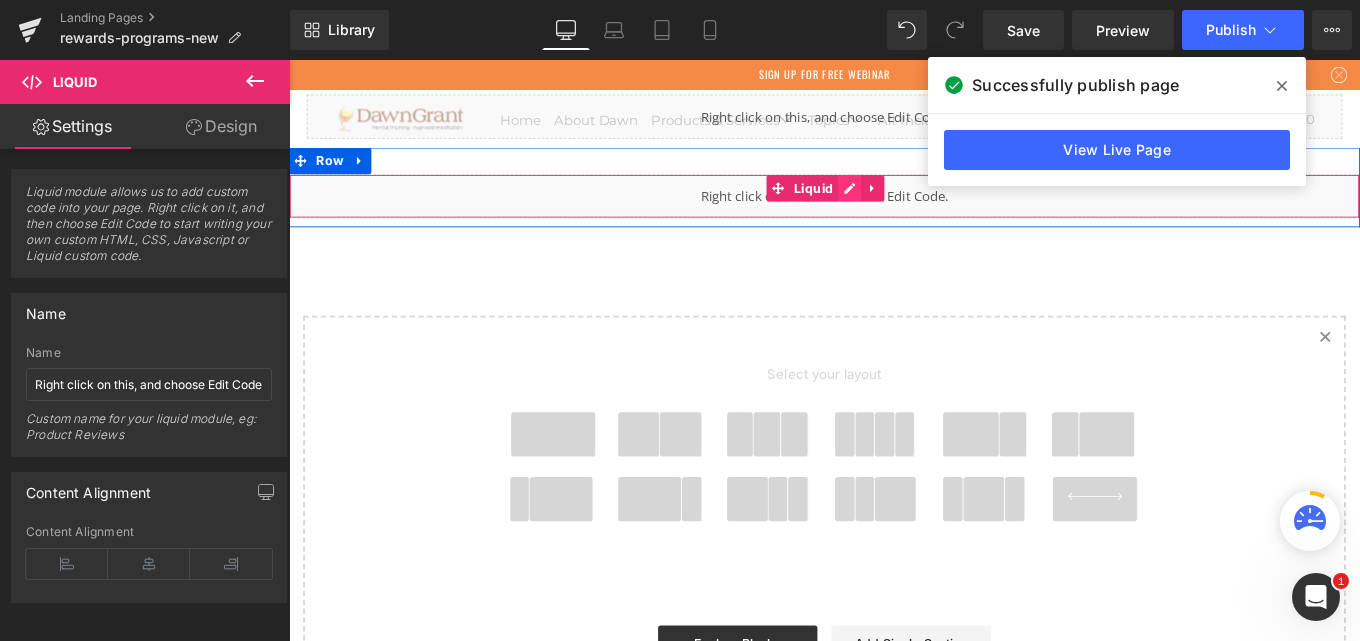 click on "Liquid" at bounding box center [894, 214] 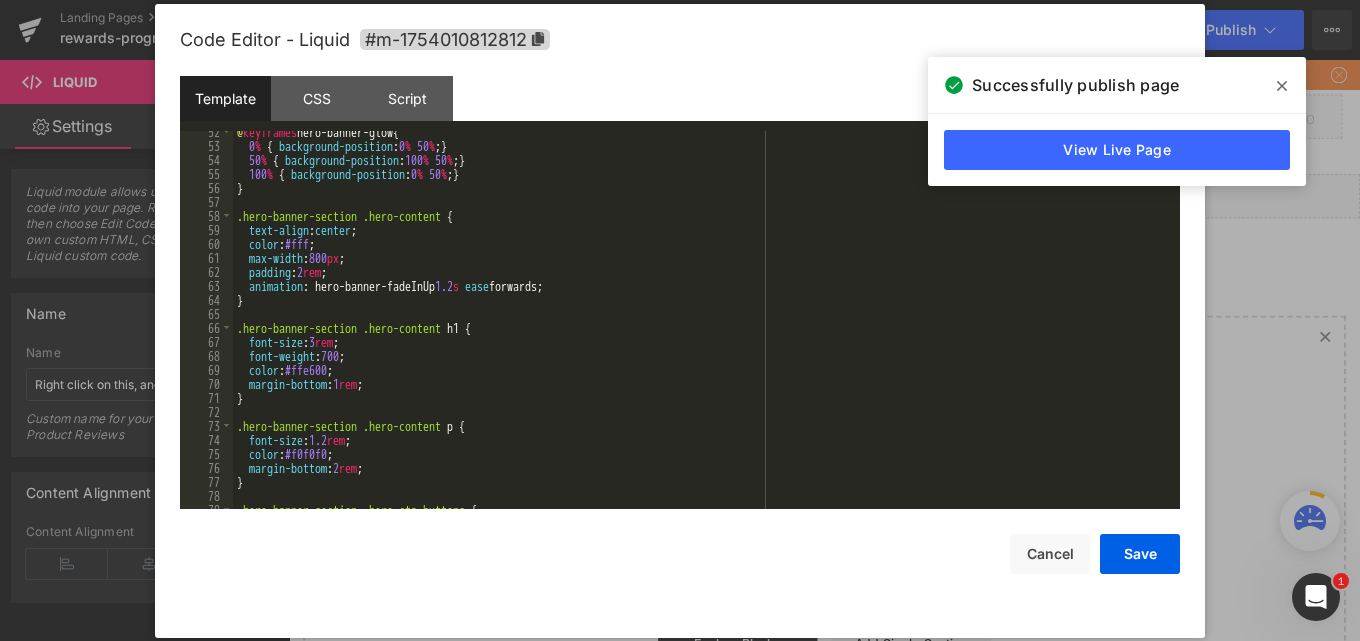 scroll, scrollTop: 720, scrollLeft: 0, axis: vertical 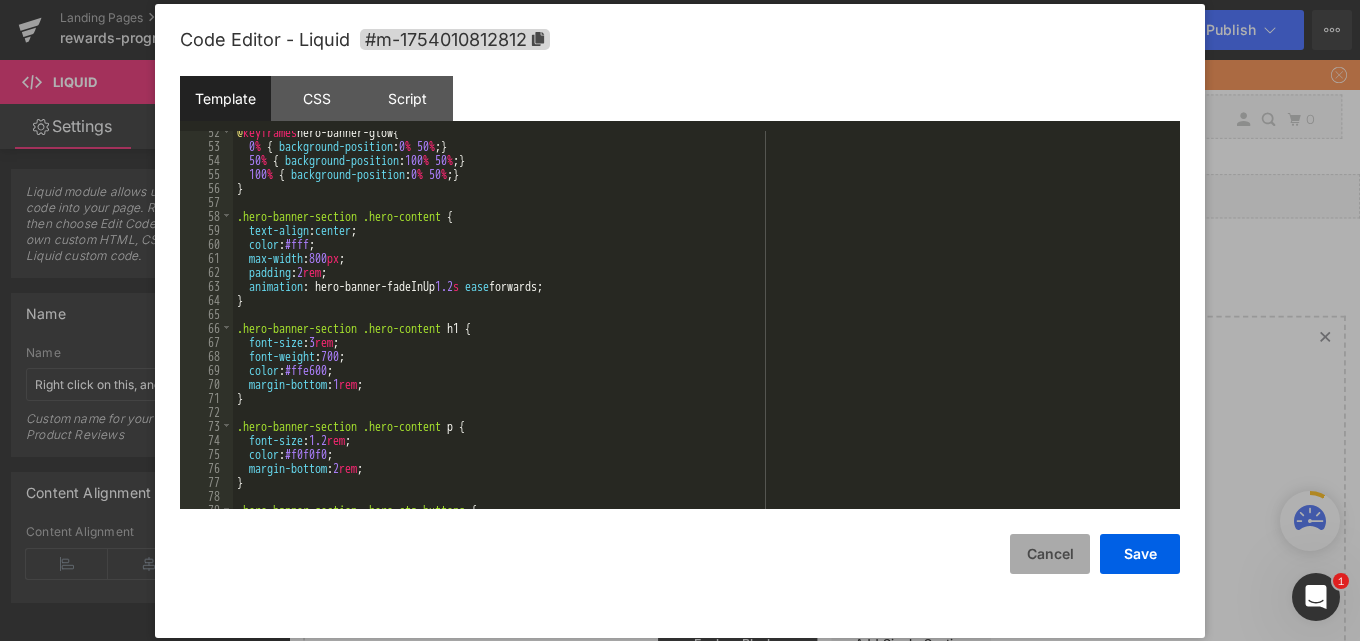 click on "Cancel" at bounding box center [1050, 554] 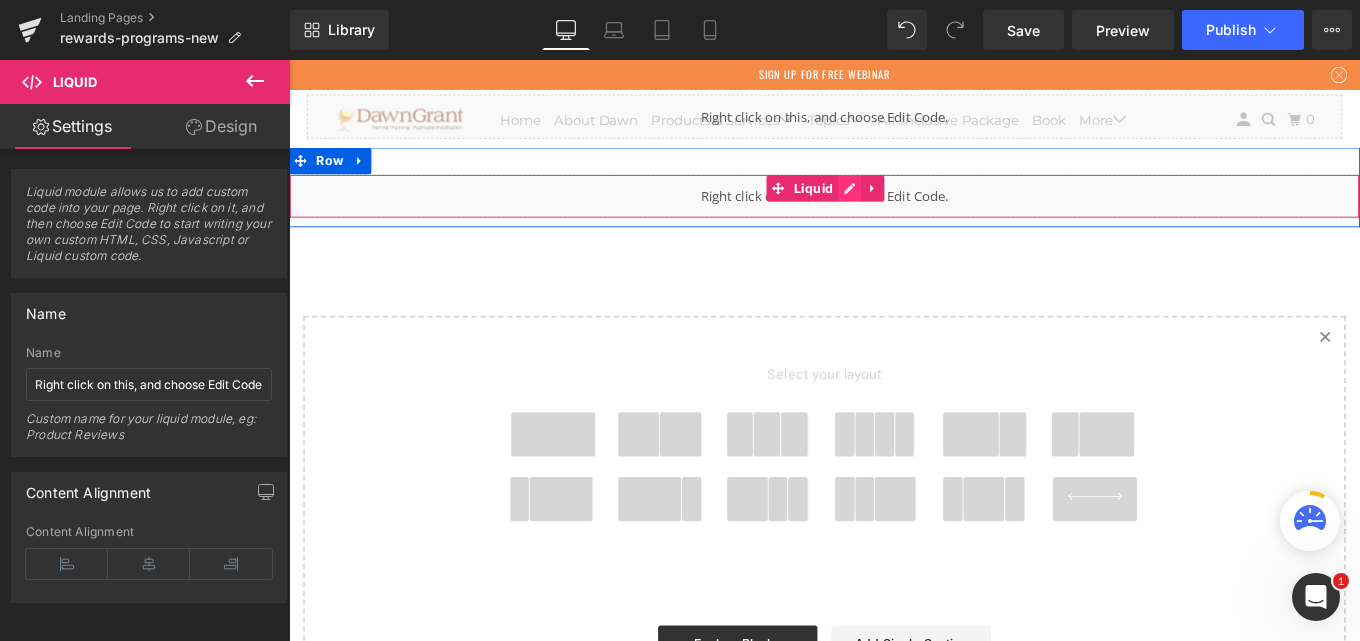 click on "Liquid" at bounding box center [894, 214] 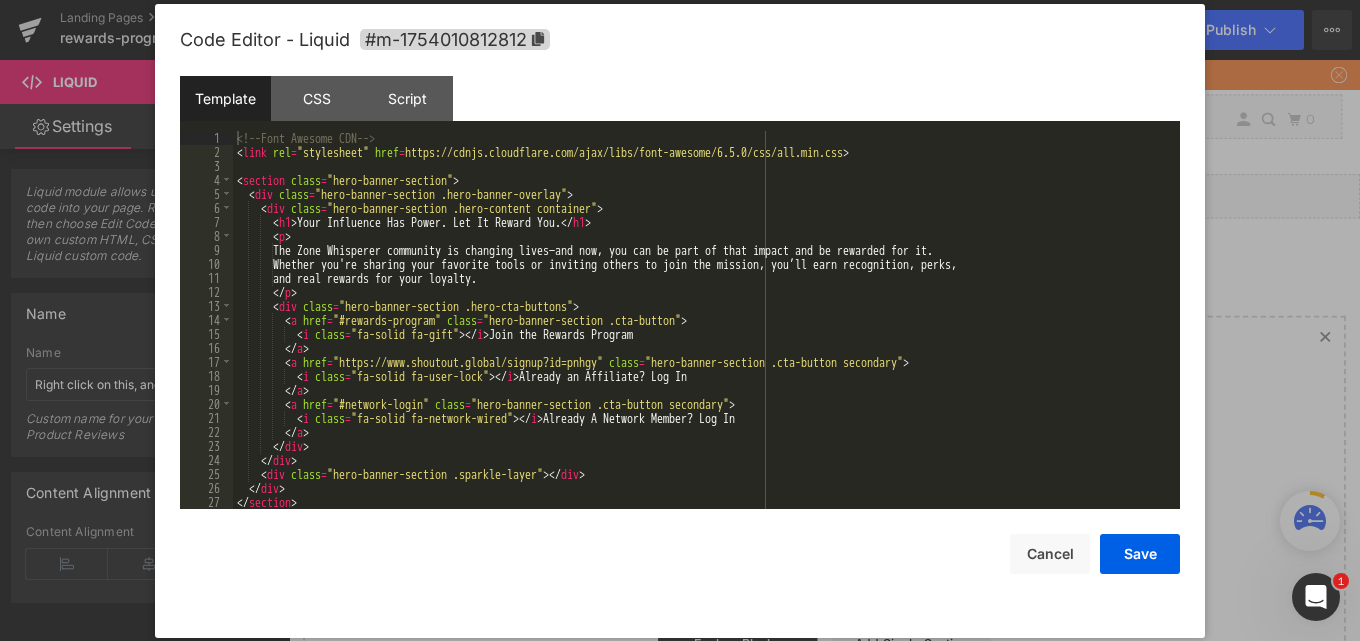 click on "<!--  Font Awesome CDN  --> < link   rel = "stylesheet"   href = "https://cdnjs.cloudflare.com/ajax/libs/font-awesome/6.5.0/css/all.min.css" > < section   class = "hero-banner-section" >    < div   class = "hero-banner-section .hero-banner-overlay" >       < div   class = "hero-banner-section .hero-content container" >          < h1 > Your Influence Has Power. Let It Reward You. </ h1 >          < p >            The Zone Whisperer community is changing lives—and now, you can be part of that impact and be rewarded for it.            Whether you're sharing your favorite tools or inviting others to join the mission, you’ll earn recognition, perks,            and real rewards for your loyalty.          </ p >          < div   class = "hero-banner-section .hero-cta-buttons" >             < a   href = "#rewards-program"   class = "hero-banner-section .cta-button" >                < i   class = "fa-solid fa-gift" > </ i >  Join the Rewards Program             </ a >             < a   href =   class = >" at bounding box center (702, 334) 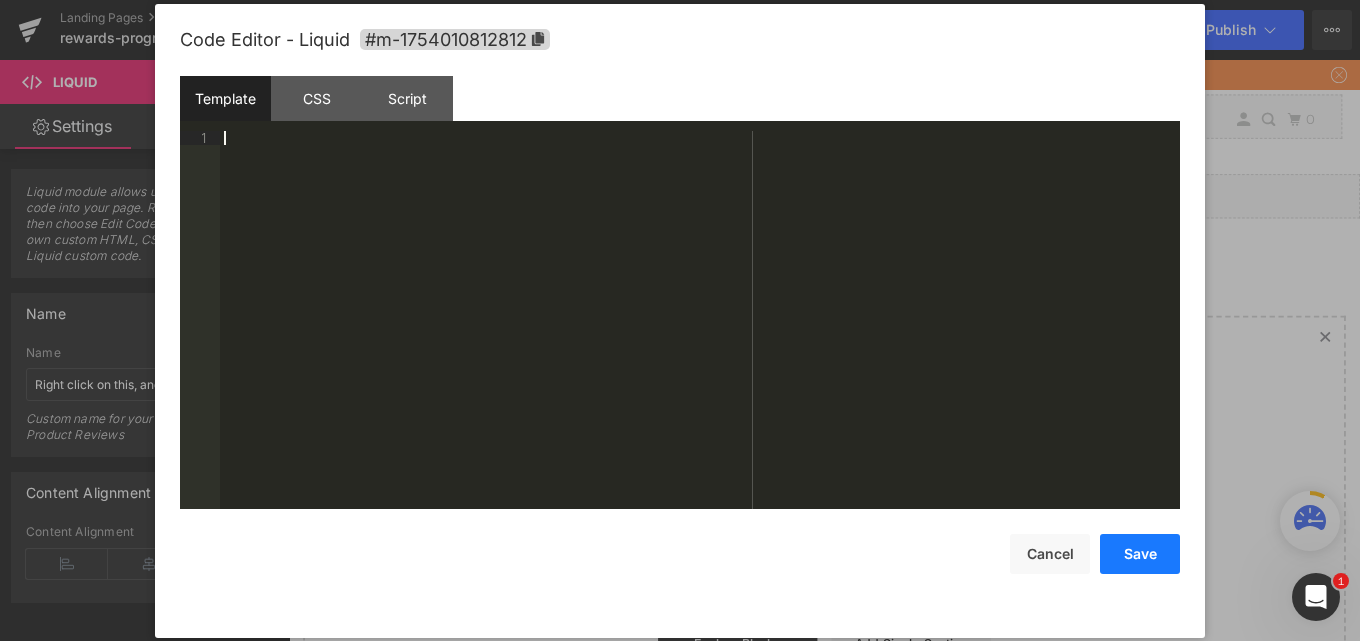 click on "Save" at bounding box center (1140, 554) 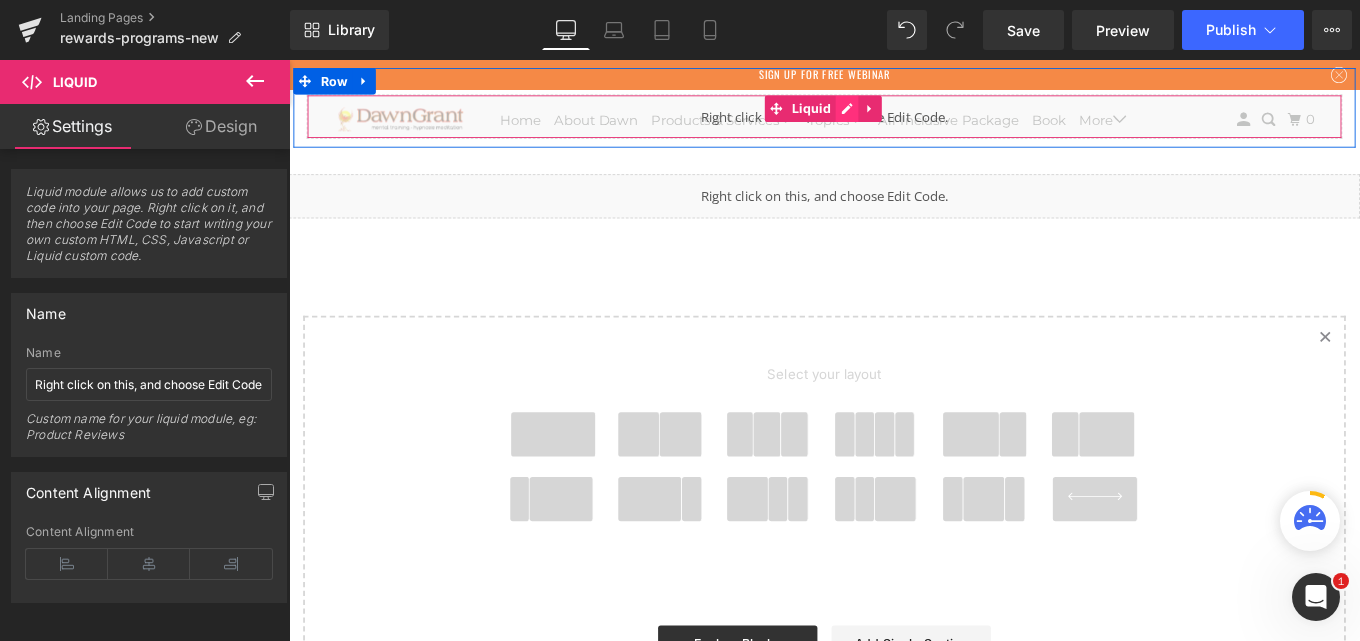 click on "Liquid" at bounding box center [894, 124] 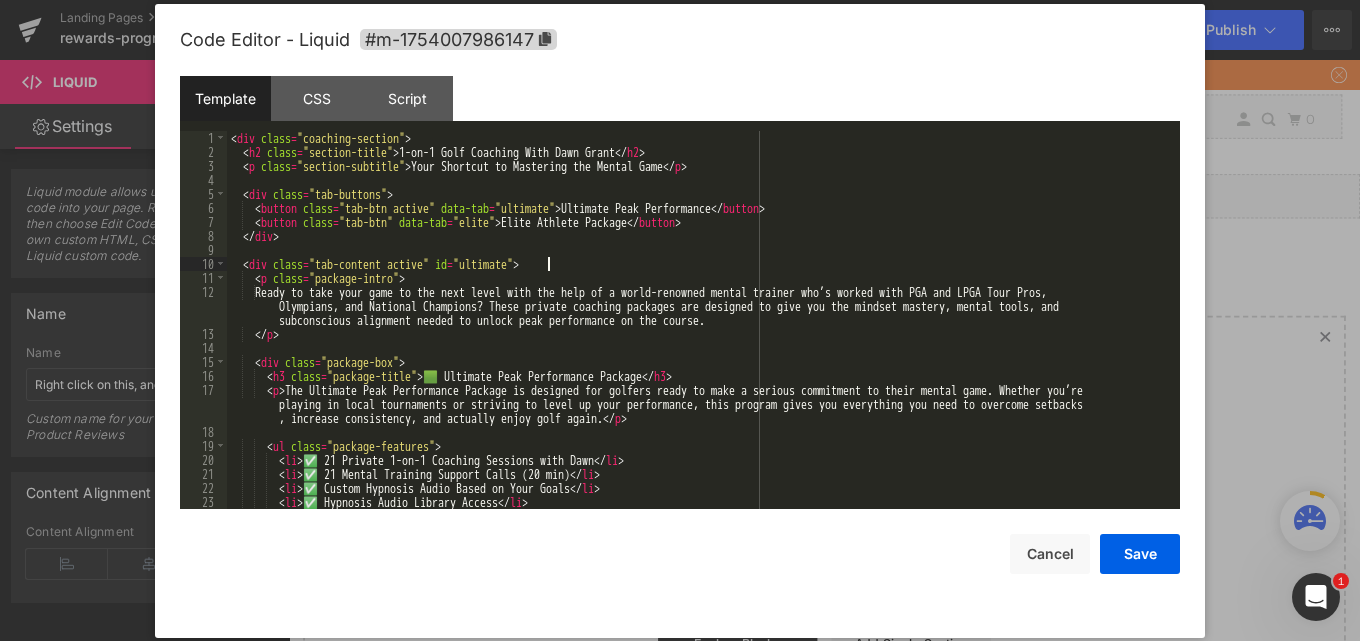 click on "< div   class = "coaching-section" >    < h2   class = "section-title" > 1-on-1 Golf Coaching With Dawn Grant </ h2 >    < p   class = "section-subtitle" > Your Shortcut to Mastering the Mental Game </ p >    < div   class = "tab-buttons" >       < button   class = "tab-btn active"   data-tab = "ultimate" > Ultimate Peak Performance </ button >       < button   class = "tab-btn"   data-tab = "elite" > Elite Athlete Package </ button >    </ div >    < div   class = "tab-content active"   id = "ultimate" >       < p   class = "package-intro" >         Ready to take your game to the next level with the help of a world-renowned mental trainer who’s worked with PGA and LPGA Tour Pros,           Olympians, and National Champions? These private coaching packages are designed to give you the mindset mastery, mental tools, and           subconscious alignment needed to unlock peak performance on the course.       </ p >       < div   class = "package-box" >          < h3   class = "package-title" >" at bounding box center (699, 334) 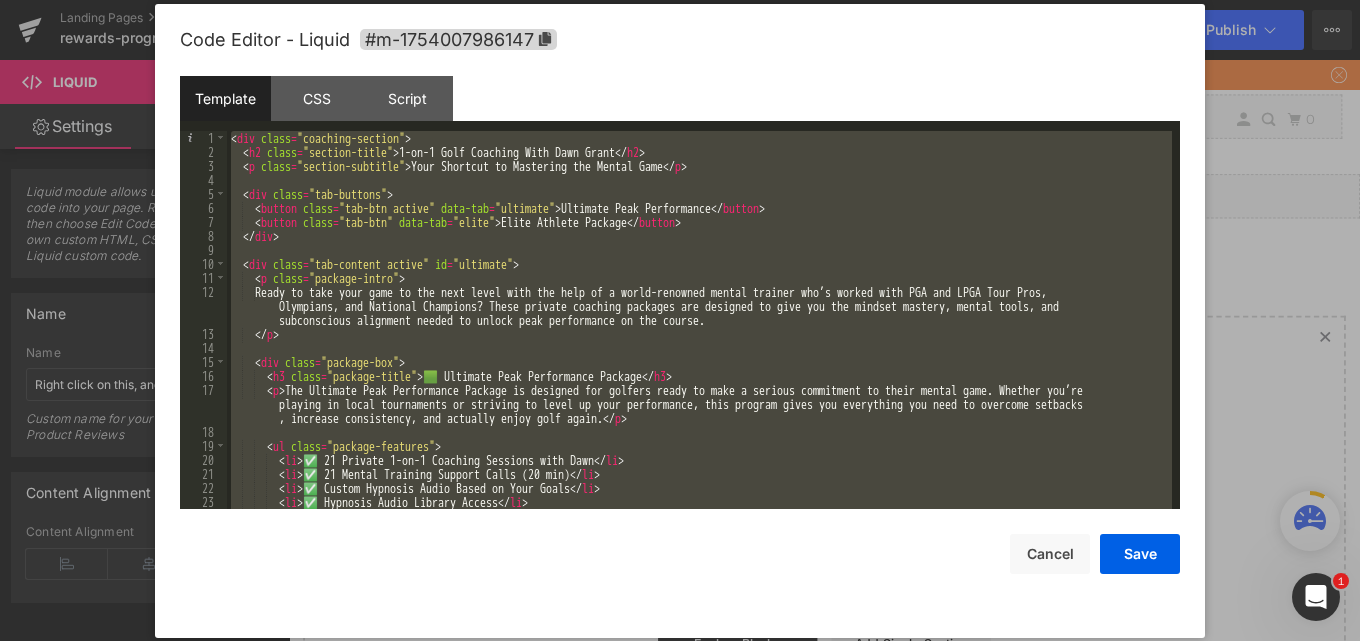 scroll, scrollTop: 0, scrollLeft: 0, axis: both 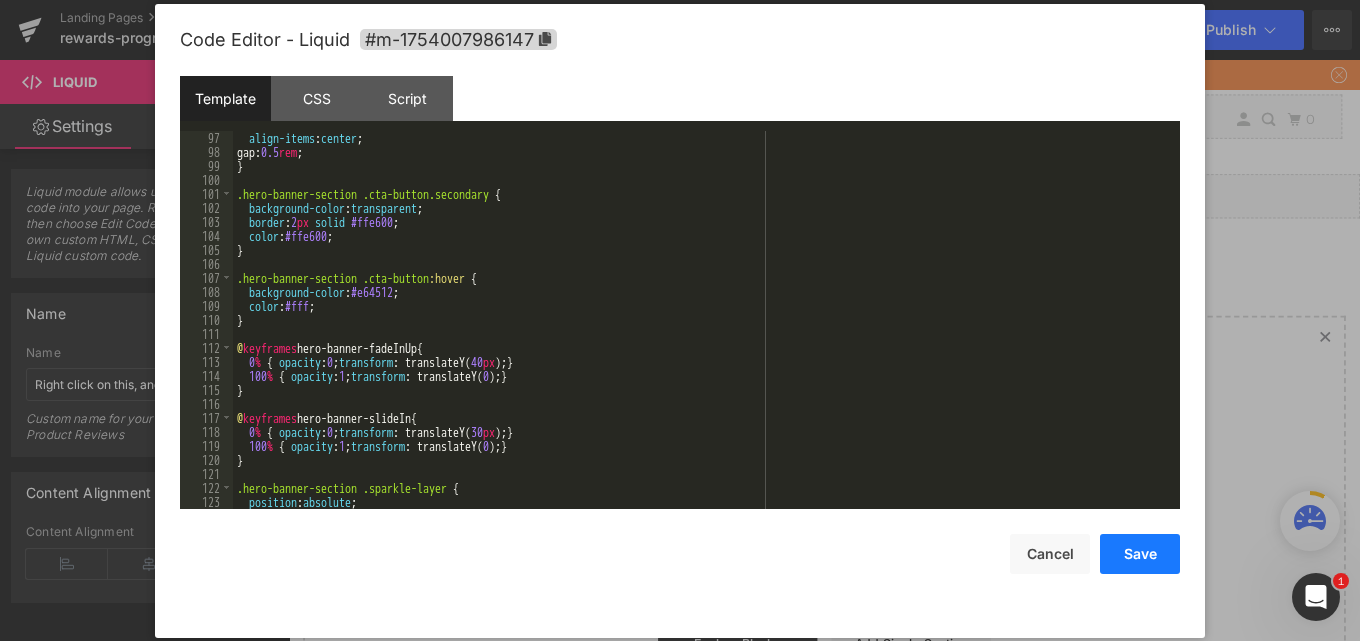 click on "Save" at bounding box center [1140, 554] 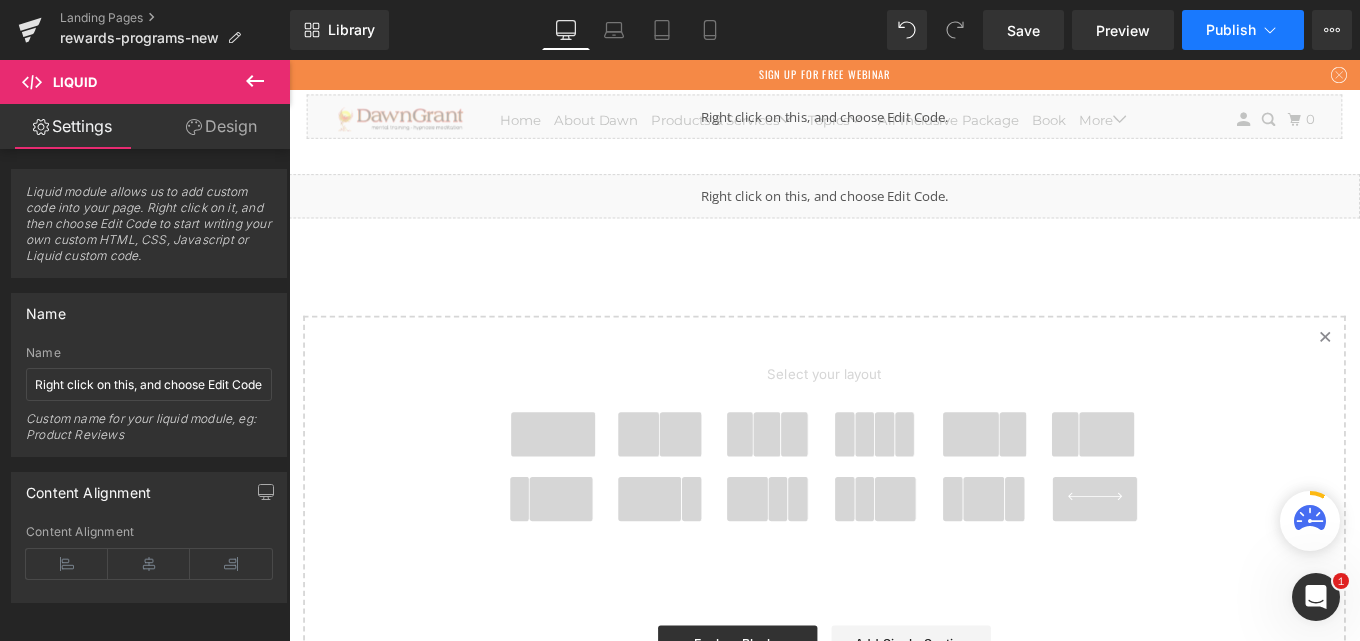 click on "Publish" at bounding box center (1231, 30) 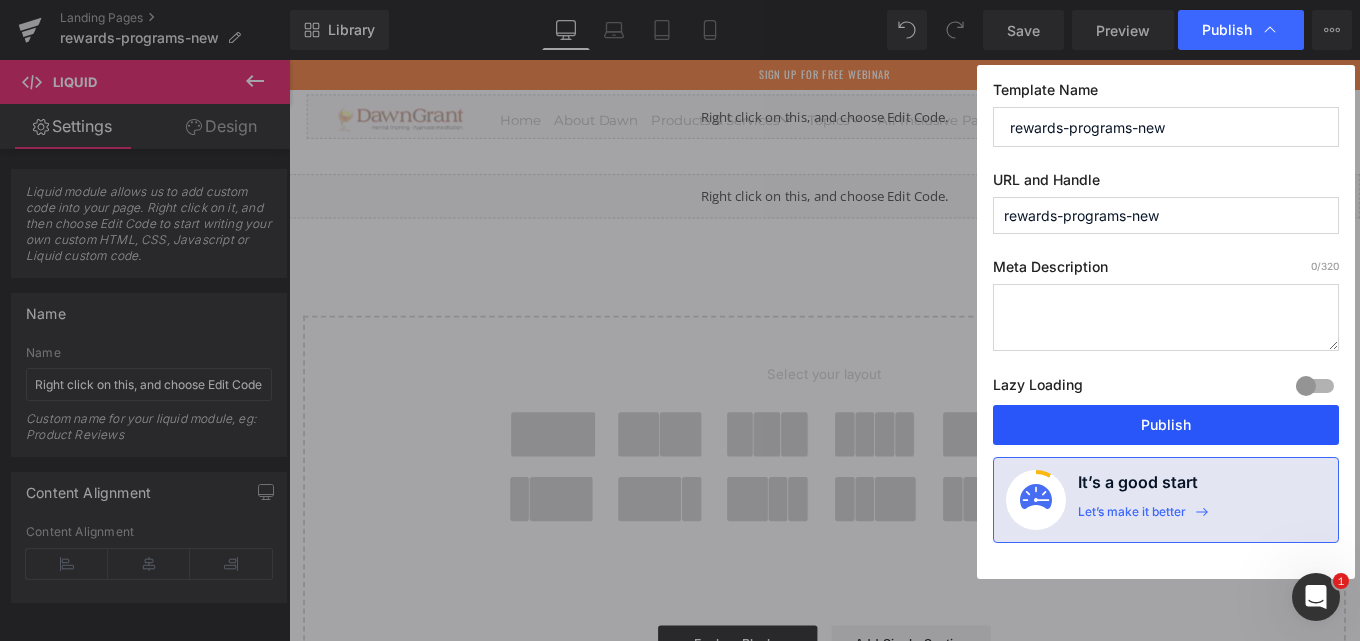 click on "Publish" at bounding box center (1166, 425) 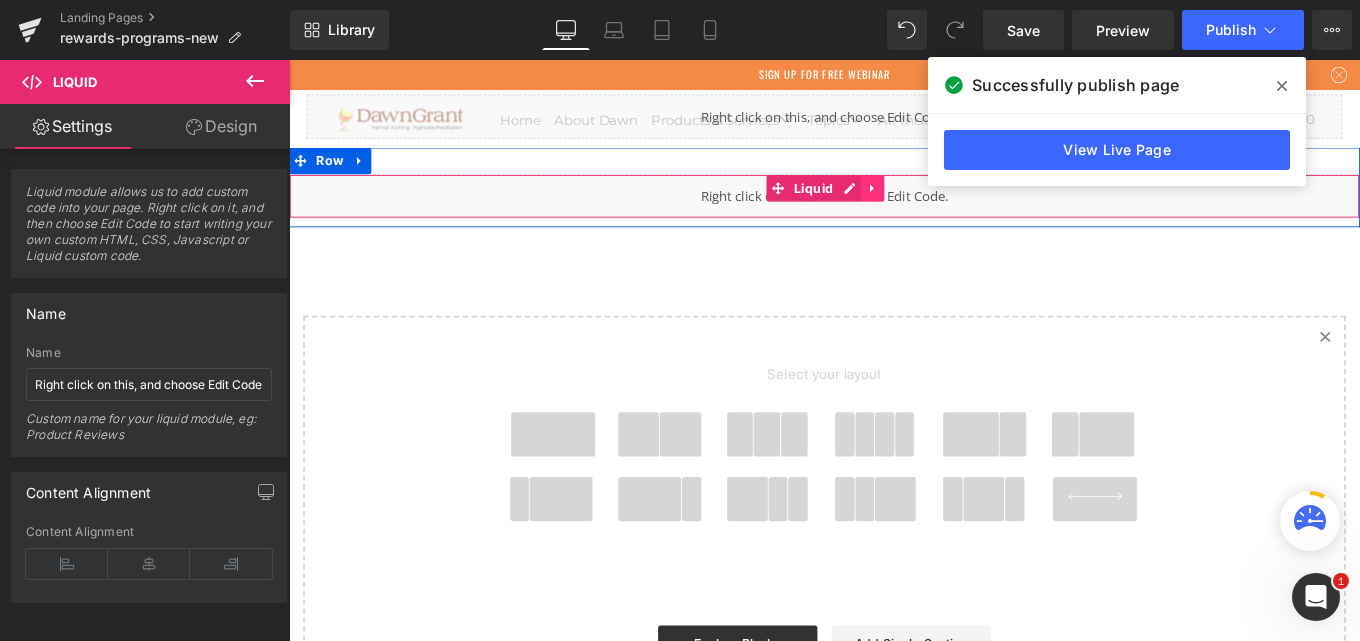 click at bounding box center [948, 205] 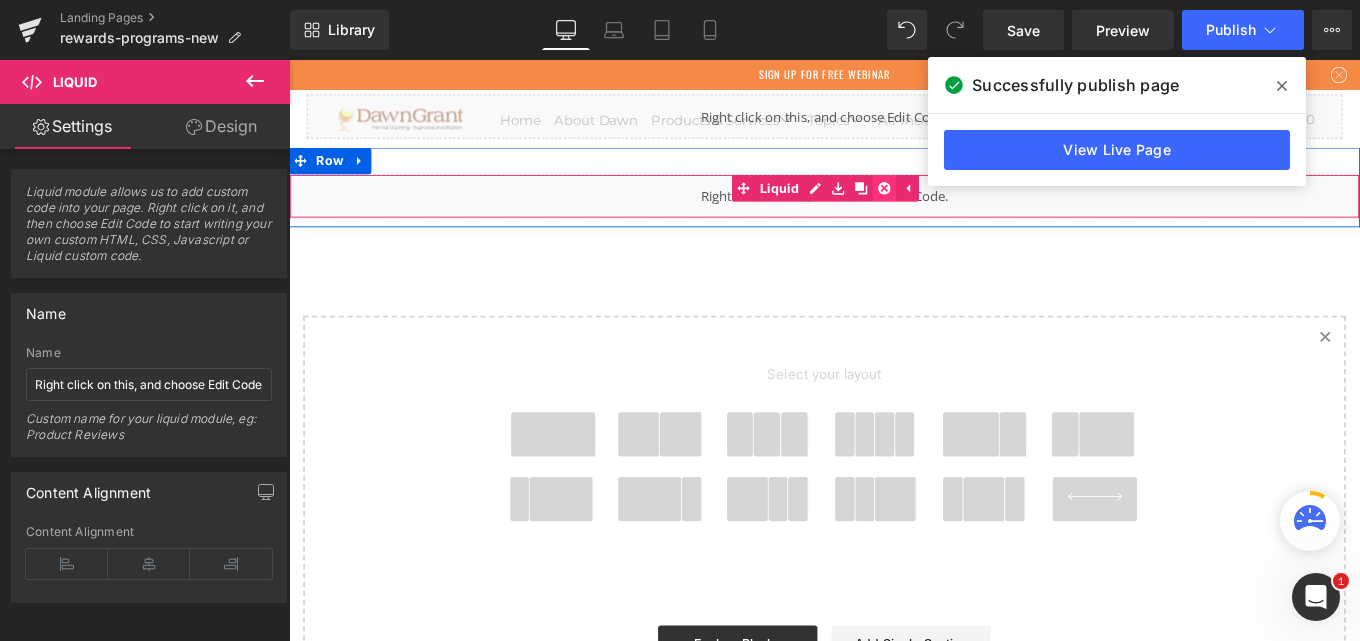 click 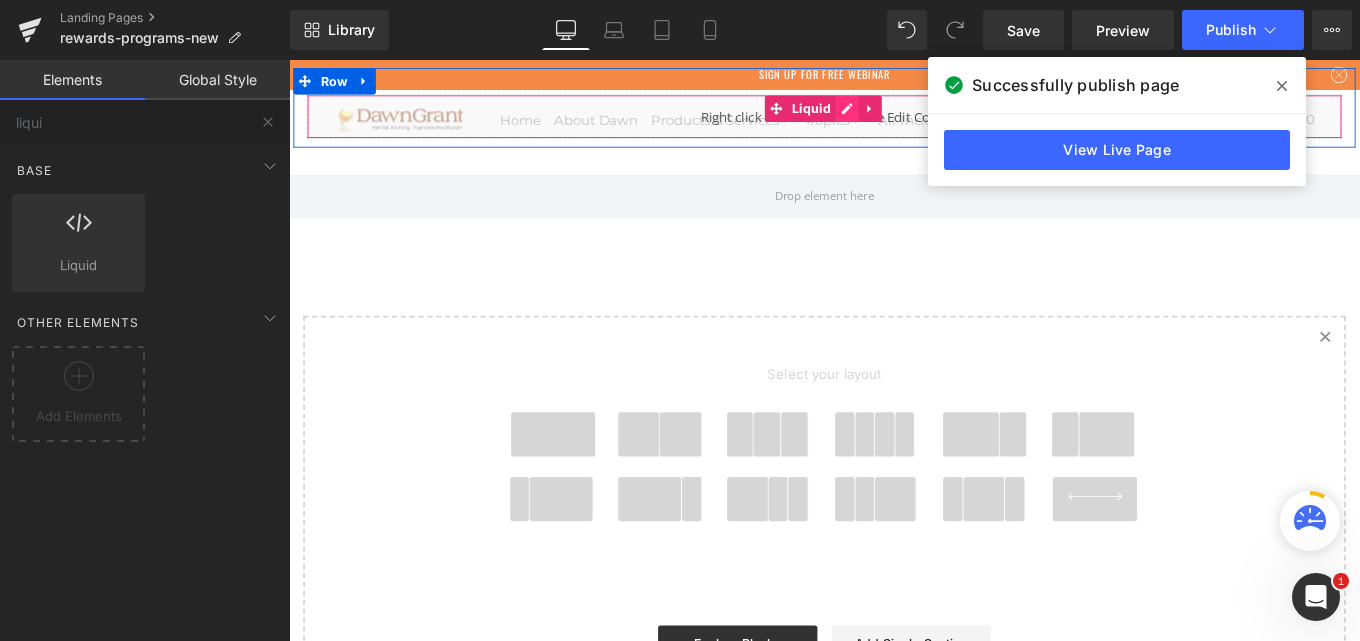 click on "Liquid" at bounding box center (894, 124) 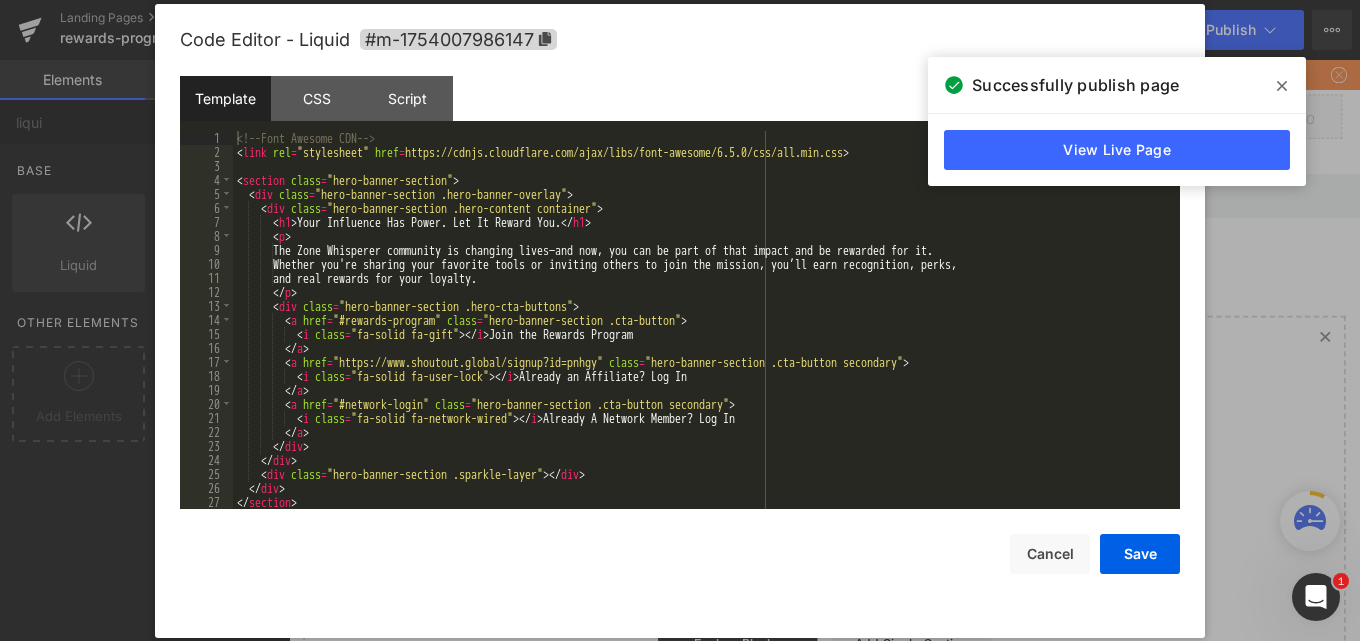 click on "<!--  Font Awesome CDN  --> < link   rel = "stylesheet"   href = "https://cdnjs.cloudflare.com/ajax/libs/font-awesome/6.5.0/css/all.min.css" > < section   class = "hero-banner-section" >    < div   class = "hero-banner-section .hero-banner-overlay" >       < div   class = "hero-banner-section .hero-content container" >          < h1 > Your Influence Has Power. Let It Reward You. </ h1 >          < p >            The Zone Whisperer community is changing lives—and now, you can be part of that impact and be rewarded for it.            Whether you're sharing your favorite tools or inviting others to join the mission, you’ll earn recognition, perks,            and real rewards for your loyalty.          </ p >          < div   class = "hero-banner-section .hero-cta-buttons" >             < a   href = "#rewards-program"   class = "hero-banner-section .cta-button" >                < i   class = "fa-solid fa-gift" > </ i >  Join the Rewards Program             </ a >             < a   href =   class = >" at bounding box center [702, 334] 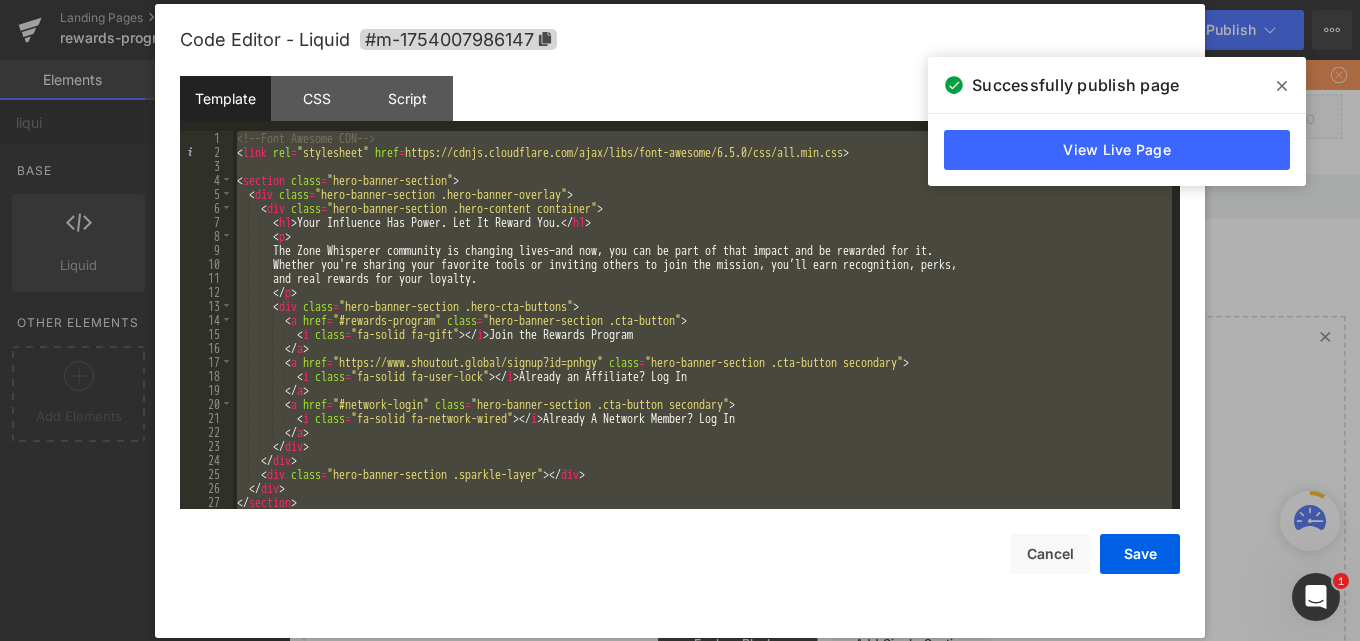 scroll, scrollTop: 1568, scrollLeft: 0, axis: vertical 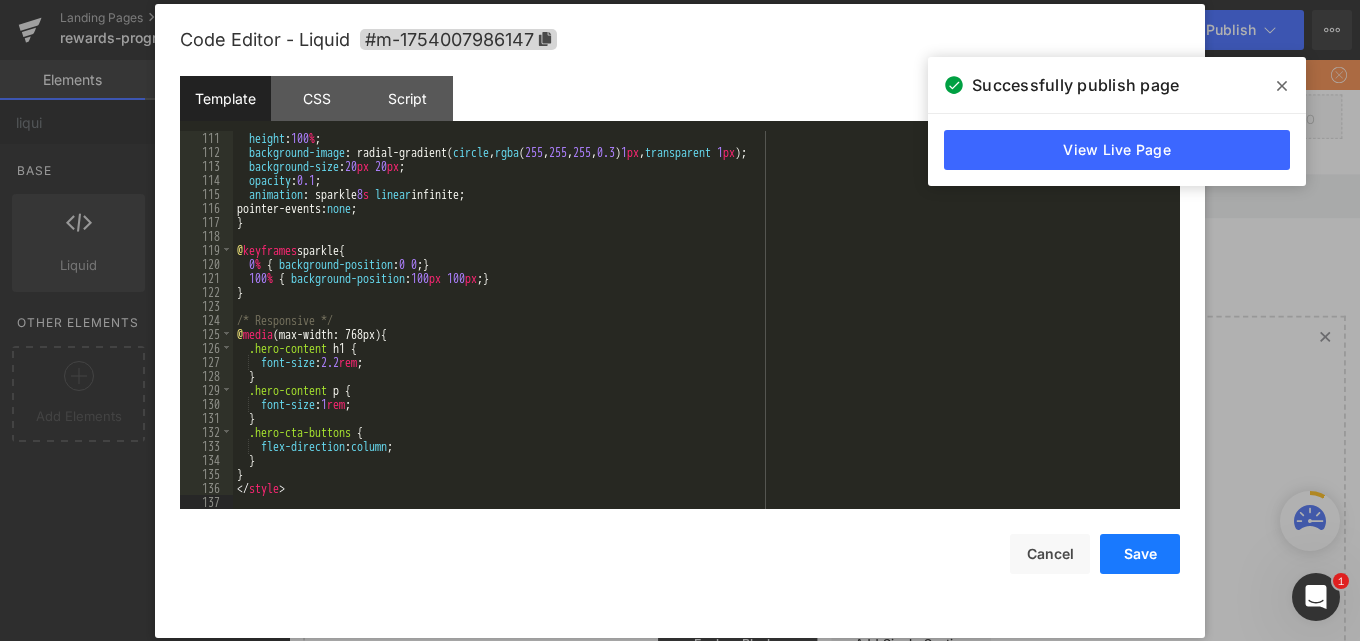 click on "Save" at bounding box center (1140, 554) 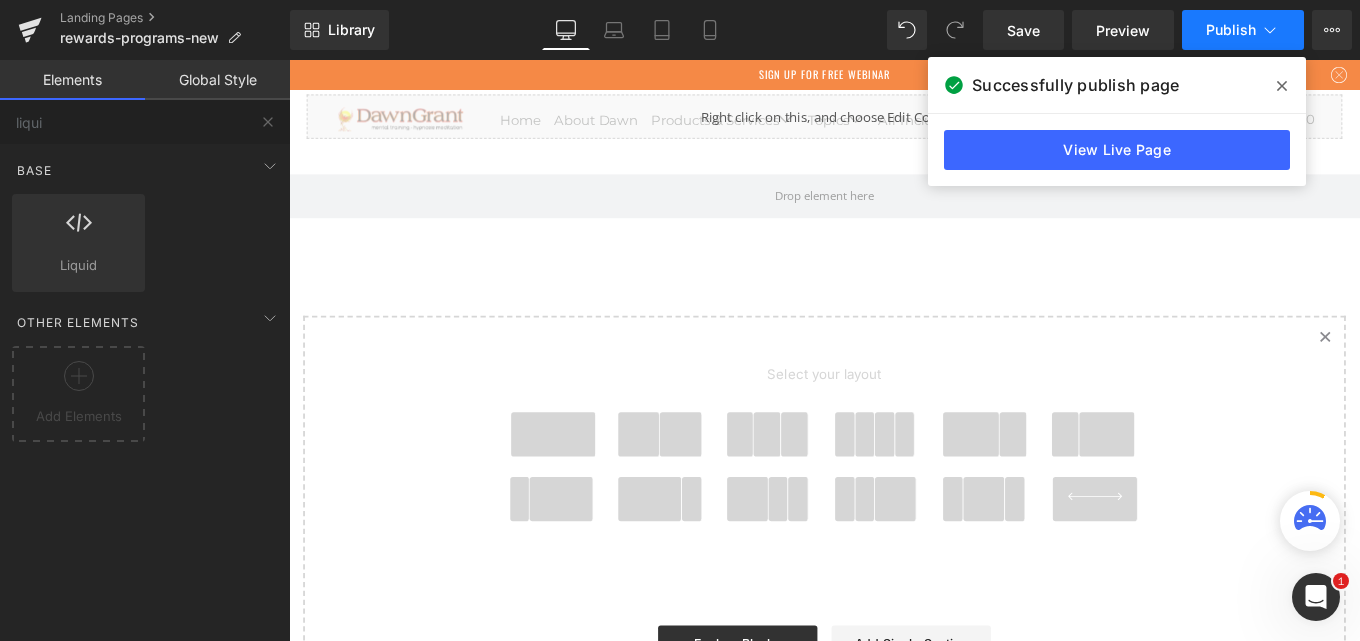 click on "Publish" at bounding box center [1231, 30] 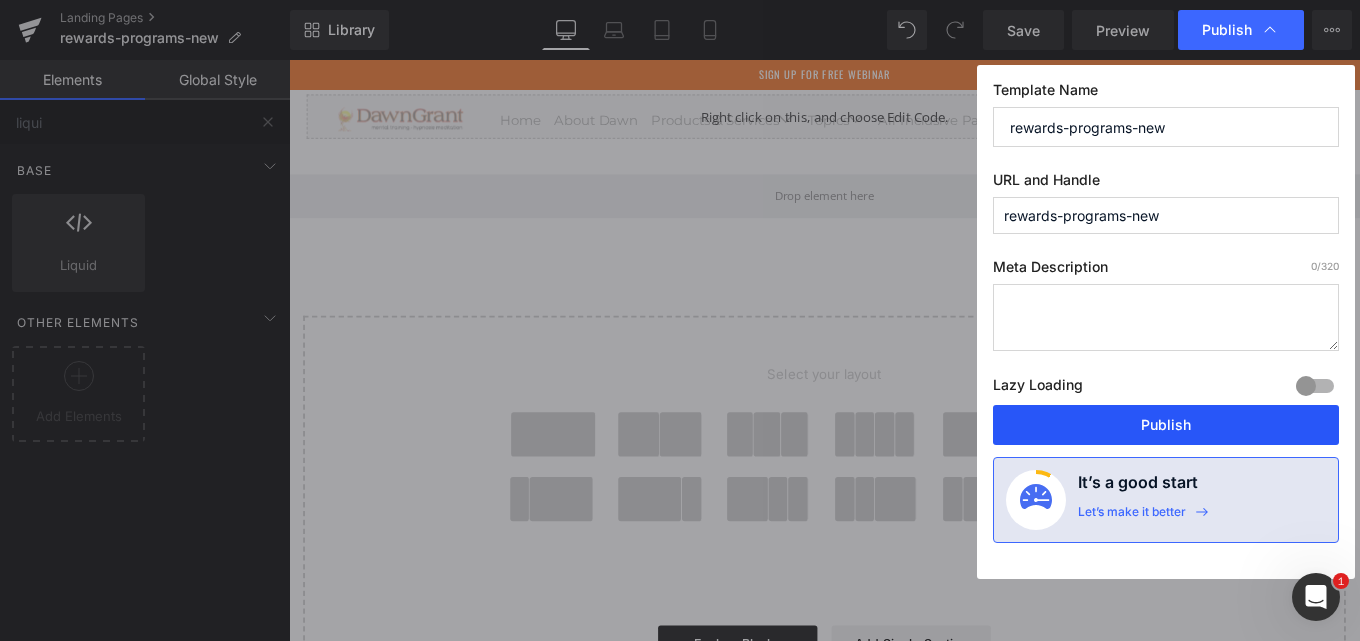 click on "Publish" at bounding box center (1166, 425) 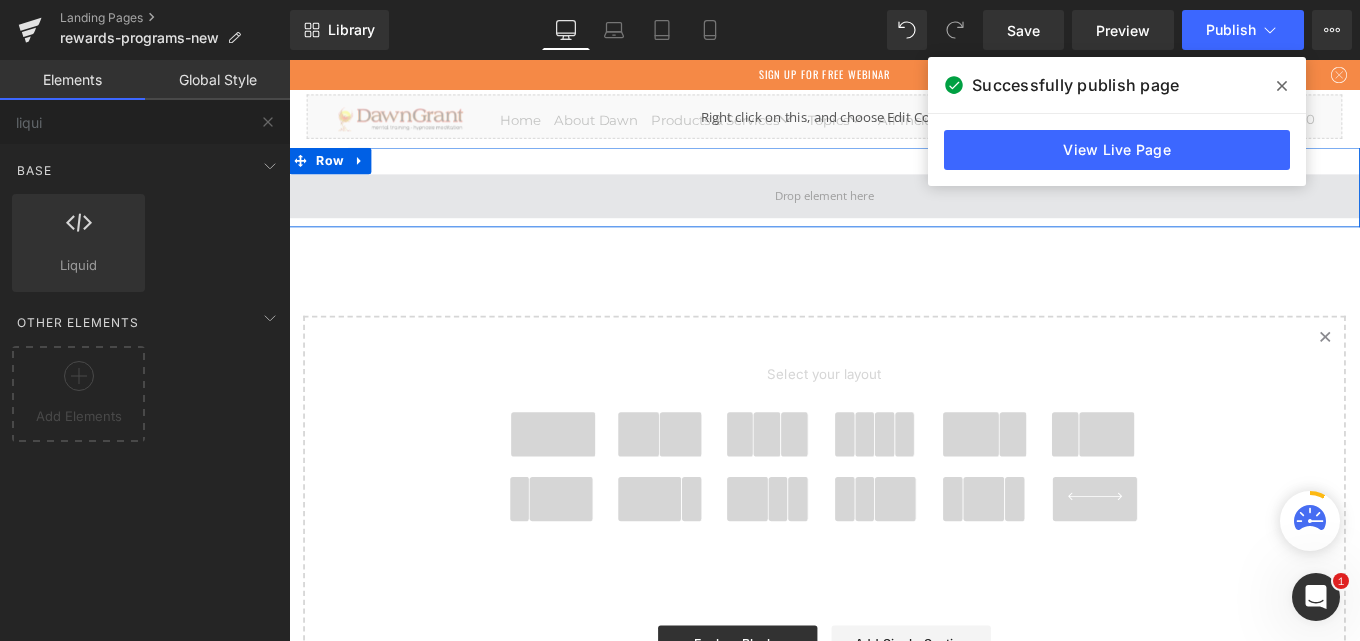 click at bounding box center [894, 213] 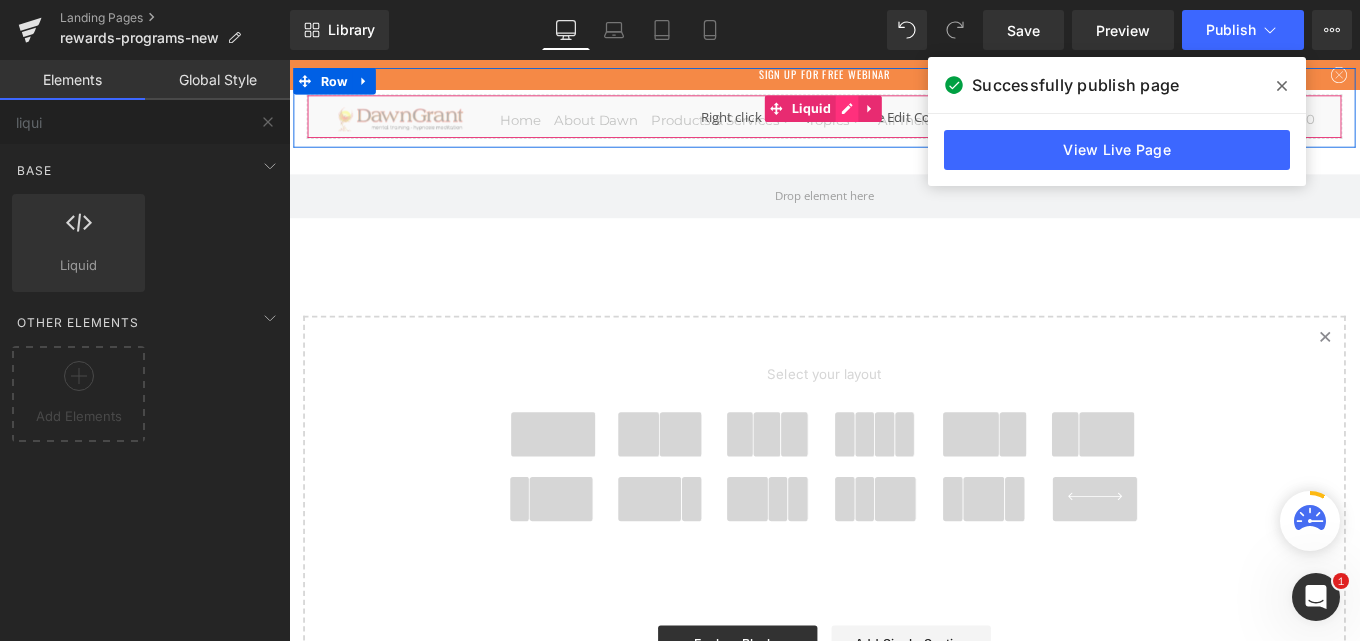 click on "Liquid" at bounding box center [894, 124] 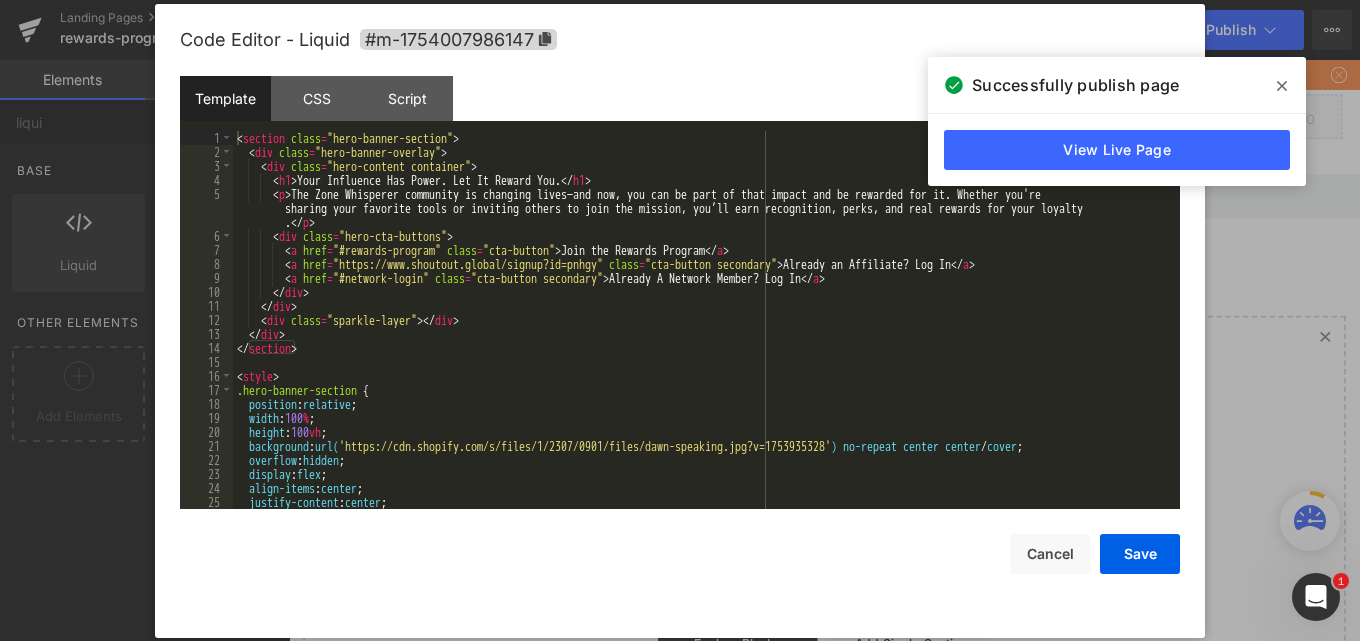 scroll, scrollTop: 60, scrollLeft: 0, axis: vertical 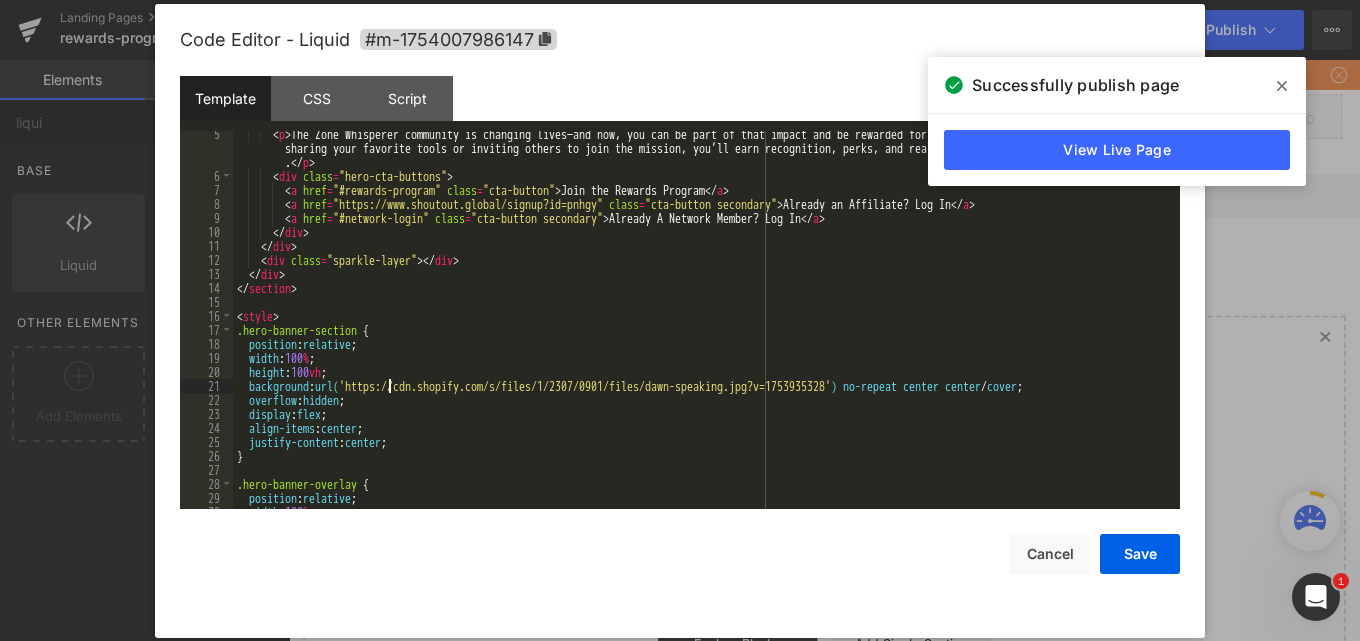 click on "< p > The Zone Whisperer community is changing lives—and now, you can be part of that impact and be rewarded for it. Whether you're           sharing your favorite tools or inviting others to join the mission, you’ll earn recognition, perks, and real rewards for your loyalty          . </ p >          < div   class = "hero-cta-buttons" >             < a   href = "#rewards-program"   class = "cta-button" > Join the Rewards Program </ a >             < a   href = "https://www.shoutout.global/signup?id=pnhgy"   class = "cta-button secondary" > Already an Affiliate? Log In </ a >             < a   href = "#network-login"   class = "cta-button secondary" > Already A Network Member? Log In </ a >          </ div >       </ div >       < div   class = "sparkle-layer" > </ div >    </ div > </ section > < style > .hero-banner-section   {    position :  relative ;    width :  100 % ;    height :  100 vh ;    background :  url( )   no-repeat   center   center / cover ;    overflow :  hidden" at bounding box center (702, 344) 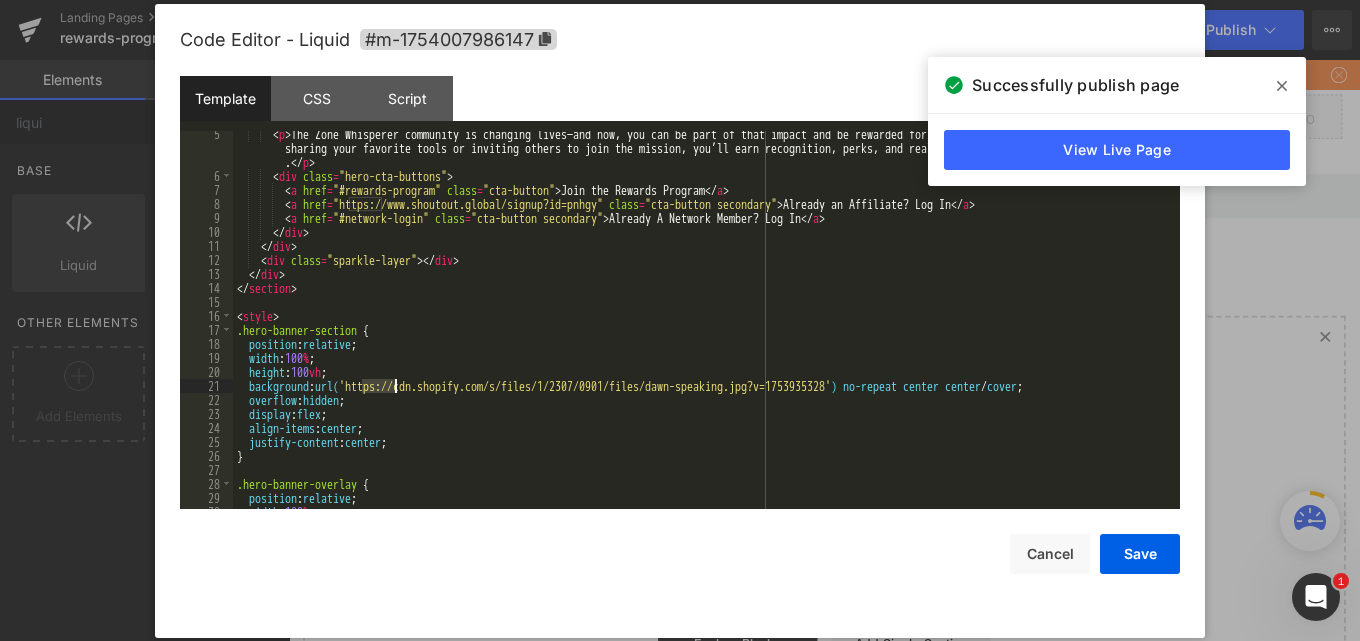 click on "< p > The Zone Whisperer community is changing lives—and now, you can be part of that impact and be rewarded for it. Whether you're           sharing your favorite tools or inviting others to join the mission, you’ll earn recognition, perks, and real rewards for your loyalty          . </ p >          < div   class = "hero-cta-buttons" >             < a   href = "#rewards-program"   class = "cta-button" > Join the Rewards Program </ a >             < a   href = "https://www.shoutout.global/signup?id=pnhgy"   class = "cta-button secondary" > Already an Affiliate? Log In </ a >             < a   href = "#network-login"   class = "cta-button secondary" > Already A Network Member? Log In </ a >          </ div >       </ div >       < div   class = "sparkle-layer" > </ div >    </ div > </ section > < style > .hero-banner-section   {    position :  relative ;    width :  100 % ;    height :  100 vh ;    background :  url( )   no-repeat   center   center / cover ;    overflow :  hidden" at bounding box center [702, 344] 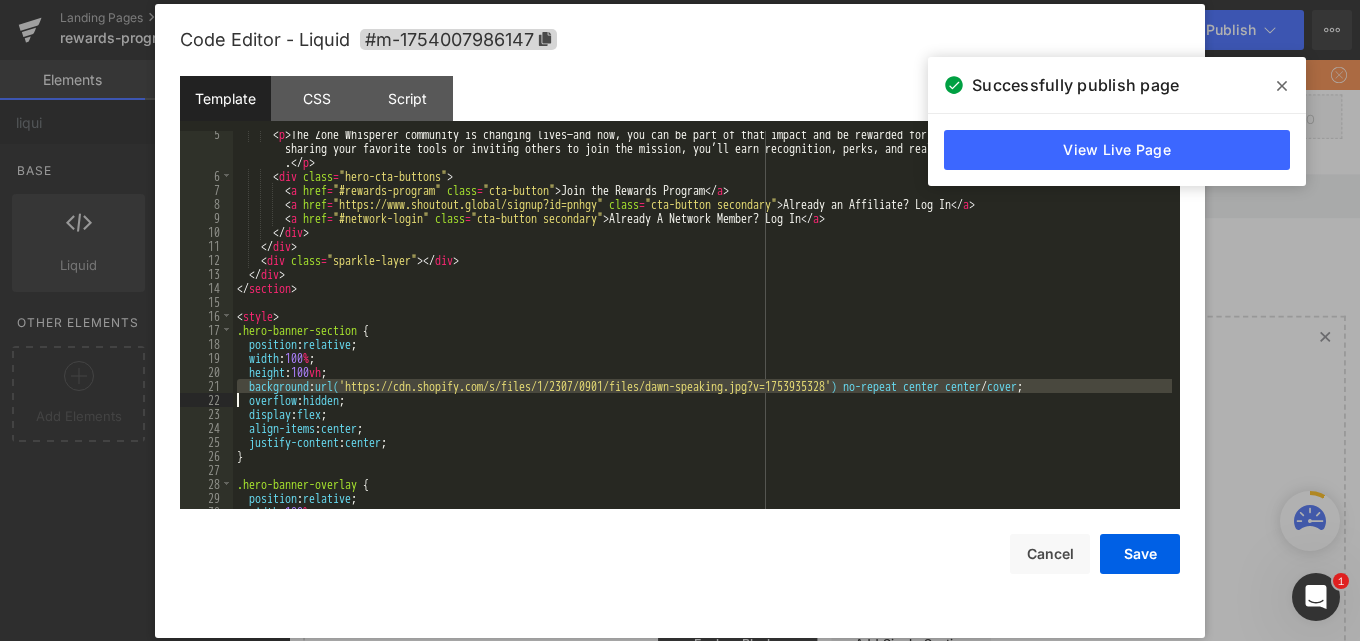 click on "< p > The Zone Whisperer community is changing lives—and now, you can be part of that impact and be rewarded for it. Whether you're           sharing your favorite tools or inviting others to join the mission, you’ll earn recognition, perks, and real rewards for your loyalty          . </ p >          < div   class = "hero-cta-buttons" >             < a   href = "#rewards-program"   class = "cta-button" > Join the Rewards Program </ a >             < a   href = "https://www.shoutout.global/signup?id=pnhgy"   class = "cta-button secondary" > Already an Affiliate? Log In </ a >             < a   href = "#network-login"   class = "cta-button secondary" > Already A Network Member? Log In </ a >          </ div >       </ div >       < div   class = "sparkle-layer" > </ div >    </ div > </ section > < style > .hero-banner-section   {    position :  relative ;    width :  100 % ;    height :  100 vh ;    background :  url( )   no-repeat   center   center / cover ;    overflow :  hidden" at bounding box center [702, 320] 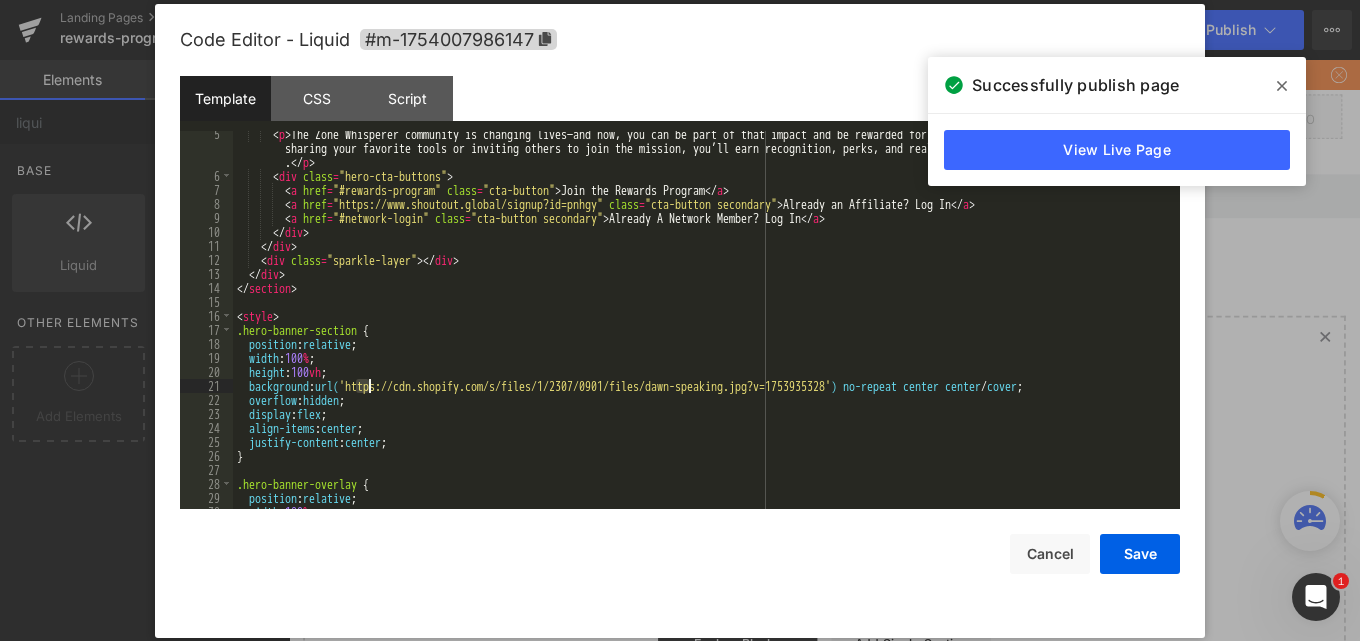drag, startPoint x: 359, startPoint y: 384, endPoint x: 370, endPoint y: 383, distance: 11.045361 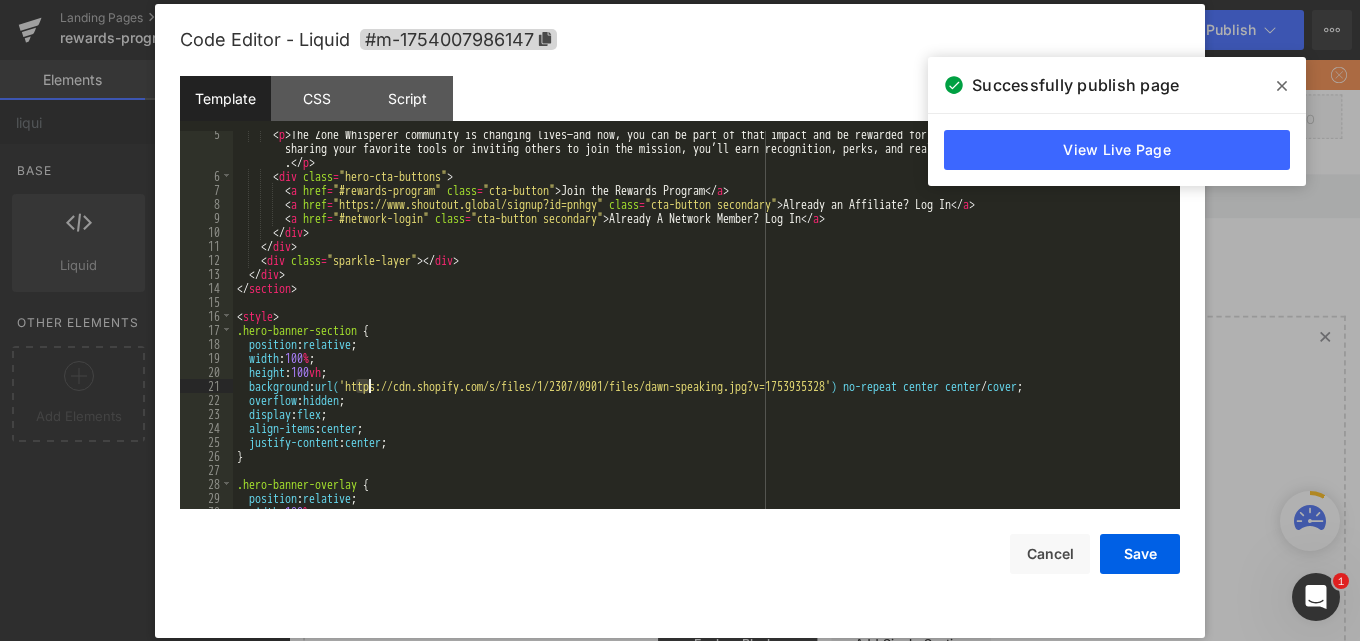 click on "< p > The Zone Whisperer community is changing lives—and now, you can be part of that impact and be rewarded for it. Whether you're           sharing your favorite tools or inviting others to join the mission, you’ll earn recognition, perks, and real rewards for your loyalty          . </ p >          < div   class = "hero-cta-buttons" >             < a   href = "#rewards-program"   class = "cta-button" > Join the Rewards Program </ a >             < a   href = "https://www.shoutout.global/signup?id=pnhgy"   class = "cta-button secondary" > Already an Affiliate? Log In </ a >             < a   href = "#network-login"   class = "cta-button secondary" > Already A Network Member? Log In </ a >          </ div >       </ div >       < div   class = "sparkle-layer" > </ div >    </ div > </ section > < style > .hero-banner-section   {    position :  relative ;    width :  100 % ;    height :  100 vh ;    background :  url( )   no-repeat   center   center / cover ;    overflow :  hidden" at bounding box center [702, 320] 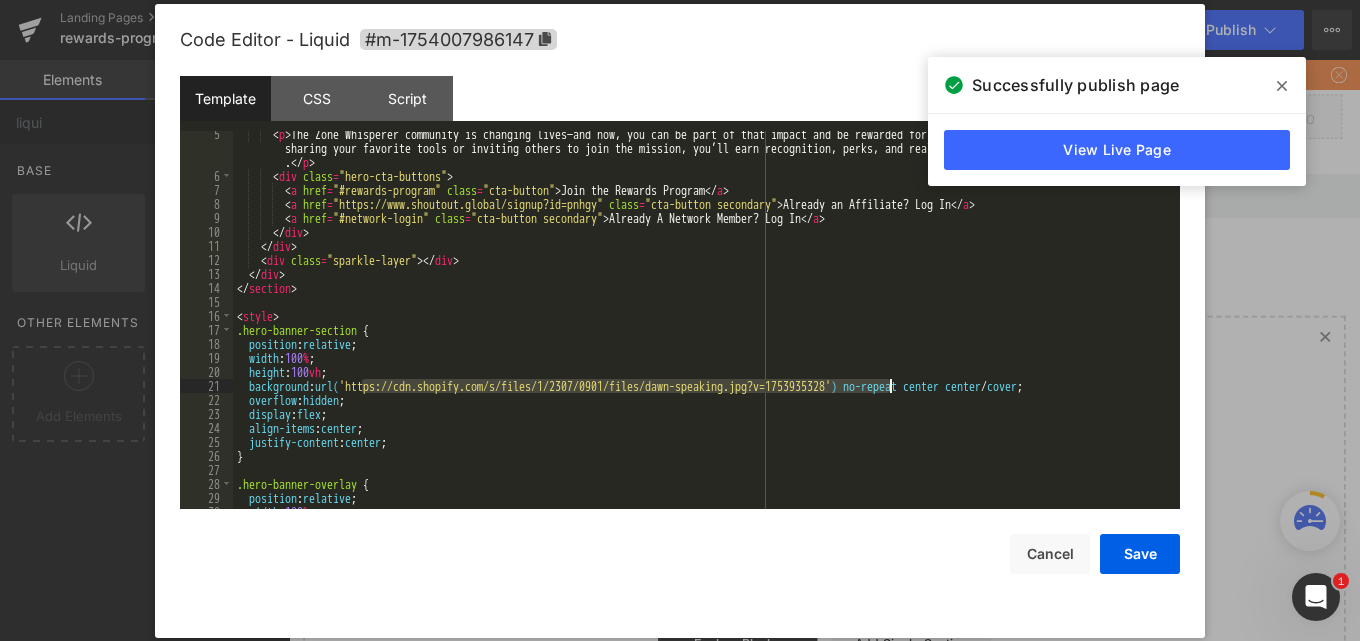 drag, startPoint x: 364, startPoint y: 382, endPoint x: 892, endPoint y: 386, distance: 528.01514 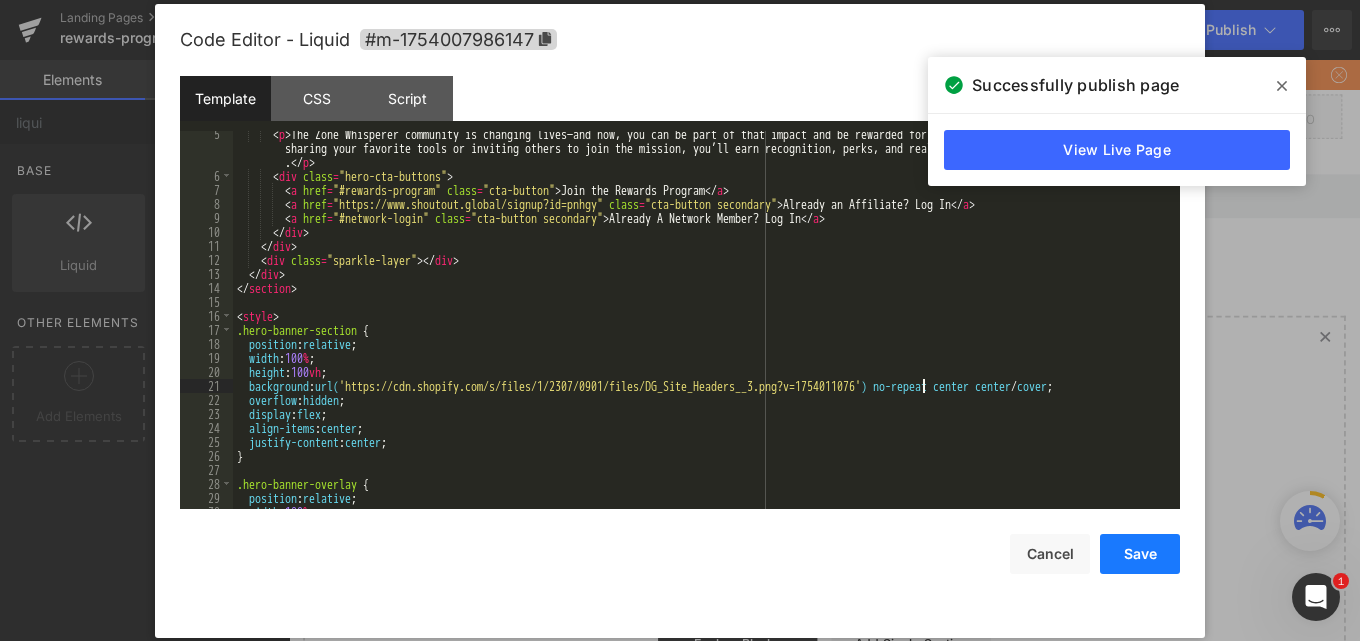 click on "Save" at bounding box center [1140, 554] 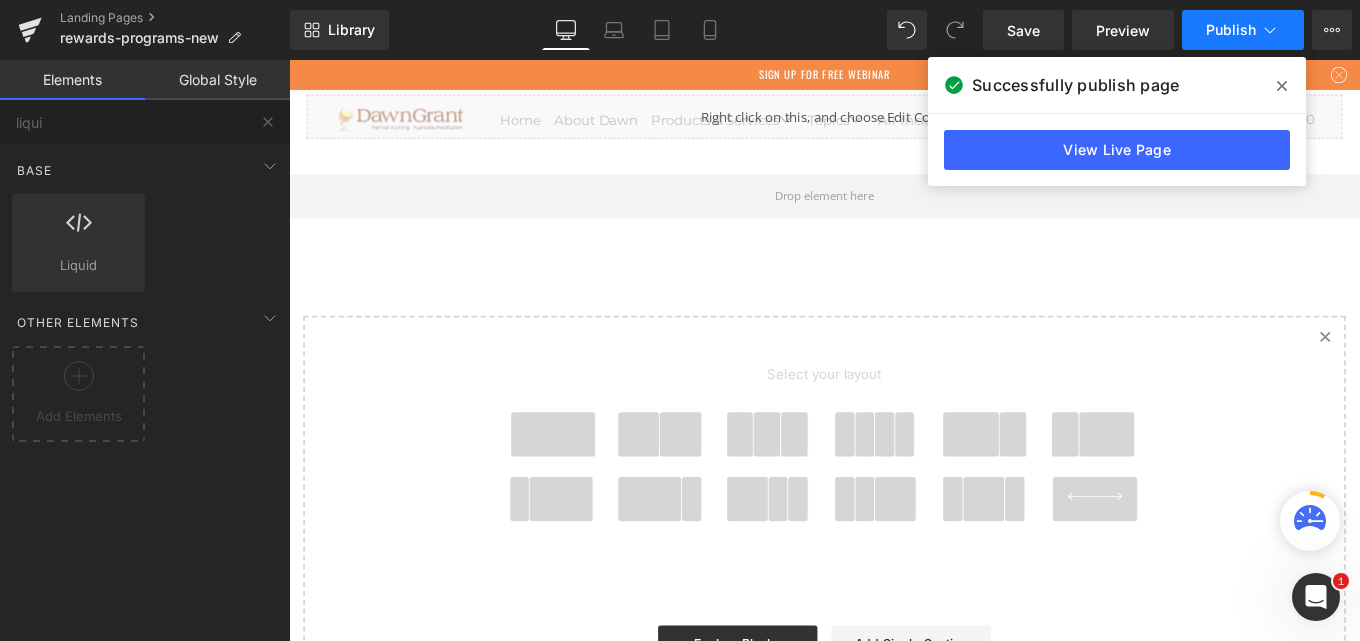 click on "Publish" at bounding box center [1231, 30] 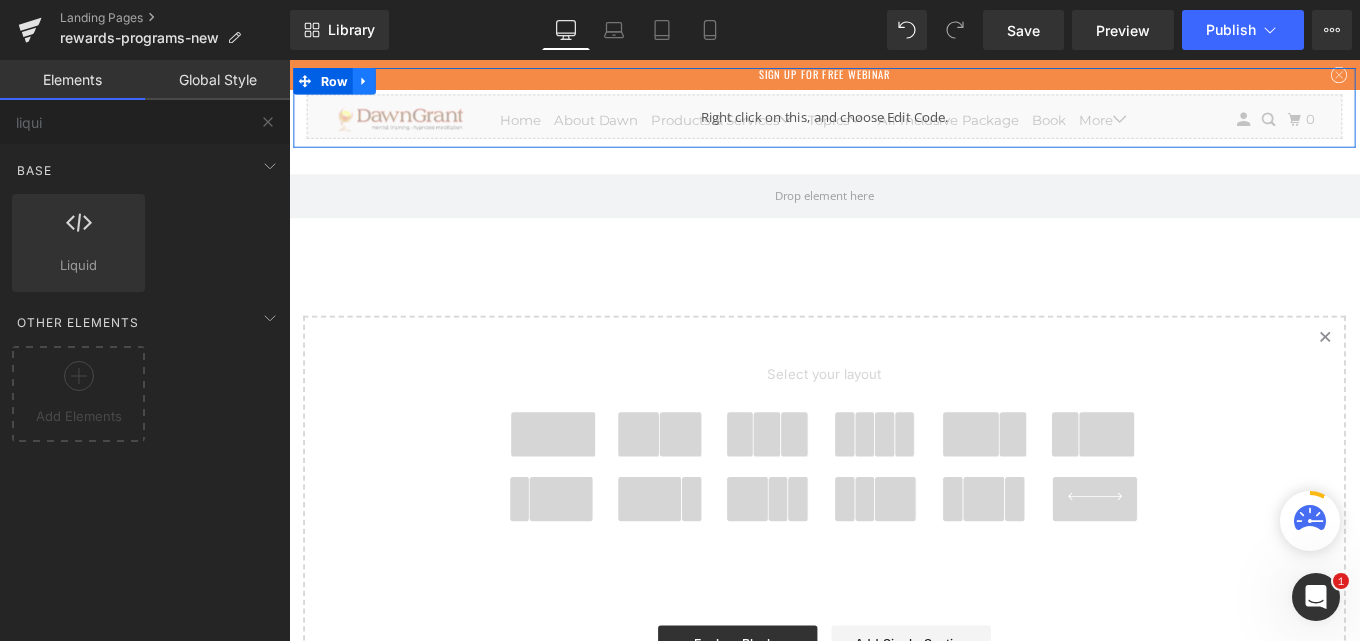 click 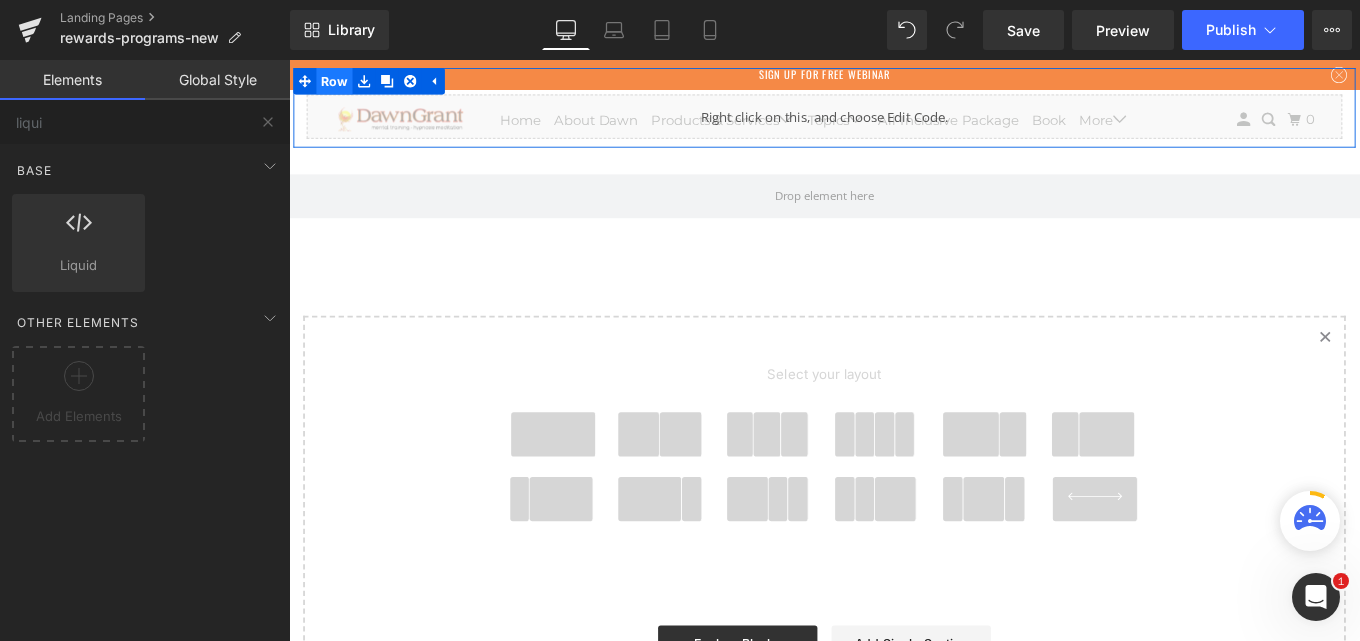 click on "Row" at bounding box center [340, 84] 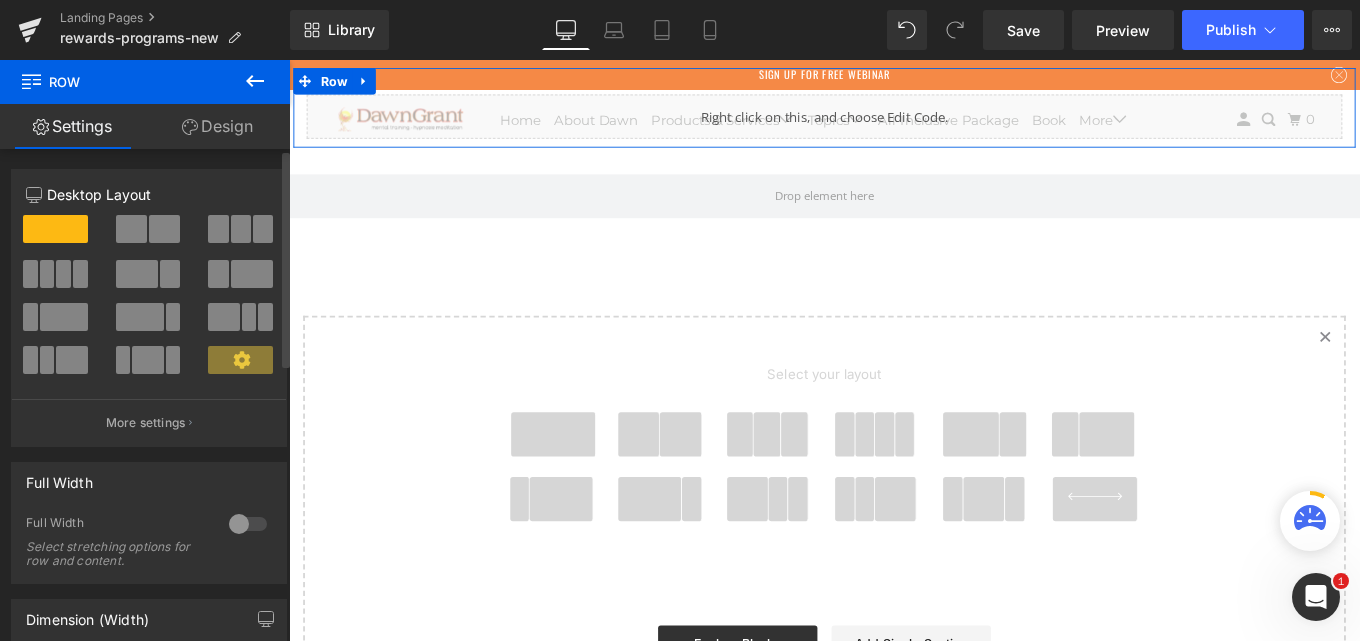 click at bounding box center (248, 524) 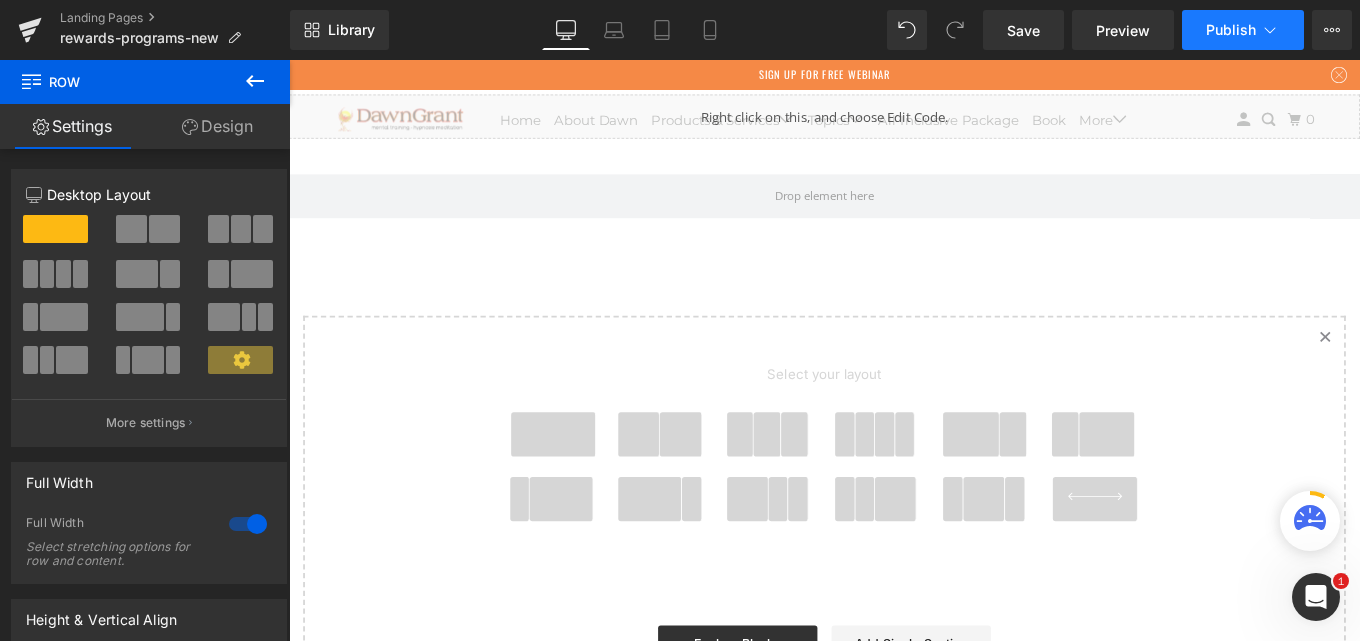 click on "Publish" at bounding box center (1243, 30) 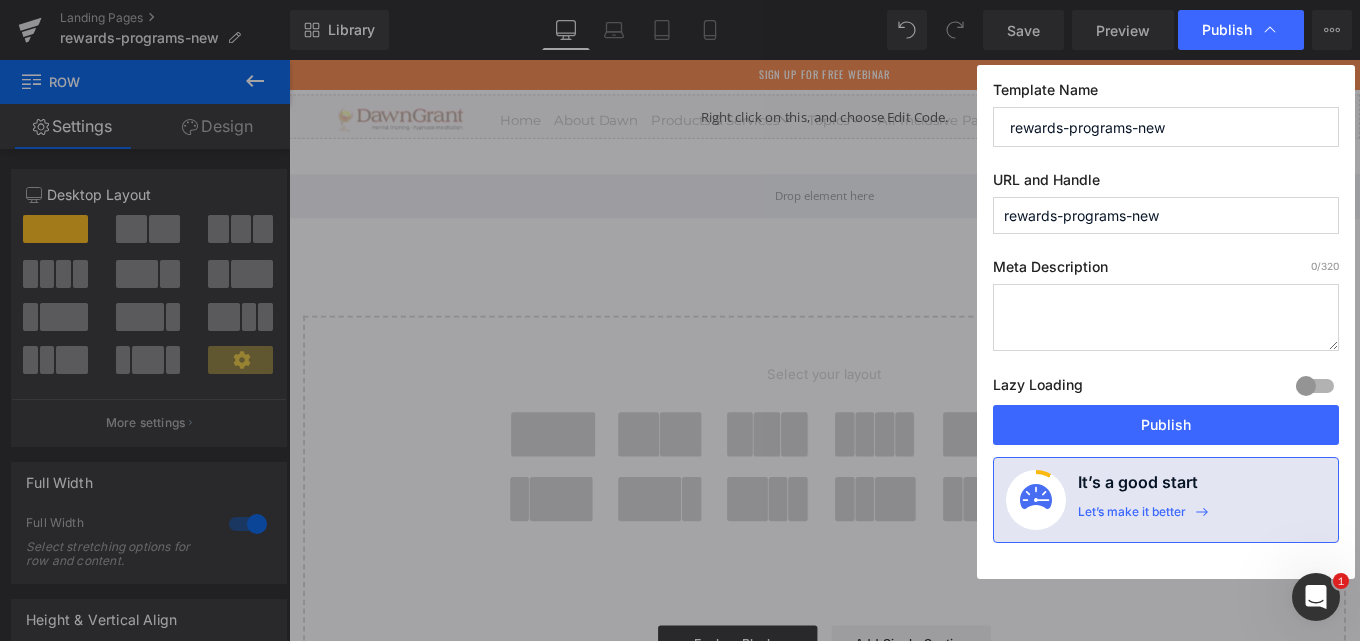 click on "Lazy Loading
Build" at bounding box center [1038, 388] 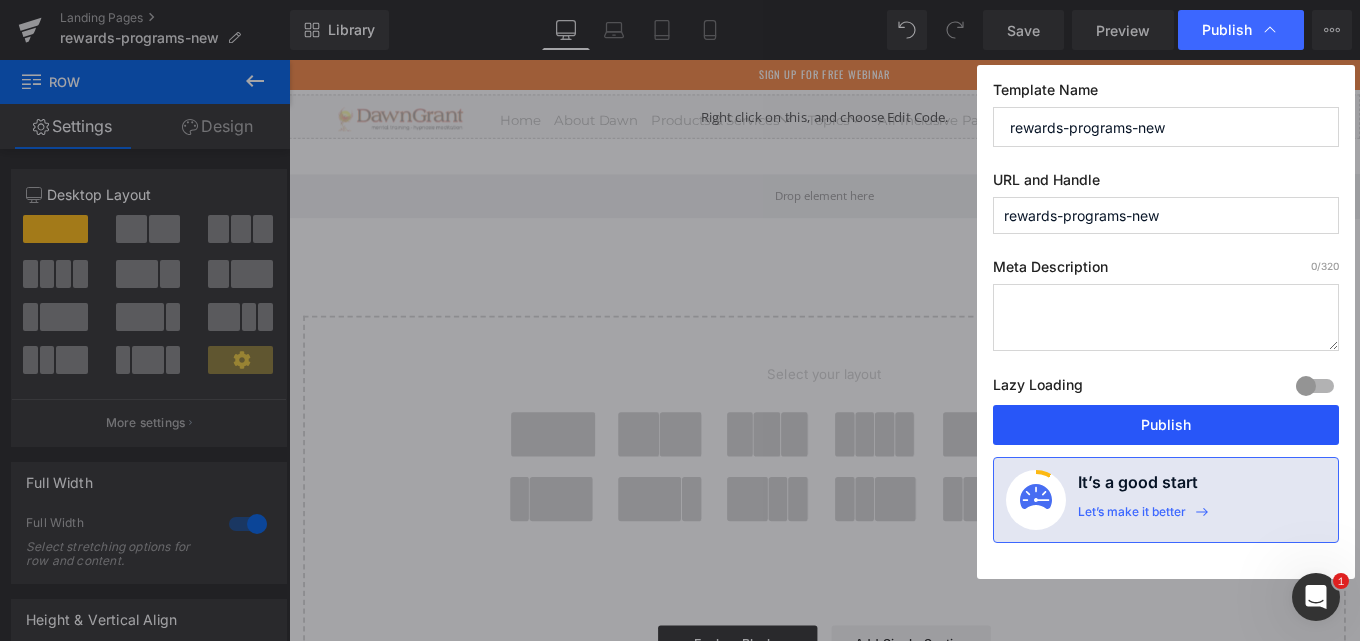 click on "Publish" at bounding box center (1166, 425) 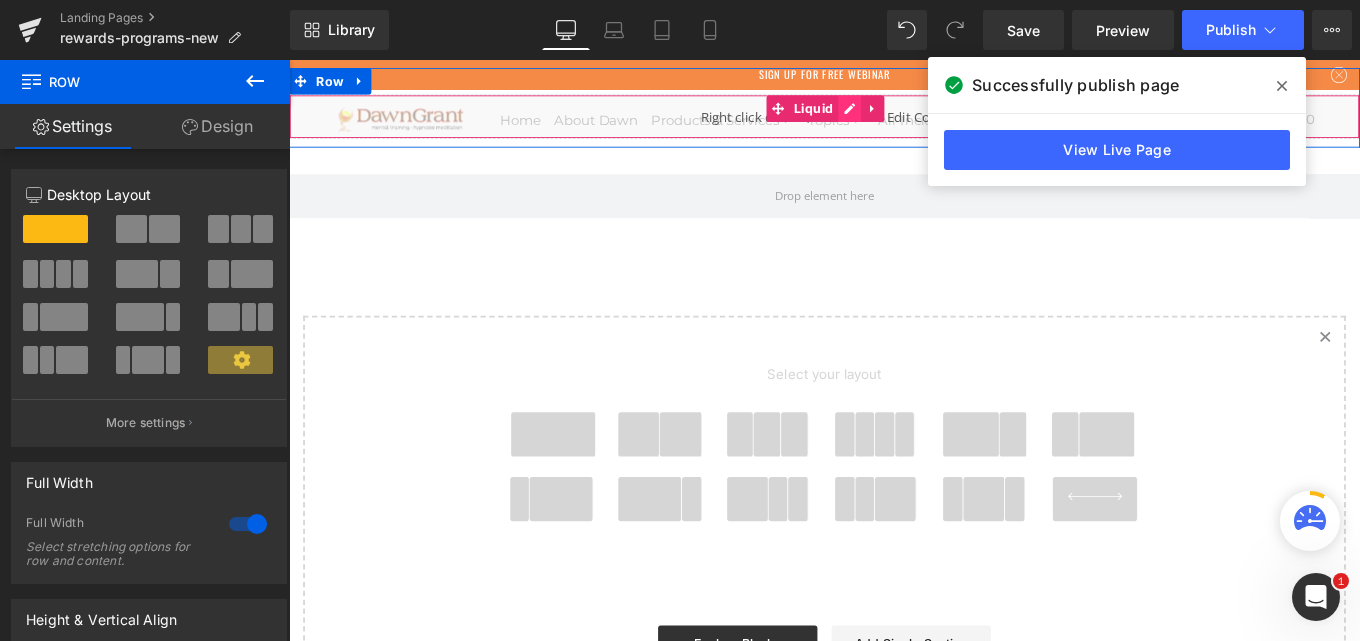 click on "Liquid" at bounding box center [894, 124] 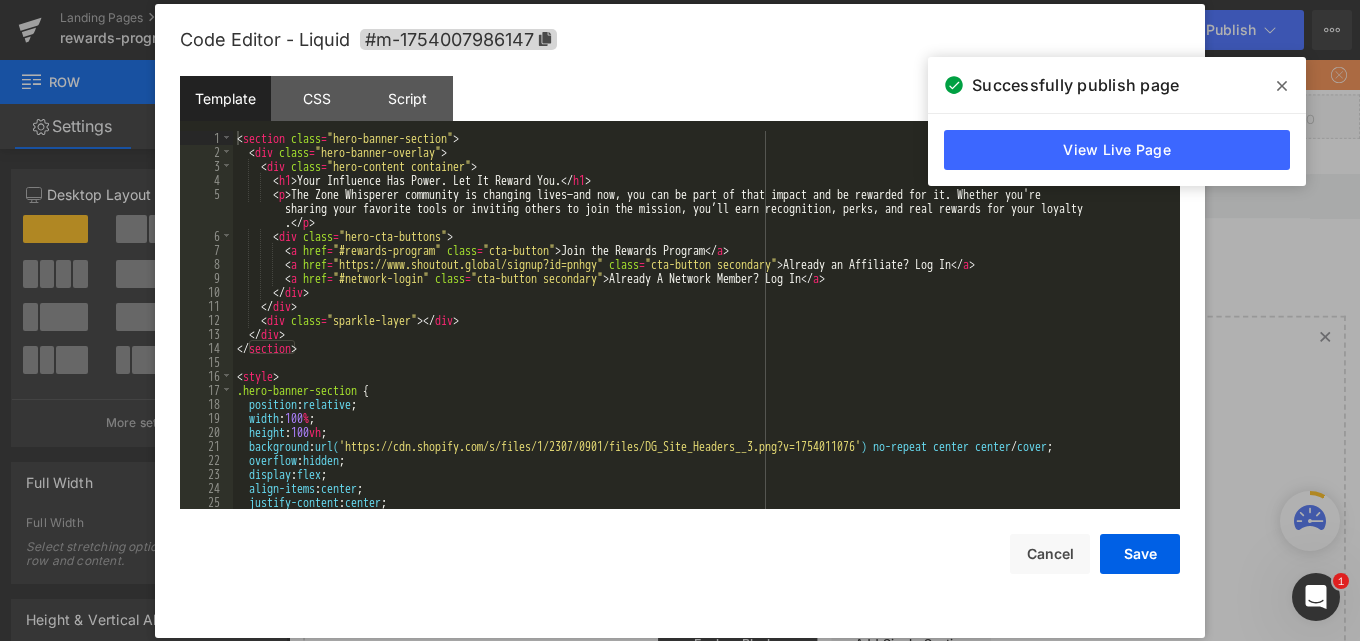 click on "< section   class = "hero-banner-section" >    < div   class = "hero-banner-overlay" >       < div   class = "hero-content container" >          < h1 > Your Influence Has Power. Let It Reward You. </ h1 >          < p > The Zone Whisperer community is changing lives—and now, you can be part of that impact and be rewarded for it. Whether you're           sharing your favorite tools or inviting others to join the mission, you’ll earn recognition, perks, and real rewards for your loyalty          . </ p >          < div   class = "hero-cta-buttons" >             < a   href = "#rewards-program"   class = "cta-button" > Join the Rewards Program </ a >             < a   href = "https://www.shoutout.global/signup?id=pnhgy"   class = "cta-button secondary" > Already an Affiliate? Log In </ a >             < a   href = "#network-login"   class = "cta-button secondary" > Already A Network Member? Log In </ a >          </ div >       </ div >       < div   class = "sparkle-layer" > </ div >    </ >" at bounding box center (702, 334) 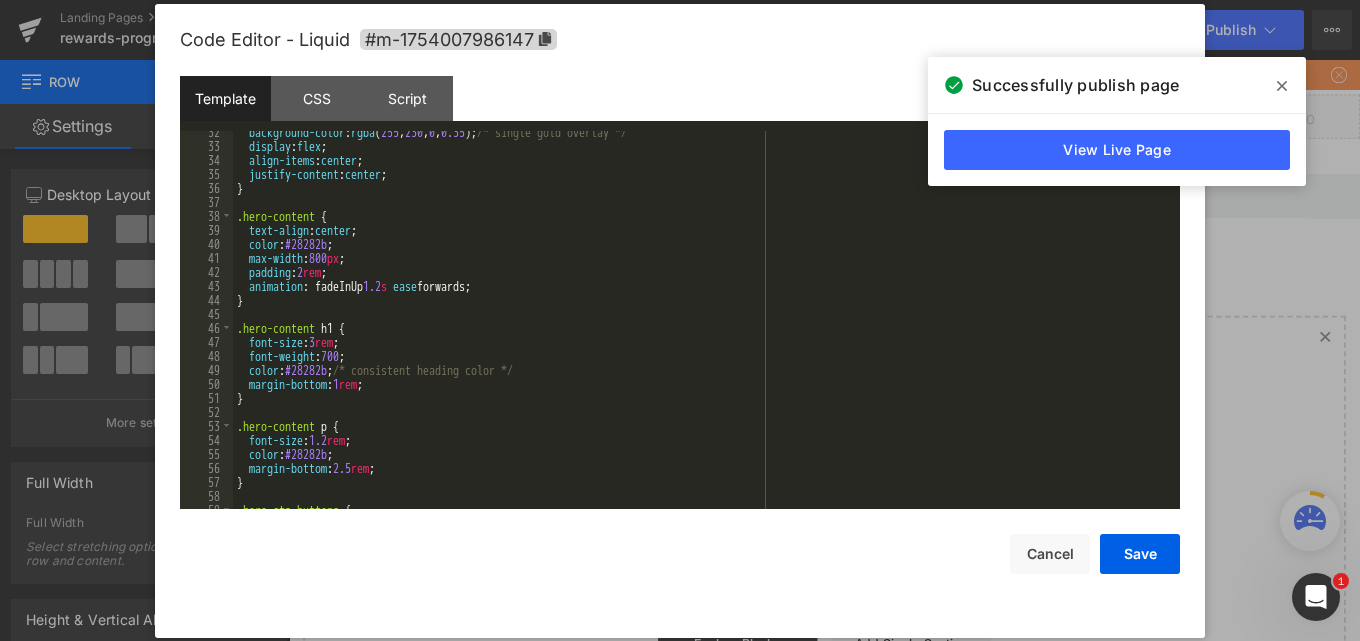 scroll, scrollTop: 468, scrollLeft: 0, axis: vertical 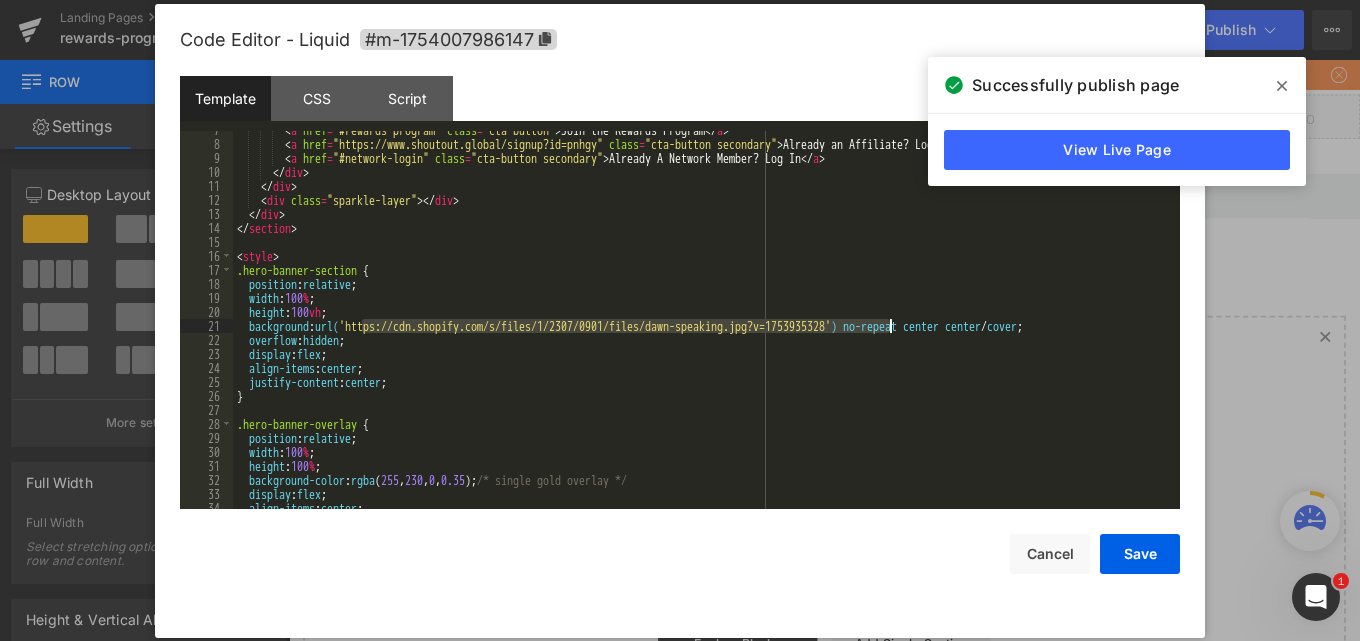 drag, startPoint x: 361, startPoint y: 324, endPoint x: 888, endPoint y: 323, distance: 527.001 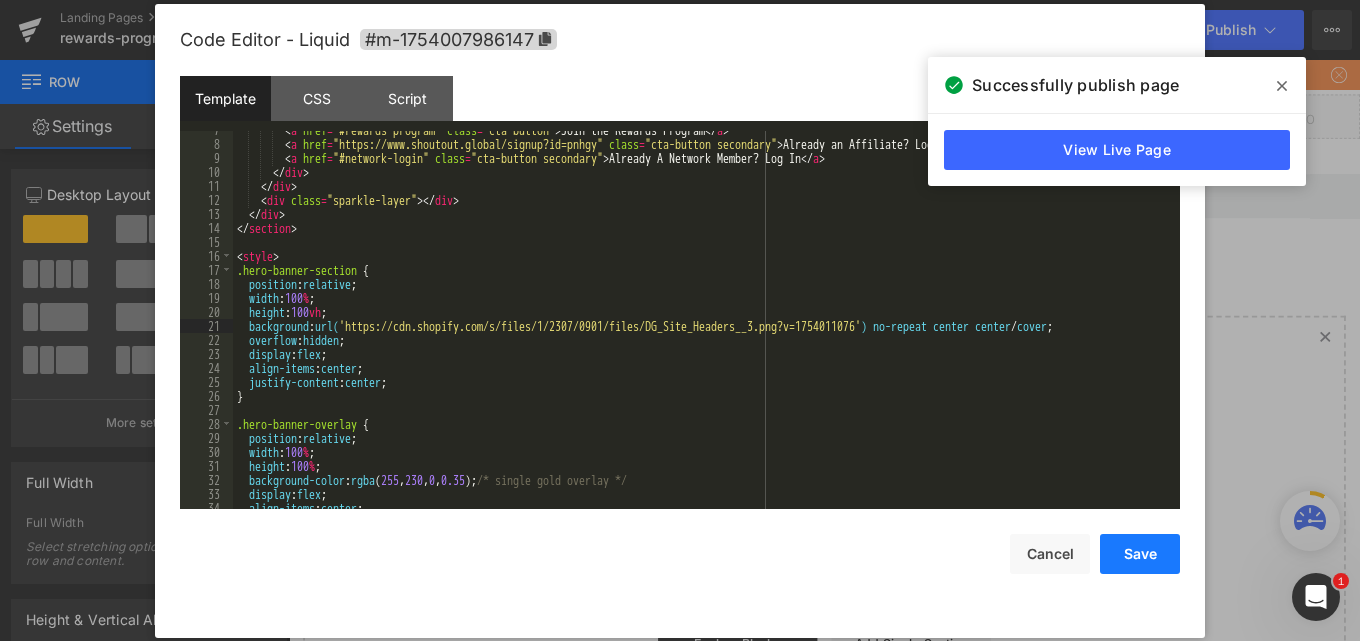 click on "Save" at bounding box center [1140, 554] 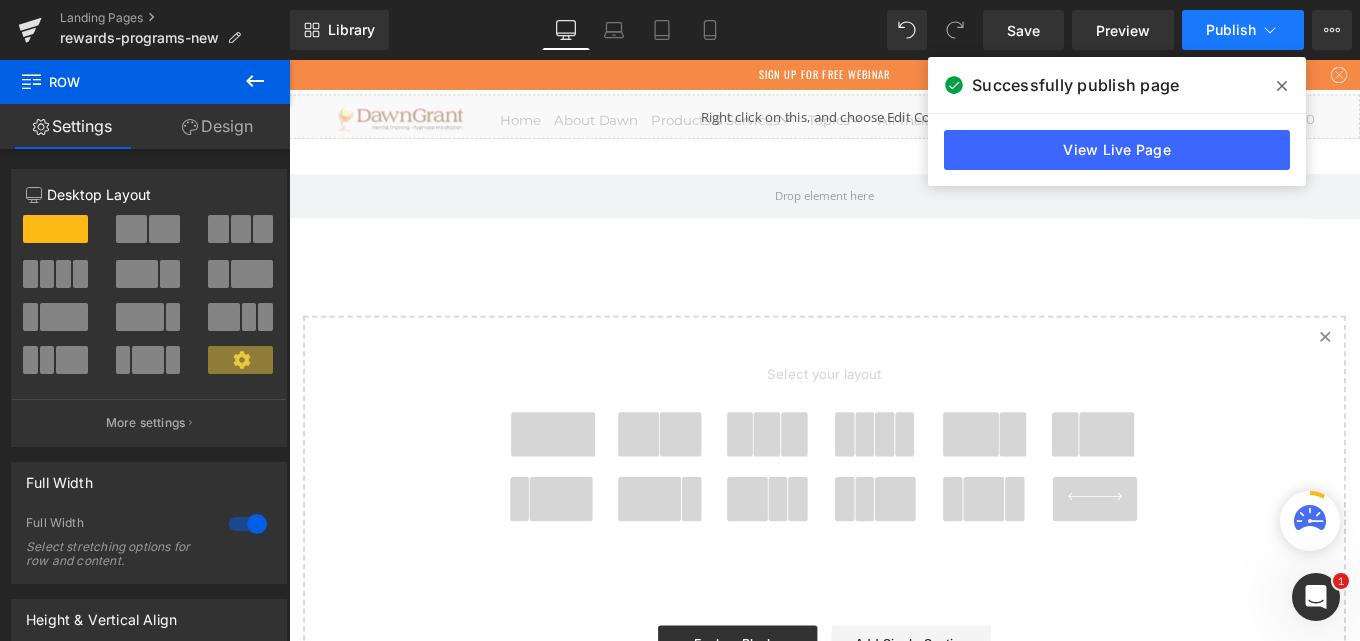 click on "Publish" at bounding box center (1243, 30) 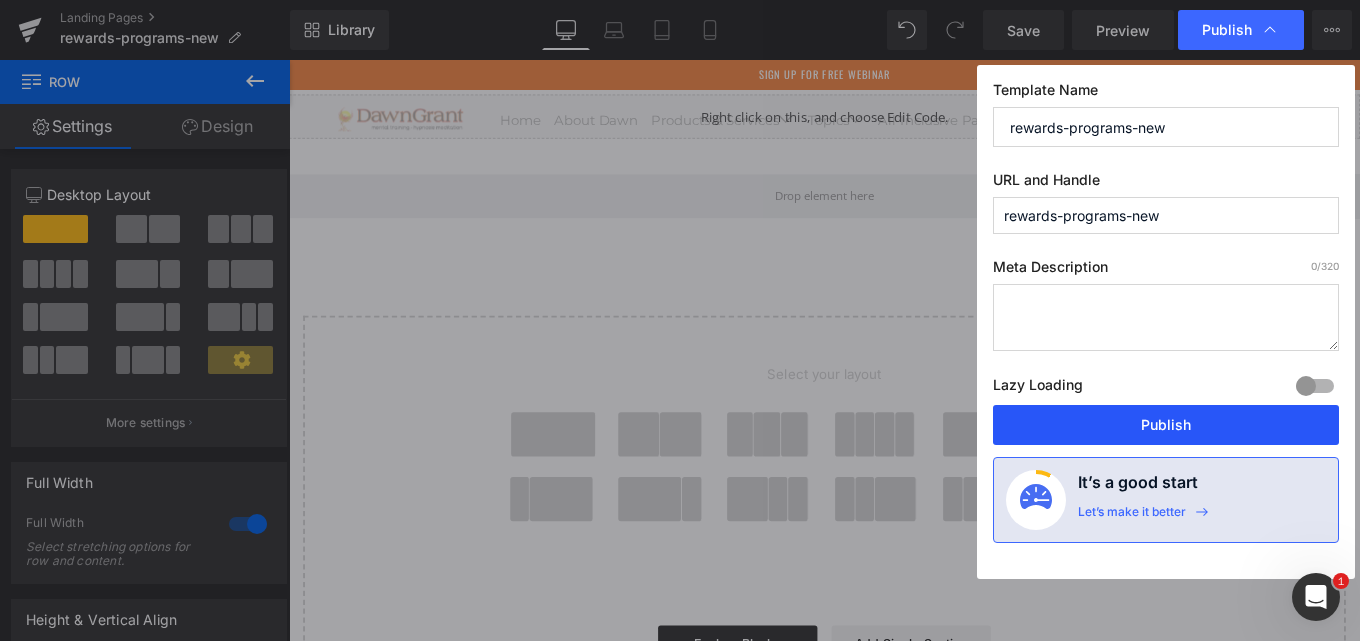 click on "Publish" at bounding box center [1166, 425] 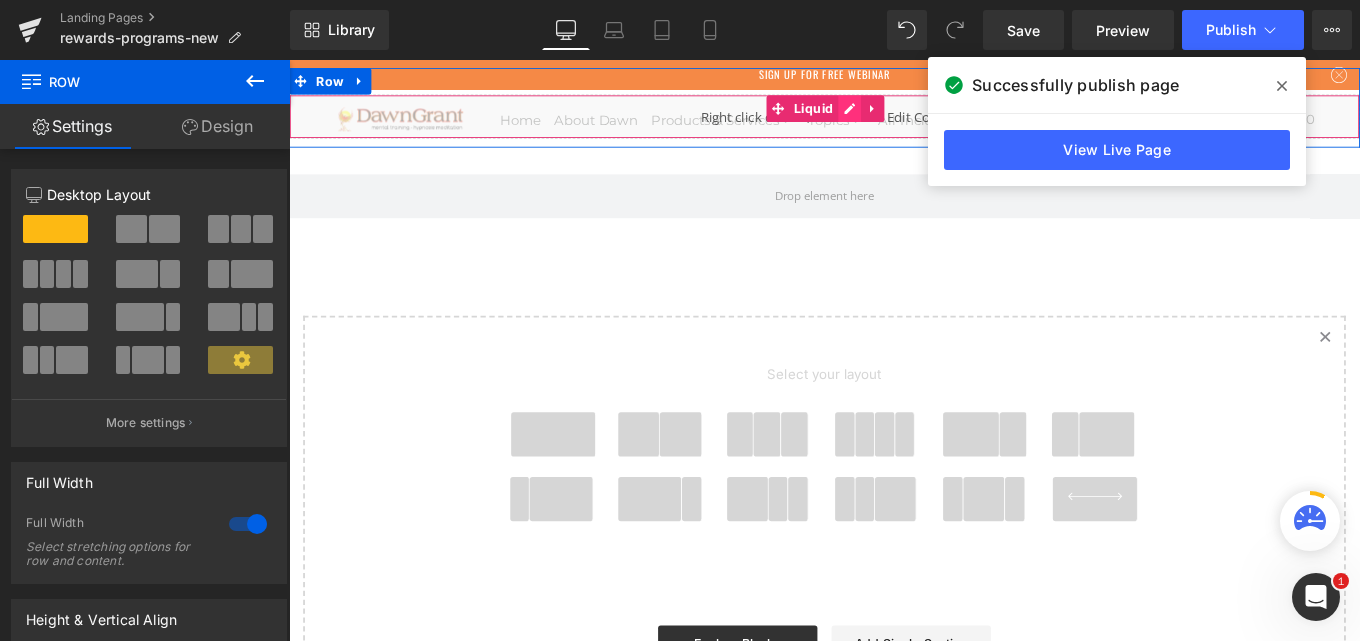 click on "Liquid" at bounding box center (894, 124) 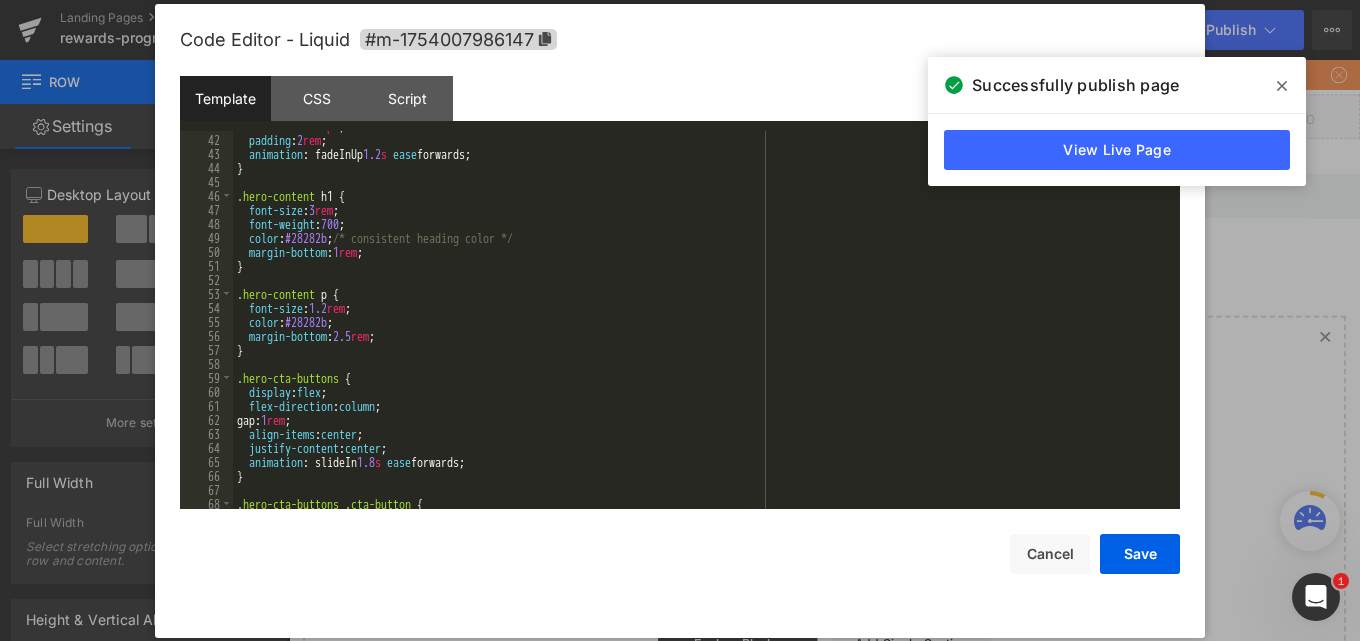 scroll, scrollTop: 600, scrollLeft: 0, axis: vertical 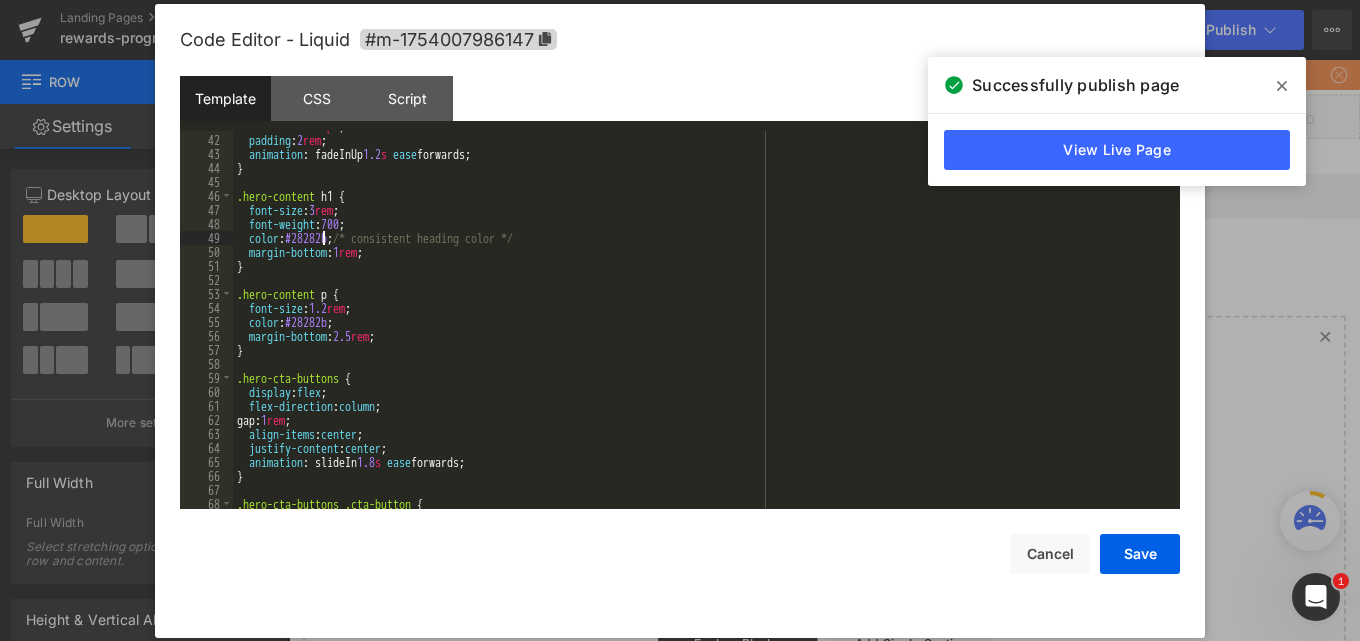 click on "max-width :  800 px ;    padding :  2 rem ;    animation : fadeInUp  1.2 s   ease  forwards; } .hero-content   h1   {    font-size :  3 rem ;    font-weight :  700 ;    color :  #28282b ;  /* consistent heading color */    margin-bottom :  1 rem ; } .hero-content   p   {    font-size :  1.2 rem ;    color :  #28282b ;    margin-bottom :  2.5 rem ; } .hero-cta-buttons   {    display :  flex ;    flex-direction :  column ;   gap:  1 rem ;    align-items :  center ;    justify-content :  center ;    animation : slideIn  1.8 s   ease  forwards; } .hero-cta-buttons   .cta-button   {" at bounding box center (702, 322) 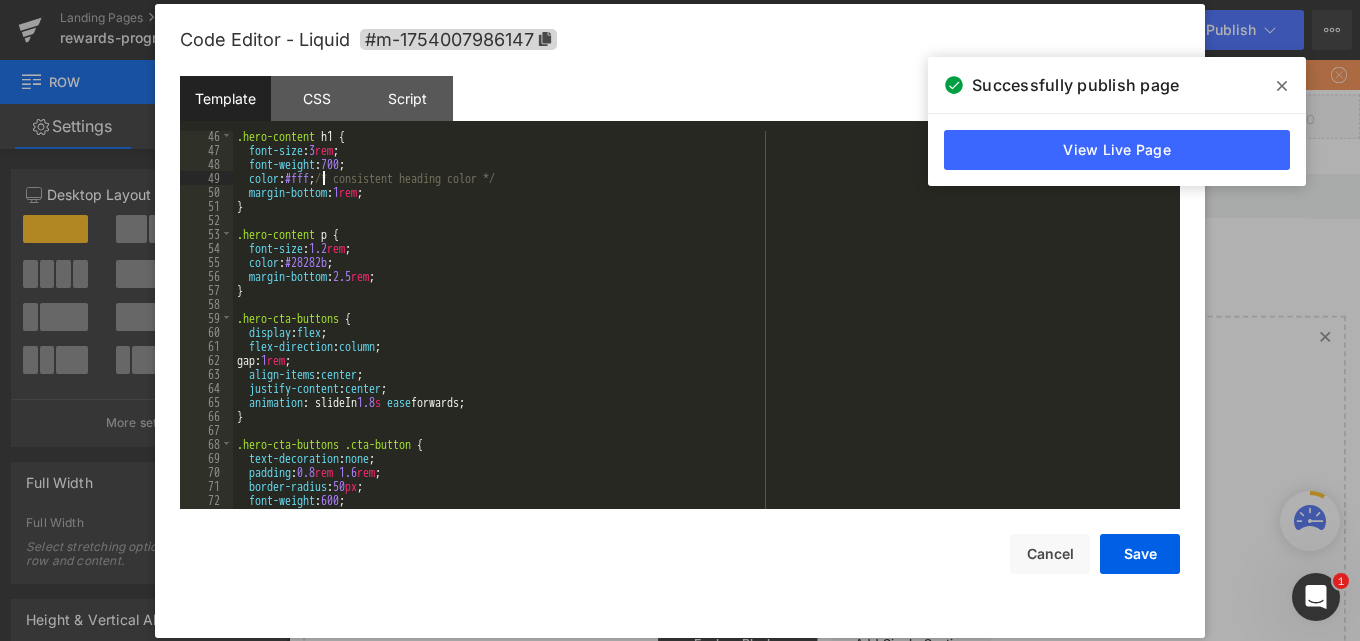 scroll, scrollTop: 660, scrollLeft: 0, axis: vertical 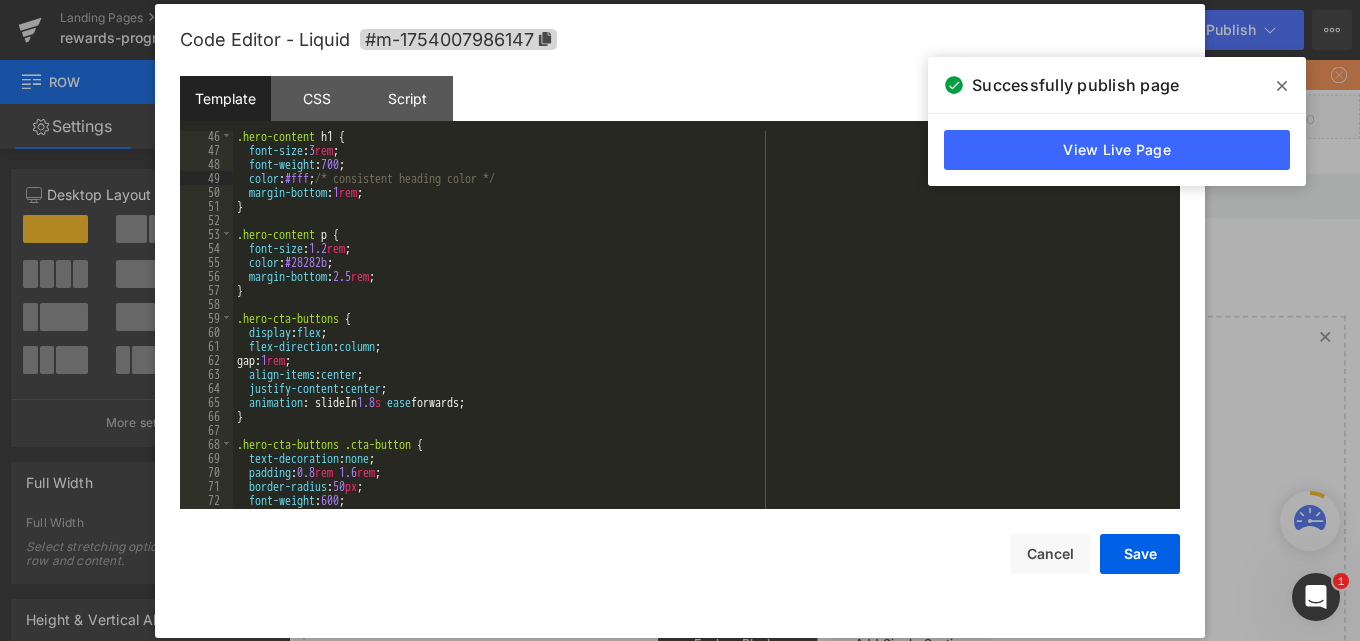 click on ".hero-content   h1   {    font-size :  3 rem ;    font-weight :  700 ;    color :  #fff ;  /* consistent heading color */    margin-bottom :  1 rem ; } .hero-content   p   {    font-size :  1.2 rem ;    color :  #28282b ;    margin-bottom :  2.5 rem ; } .hero-cta-buttons   {    display :  flex ;    flex-direction :  column ;   gap:  1 rem ;    align-items :  center ;    justify-content :  center ;    animation : slideIn  1.8 s   ease  forwards; } .hero-cta-buttons   .cta-button   {    text-decoration :  none ;    padding :  0.8 rem   1.6 rem ;    border-radius :  50 px ;    font-weight :  600 ;    transition :  background   0.3 s   ease ,  color   0.3 s   ease ;" at bounding box center [702, 332] 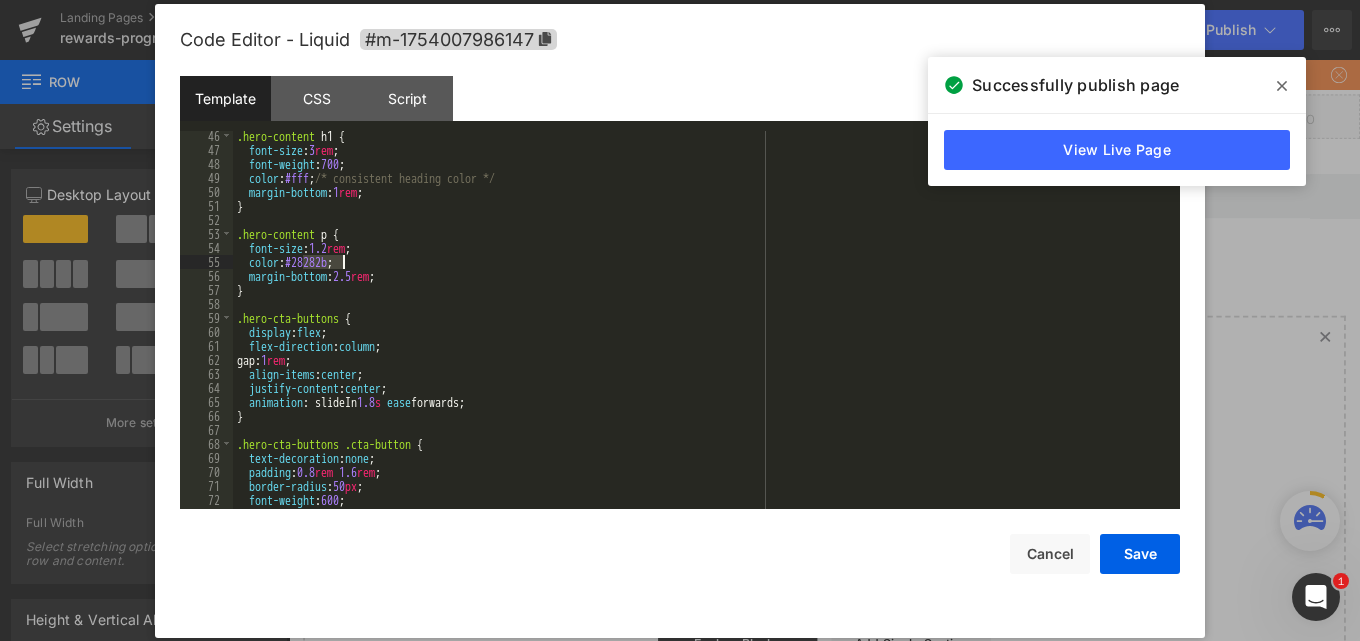 click on ".hero-content   h1   {    font-size :  3 rem ;    font-weight :  700 ;    color :  #fff ;  /* consistent heading color */    margin-bottom :  1 rem ; } .hero-content   p   {    font-size :  1.2 rem ;    color :  #28282b ;    margin-bottom :  2.5 rem ; } .hero-cta-buttons   {    display :  flex ;    flex-direction :  column ;   gap:  1 rem ;    align-items :  center ;    justify-content :  center ;    animation : slideIn  1.8 s   ease  forwards; } .hero-cta-buttons   .cta-button   {    text-decoration :  none ;    padding :  0.8 rem   1.6 rem ;    border-radius :  50 px ;    font-weight :  600 ;    transition :  background   0.3 s   ease ,  color   0.3 s   ease ;" at bounding box center (702, 332) 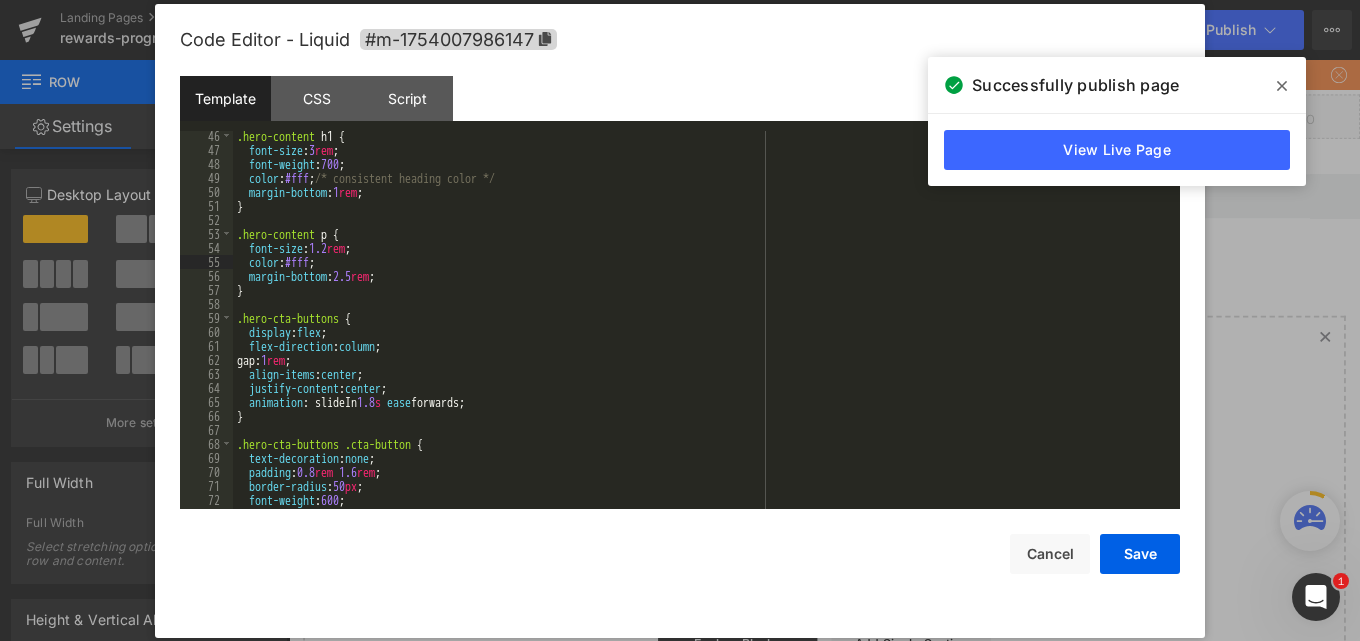 scroll, scrollTop: 720, scrollLeft: 0, axis: vertical 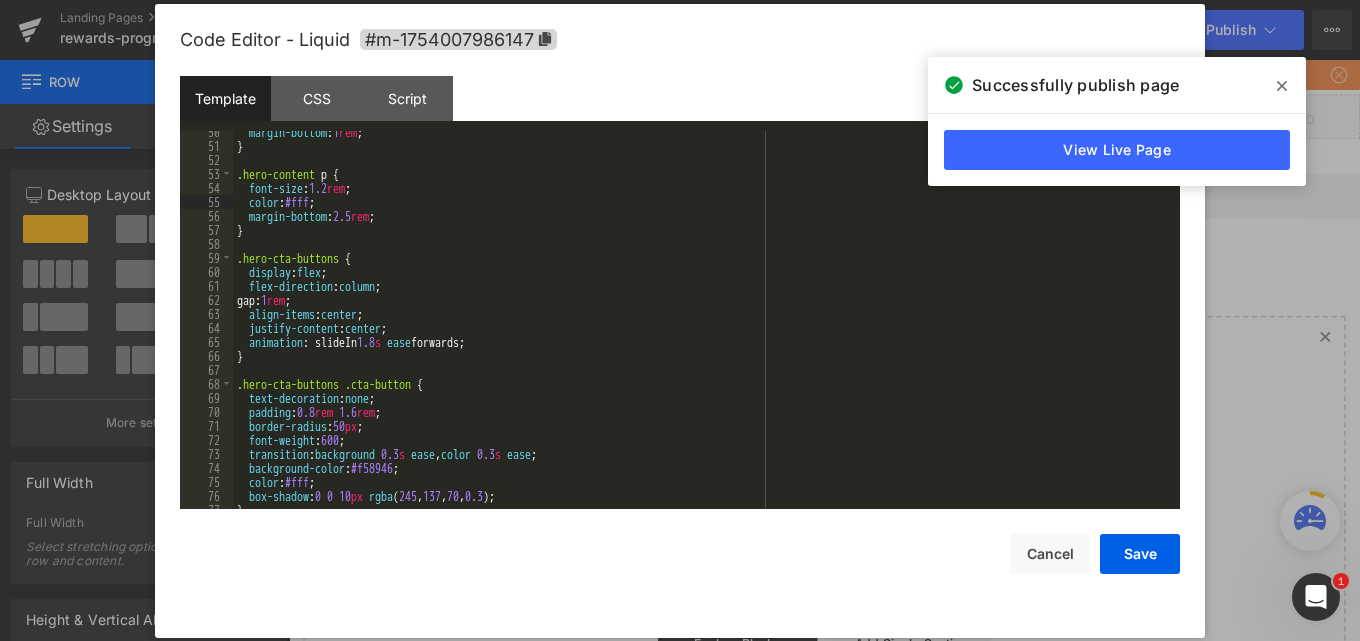 click on "margin-bottom :  1 rem ; } .hero-content   p   {    font-size :  1.2 rem ;    color :  #fff ;    margin-bottom :  2.5 rem ; } .hero-cta-buttons   {    display :  flex ;    flex-direction :  column ;   gap:  1 rem ;    align-items :  center ;    justify-content :  center ;    animation : slideIn  1.8 s   ease  forwards; } .hero-cta-buttons   .cta-button   {    text-decoration :  none ;    padding :  0.8 rem   1.6 rem ;    border-radius :  50 px ;    font-weight :  600 ;    transition :  background   0.3 s   ease ,  color   0.3 s   ease ;    background-color :  #f58946 ;    color :  #fff ;    box-shadow :  0   0   10 px   rgba ( 245 ,  137 ,  70 ,  0.3 ); }" at bounding box center (702, 328) 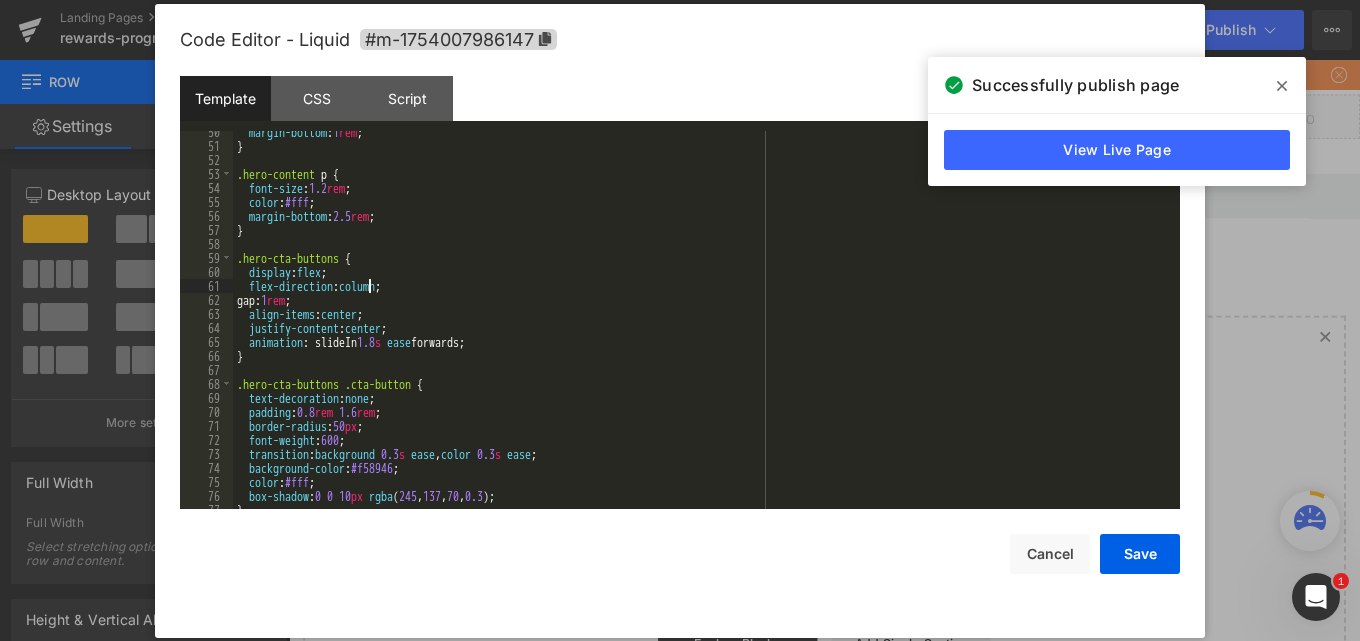 click on "margin-bottom :  1 rem ; } .hero-content   p   {    font-size :  1.2 rem ;    color :  #fff ;    margin-bottom :  2.5 rem ; } .hero-cta-buttons   {    display :  flex ;    flex-direction :  column ;   gap:  1 rem ;    align-items :  center ;    justify-content :  center ;    animation : slideIn  1.8 s   ease  forwards; } .hero-cta-buttons   .cta-button   {    text-decoration :  none ;    padding :  0.8 rem   1.6 rem ;    border-radius :  50 px ;    font-weight :  600 ;    transition :  background   0.3 s   ease ,  color   0.3 s   ease ;    background-color :  #f58946 ;    color :  #fff ;    box-shadow :  0   0   10 px   rgba ( 245 ,  137 ,  70 ,  0.3 ); }" at bounding box center (702, 328) 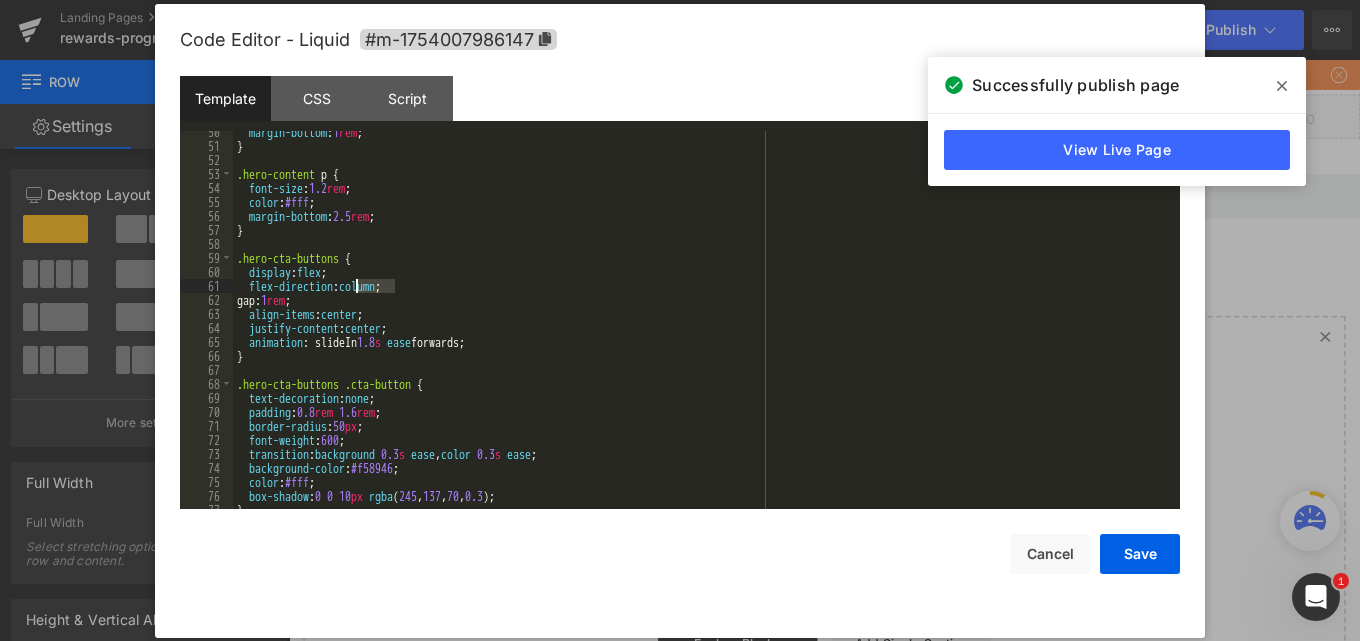 click on "margin-bottom :  1 rem ; } .hero-content   p   {    font-size :  1.2 rem ;    color :  #fff ;    margin-bottom :  2.5 rem ; } .hero-cta-buttons   {    display :  flex ;    flex-direction :  column ;   gap:  1 rem ;    align-items :  center ;    justify-content :  center ;    animation : slideIn  1.8 s   ease  forwards; } .hero-cta-buttons   .cta-button   {    text-decoration :  none ;    padding :  0.8 rem   1.6 rem ;    border-radius :  50 px ;    font-weight :  600 ;    transition :  background   0.3 s   ease ,  color   0.3 s   ease ;    background-color :  #f58946 ;    color :  #fff ;    box-shadow :  0   0   10 px   rgba ( 245 ,  137 ,  70 ,  0.3 ); }" at bounding box center [702, 328] 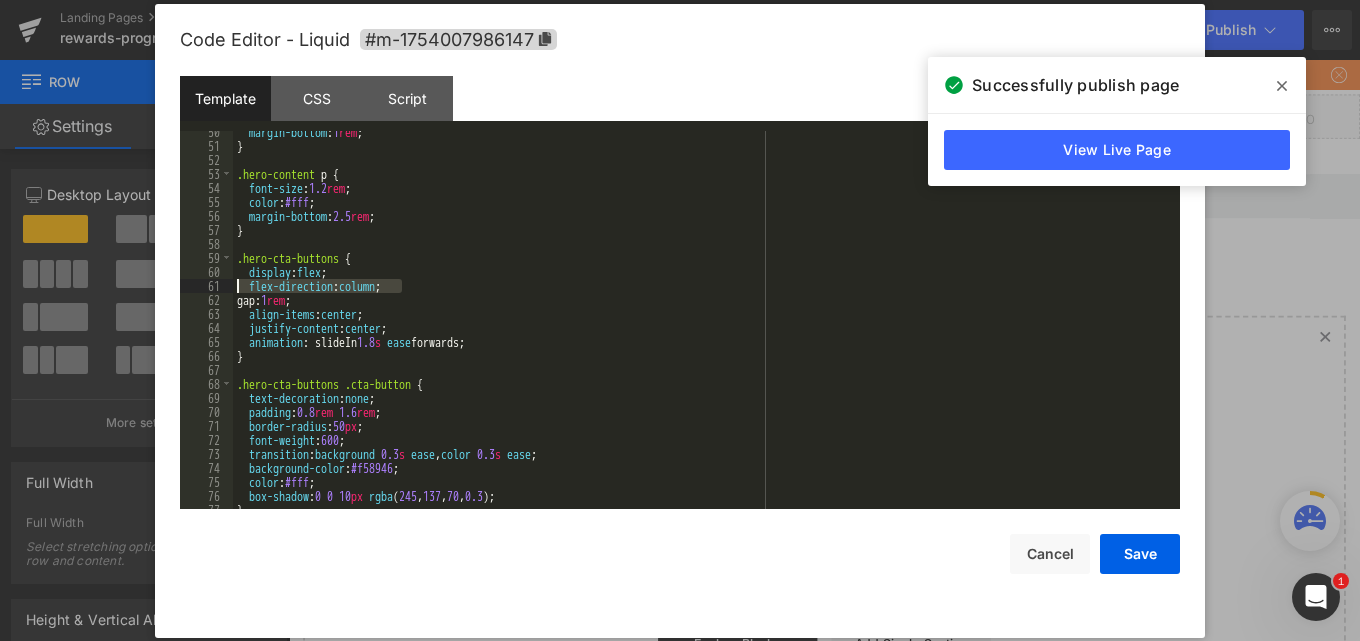 drag, startPoint x: 412, startPoint y: 285, endPoint x: 229, endPoint y: 285, distance: 183 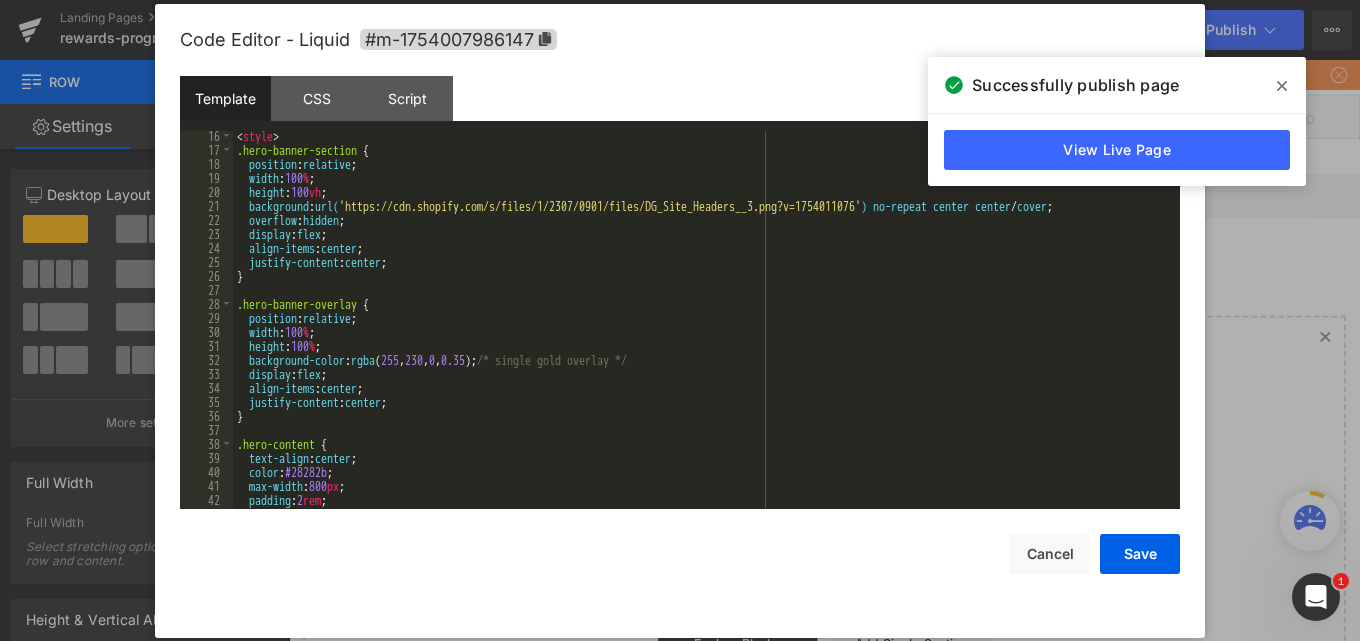 scroll, scrollTop: 360, scrollLeft: 0, axis: vertical 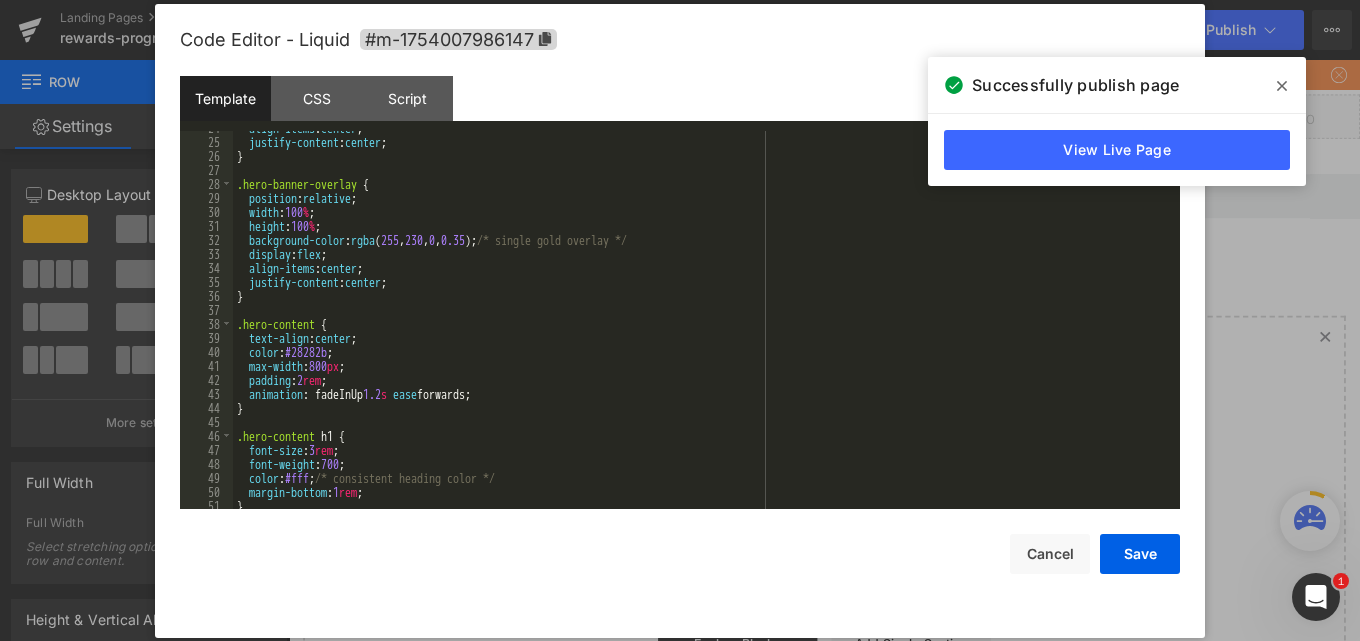 click on "align-items :  center ;    justify-content :  center ; } .hero-banner-overlay   {    position :  relative ;    width :  100 % ;    height :  100 % ;    background-color :  rgba ( 255 ,  230 ,  0 ,  0.35 );  /* single gold overlay */    display :  flex ;    align-items :  center ;    justify-content :  center ; } .hero-content   {    text-align :  center ;    color :  #28282b ;    max-width :  800 px ;    padding :  2 rem ;    animation : fadeInUp  1.2 s   ease  forwards; } .hero-content   h1   {    font-size :  3 rem ;    font-weight :  700 ;    color :  #fff ;  /* consistent heading color */    margin-bottom :  1 rem ; }" at bounding box center [702, 324] 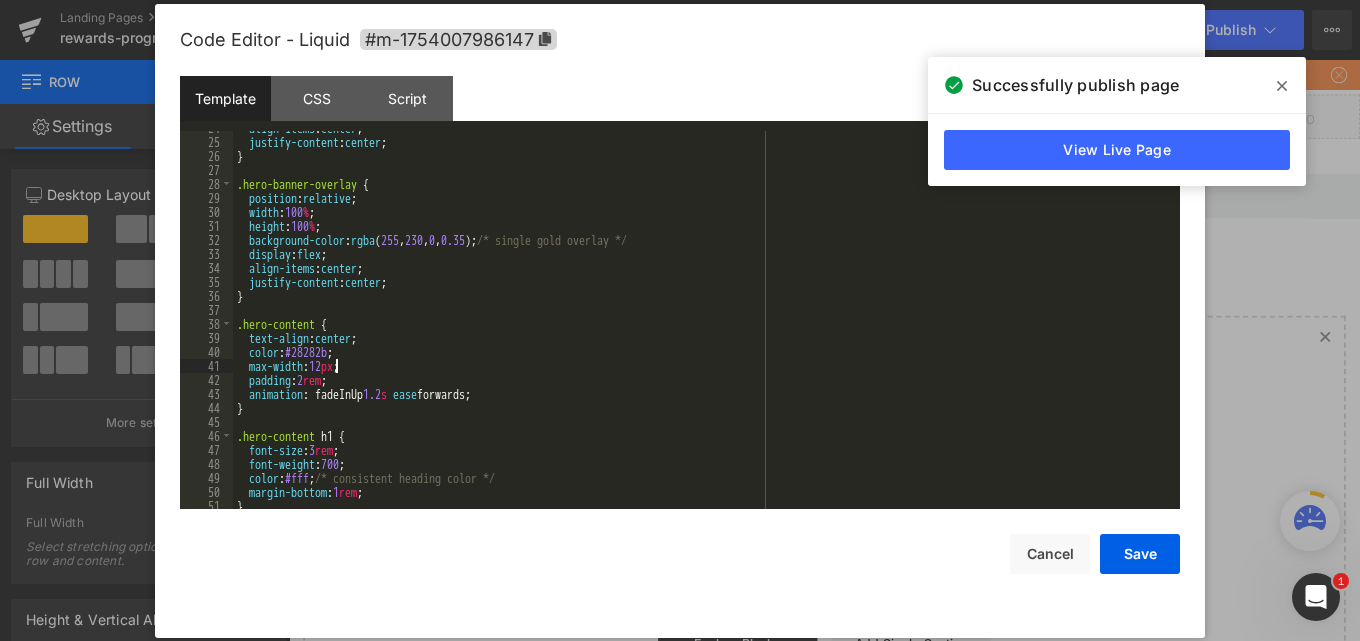 type 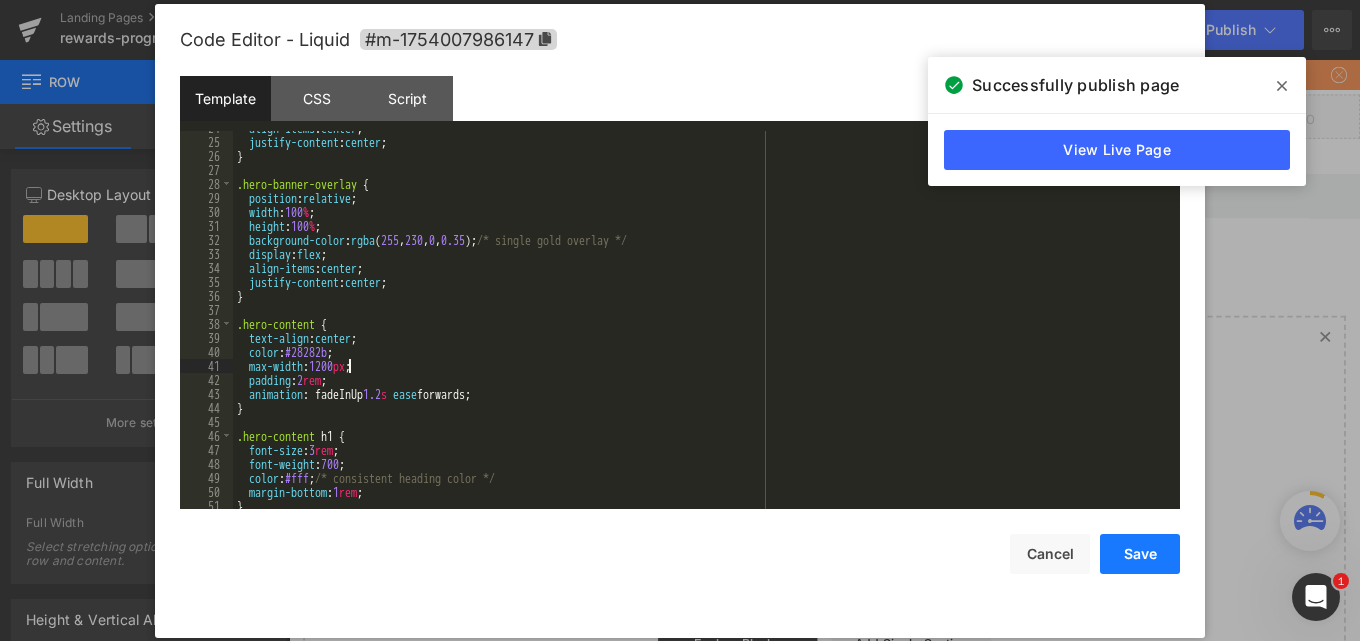 click on "Save" at bounding box center (1140, 554) 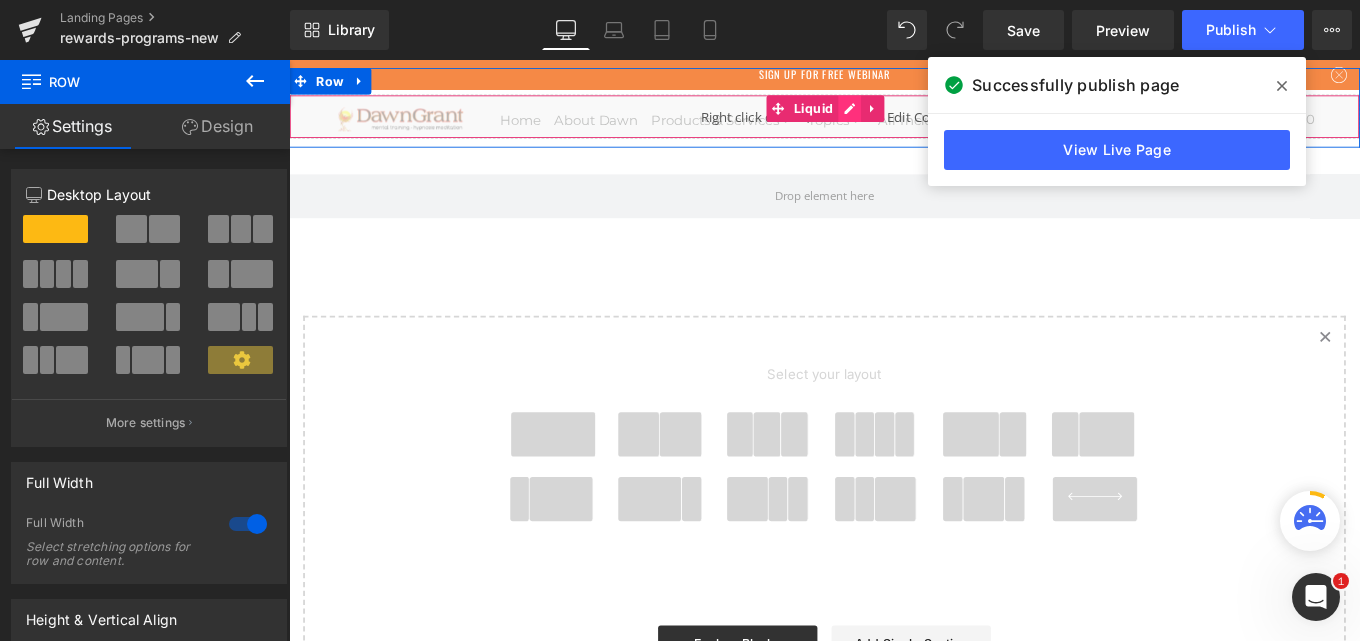 click on "Liquid" at bounding box center [894, 124] 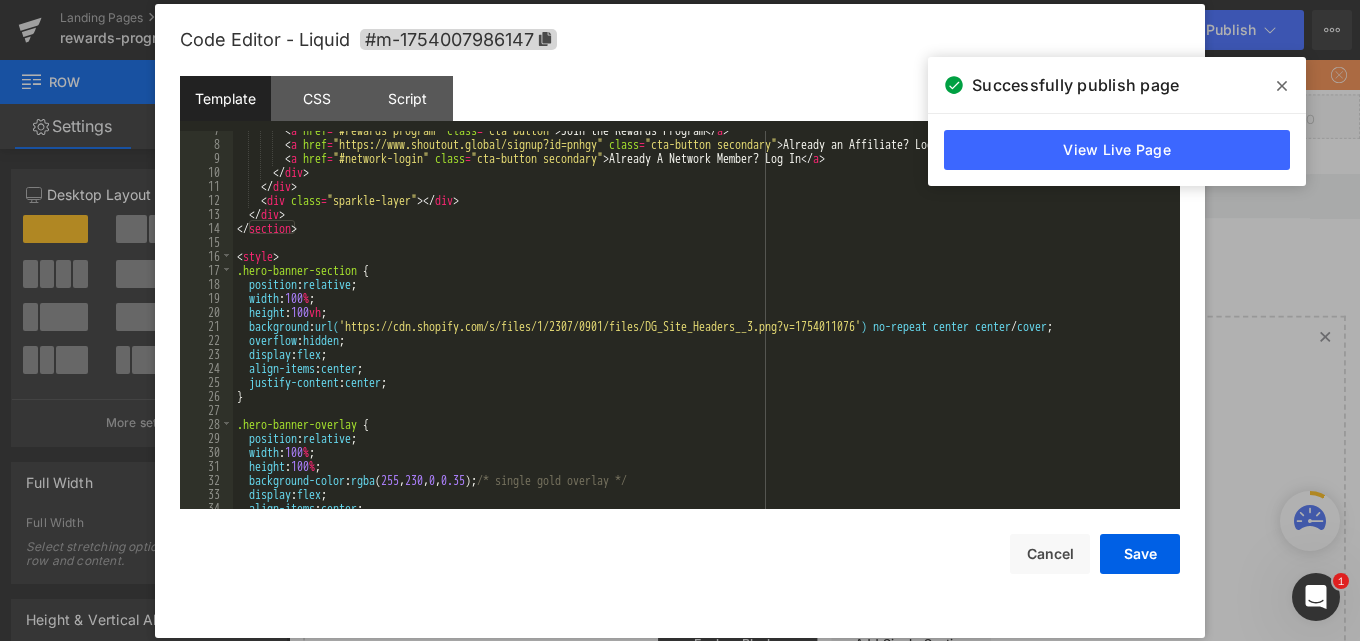 scroll, scrollTop: 240, scrollLeft: 0, axis: vertical 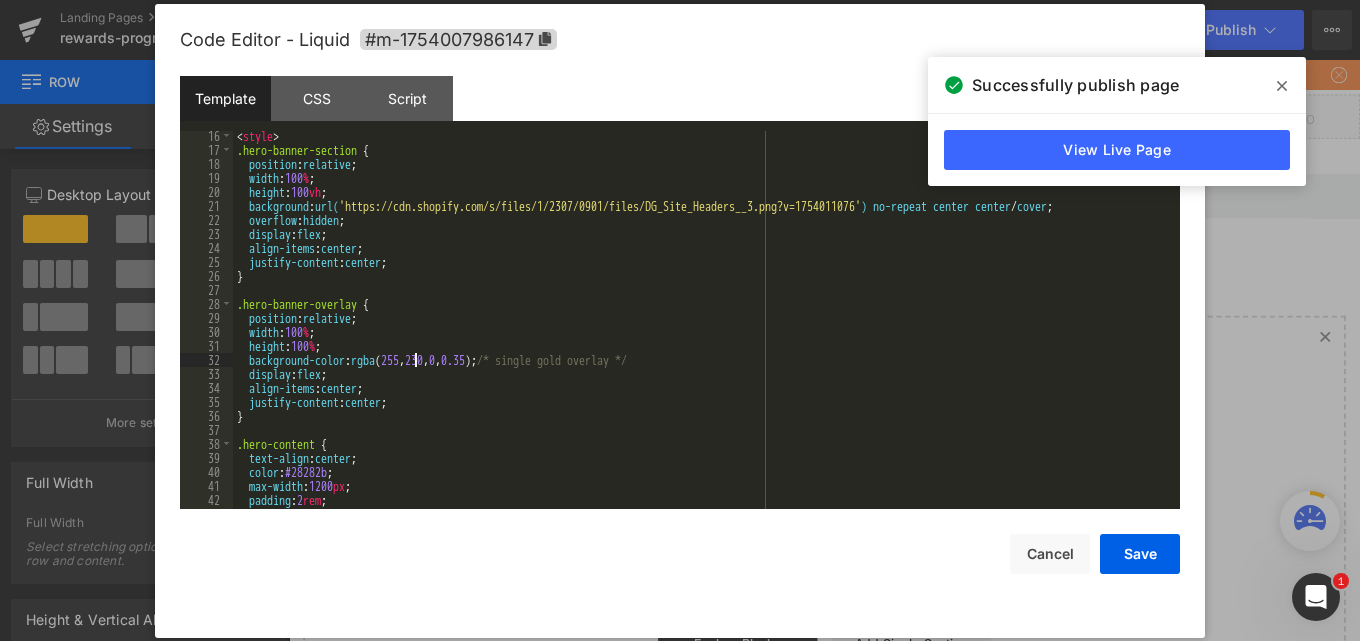 click on "< style > .hero-banner-section   {    position :  relative ;    width :  100 % ;    height :  100 vh ;    background :  url( 'https://cdn.shopify.com/s/files/1/2307/0901/files/DG_Site_Headers__3.png?v=1754011076' )   no-repeat   center   center / cover ;    overflow :  hidden ;    display :  flex ;    align-items :  center ;    justify-content :  center ; } .hero-banner-overlay   {    position :  relative ;    width :  100 % ;    height :  100 % ;    background-color :  rgba ( 255 ,  230 ,  0 ,  0.35 );  /* single gold overlay */    display :  flex ;    align-items :  center ;    justify-content :  center ; } .hero-content   {    text-align :  center ;    color :  #28282b ;    max-width :  1200 px ;    padding :  2 rem ;    animation : fadeInUp  1.2 s   ease  forwards;" at bounding box center [702, 332] 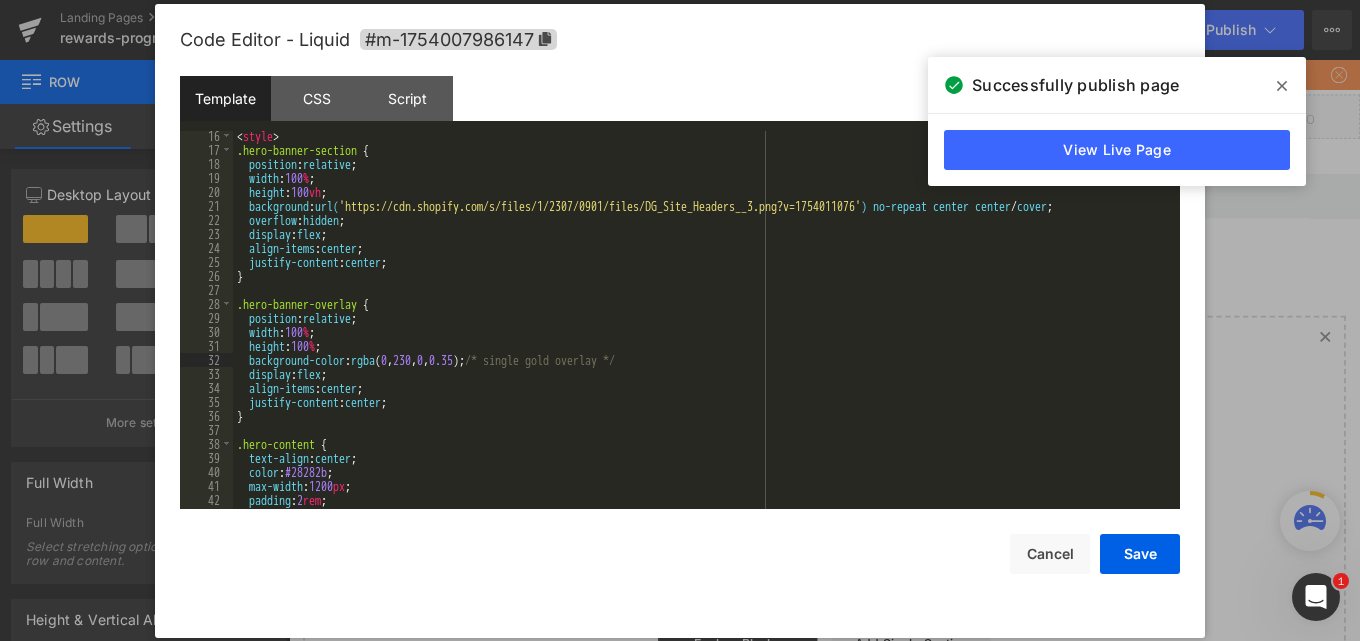click on "< style > .hero-banner-section   {    position :  relative ;    width :  100 % ;    height :  100 vh ;    background :  url( 'https://cdn.shopify.com/s/files/1/2307/0901/files/DG_Site_Headers__3.png?v=1754011076' )   no-repeat   center   center / cover ;    overflow :  hidden ;    display :  flex ;    align-items :  center ;    justify-content :  center ; } .hero-banner-overlay   {    position :  relative ;    width :  100 % ;    height :  100 % ;    background-color :  rgba ( 0 ,  230 ,  0 ,  0.35 );  /* single gold overlay */    display :  flex ;    align-items :  center ;    justify-content :  center ; } .hero-content   {    text-align :  center ;    color :  #28282b ;    max-width :  1200 px ;    padding :  2 rem ;    animation : fadeInUp  1.2 s   ease  forwards;" at bounding box center (702, 332) 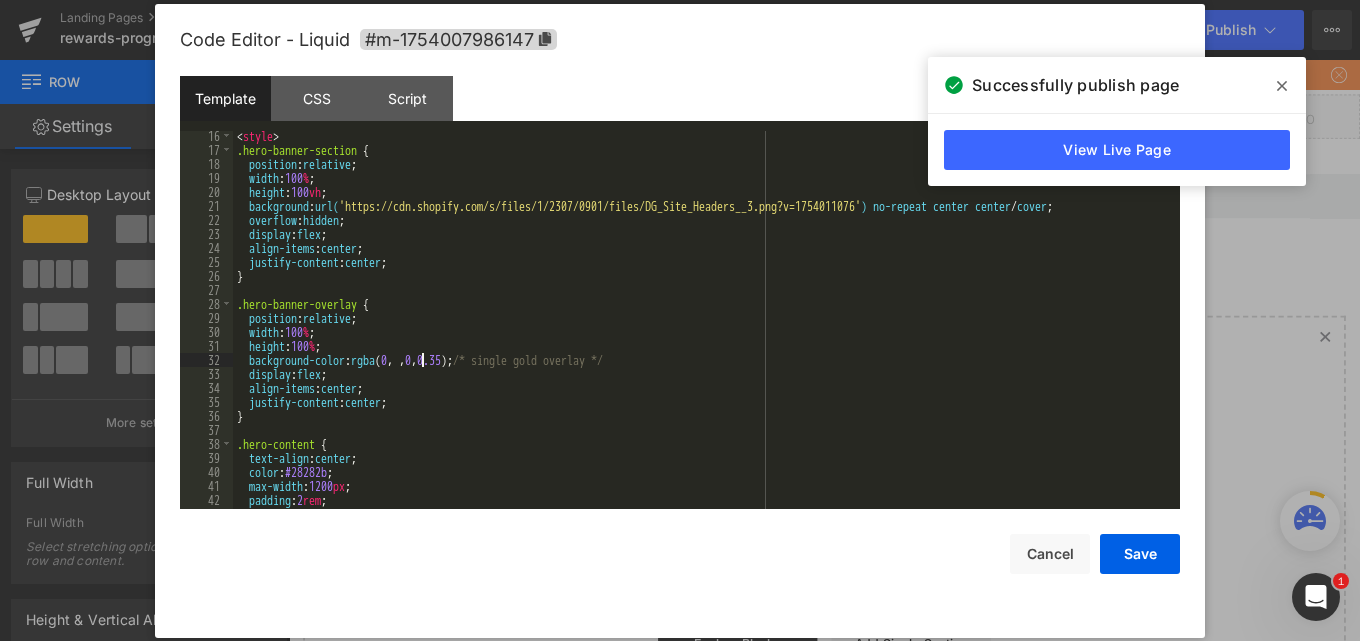 type 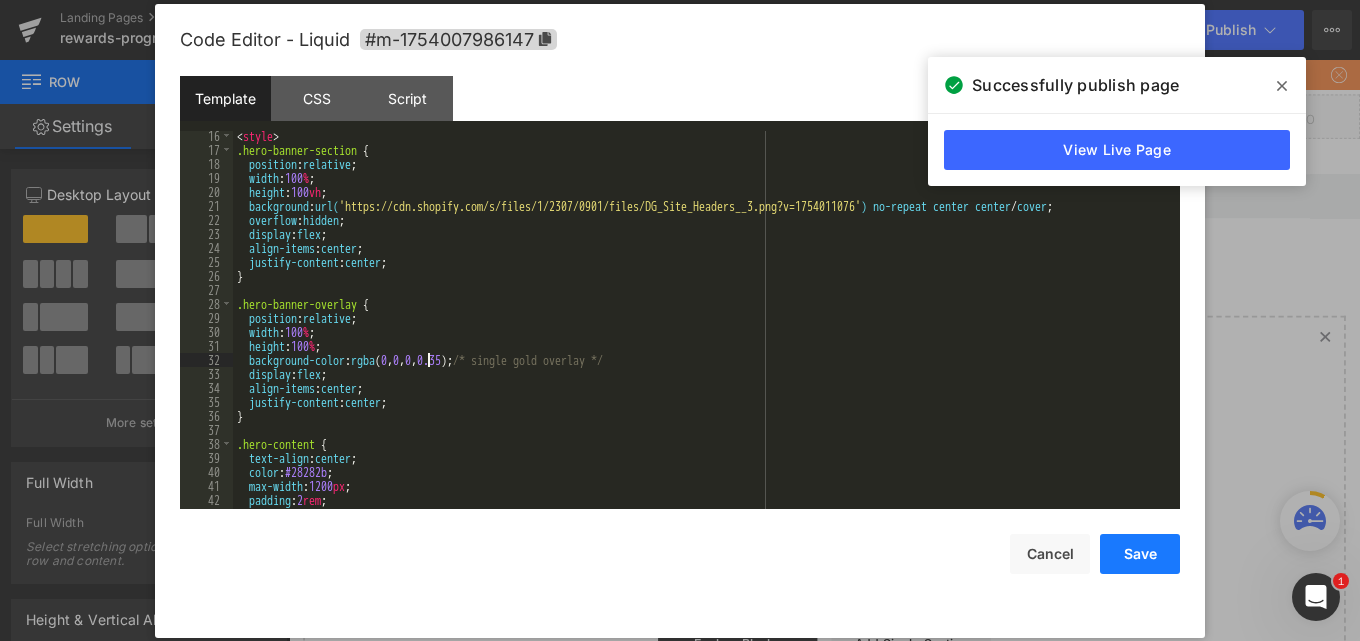 click on "Save" at bounding box center [1140, 554] 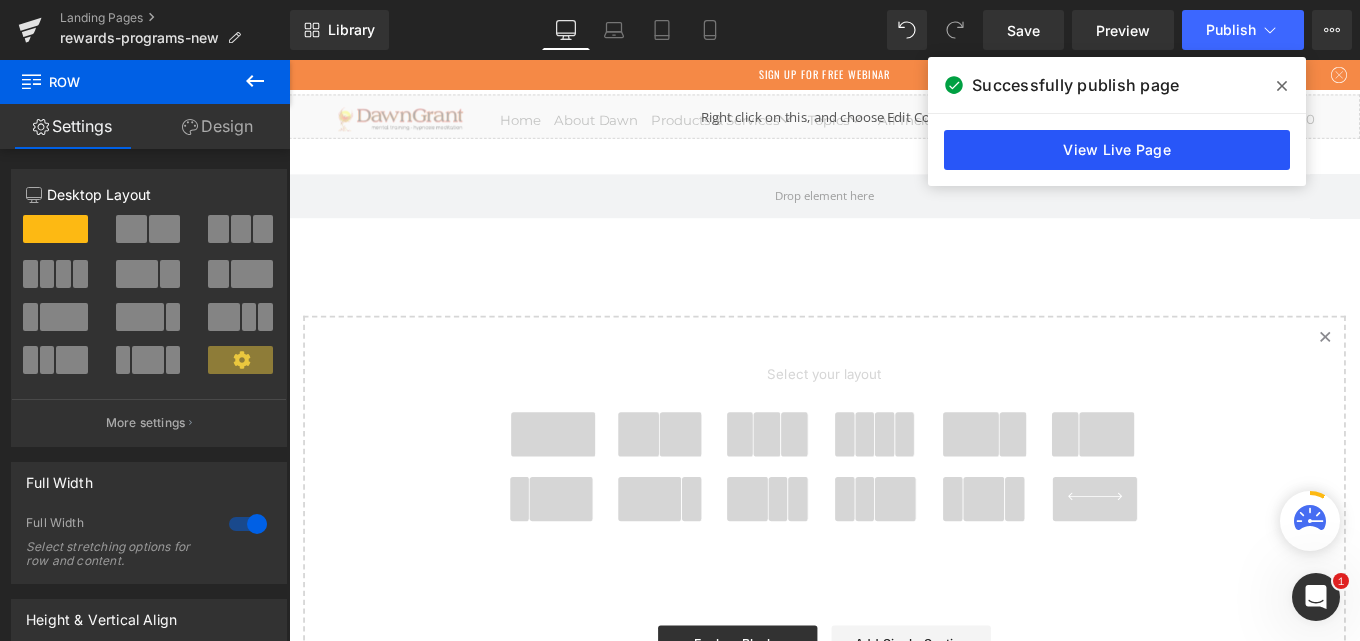 click on "View Live Page" at bounding box center [1117, 150] 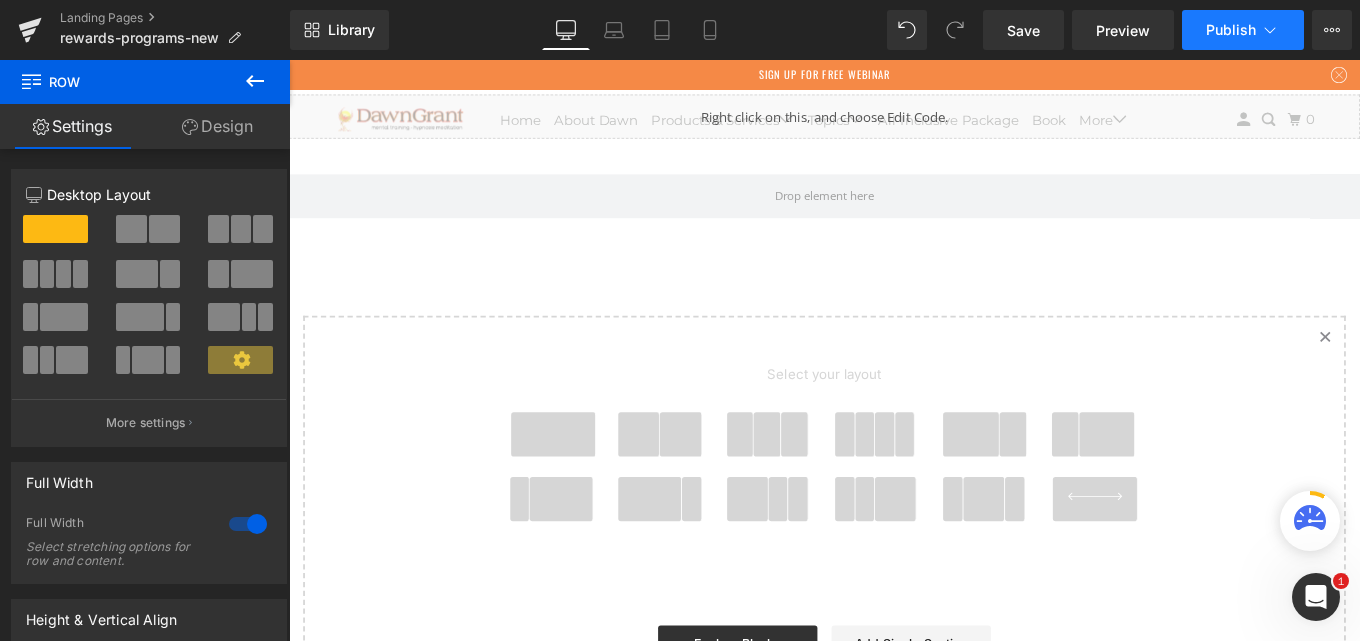 click on "Publish" at bounding box center [1231, 30] 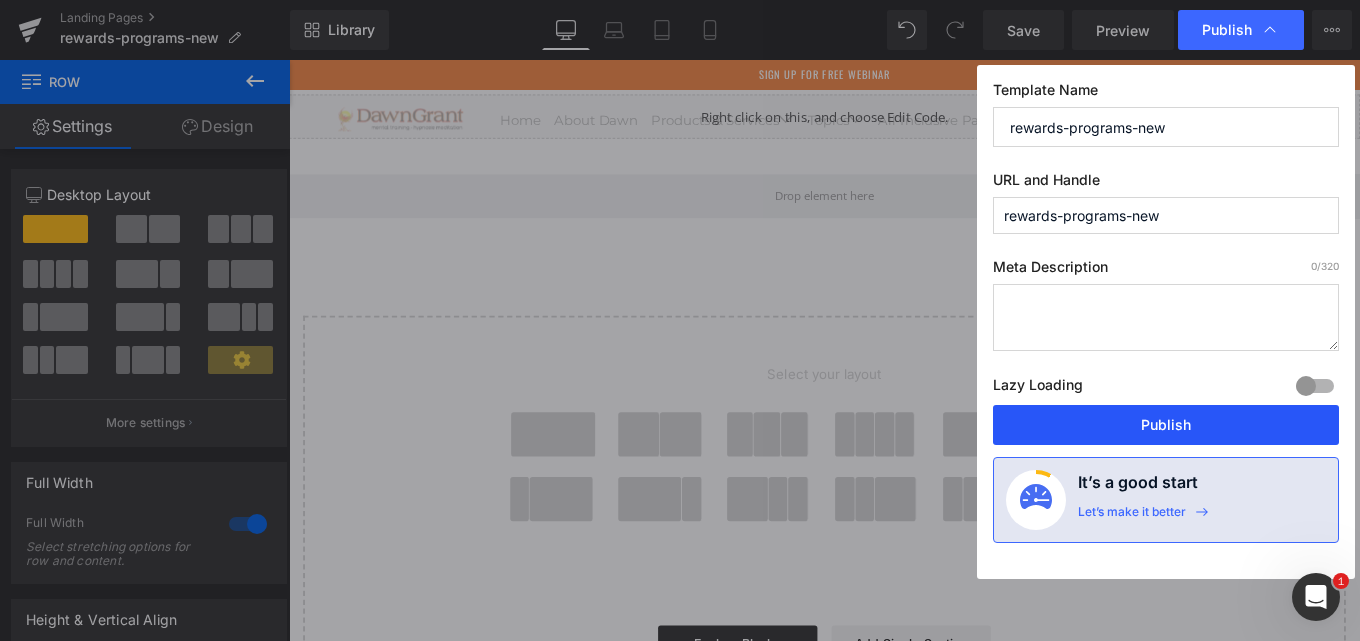 click on "Publish" at bounding box center [1166, 425] 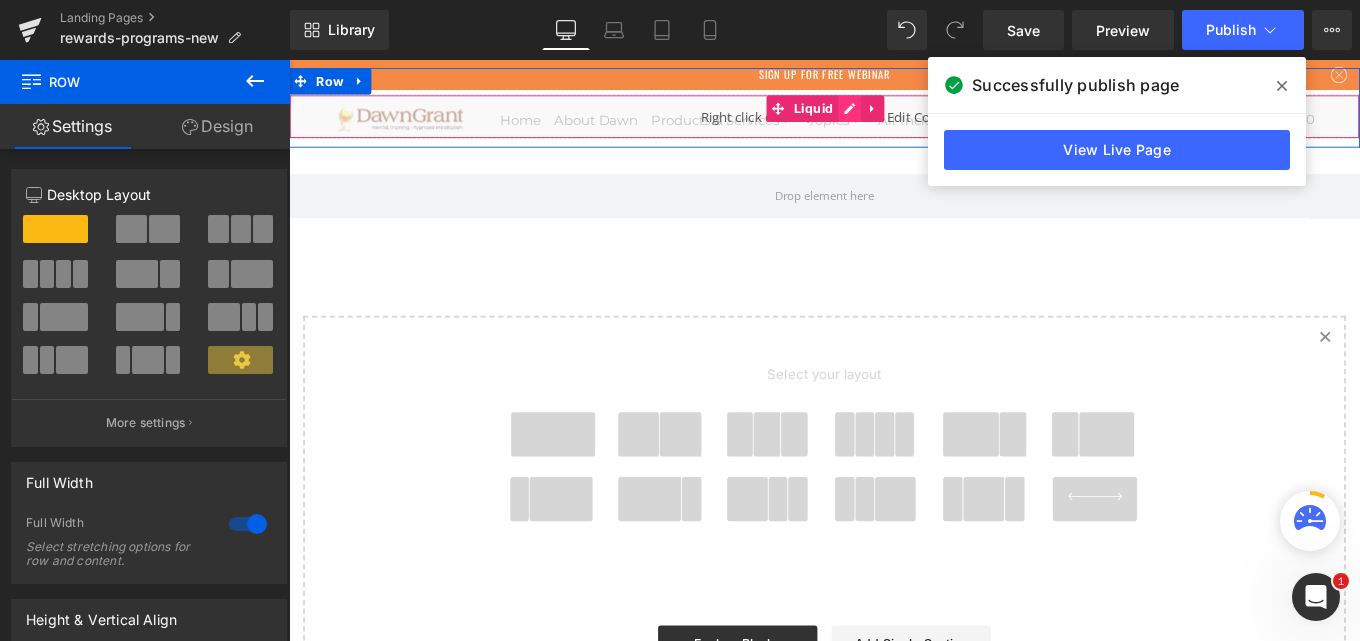 click on "Liquid" at bounding box center (894, 124) 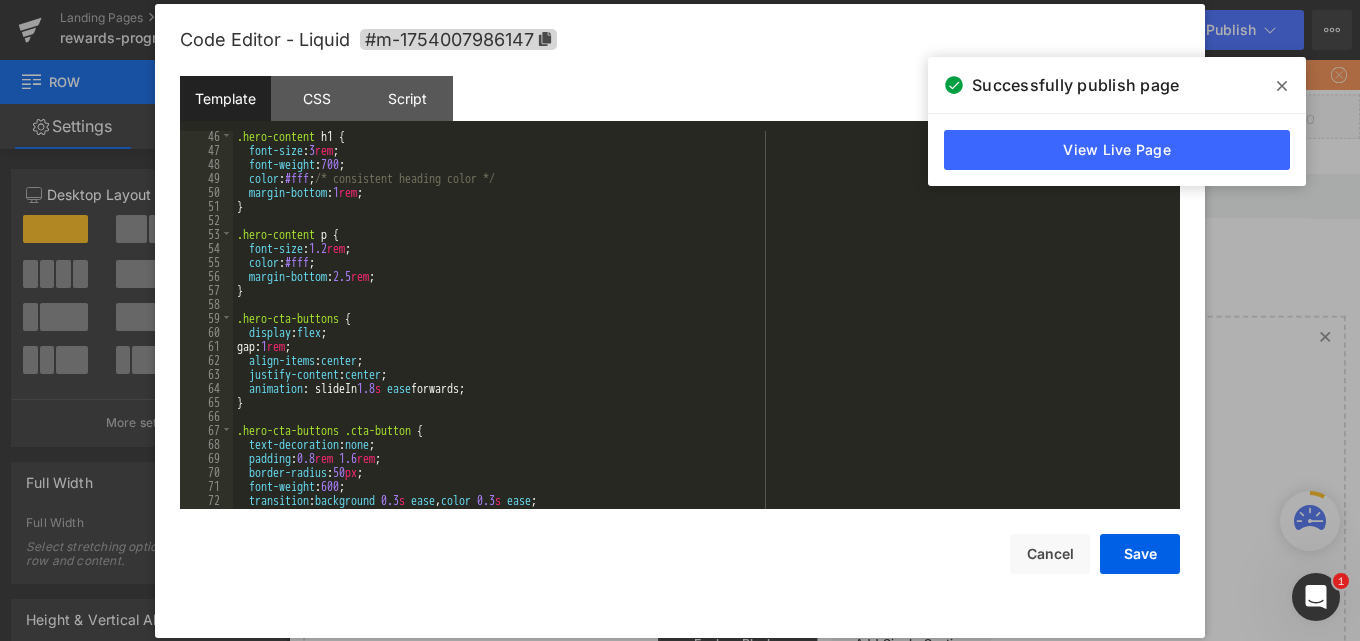 scroll, scrollTop: 720, scrollLeft: 0, axis: vertical 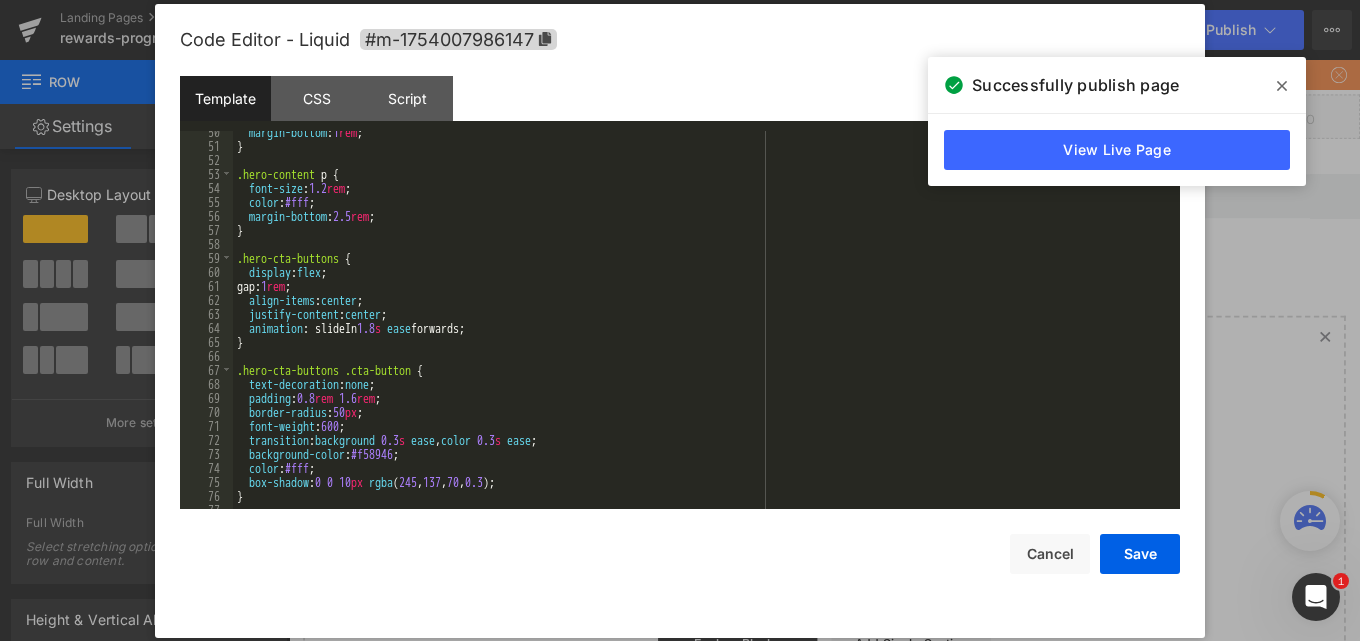 click on "margin-bottom :  1 rem ; } .hero-content   p   {    font-size :  1.2 rem ;    color :  #fff ;    margin-bottom :  2.5 rem ; } .hero-cta-buttons   {    display :  flex ;   gap:  1 rem ;    align-items :  center ;    justify-content :  center ;    animation : slideIn  1.8 s   ease  forwards; } .hero-cta-buttons   .cta-button   {    text-decoration :  none ;    padding :  0.8 rem   1.6 rem ;    border-radius :  50 px ;    font-weight :  600 ;    transition :  background   0.3 s   ease ,  color   0.3 s   ease ;    background-color :  #f58946 ;    color :  #fff ;    box-shadow :  0   0   10 px   rgba ( 245 ,  137 ,  70 ,  0.3 ); }" at bounding box center (702, 328) 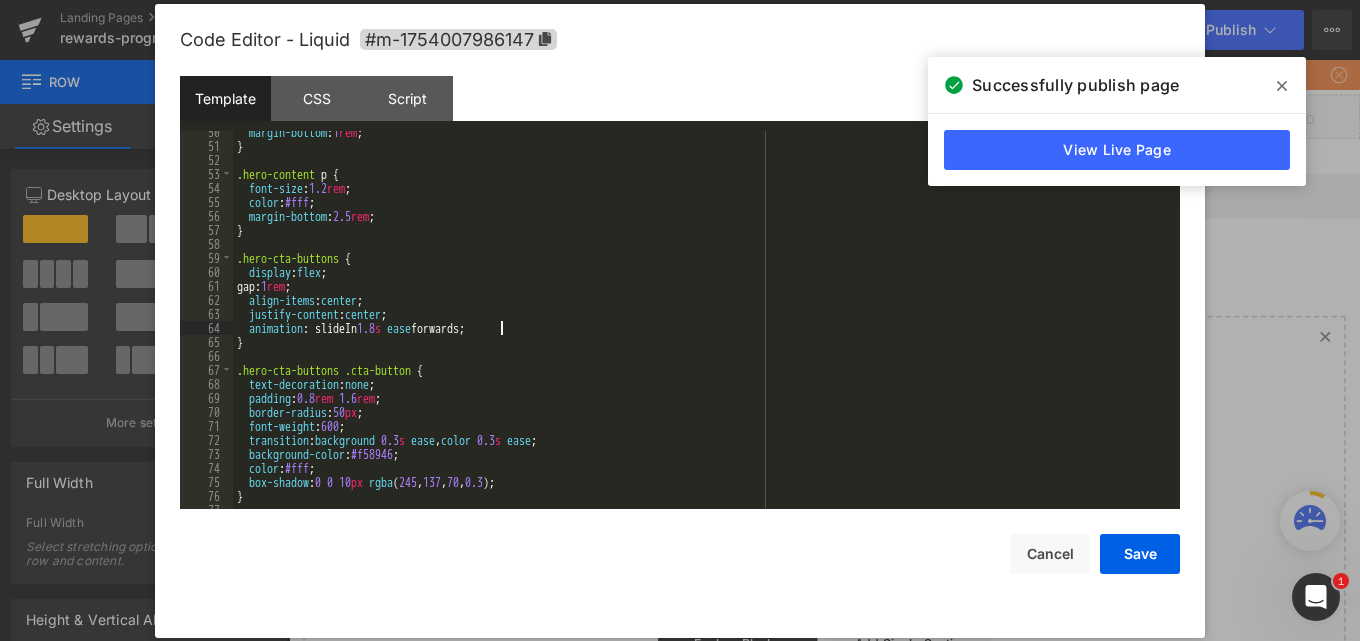 type 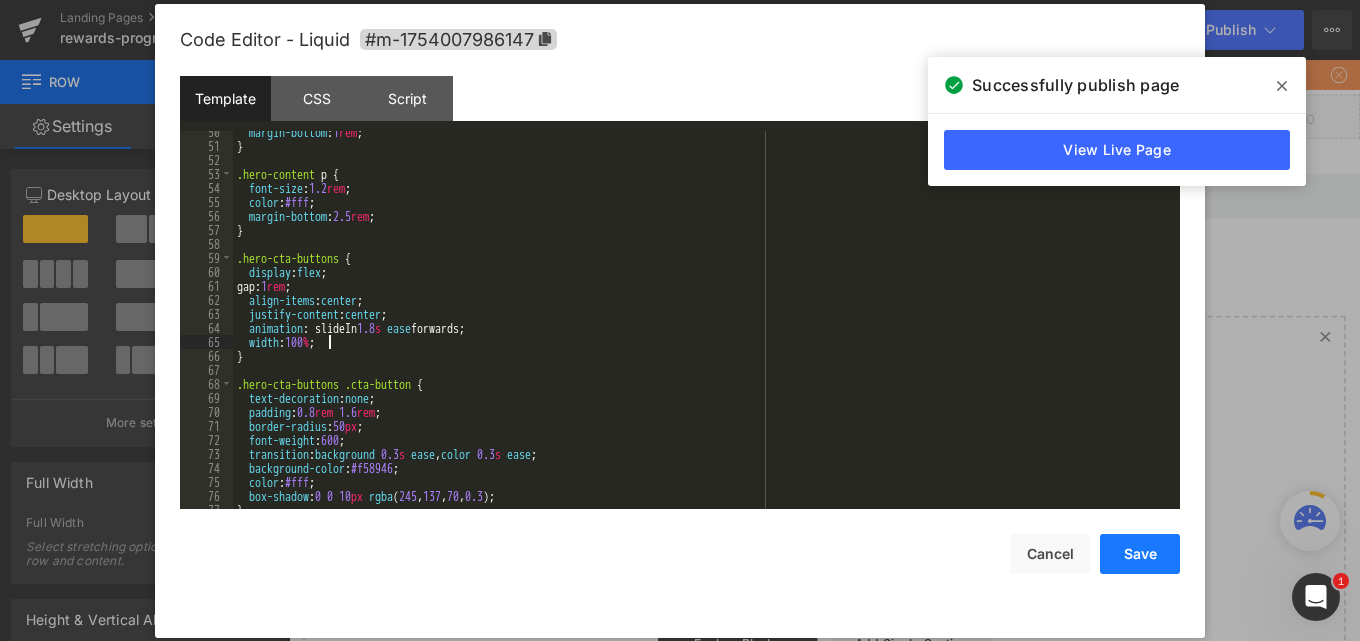 click on "Save" at bounding box center (1140, 554) 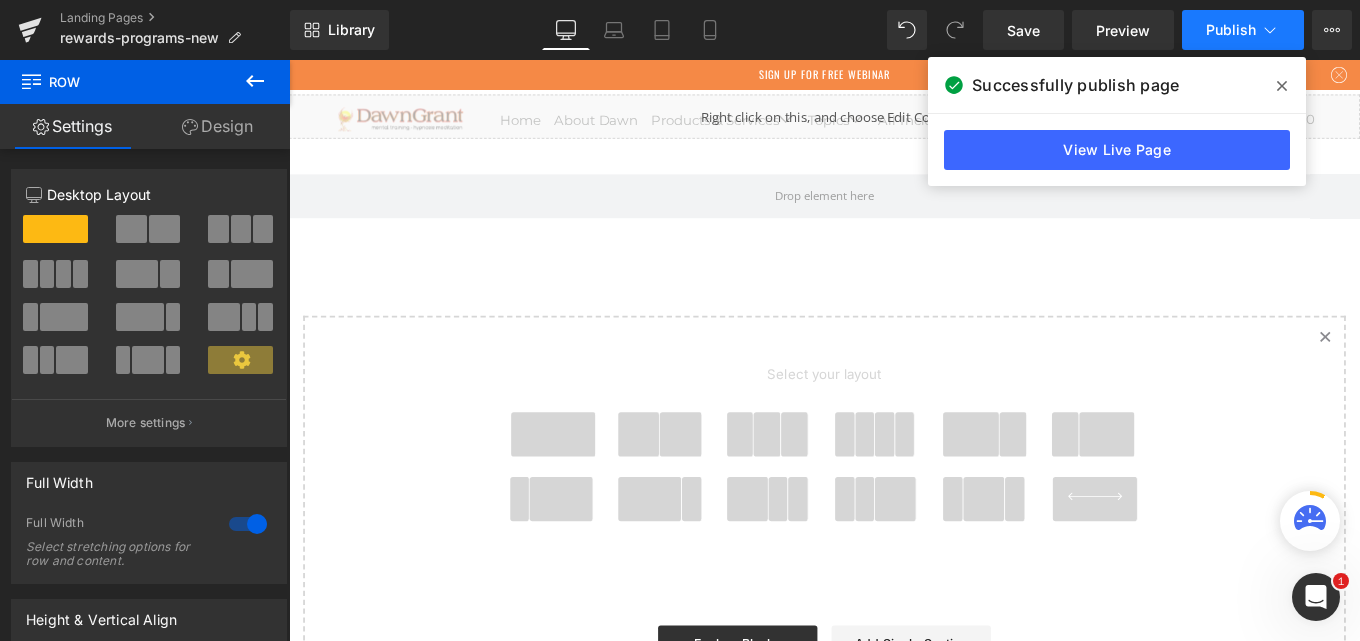 click on "Publish" at bounding box center [1231, 30] 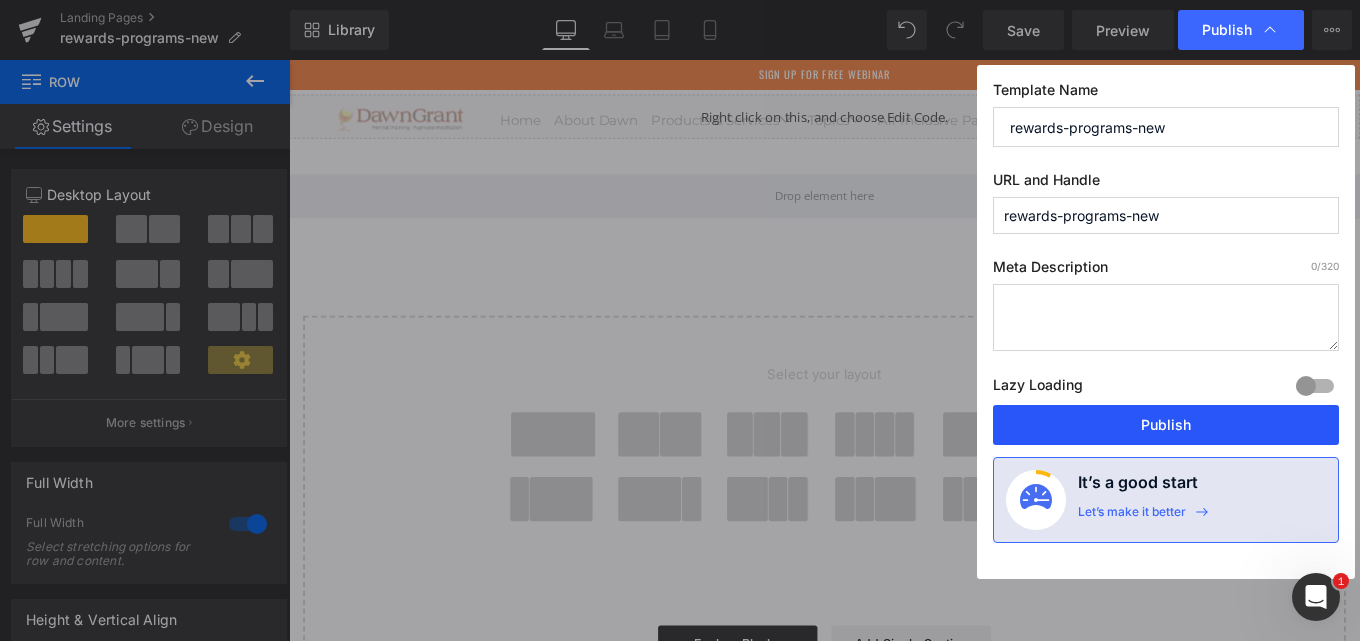 click on "Publish" at bounding box center [1166, 425] 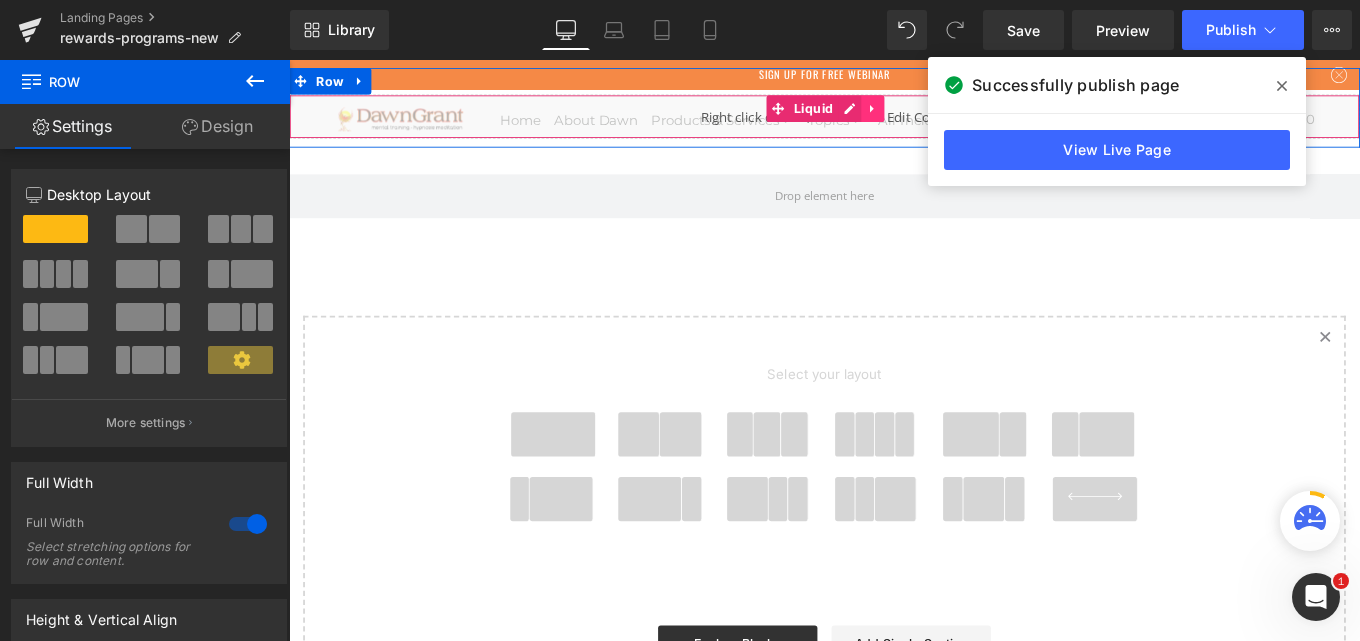 click 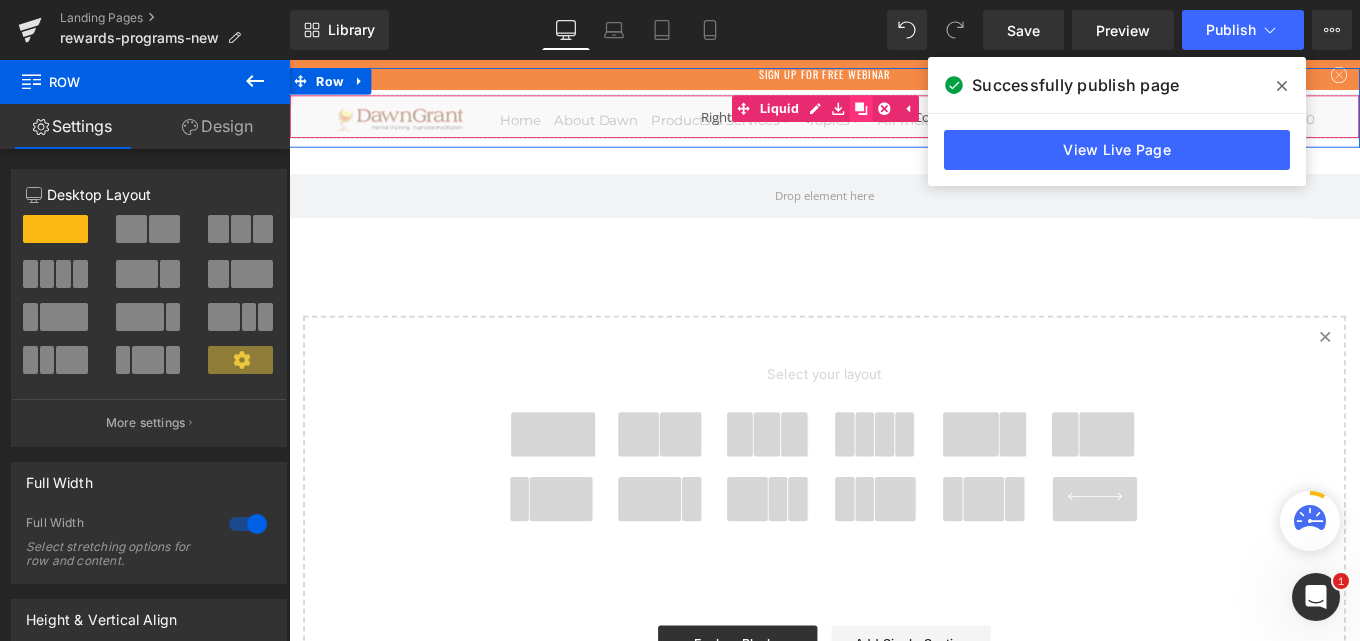 click 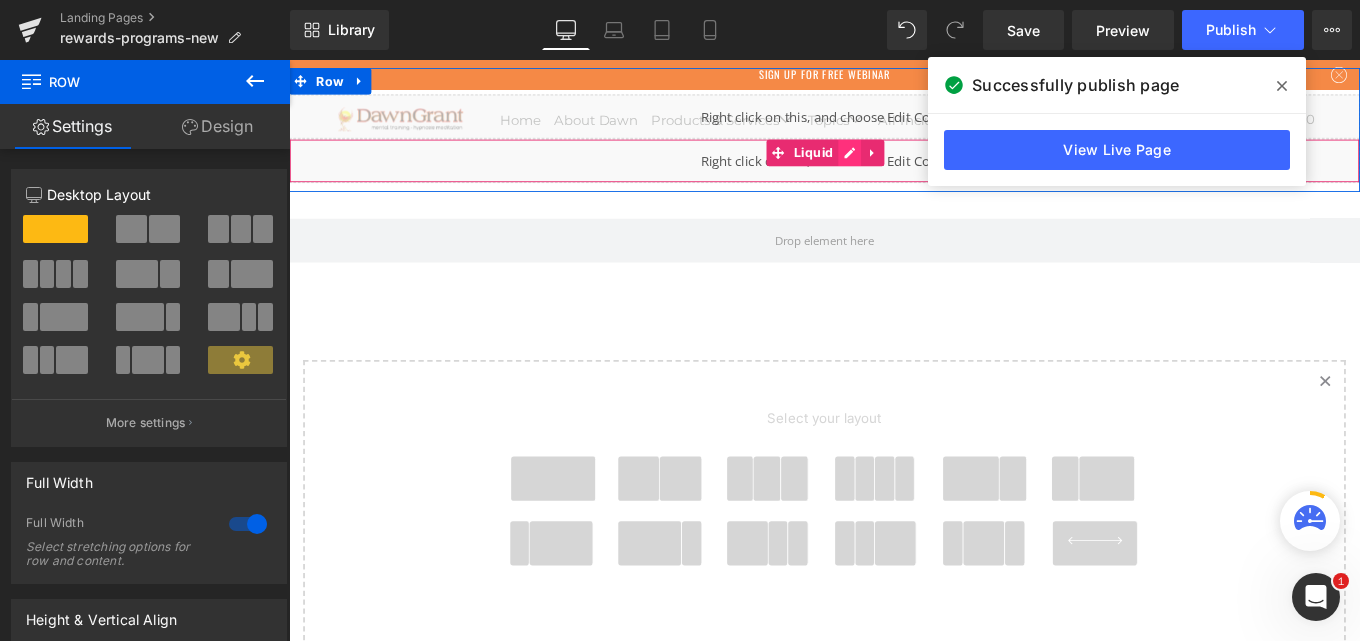 click on "Liquid" at bounding box center (894, 174) 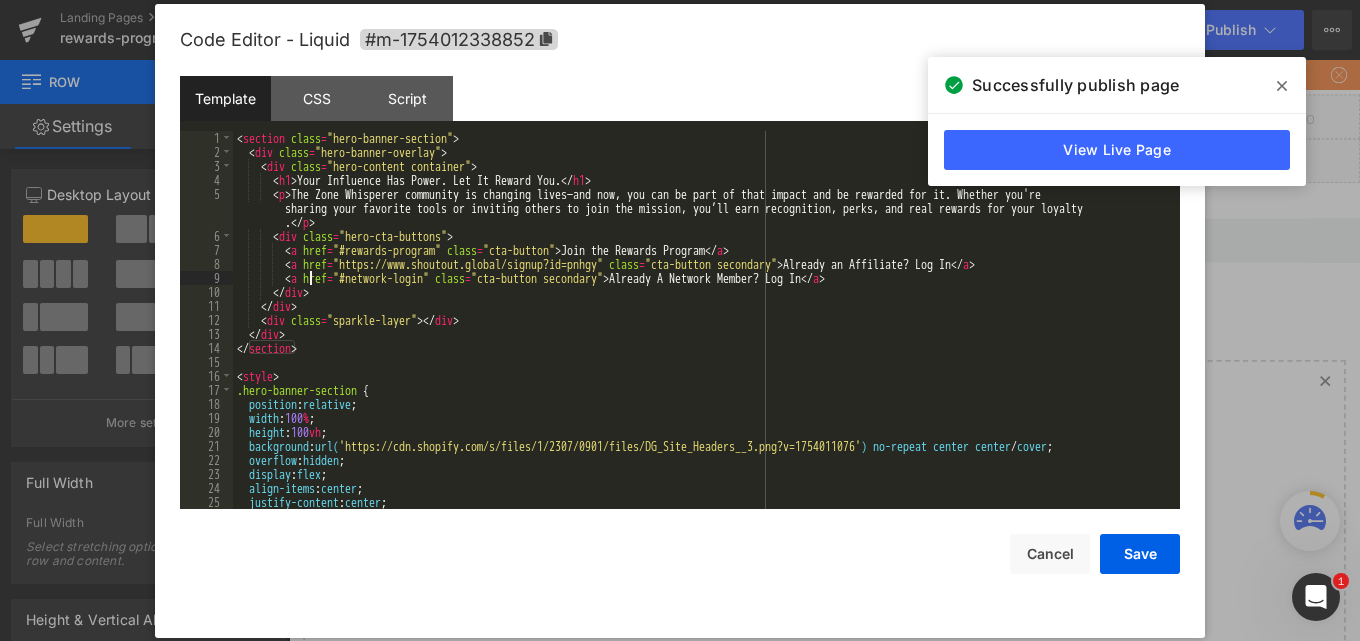 click on "< section   class = "hero-banner-section" >    < div   class = "hero-banner-overlay" >       < div   class = "hero-content container" >          < h1 > Your Influence Has Power. Let It Reward You. </ h1 >          < p > The Zone Whisperer community is changing lives—and now, you can be part of that impact and be rewarded for it. Whether you're           sharing your favorite tools or inviting others to join the mission, you’ll earn recognition, perks, and real rewards for your loyalty          . </ p >          < div   class = "hero-cta-buttons" >             < a   href = "#rewards-program"   class = "cta-button" > Join the Rewards Program </ a >             < a   href = "https://www.shoutout.global/signup?id=pnhgy"   class = "cta-button secondary" > Already an Affiliate? Log In </ a >             < a   href = "#network-login"   class = "cta-button secondary" > Already A Network Member? Log In </ a >          </ div >       </ div >       < div   class = "sparkle-layer" > </ div >    </ >" at bounding box center (702, 334) 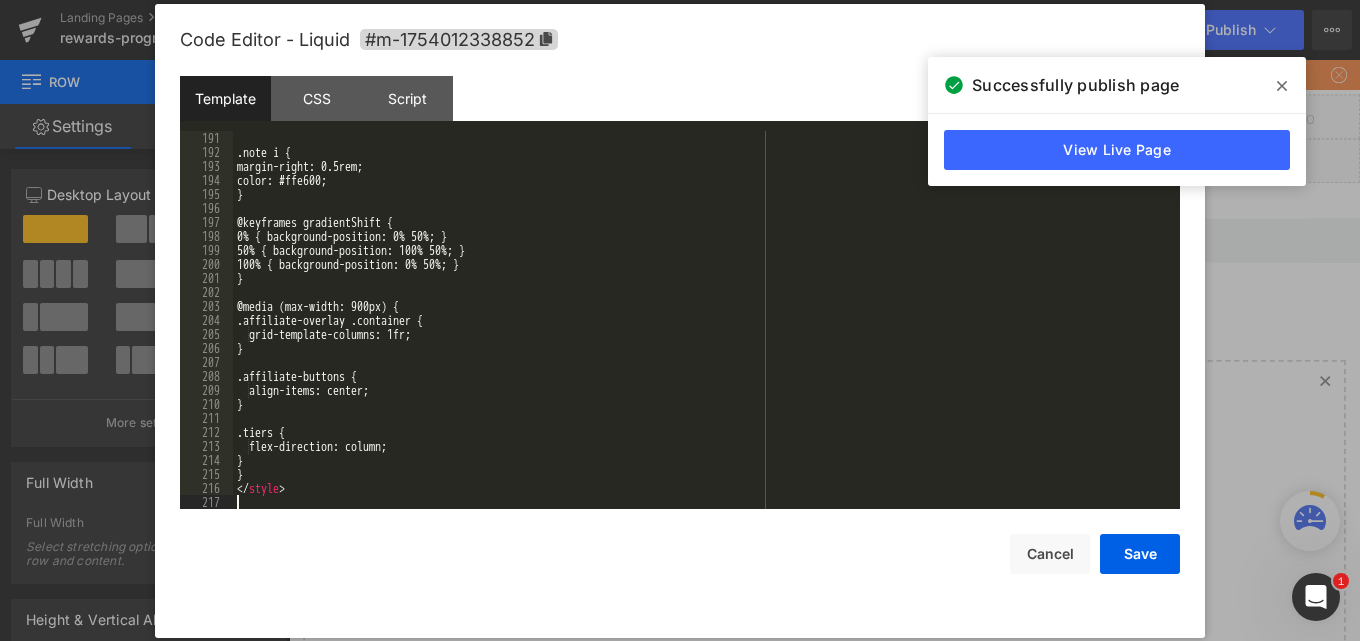 scroll, scrollTop: 2688, scrollLeft: 0, axis: vertical 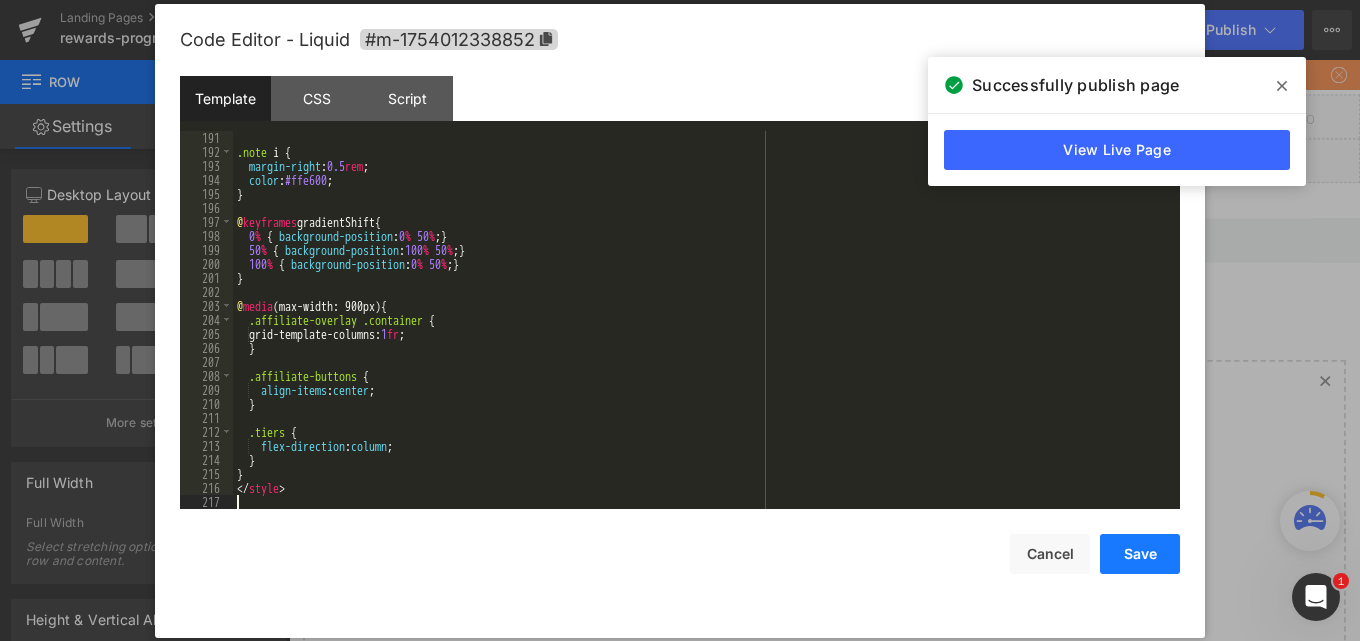 click on "Save" at bounding box center (1140, 554) 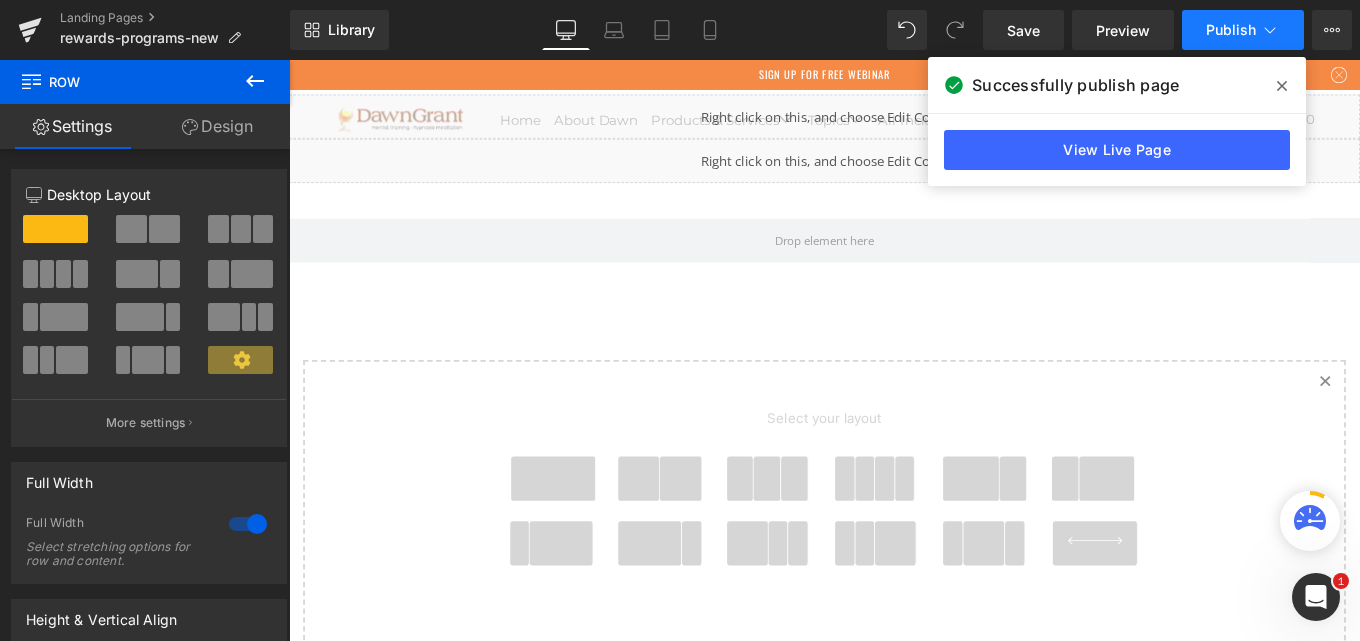 click on "Publish" at bounding box center [1243, 30] 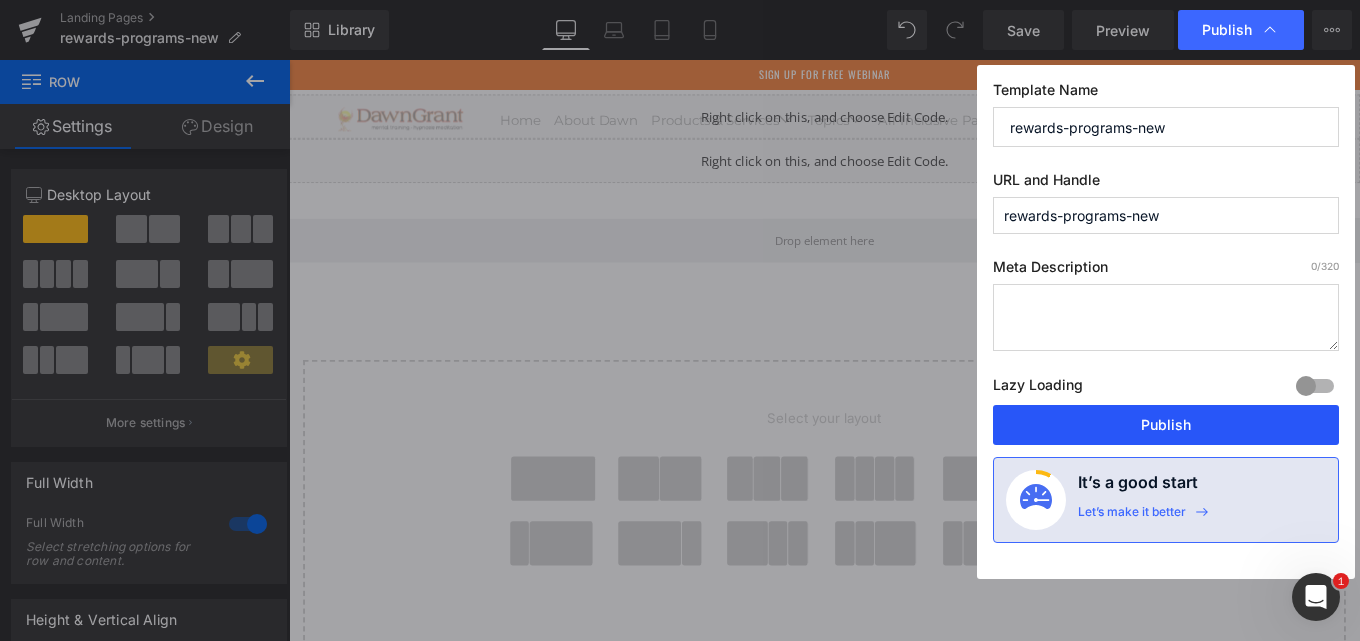 click on "Publish" at bounding box center [1166, 425] 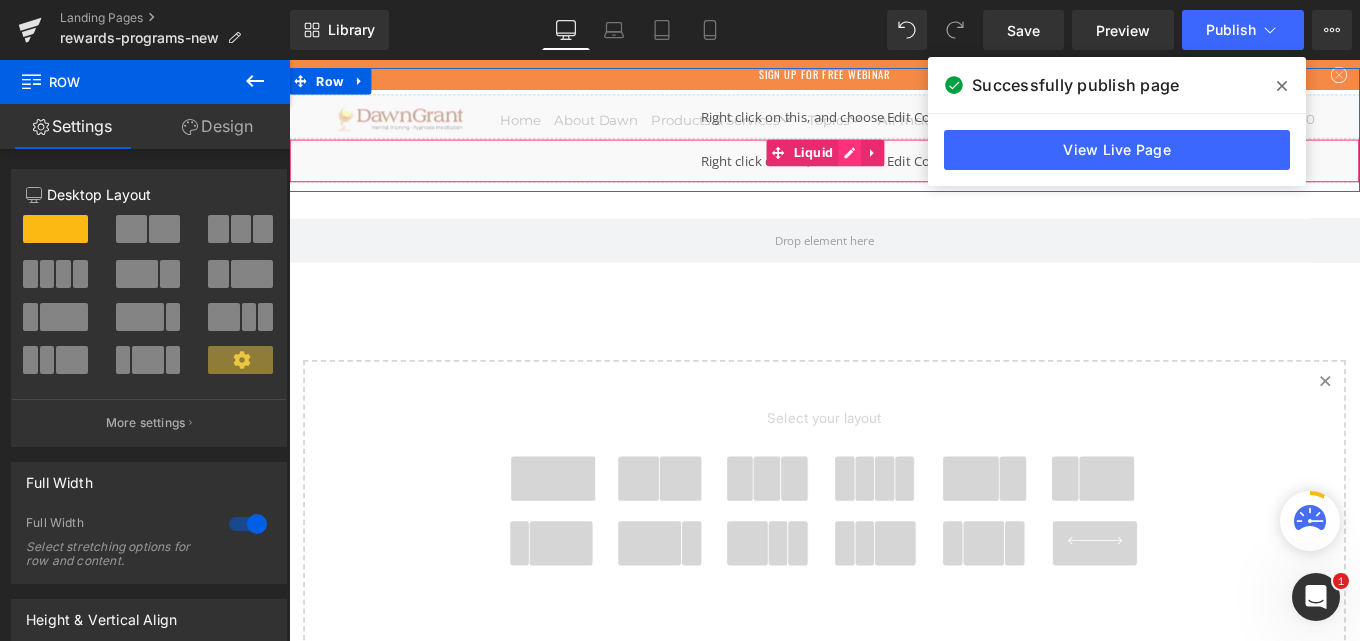 click on "Liquid" at bounding box center (894, 174) 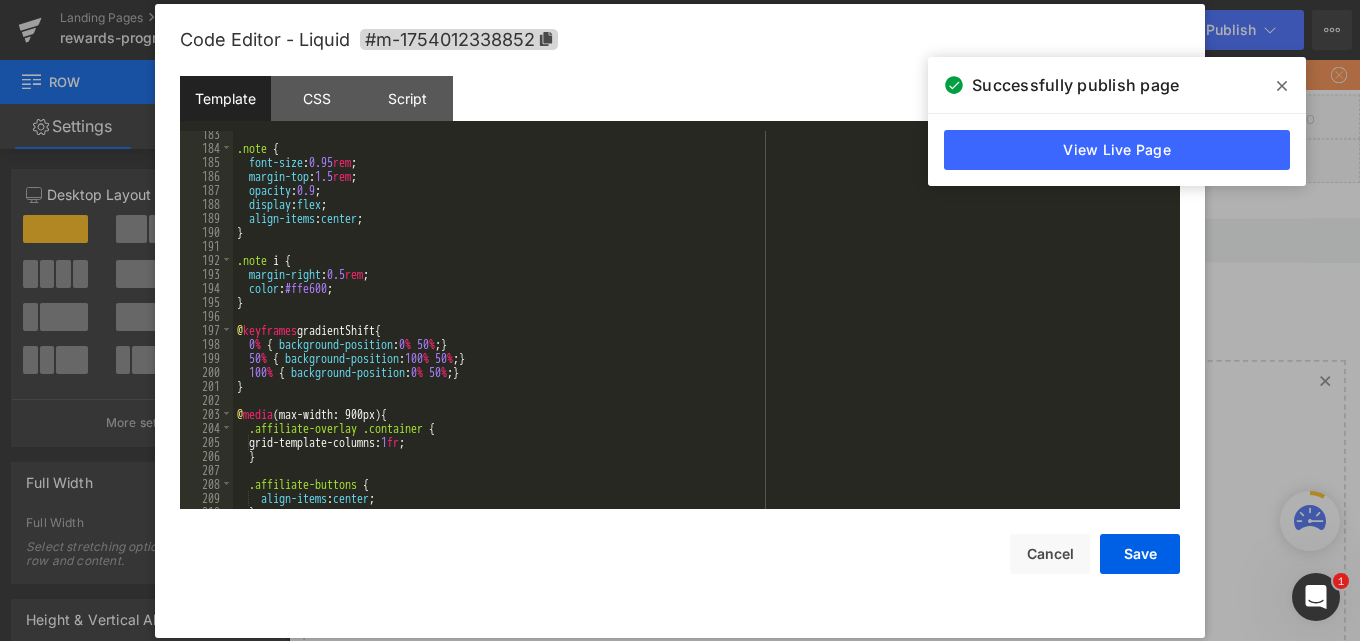 scroll, scrollTop: 2640, scrollLeft: 0, axis: vertical 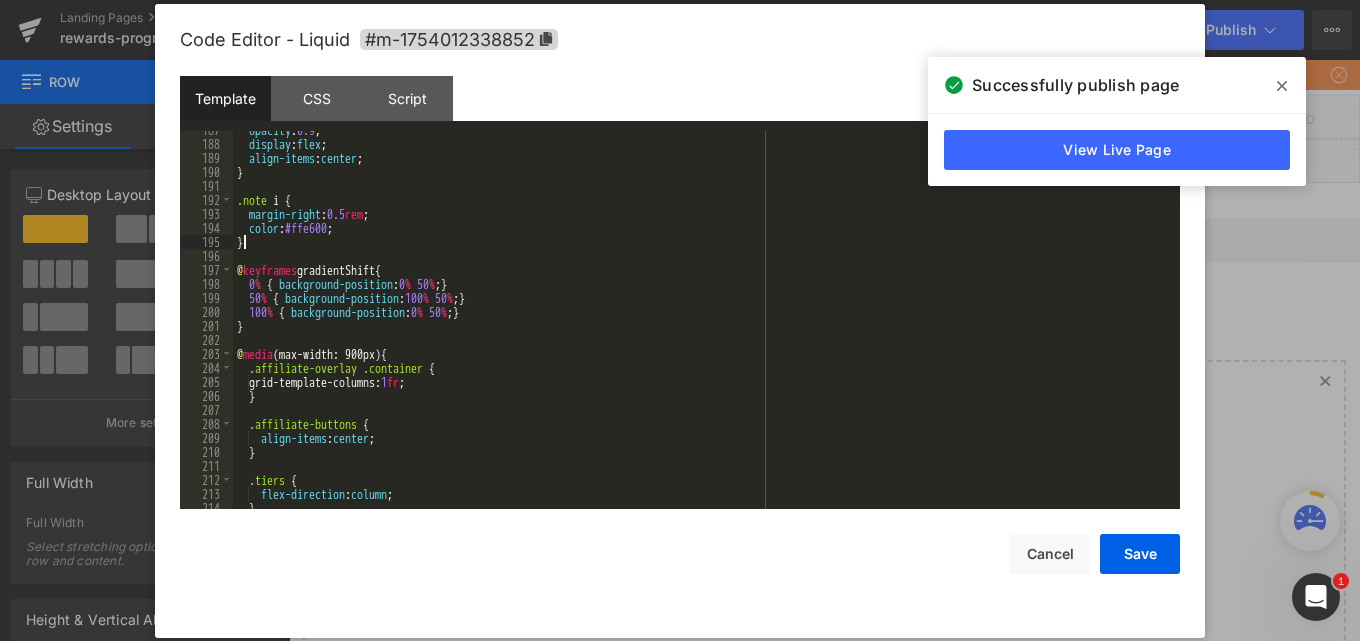 click on "opacity :  0.9 ;    display :  flex ;    align-items :  center ; } .note   i   {    margin-right :  0.5 rem ;    color :  #ffe600 ; } @ keyframes  gradientShift  {    0 %   {   background-position :  0 %   50 % ;  }    50 %   {   background-position :  100 %   50 % ;  }    100 %   {   background-position :  0 %   50 % ;  } } @ media  (max-width: 900px)  {    .affiliate-overlay   .container   {      grid-template-columns:  1 fr ;    }    .affiliate-buttons   {       align-items :  center ;    }    .tiers   {       flex-direction :  column ;    }" at bounding box center (702, 326) 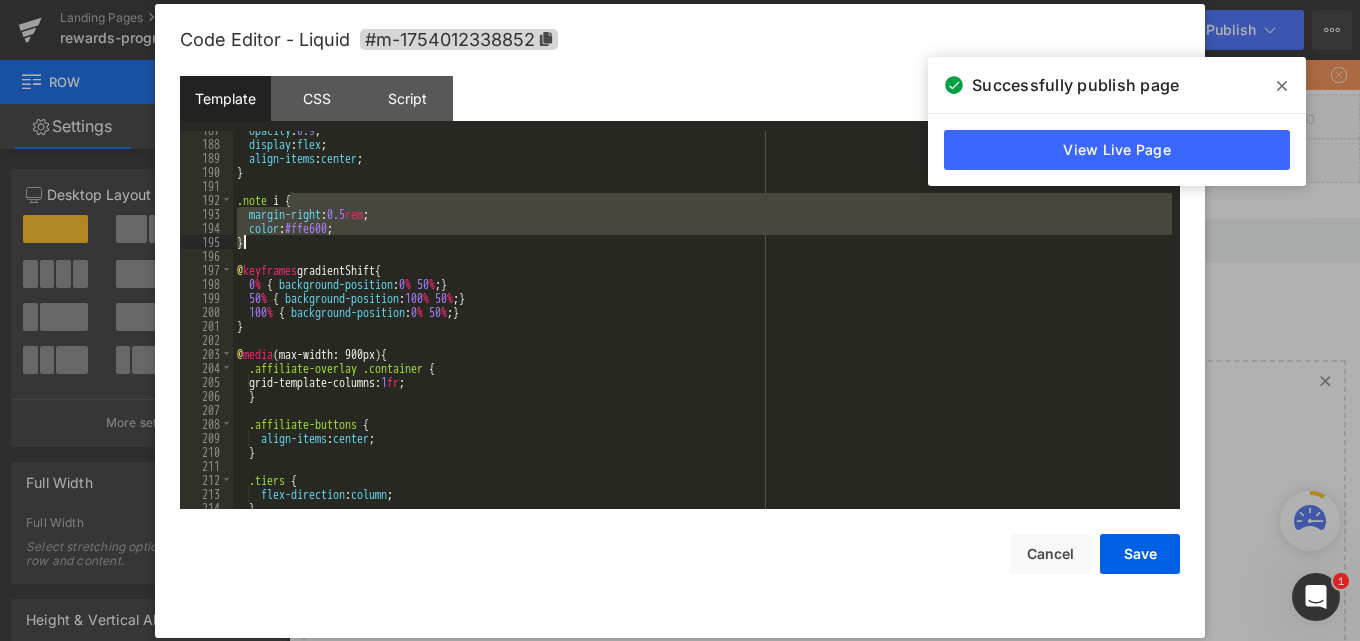 click on "opacity :  0.9 ;    display :  flex ;    align-items :  center ; } .note   i   {    margin-right :  0.5 rem ;    color :  #ffe600 ; } @ keyframes  gradientShift  {    0 %   {   background-position :  0 %   50 % ;  }    50 %   {   background-position :  100 %   50 % ;  }    100 %   {   background-position :  0 %   50 % ;  } } @ media  (max-width: 900px)  {    .affiliate-overlay   .container   {      grid-template-columns:  1 fr ;    }    .affiliate-buttons   {       align-items :  center ;    }    .tiers   {       flex-direction :  column ;    }" at bounding box center (702, 320) 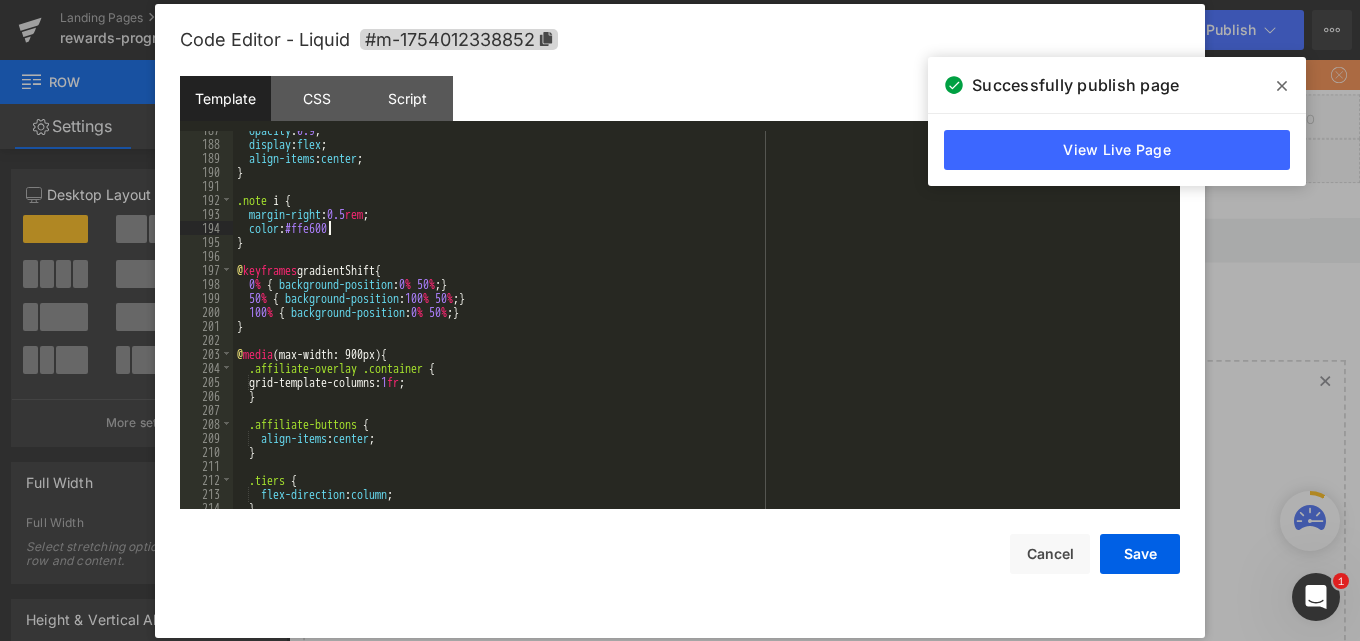 click on "opacity :  0.9 ;    display :  flex ;    align-items :  center ; } .note   i   {    margin-right :  0.5 rem ;    color :  #ffe600 ; } @ keyframes  gradientShift  {    0 %   {   background-position :  0 %   50 % ;  }    50 %   {   background-position :  100 %   50 % ;  }    100 %   {   background-position :  0 %   50 % ;  } } @ media  (max-width: 900px)  {    .affiliate-overlay   .container   {      grid-template-columns:  1 fr ;    }    .affiliate-buttons   {       align-items :  center ;    }    .tiers   {       flex-direction :  column ;    }" at bounding box center (702, 326) 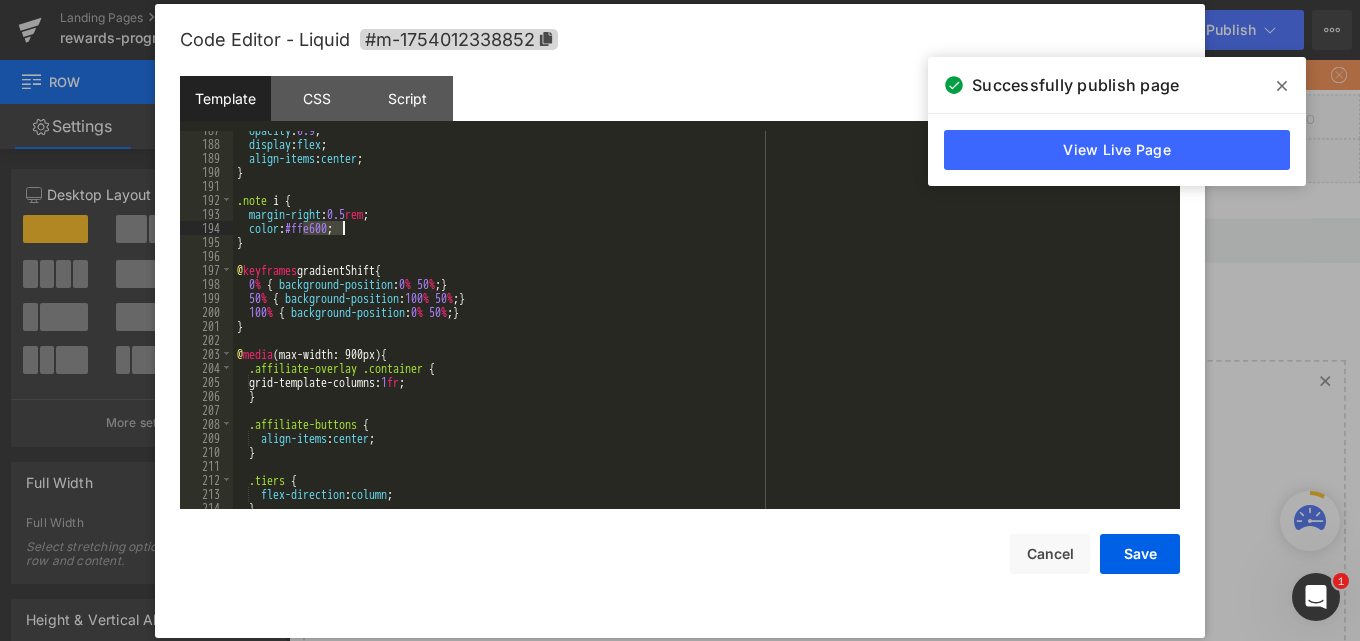 click on "opacity :  0.9 ;    display :  flex ;    align-items :  center ; } .note   i   {    margin-right :  0.5 rem ;    color :  #ffe600 ; } @ keyframes  gradientShift  {    0 %   {   background-position :  0 %   50 % ;  }    50 %   {   background-position :  100 %   50 % ;  }    100 %   {   background-position :  0 %   50 % ;  } } @ media  (max-width: 900px)  {    .affiliate-overlay   .container   {      grid-template-columns:  1 fr ;    }    .affiliate-buttons   {       align-items :  center ;    }    .tiers   {       flex-direction :  column ;    }" at bounding box center [702, 326] 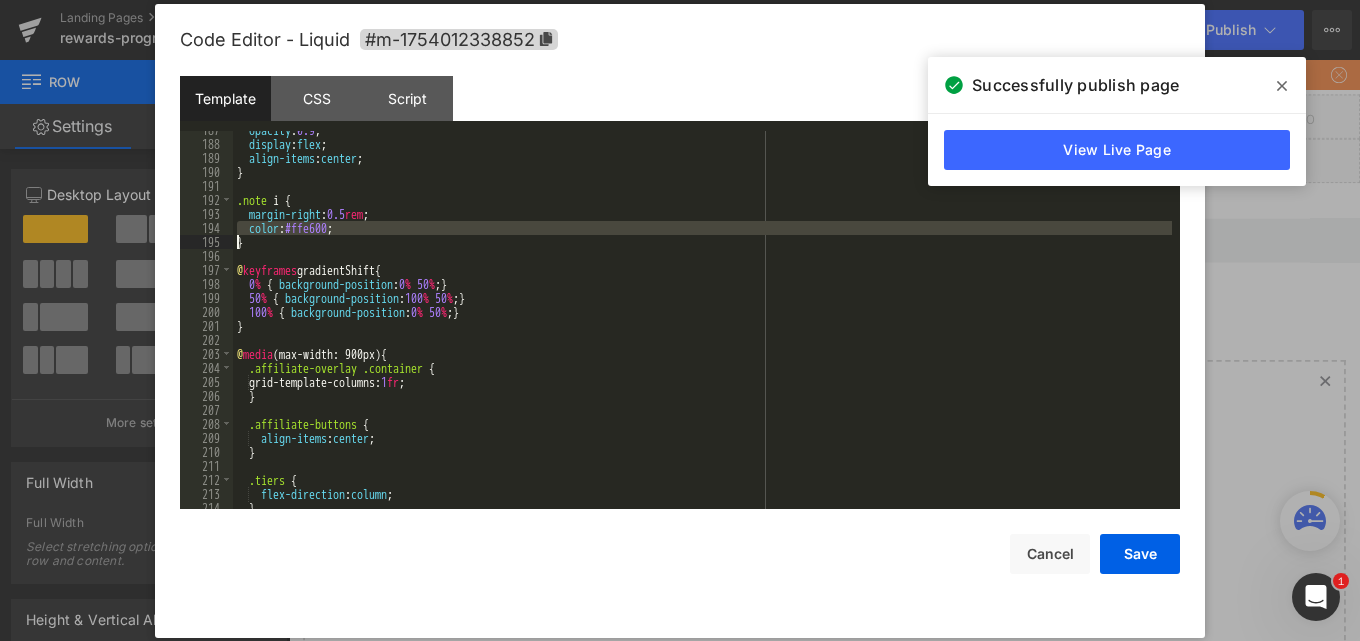 click on "opacity :  0.9 ;    display :  flex ;    align-items :  center ; } .note   i   {    margin-right :  0.5 rem ;    color :  #ffe600 ; } @ keyframes  gradientShift  {    0 %   {   background-position :  0 %   50 % ;  }    50 %   {   background-position :  100 %   50 % ;  }    100 %   {   background-position :  0 %   50 % ;  } } @ media  (max-width: 900px)  {    .affiliate-overlay   .container   {      grid-template-columns:  1 fr ;    }    .affiliate-buttons   {       align-items :  center ;    }    .tiers   {       flex-direction :  column ;    }" at bounding box center [702, 326] 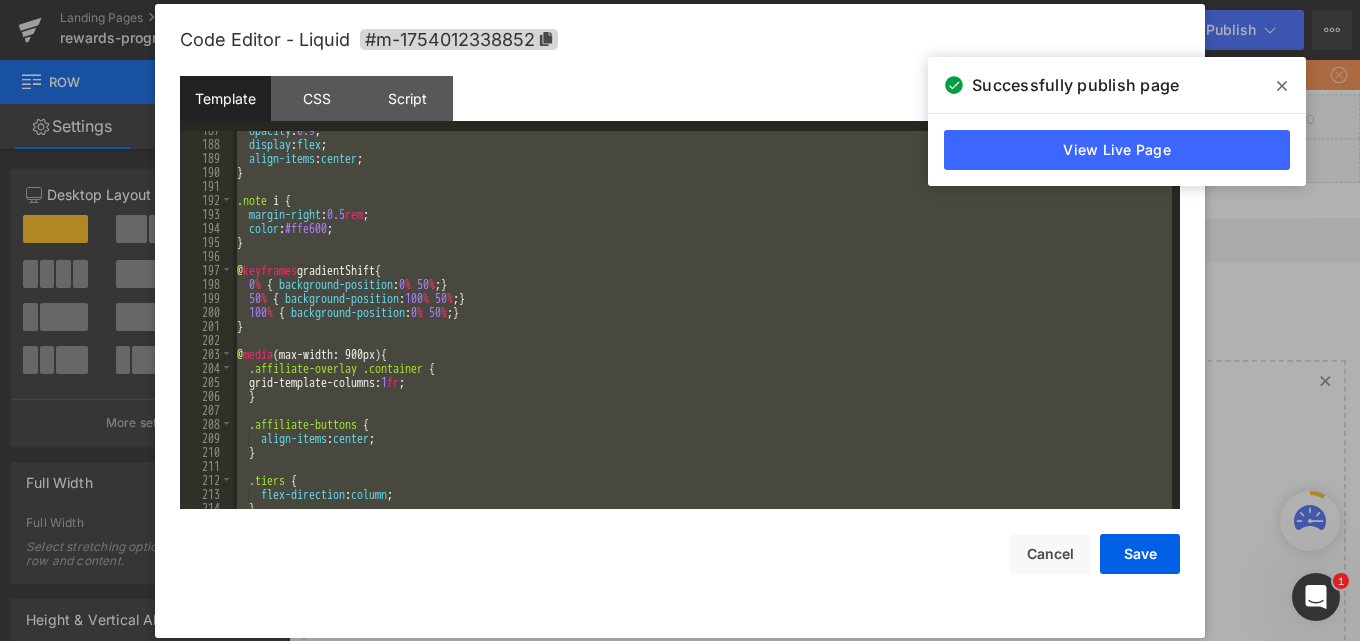 click on "opacity :  0.9 ;    display :  flex ;    align-items :  center ; } .note   i   {    margin-right :  0.5 rem ;    color :  #ffe600 ; } @ keyframes  gradientShift  {    0 %   {   background-position :  0 %   50 % ;  }    50 %   {   background-position :  100 %   50 % ;  }    100 %   {   background-position :  0 %   50 % ;  } } @ media  (max-width: 900px)  {    .affiliate-overlay   .container   {      grid-template-columns:  1 fr ;    }    .affiliate-buttons   {       align-items :  center ;    }    .tiers   {       flex-direction :  column ;    }" at bounding box center (702, 326) 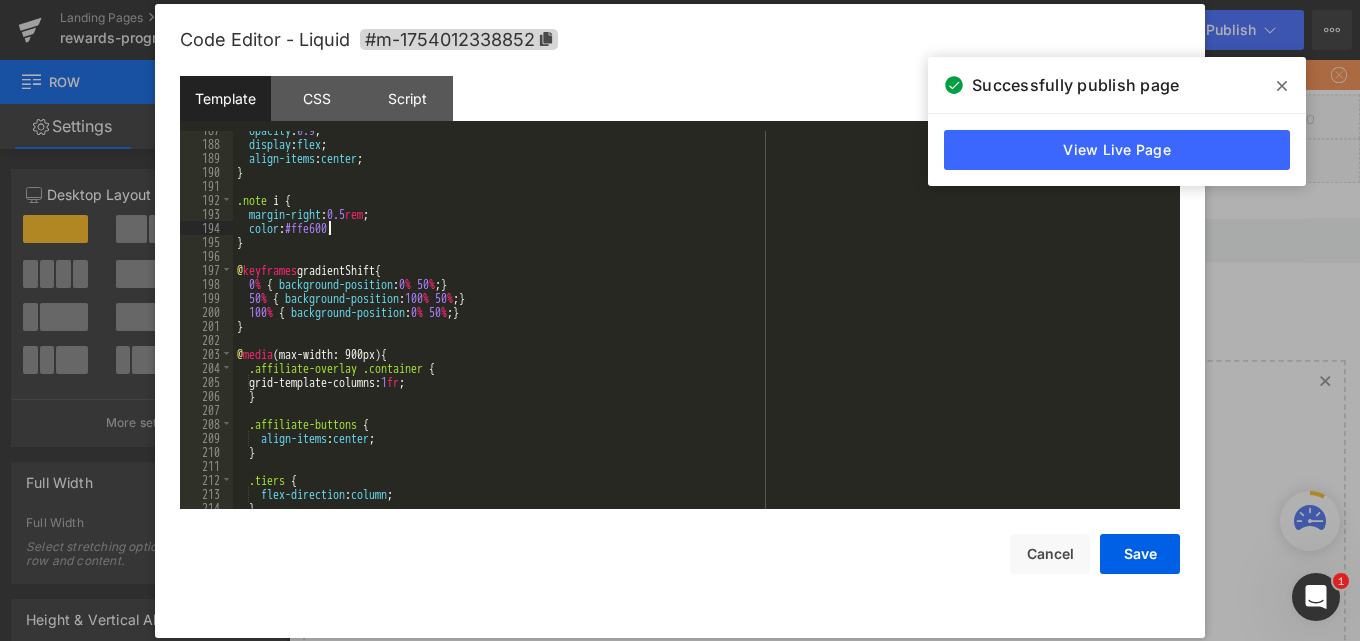 click on "opacity :  0.9 ;    display :  flex ;    align-items :  center ; } .note   i   {    margin-right :  0.5 rem ;    color :  #ffe600 ; } @ keyframes  gradientShift  {    0 %   {   background-position :  0 %   50 % ;  }    50 %   {   background-position :  100 %   50 % ;  }    100 %   {   background-position :  0 %   50 % ;  } } @ media  (max-width: 900px)  {    .affiliate-overlay   .container   {      grid-template-columns:  1 fr ;    }    .affiliate-buttons   {       align-items :  center ;    }    .tiers   {       flex-direction :  column ;    }" at bounding box center [702, 326] 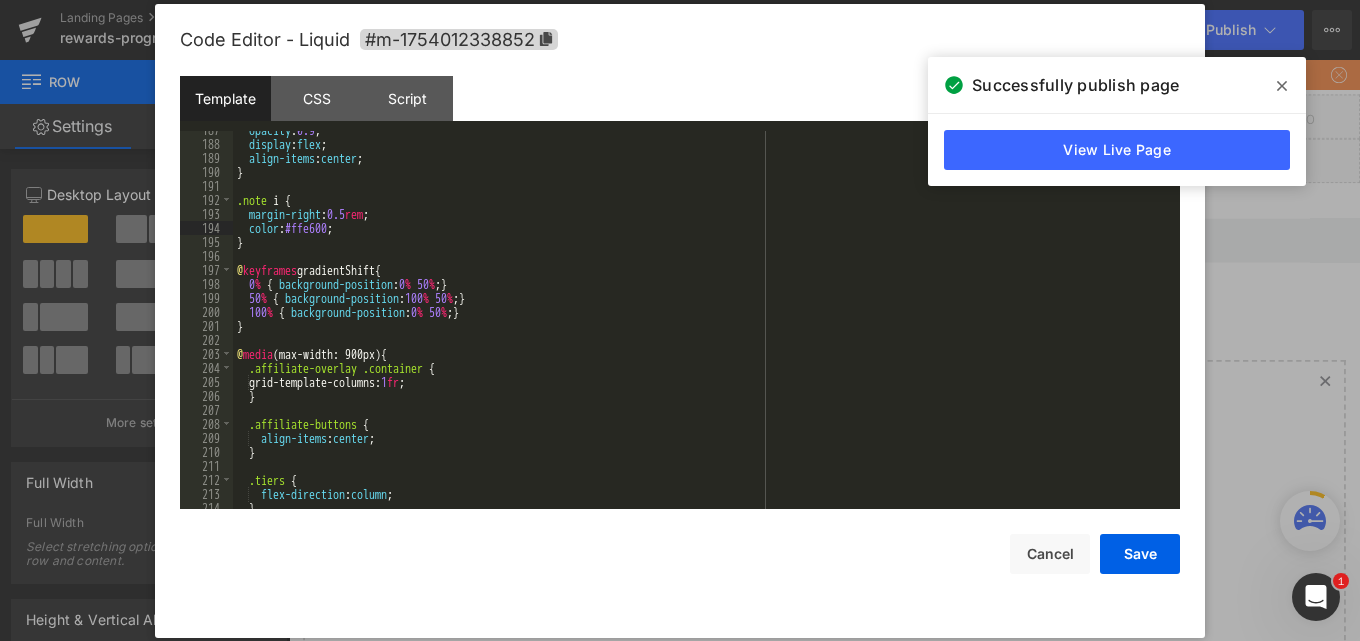 click on "opacity :  0.9 ;    display :  flex ;    align-items :  center ; } .note   i   {    margin-right :  0.5 rem ;    color :  #ffe600 ; } @ keyframes  gradientShift  {    0 %   {   background-position :  0 %   50 % ;  }    50 %   {   background-position :  100 %   50 % ;  }    100 %   {   background-position :  0 %   50 % ;  } } @ media  (max-width: 900px)  {    .affiliate-overlay   .container   {      grid-template-columns:  1 fr ;    }    .affiliate-buttons   {       align-items :  center ;    }    .tiers   {       flex-direction :  column ;    }" at bounding box center (702, 326) 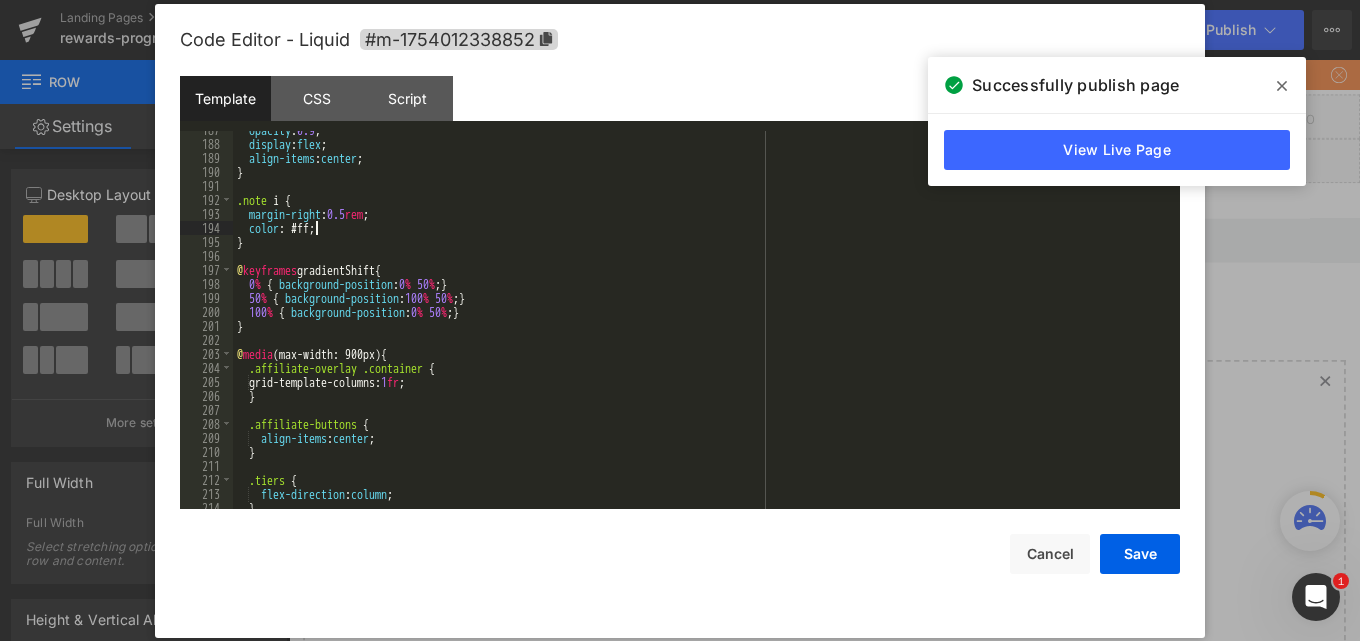 type 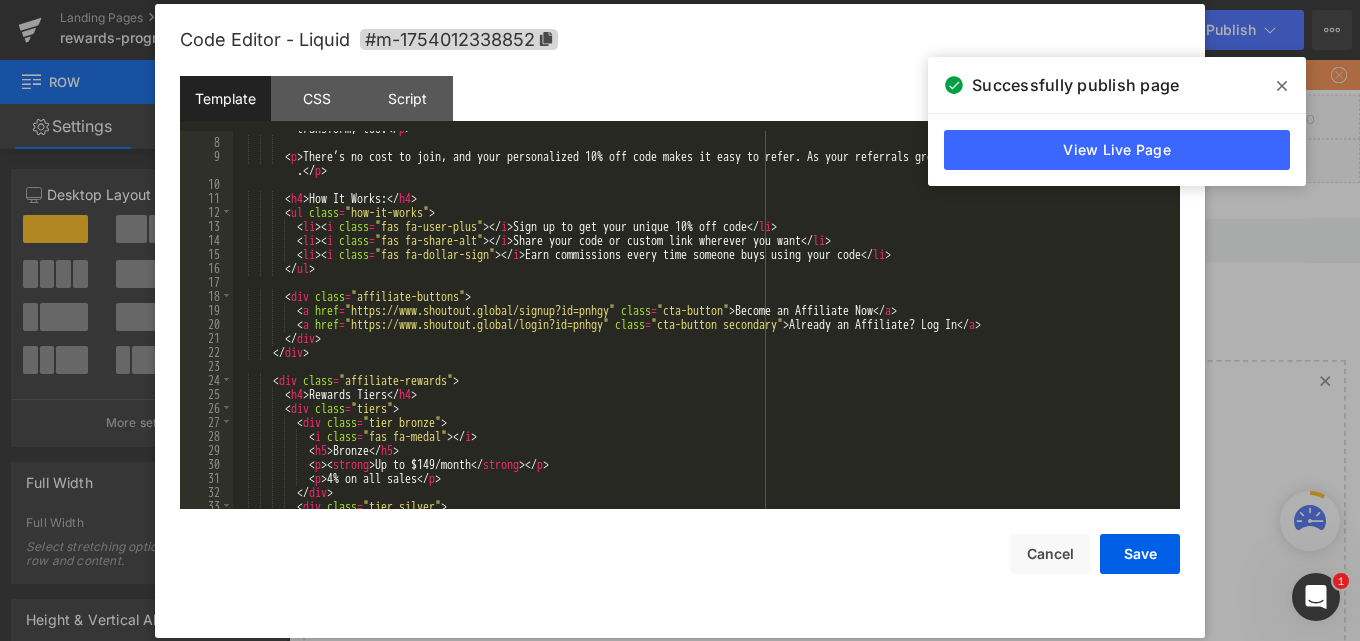scroll, scrollTop: 0, scrollLeft: 0, axis: both 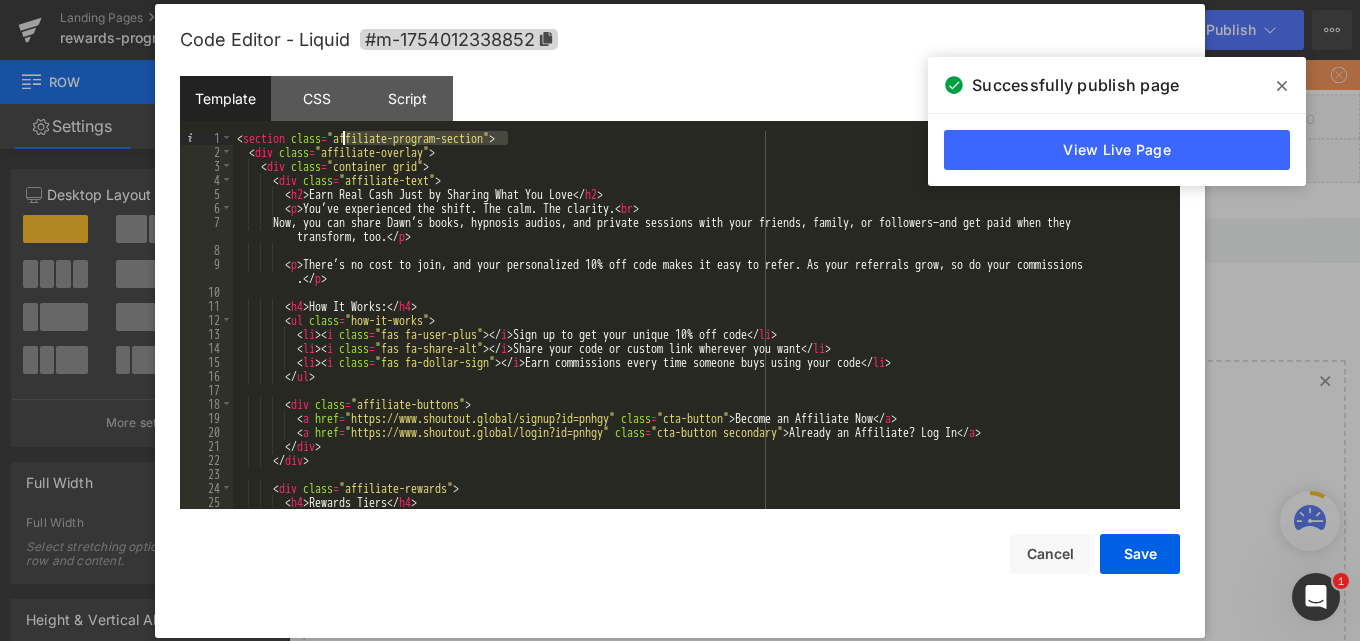 drag, startPoint x: 509, startPoint y: 134, endPoint x: 341, endPoint y: 144, distance: 168.29736 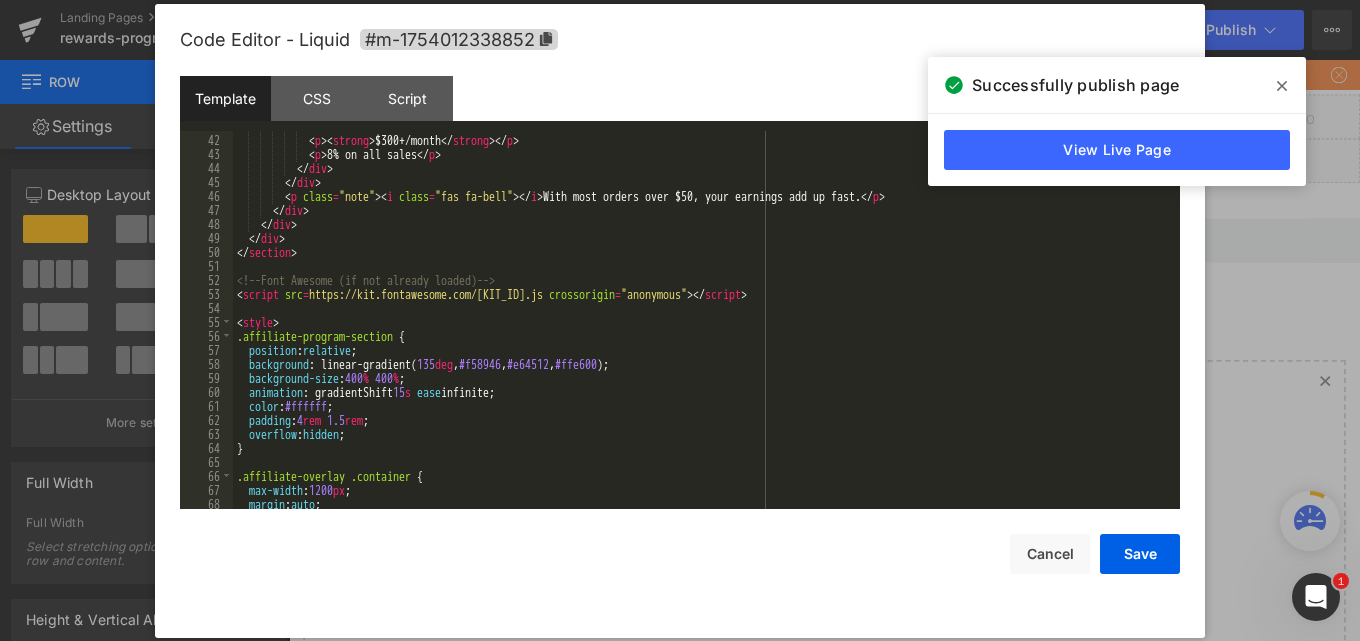 scroll, scrollTop: 720, scrollLeft: 0, axis: vertical 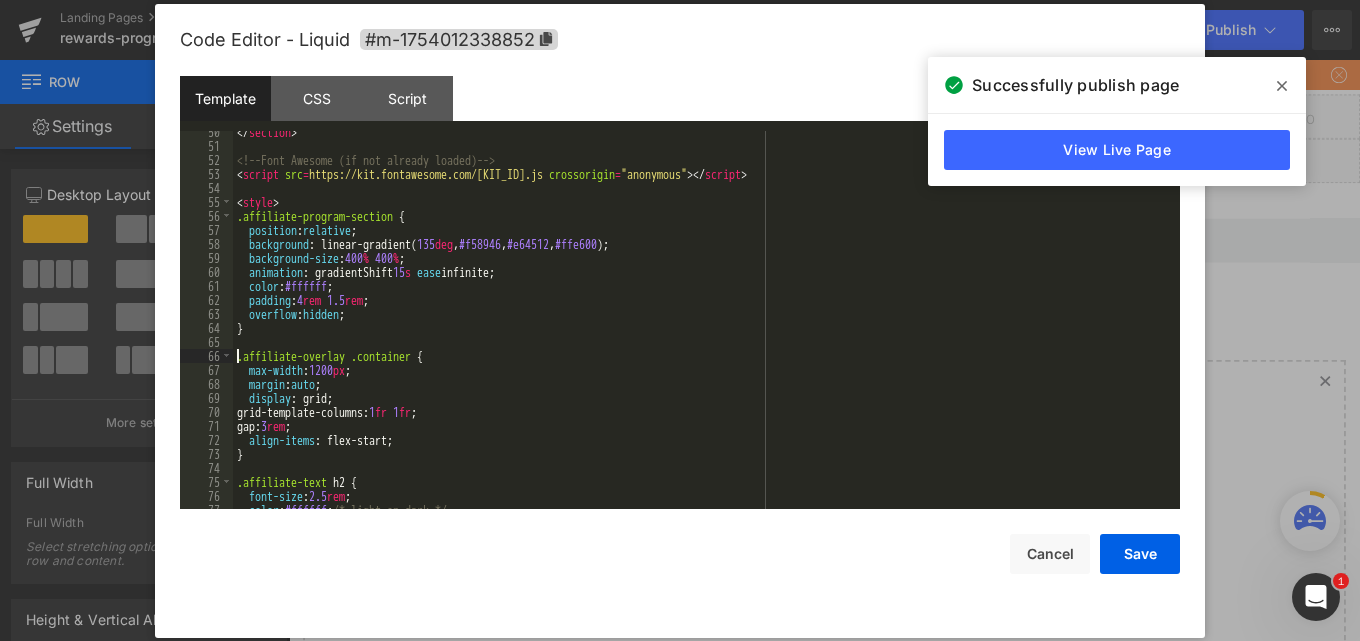 click on "</ section > <!--  Font Awesome (if not already loaded)  --> < script   src = "https://kit.fontawesome.com/a2e0e6e6e3.js"   crossorigin = "anonymous" > </ script > < style > .affiliate-program-section   {    position :  relative ;    background : linear-gradient( 135 deg ,  #f58946 ,  #e64512 ,  #ffe600 );    background-size :  400 %   400 % ;    animation : gradientShift  15 s   ease  infinite;    color :  #ffffff ;    padding :  4 rem   1.5 rem ;    overflow :  hidden ; } .affiliate-overlay   .container   {    max-width :  1200 px ;    margin :  auto ;    display : grid;   grid-template-columns:  1 fr   1 fr ;   gap:  3 rem ;    align-items : flex-start; } .affiliate-text   h2   {    font-size :  2.5 rem ;    color :  #ffffff ;  /* light on dark */" at bounding box center (702, 328) 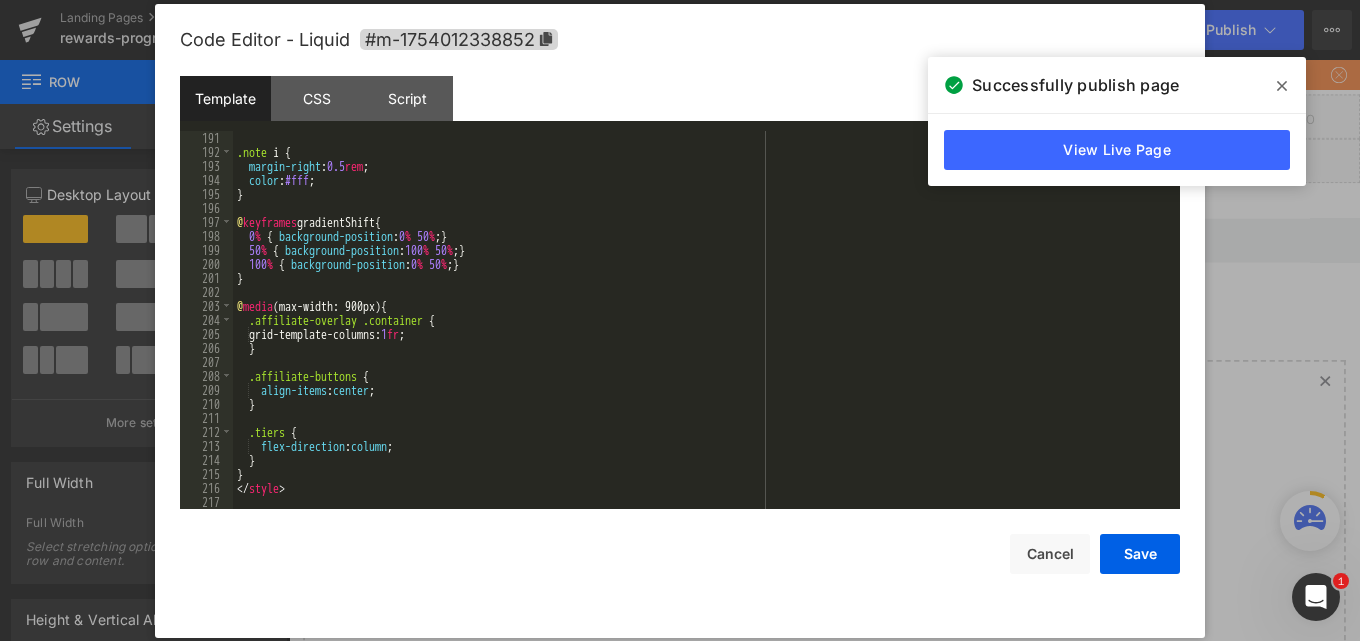 scroll, scrollTop: 2688, scrollLeft: 0, axis: vertical 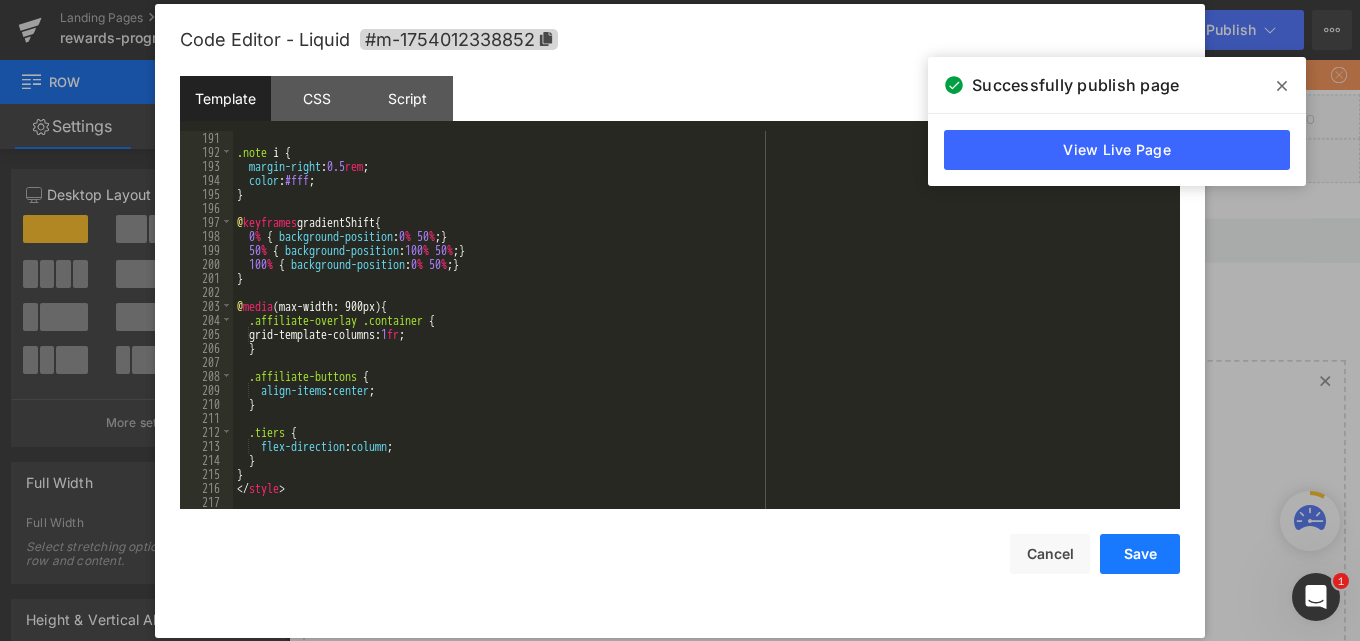 click on "Save" at bounding box center (1140, 554) 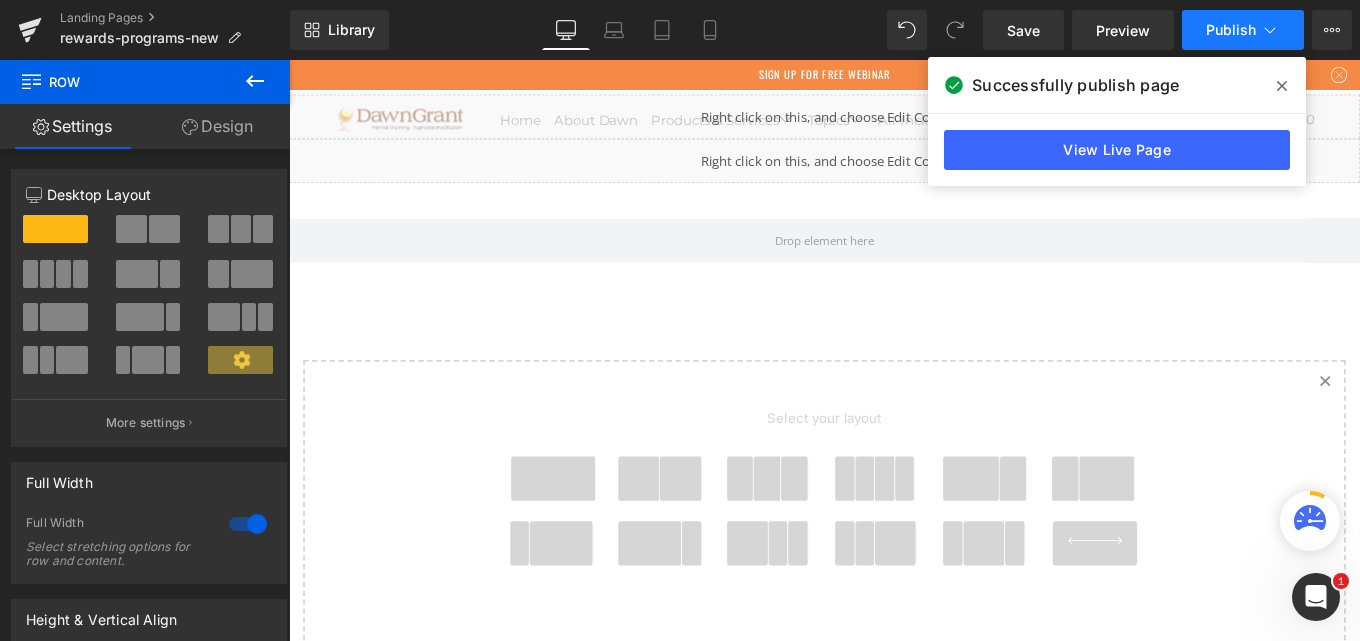 click on "Publish" at bounding box center [1243, 30] 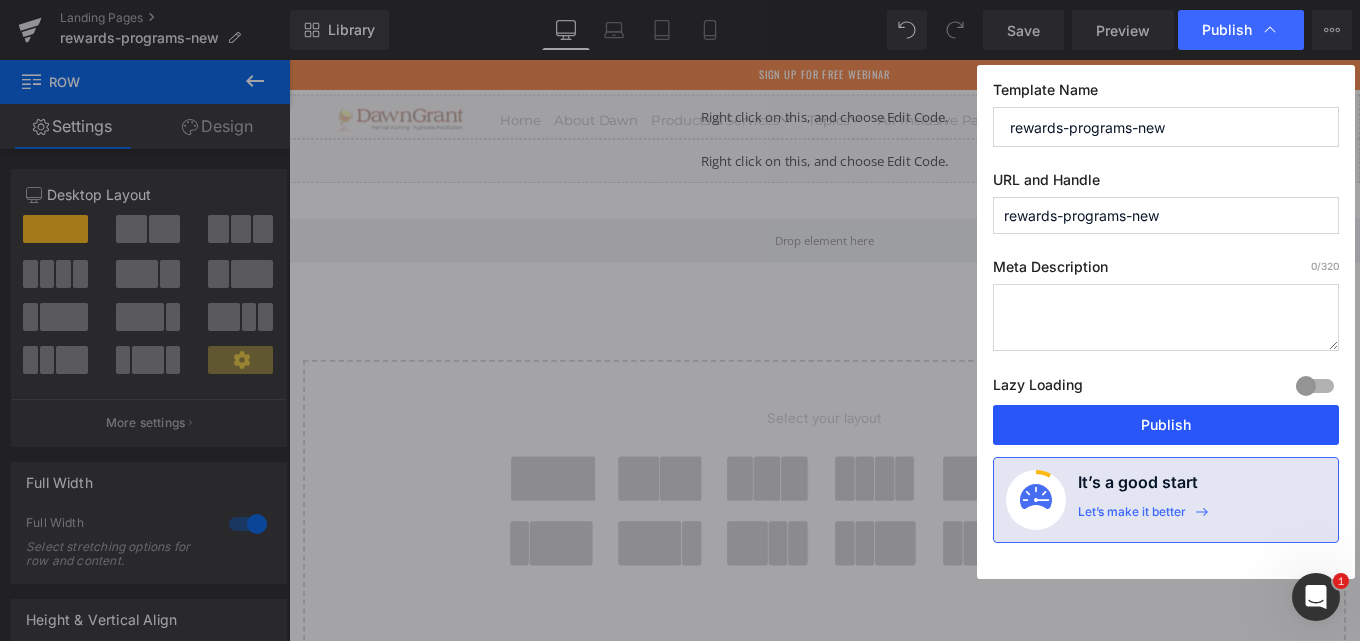 click on "Publish" at bounding box center [1166, 425] 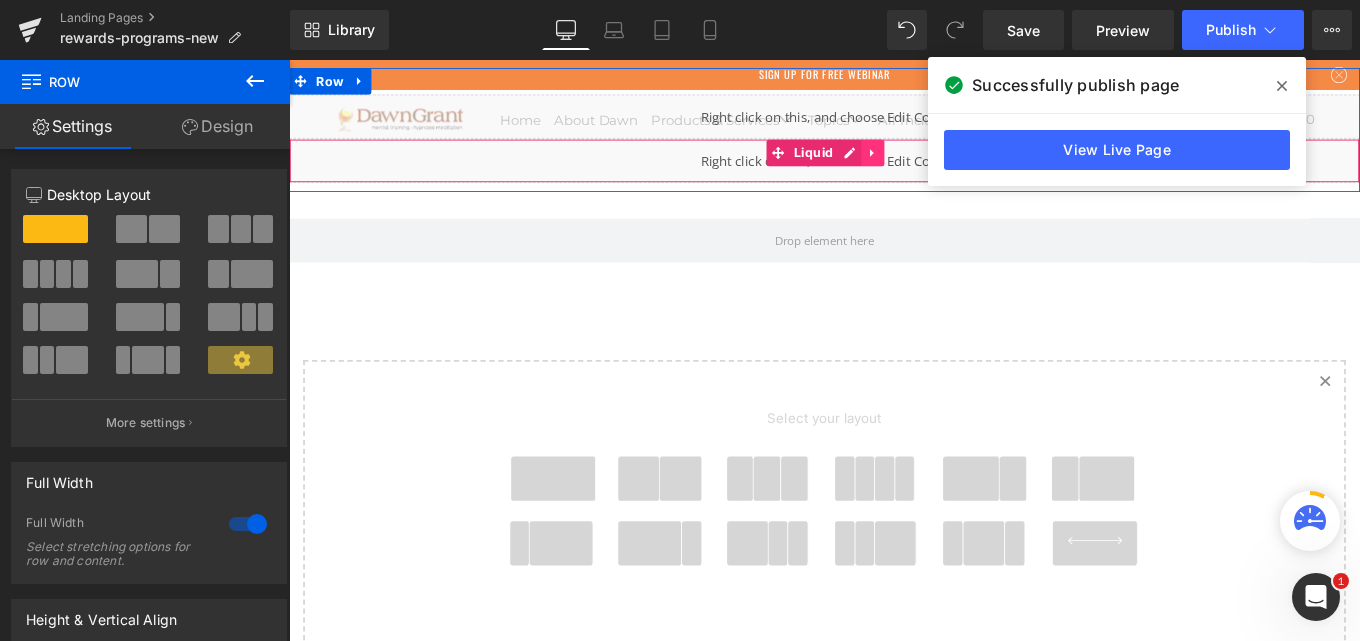 click 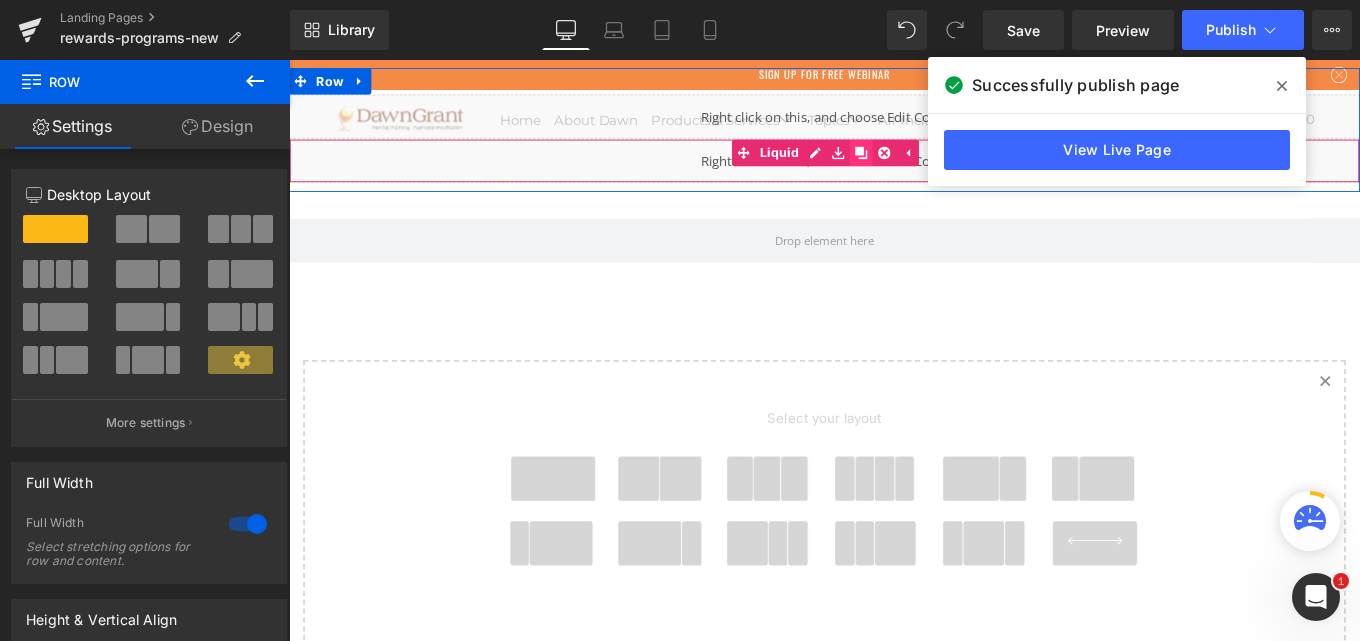 click 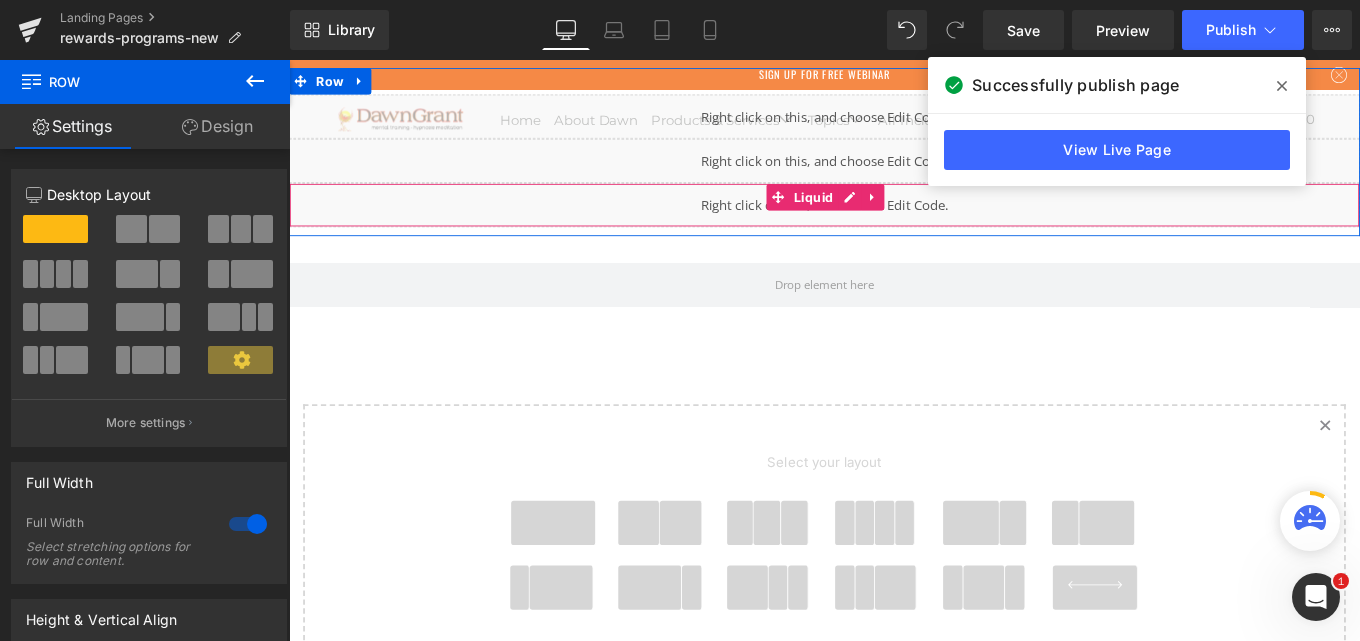 click on "Liquid" at bounding box center (894, 224) 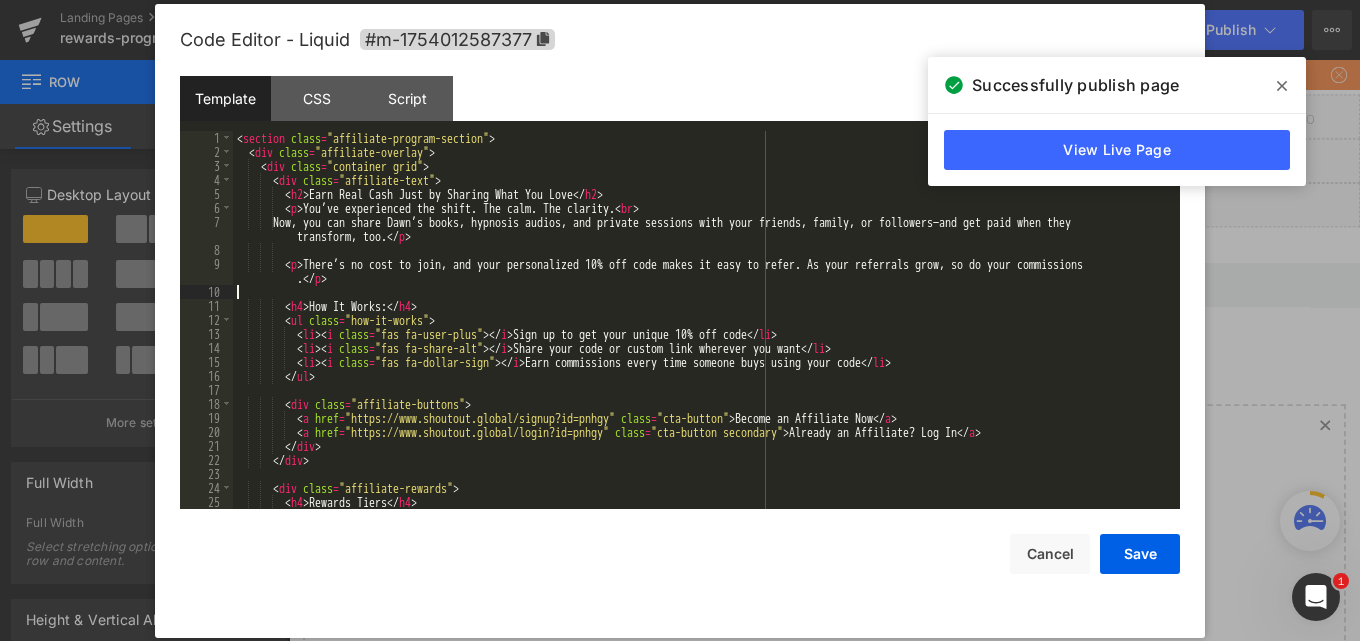 click on "< section   class = "affiliate-program-section" >    < div   class = "affiliate-overlay" >       < div   class = "container grid" >          < div   class = "affiliate-text" >             < h2 > Earn Real Cash Just by Sharing What You Love </ h2 >             < p > You’ve experienced the shift. The calm. The clarity. < br >            Now, you can share Dawn’s books, hypnosis audios, and private sessions with your friends, family, or followers—and get paid when they             transform, too. </ p >                         < p > There’s no cost to join, and your personalized 10% off code makes it easy to refer. As your referrals grow, so do your commissions            . </ p >             < h4 > How It Works: </ h4 >             < ul   class = "how-it-works" >                < li > < i   class = "fas fa-user-plus" > </ i >  Sign up to get your unique 10% off code </ li >                < li > < i   class = "fas fa-share-alt" > </ i > </ li >                < li > < i   class = > i" at bounding box center (702, 334) 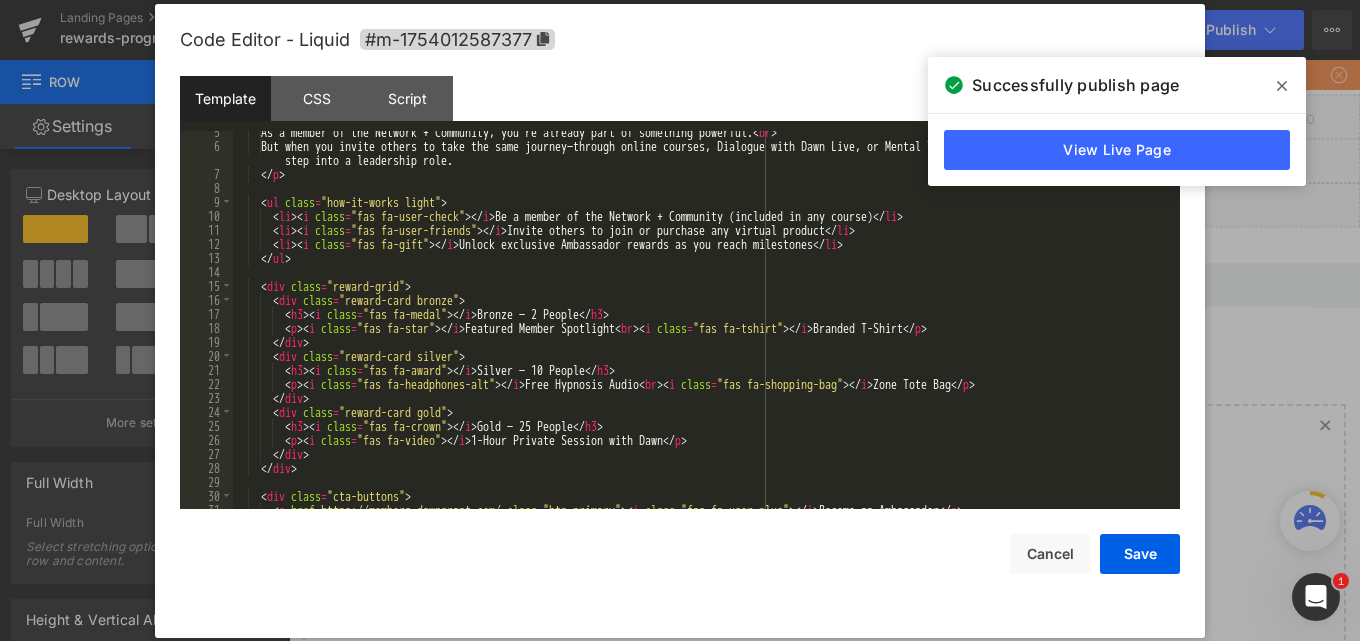 scroll, scrollTop: 0, scrollLeft: 0, axis: both 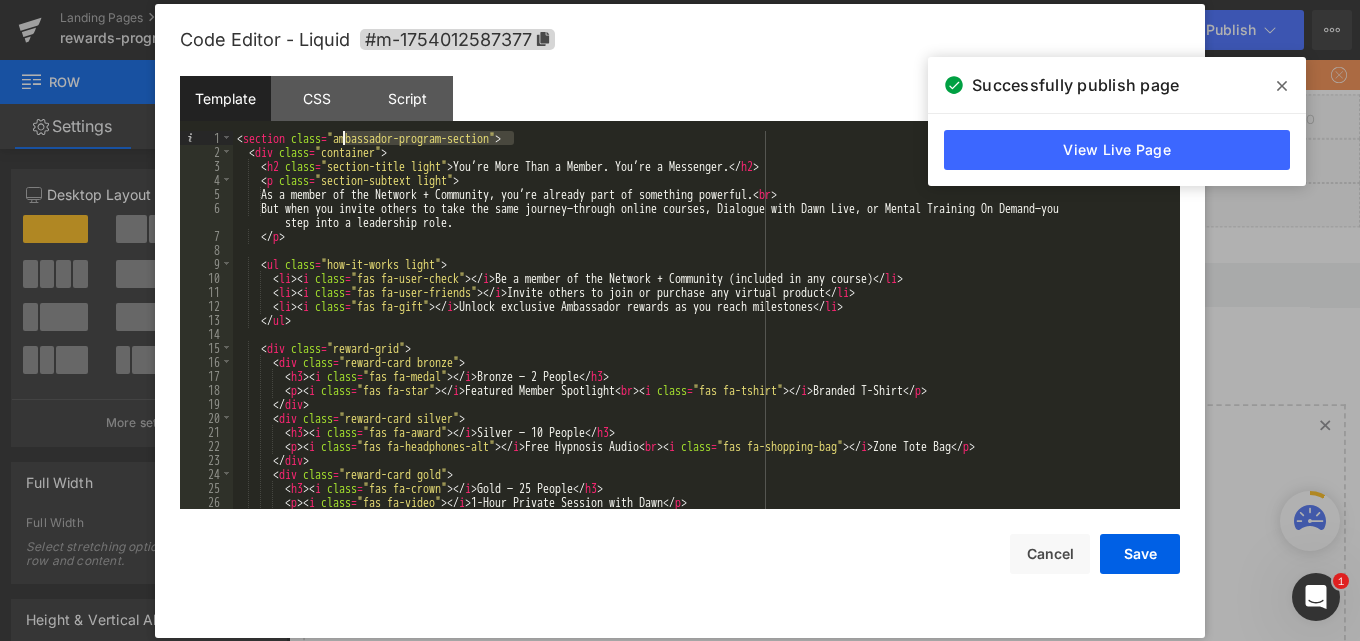 drag, startPoint x: 514, startPoint y: 138, endPoint x: 342, endPoint y: 142, distance: 172.04651 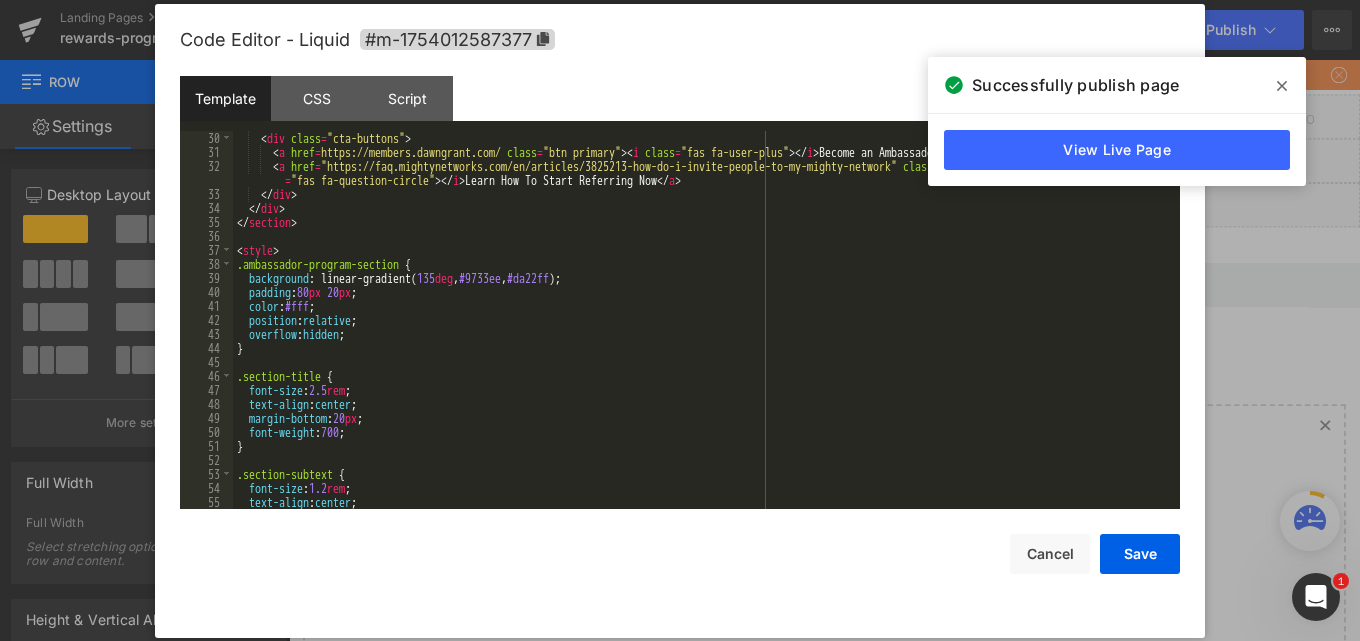 scroll, scrollTop: 480, scrollLeft: 0, axis: vertical 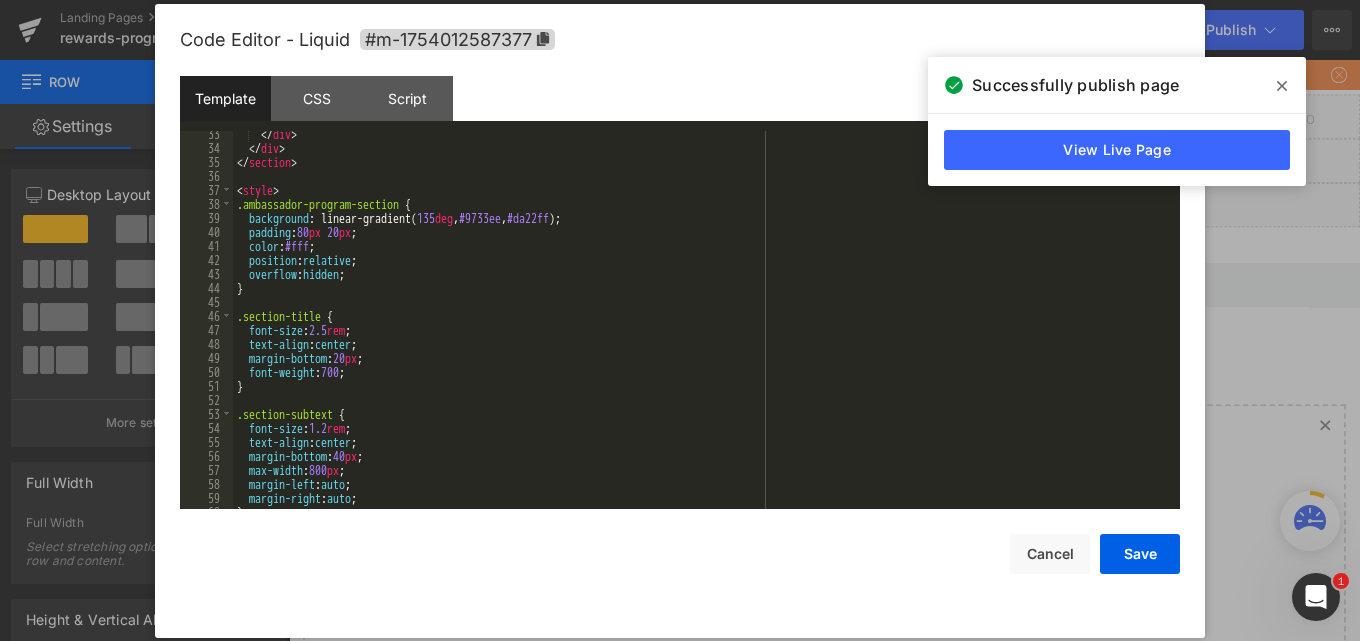 click on "</ div >    </ div > </ section > < style > .ambassador-program-section   {    background : linear-gradient( 135 deg ,  #9733ee ,  #da22ff );    padding :  80 px   20 px ;    color :  #fff ;    position :  relative ;    overflow :  hidden ; } .section-title   {    font-size :  2.5 rem ;    text-align :  center ;    margin-bottom :  20 px ;    font-weight :  700 ; } .section-subtext   {    font-size :  1.2 rem ;    text-align :  center ;    margin-bottom :  40 px ;    max-width :  800 px ;    margin-left :  auto ;    margin-right :  auto ; }" at bounding box center (702, 330) 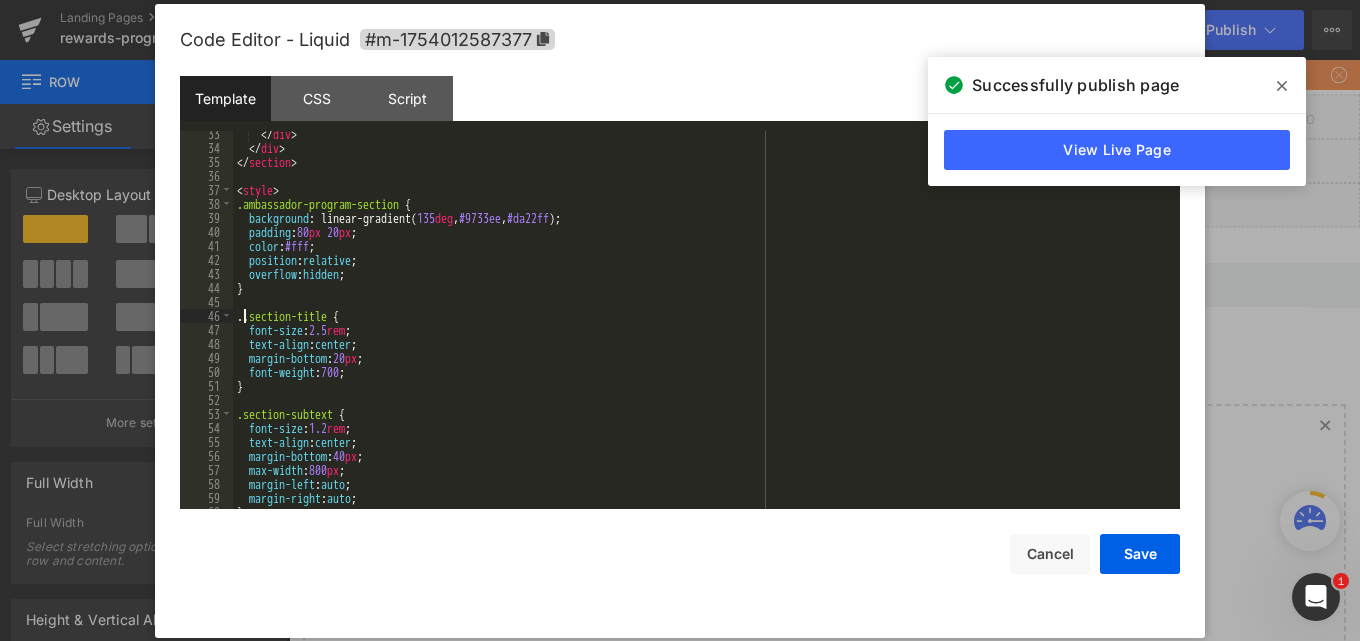 paste 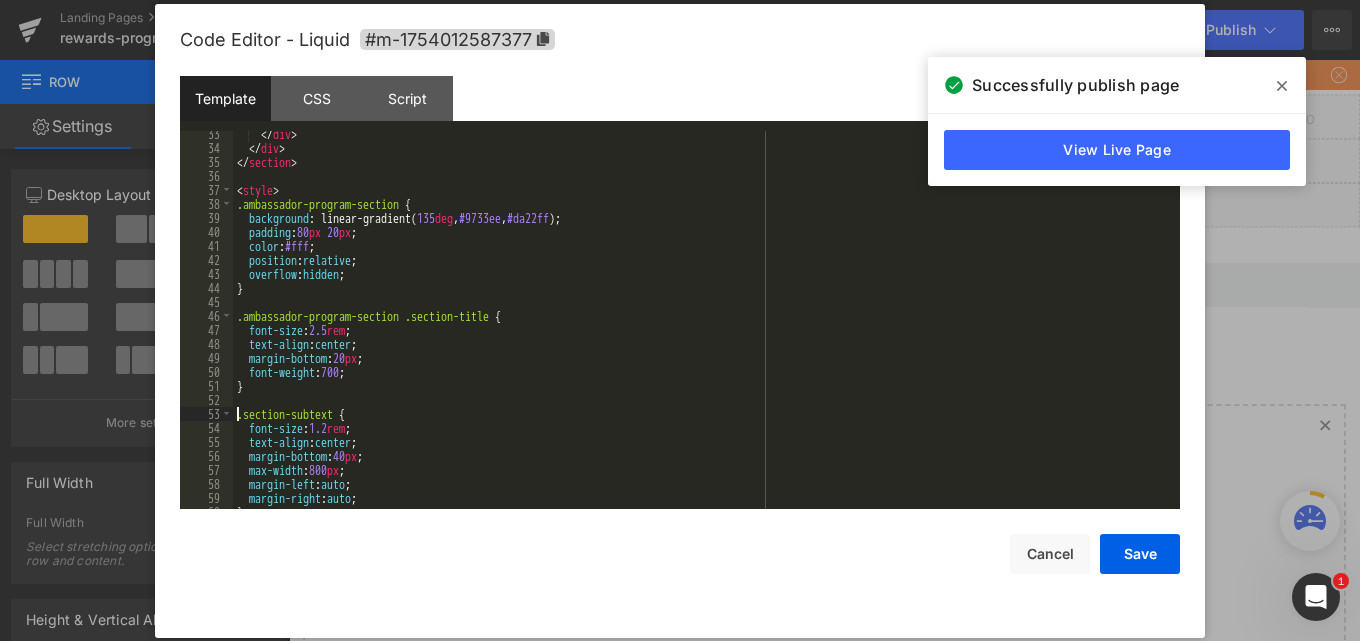 click on "</ div >    </ div > </ section > < style > .ambassador-program-section   {    background : linear-gradient( 135 deg ,  #9733ee ,  #da22ff );    padding :  80 px   20 px ;    color :  #fff ;    position :  relative ;    overflow :  hidden ; } .ambassador-program-section   .section-title   {    font-size :  2.5 rem ;    text-align :  center ;    margin-bottom :  20 px ;    font-weight :  700 ; } .section-subtext   {    font-size :  1.2 rem ;    text-align :  center ;    margin-bottom :  40 px ;    max-width :  800 px ;    margin-left :  auto ;    margin-right :  auto ; }" at bounding box center (702, 330) 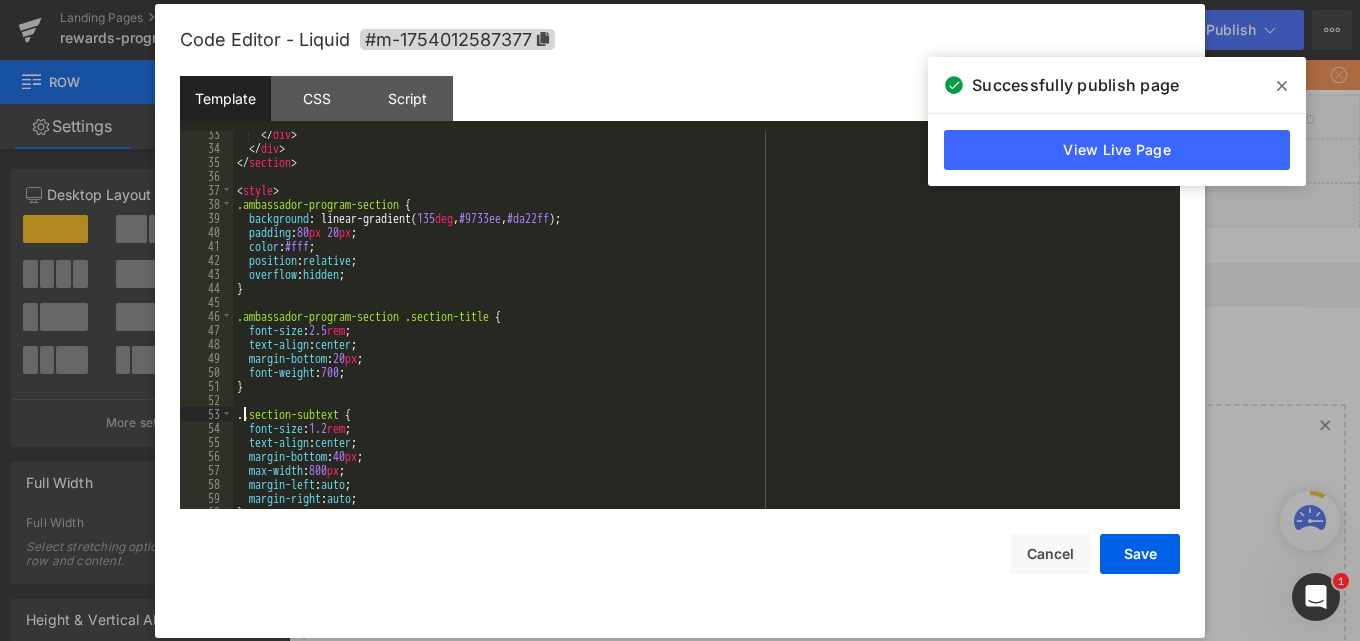 paste 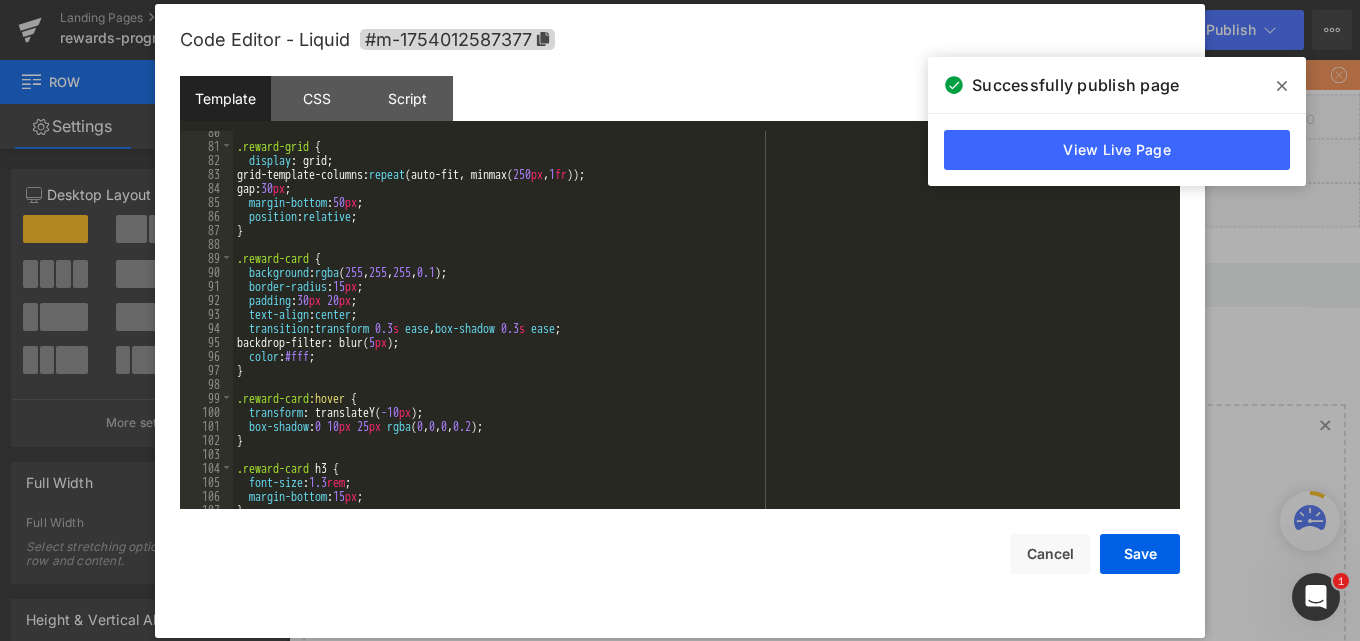 scroll, scrollTop: 1080, scrollLeft: 0, axis: vertical 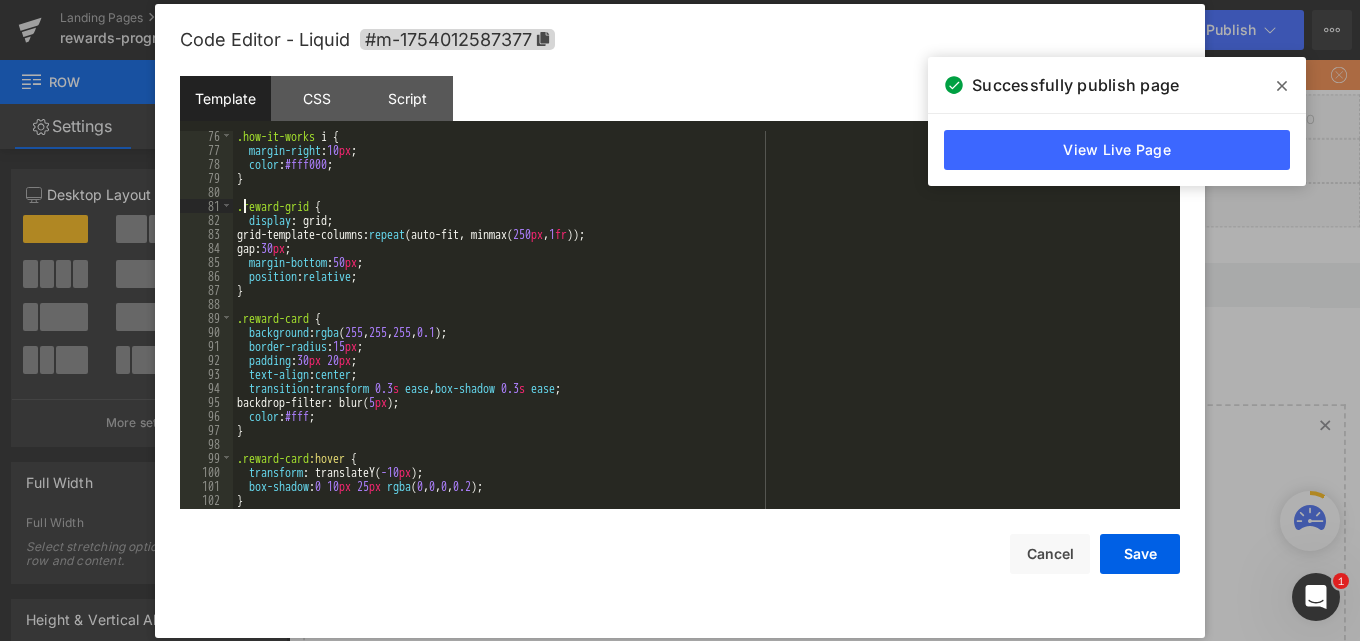 click on ".how-it-works   i   {    margin-right :  10 px ;    color :  #fff000 ; } .reward-grid   {    display : grid;   grid-template-columns:  repeat (auto-fit, minmax( 250 px ,  1 fr ));   gap:  30 px ;    margin-bottom :  50 px ;    position :  relative ; } .reward-card   {    background :  rgba ( 255 ,  255 ,  255 ,  0.1 );    border-radius :  15 px ;    padding :  30 px   20 px ;    text-align :  center ;    transition :  transform   0.3 s   ease ,  box-shadow   0.3 s   ease ;   backdrop-filter: blur( 5 px );    color :  #fff ; } .reward-card :hover   {    transform : translateY( -10 px );    box-shadow :  0   10 px   25 px   rgba ( 0 , 0 , 0 , 0.2 ); }" at bounding box center (702, 332) 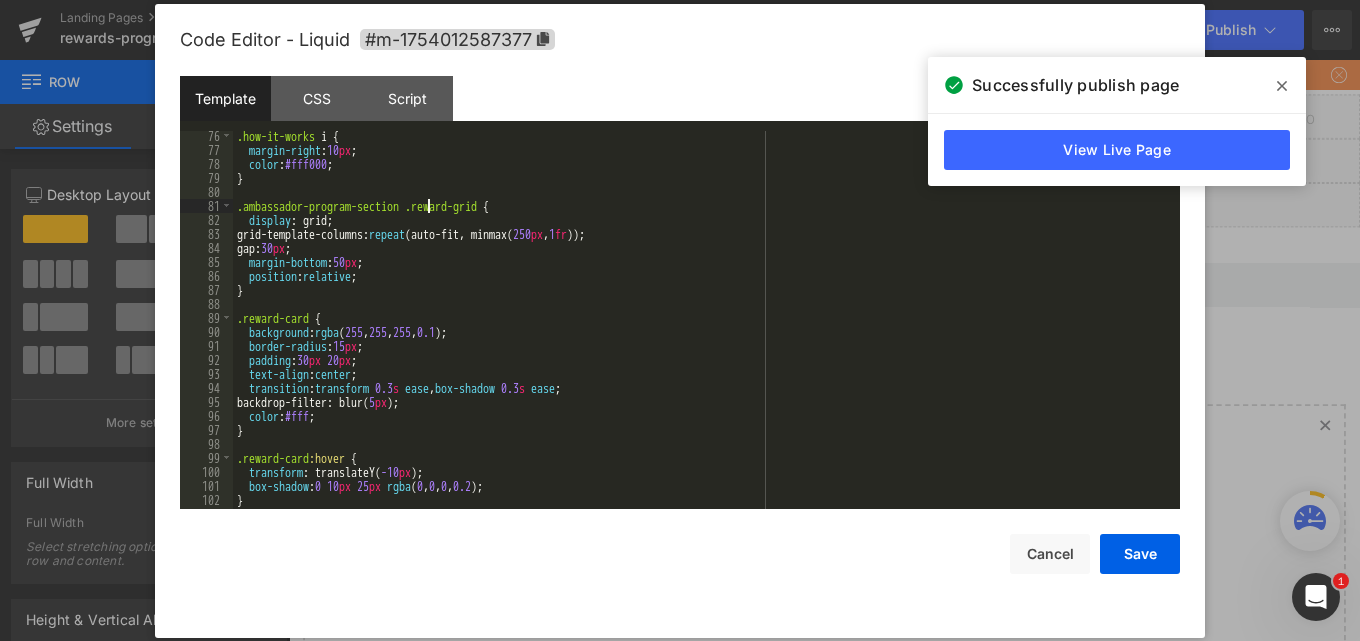 click on ".how-it-works   i   {    margin-right :  10 px ;    color :  #fff000 ; } .ambassador-program-section   .reward-grid   {    display : grid;   grid-template-columns:  repeat (auto-fit, minmax( 250 px ,  1 fr ));   gap:  30 px ;    margin-bottom :  50 px ;    position :  relative ; } .reward-card   {    background :  rgba ( 255 ,  255 ,  255 ,  0.1 );    border-radius :  15 px ;    padding :  30 px   20 px ;    text-align :  center ;    transition :  transform   0.3 s   ease ,  box-shadow   0.3 s   ease ;   backdrop-filter: blur( 5 px );    color :  #fff ; } .reward-card :hover   {    transform : translateY( -10 px );    box-shadow :  0   10 px   25 px   rgba ( 0 , 0 , 0 , 0.2 ); }" at bounding box center [702, 332] 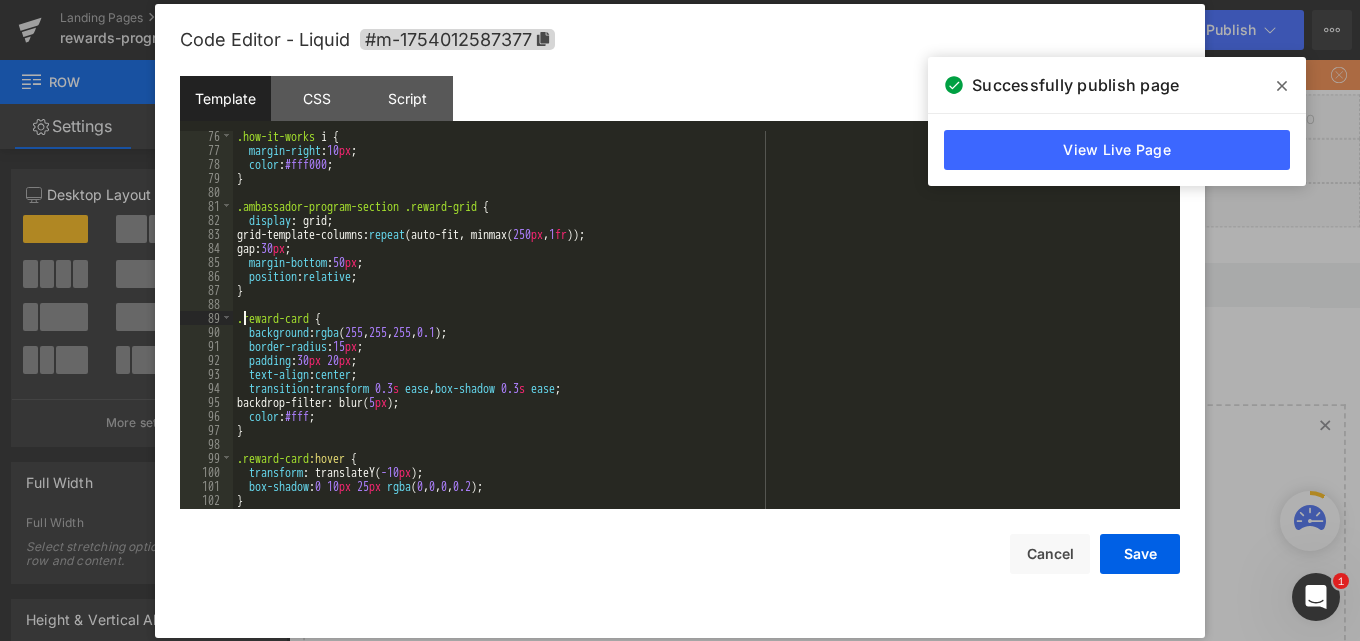 paste 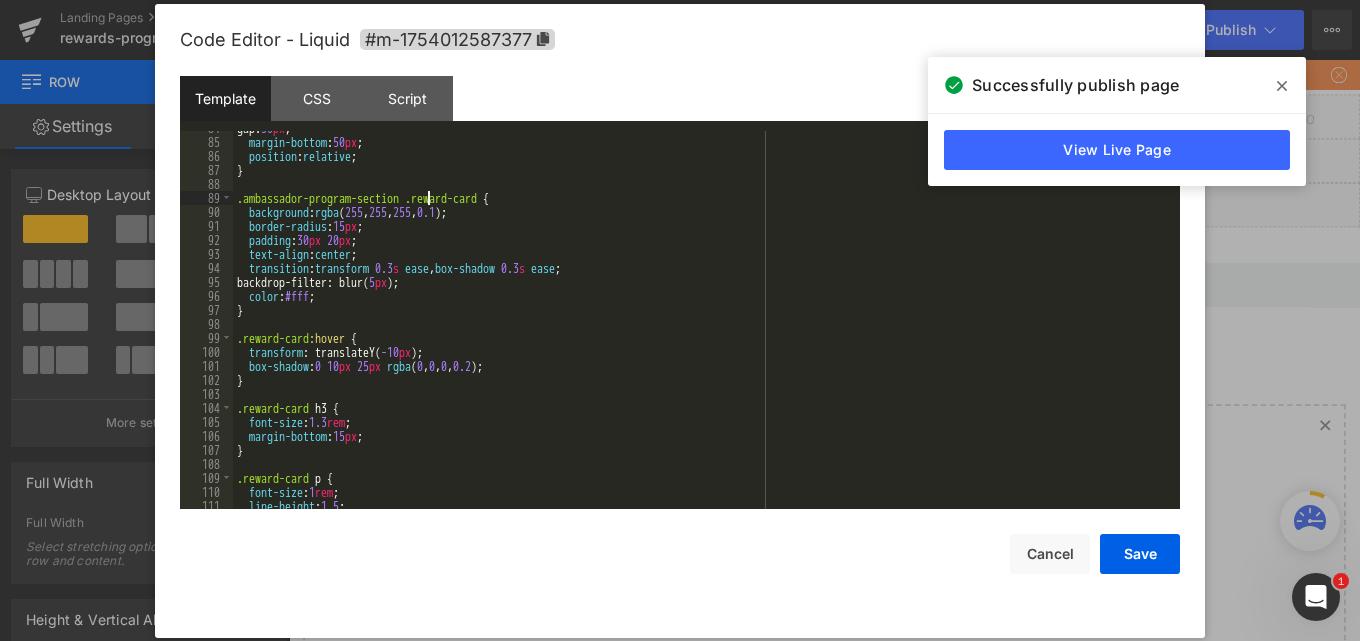 scroll, scrollTop: 1200, scrollLeft: 0, axis: vertical 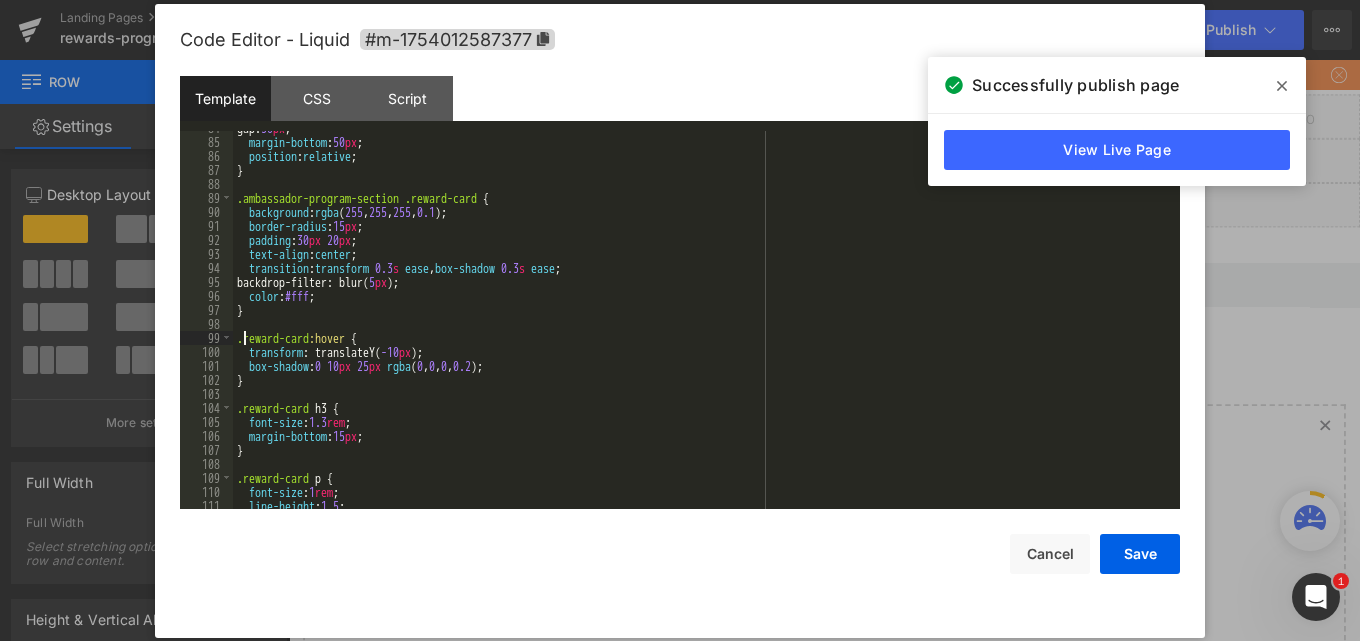 click on "gap:  30 px ;    margin-bottom :  50 px ;    position :  relative ; } .ambassador-program-section   .reward-card   {    background :  rgba ( 255 ,  255 ,  255 ,  0.1 );    border-radius :  15 px ;    padding :  30 px   20 px ;    text-align :  center ;    transition :  transform   0.3 s   ease ,  box-shadow   0.3 s   ease ;   backdrop-filter: blur( 5 px );    color :  #fff ; } .reward-card :hover   {    transform : translateY( -10 px );    box-shadow :  0   10 px   25 px   rgba ( 0 , 0 , 0 , 0.2 ); } .reward-card   h3   {    font-size :  1.3 rem ;    margin-bottom :  15 px ; } .reward-card   p   {    font-size :  1 rem ;    line-height :  1.5 ;" at bounding box center (702, 324) 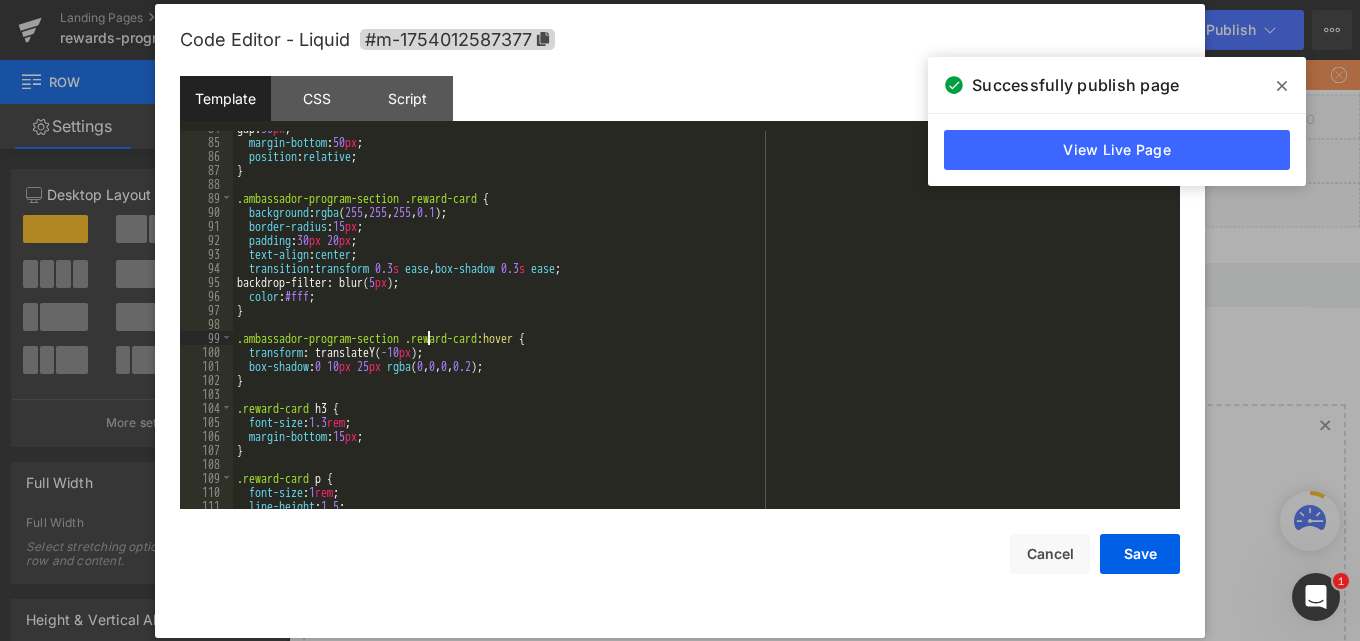scroll, scrollTop: 1260, scrollLeft: 0, axis: vertical 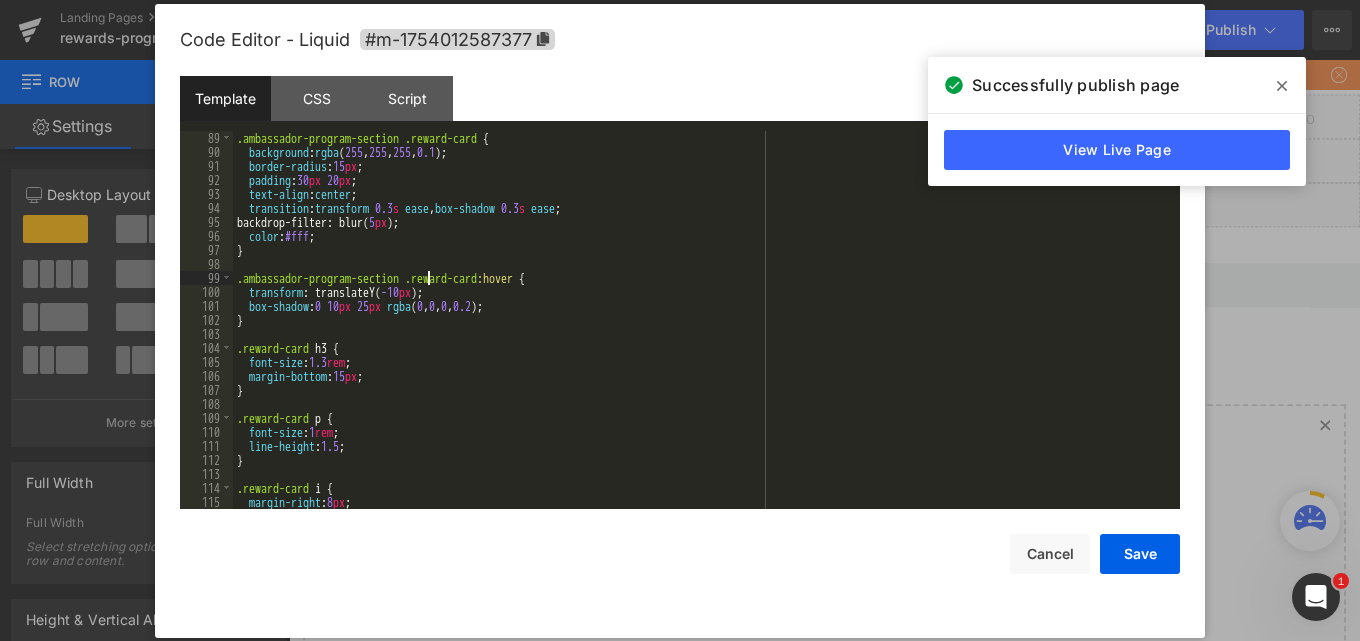 click on ".ambassador-program-section   .reward-card   {    background :  rgba ( 255 ,  255 ,  255 ,  0.1 );    border-radius :  15 px ;    padding :  30 px   20 px ;    text-align :  center ;    transition :  transform   0.3 s   ease ,  box-shadow   0.3 s   ease ;   backdrop-filter: blur( 5 px );    color :  #fff ; } .ambassador-program-section   .reward-card :hover   {    transform : translateY( -10 px );    box-shadow :  0   10 px   25 px   rgba ( 0 , 0 , 0 , 0.2 ); } .reward-card   h3   {    font-size :  1.3 rem ;    margin-bottom :  15 px ; } .reward-card   p   {    font-size :  1 rem ;    line-height :  1.5 ; } .reward-card   i   {    margin-right :  8 px ;    color :  #fff000 ;" at bounding box center [702, 334] 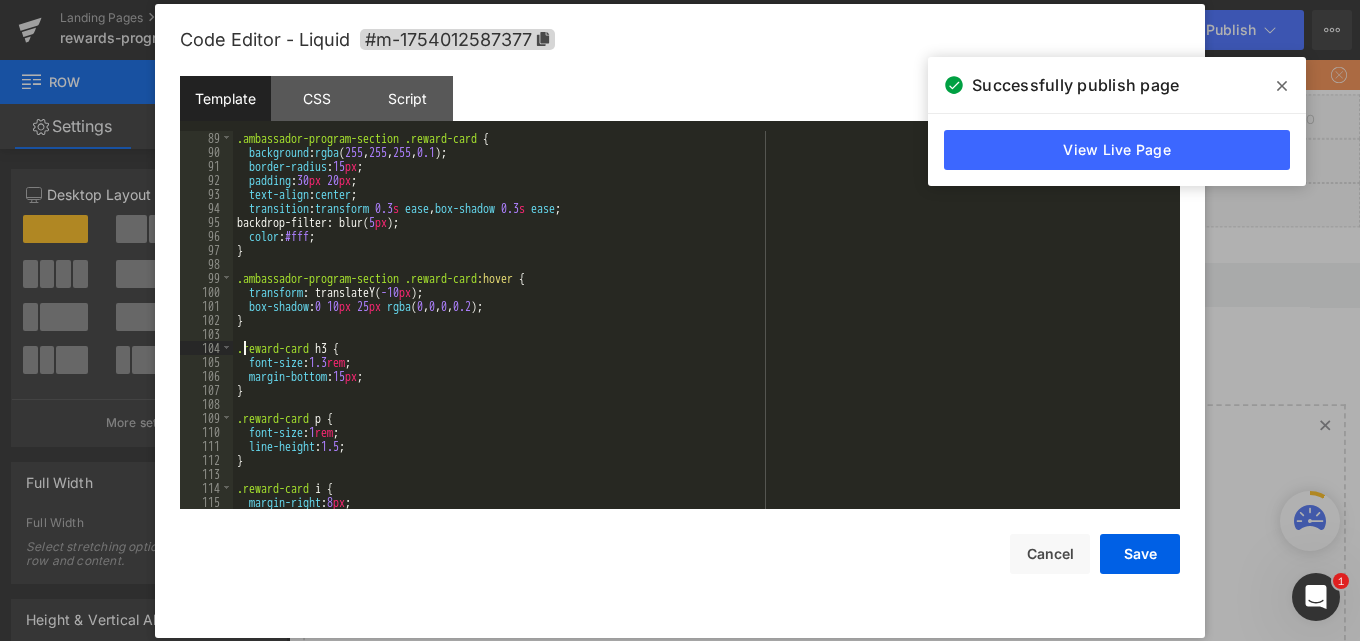 paste 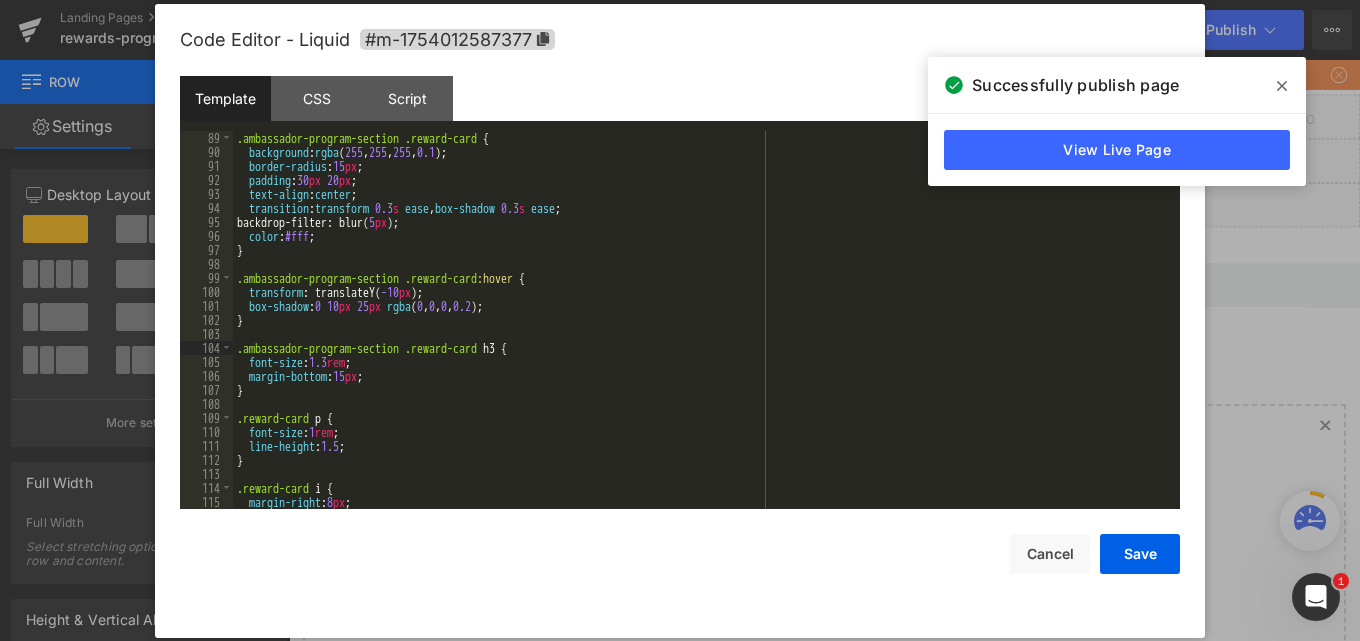 scroll, scrollTop: 1380, scrollLeft: 0, axis: vertical 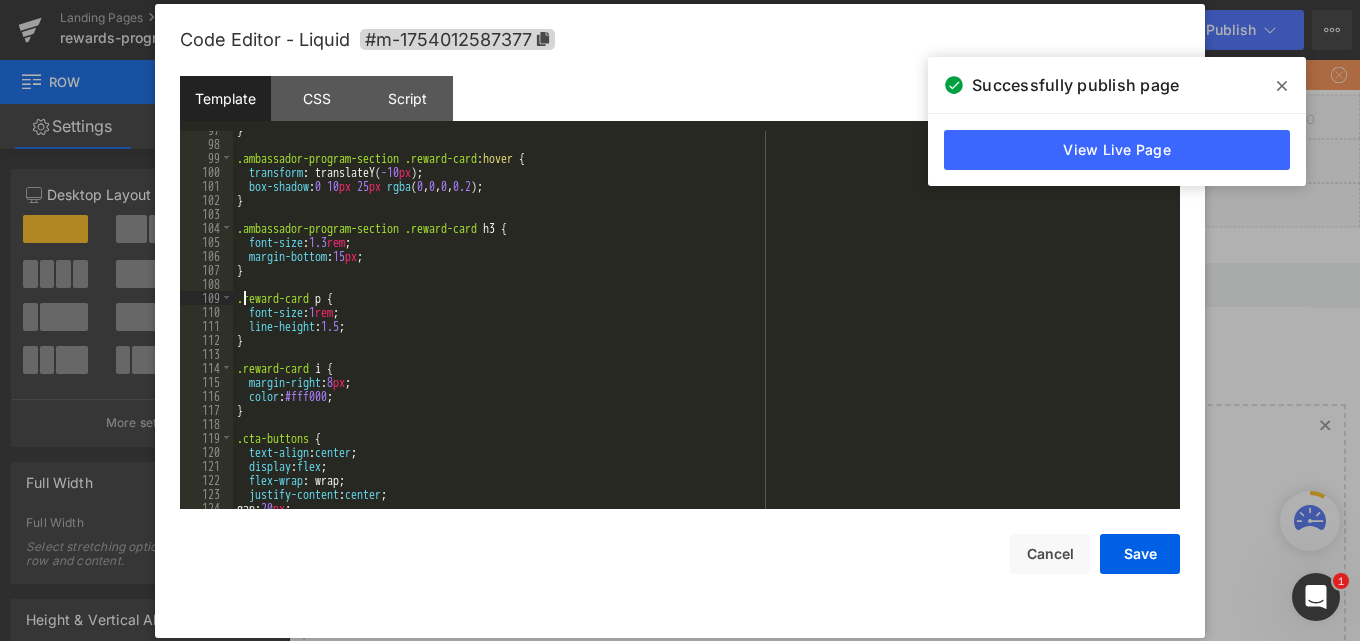 click on "} .ambassador-program-section   .reward-card :hover   {    transform : translateY( -10 px );    box-shadow :  0   10 px   25 px   rgba ( 0 , 0 , 0 , 0.2 ); } .ambassador-program-section   .reward-card   h3   {    font-size :  1.3 rem ;    margin-bottom :  15 px ; } .reward-card   p   {    font-size :  1 rem ;    line-height :  1.5 ; } .reward-card   i   {    margin-right :  8 px ;    color :  #fff000 ; } .cta-buttons   {    text-align :  center ;    display :  flex ;    flex-wrap : wrap;    justify-content :  center ;   gap:  20 px ;" at bounding box center (702, 326) 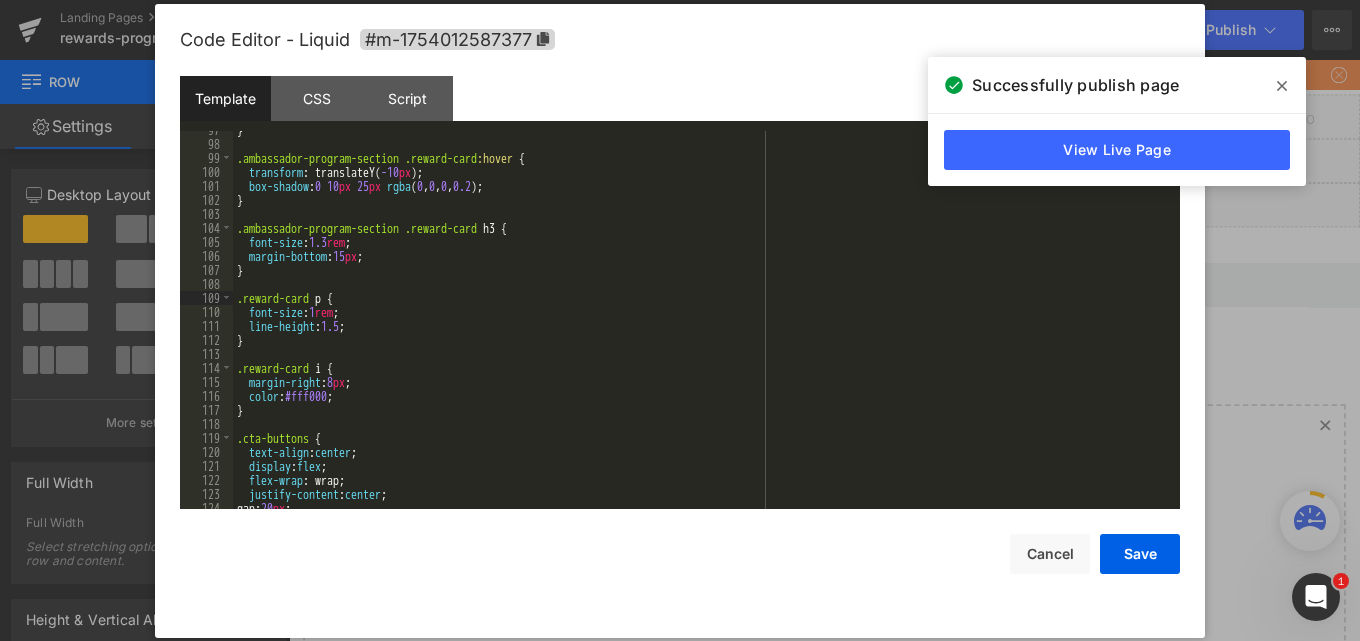 paste 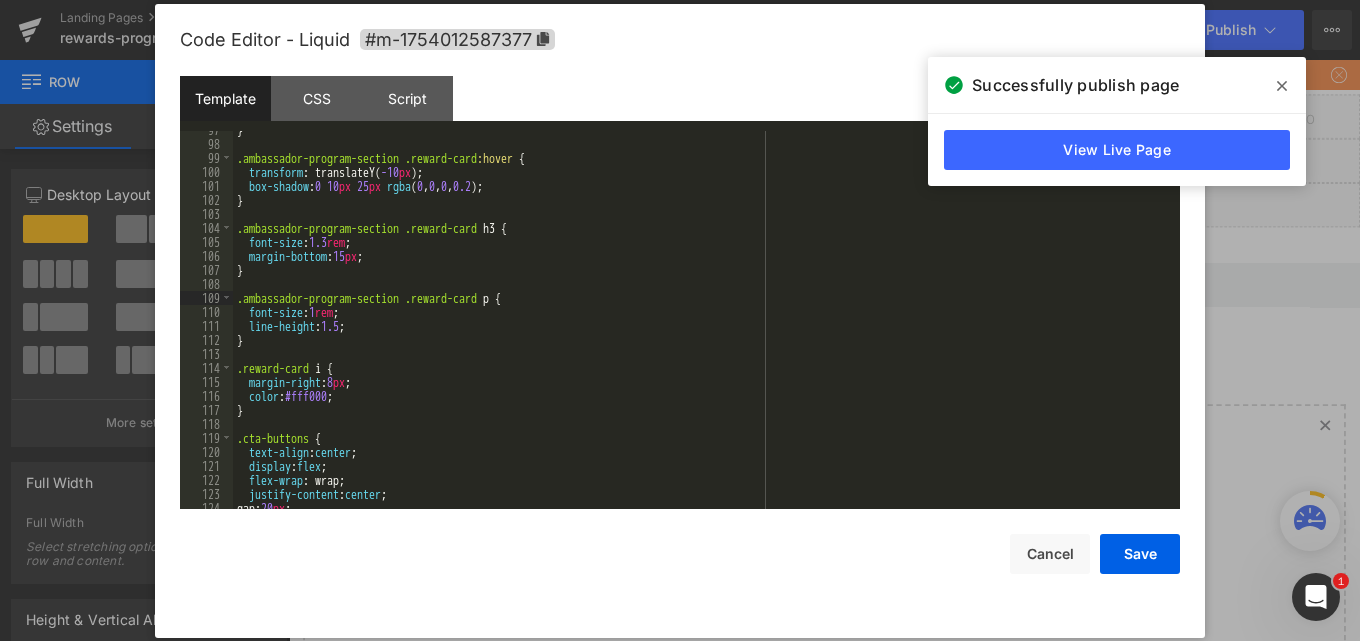 click on "} .ambassador-program-section   .reward-card :hover   {    transform : translateY( -10 px );    box-shadow :  0   10 px   25 px   rgba ( 0 , 0 , 0 , 0.2 ); } .ambassador-program-section   .reward-card   h3   {    font-size :  1.3 rem ;    margin-bottom :  15 px ; } .ambassador-program-section   .reward-card   p   {    font-size :  1 rem ;    line-height :  1.5 ; } .reward-card   i   {    margin-right :  8 px ;    color :  #fff000 ; } .cta-buttons   {    text-align :  center ;    display :  flex ;    flex-wrap : wrap;    justify-content :  center ;   gap:  20 px ;" at bounding box center [702, 326] 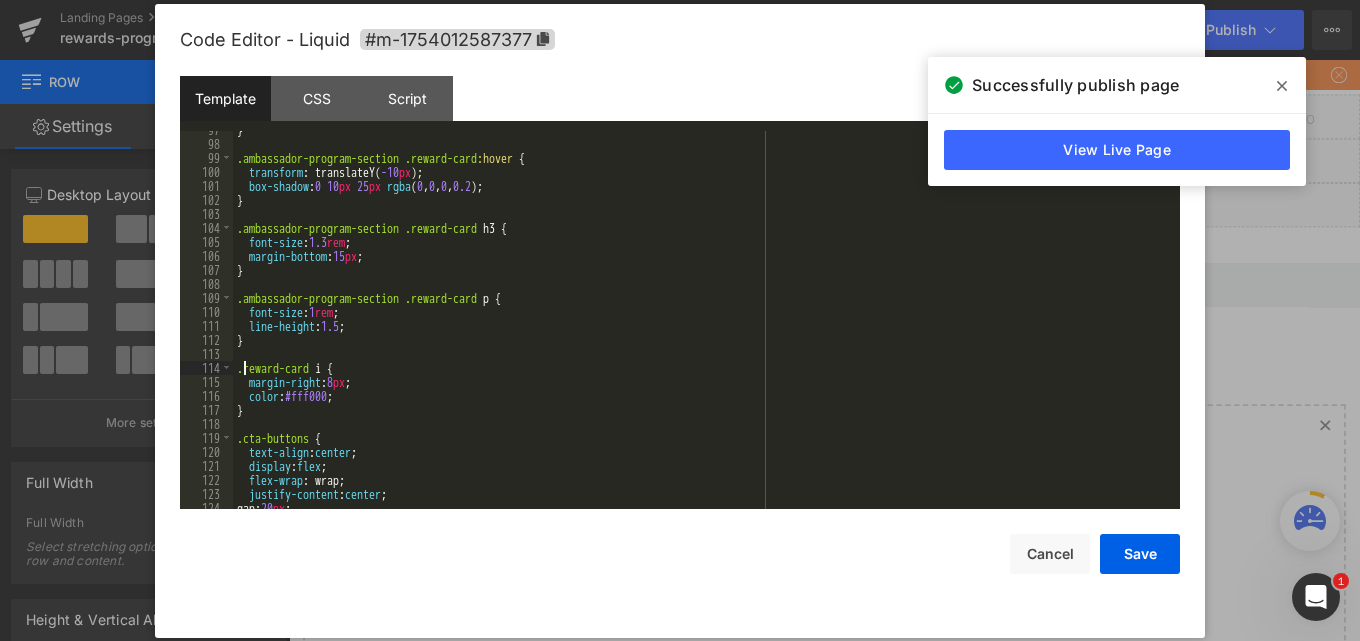 paste 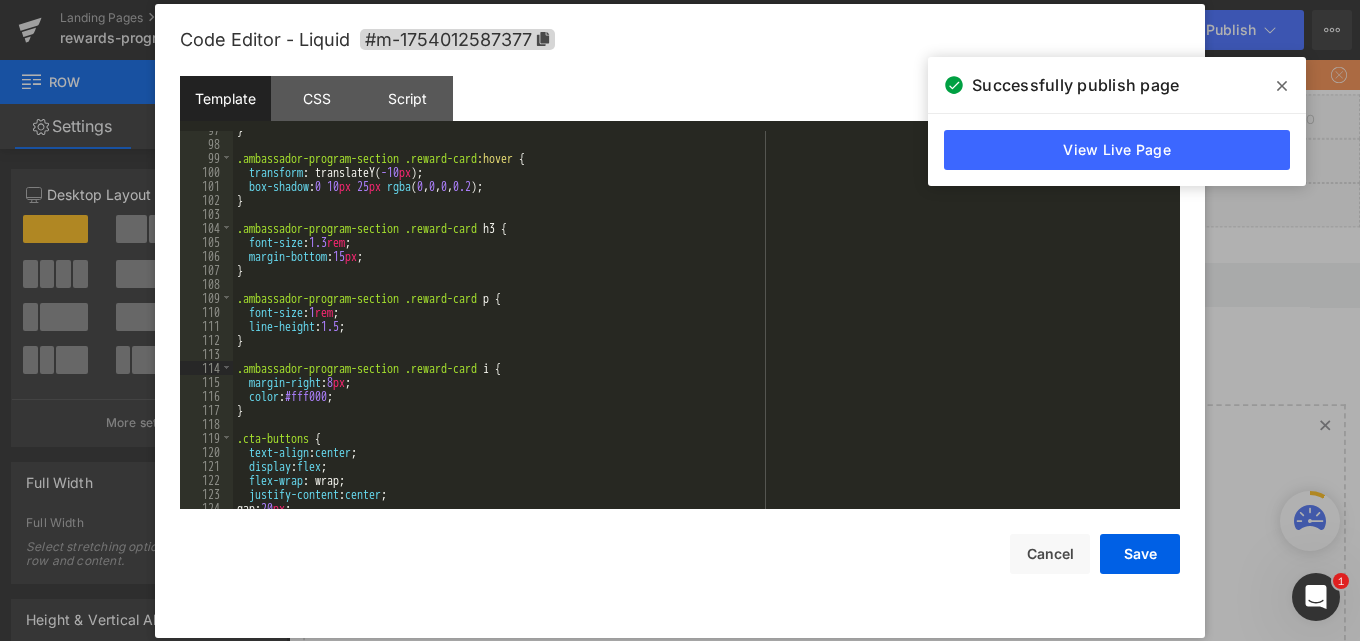 scroll, scrollTop: 1500, scrollLeft: 0, axis: vertical 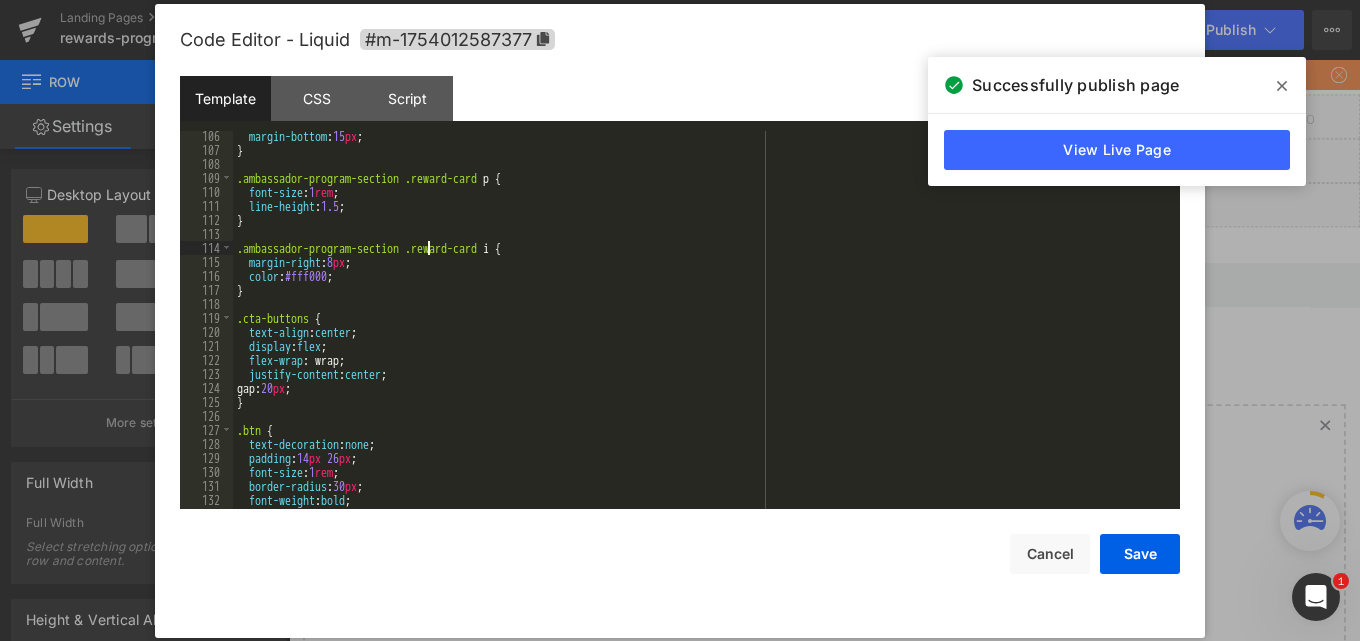 click on "margin-bottom :  15 px ; } .ambassador-program-section   .reward-card   p   {    font-size :  1 rem ;    line-height :  1.5 ; } .ambassador-program-section   .reward-card   i   {    margin-right :  8 px ;    color :  #fff000 ; } .cta-buttons   {    text-align :  center ;    display :  flex ;    flex-wrap : wrap;    justify-content :  center ;   gap:  20 px ; } .btn   {    text-decoration :  none ;    padding :  14 px   26 px ;    font-size :  1 rem ;    border-radius :  30 px ;    font-weight :  bold ;    transition :  all   0.3 s   ease ;" at bounding box center [702, 332] 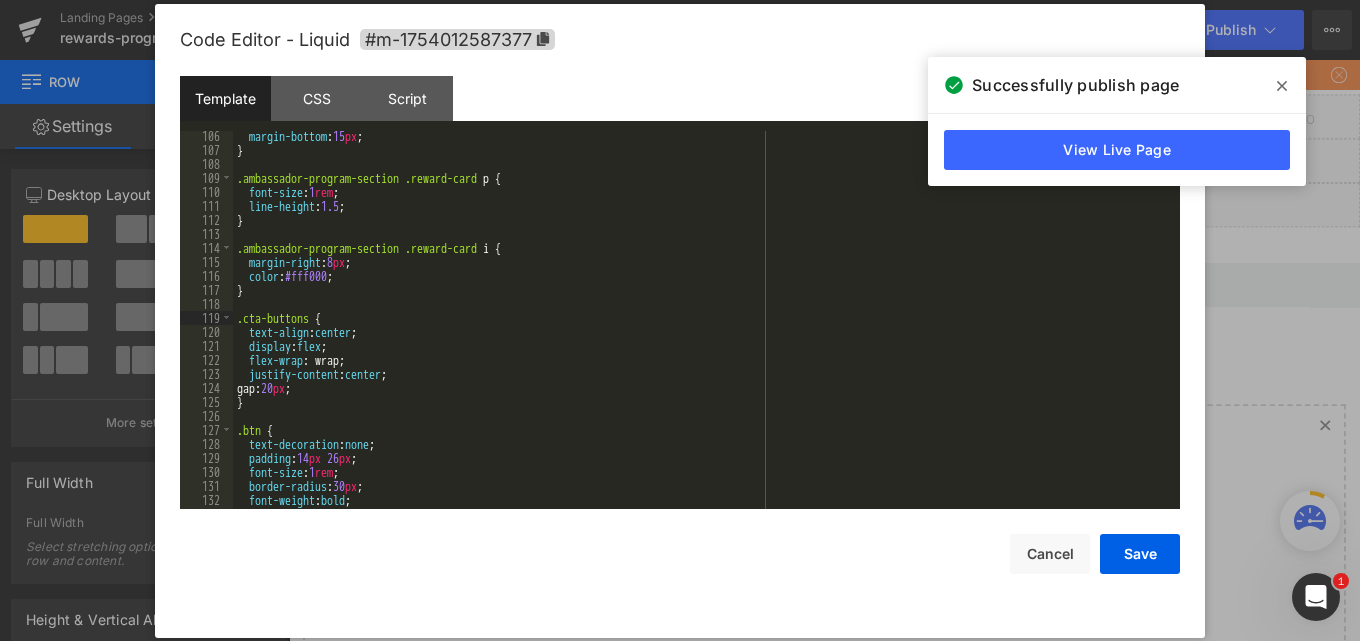 paste 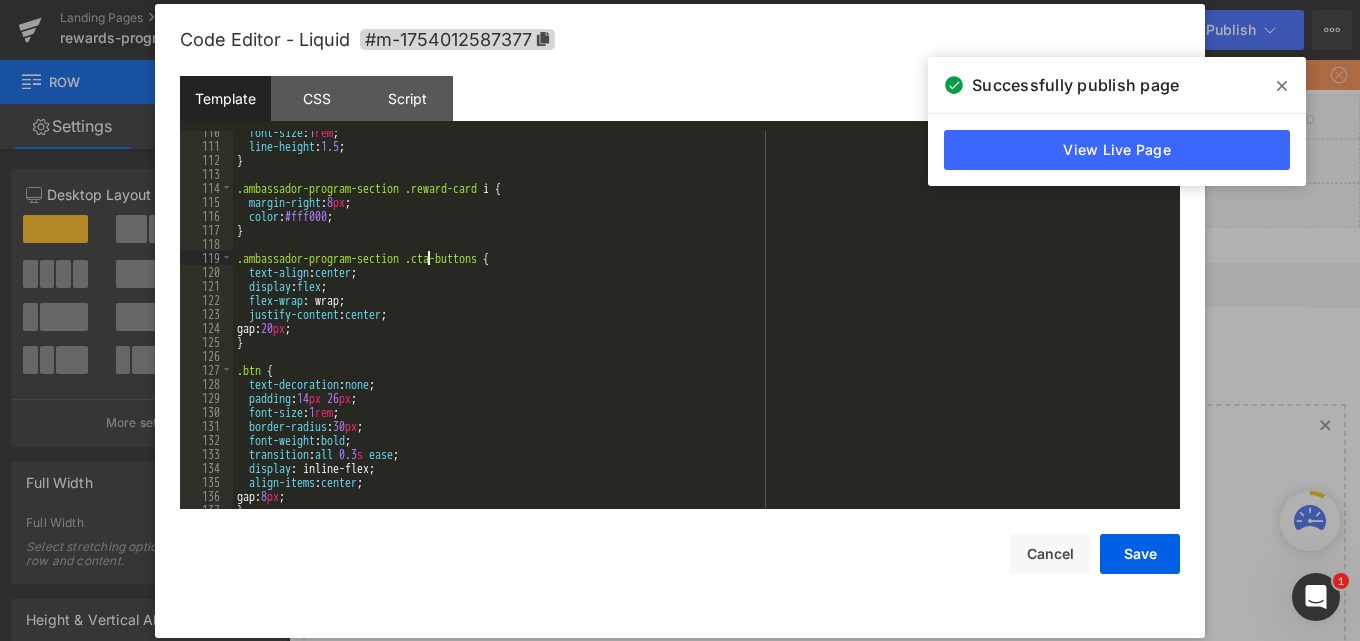 scroll, scrollTop: 1680, scrollLeft: 0, axis: vertical 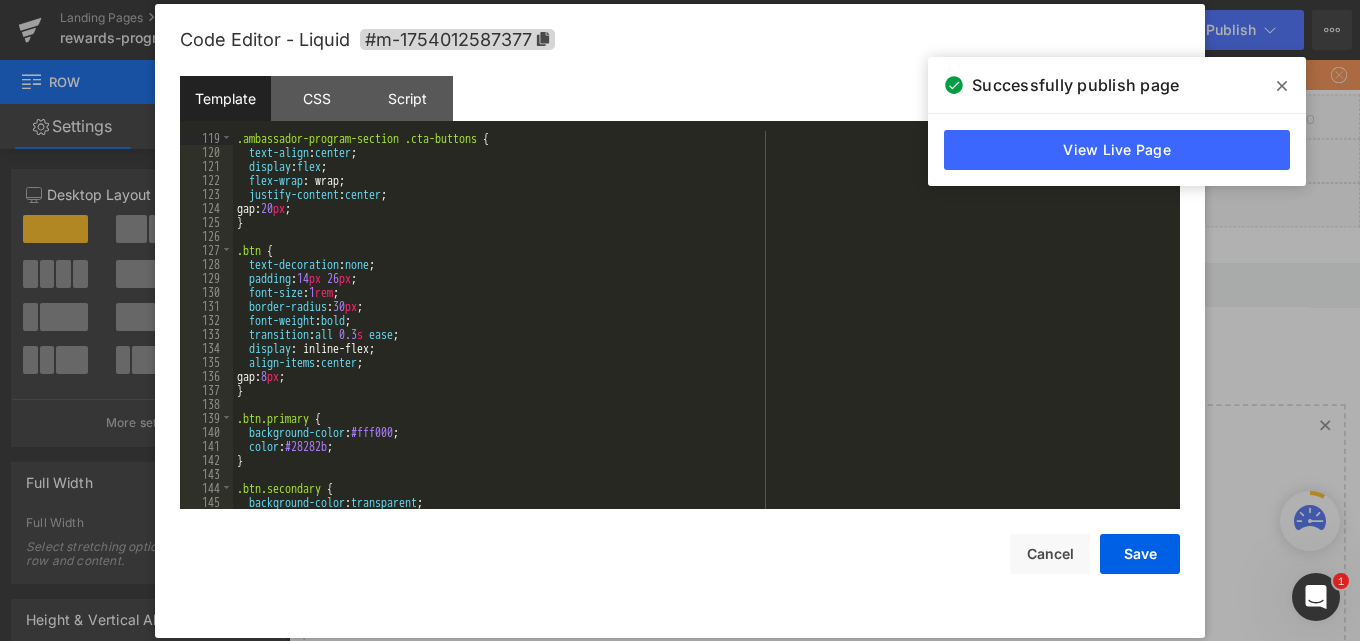 click on ".ambassador-program-section   .cta-buttons   {    text-align :  center ;    display :  flex ;    flex-wrap : wrap;    justify-content :  center ;   gap:  20 px ; } .btn   {    text-decoration :  none ;    padding :  14 px   26 px ;    font-size :  1 rem ;    border-radius :  30 px ;    font-weight :  bold ;    transition :  all   0.3 s   ease ;    display : inline-flex;    align-items :  center ;   gap:  8 px ; } .btn.primary   {    background-color :  #fff000 ;    color :  #28282b ; } .btn.secondary   {    background-color :  transparent ;    border :  2 px   solid   #fff000 ;" at bounding box center [702, 334] 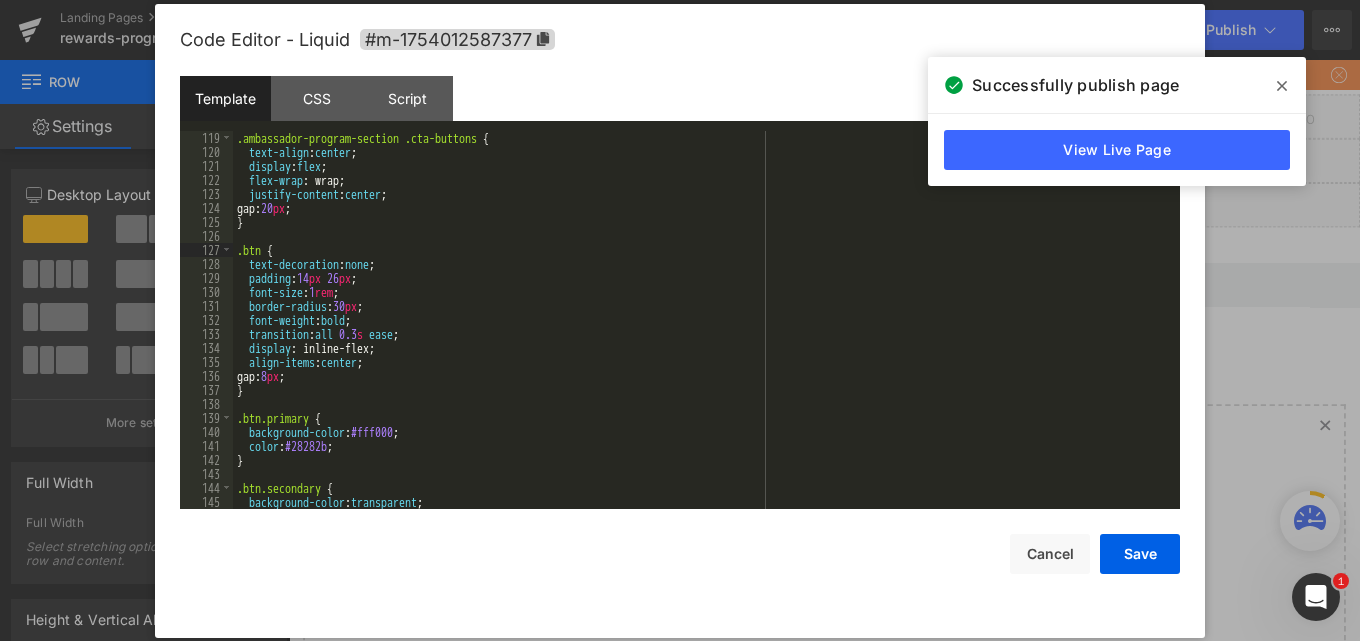 paste 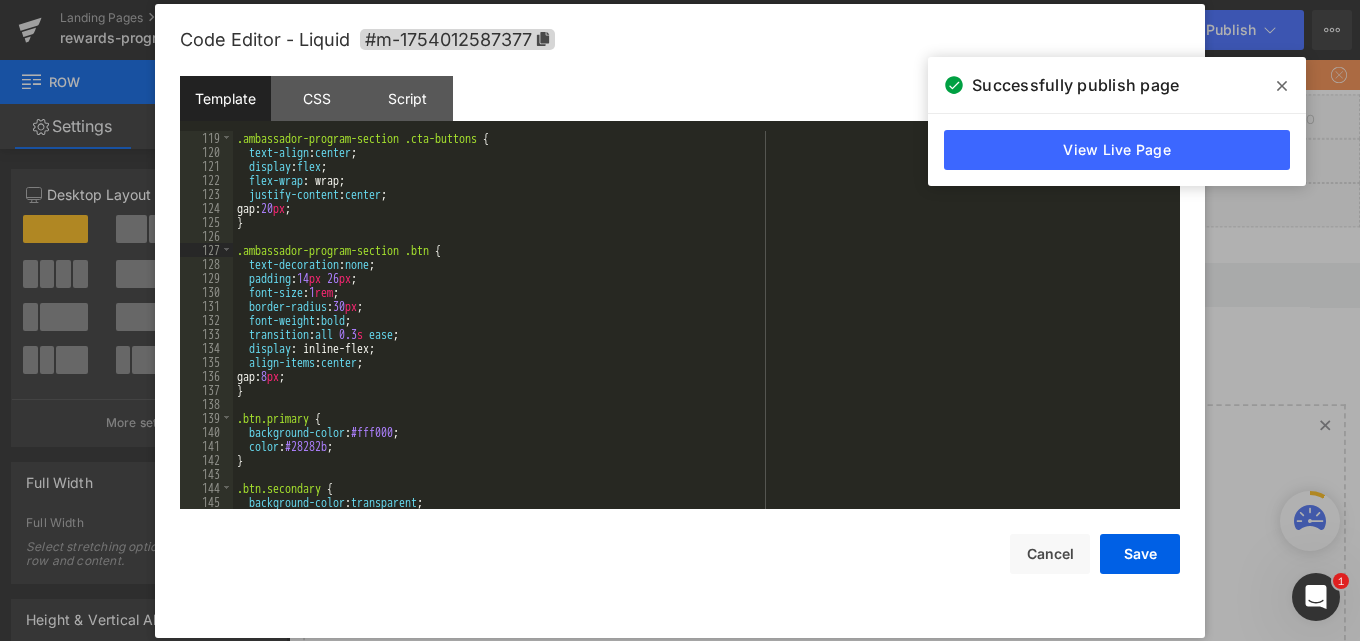scroll, scrollTop: 1800, scrollLeft: 0, axis: vertical 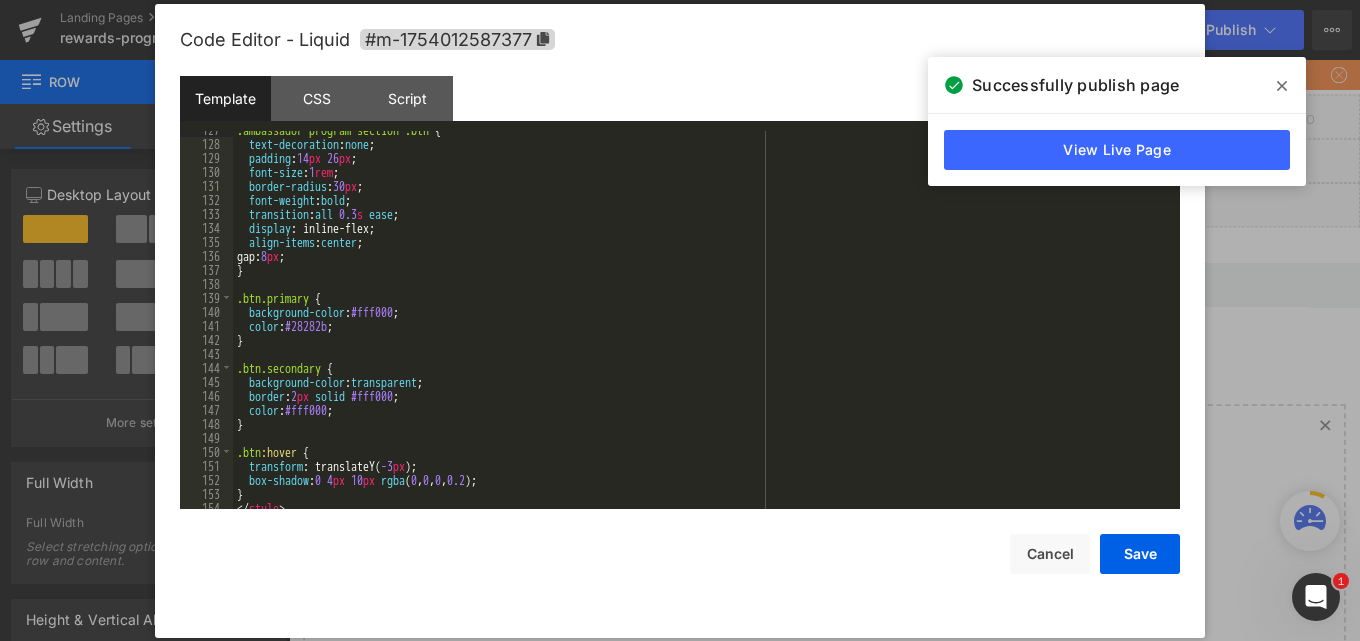 click on ".ambassador-program-section   .btn   {    text-decoration :  none ;    padding :  14 px   26 px ;    font-size :  1 rem ;    border-radius :  30 px ;    font-weight :  bold ;    transition :  all   0.3 s   ease ;    display : inline-flex;    align-items :  center ;   gap:  8 px ; } .btn.primary   {    background-color :  #fff000 ;    color :  #28282b ; } .btn.secondary   {    background-color :  transparent ;    border :  2 px   solid   #fff000 ;    color :  #fff000 ; } .btn :hover   {    transform : translateY( -3 px );    box-shadow :  0   4 px   10 px   rgba ( 0 , 0 , 0 , 0.2 ); } </ style >" at bounding box center [702, 326] 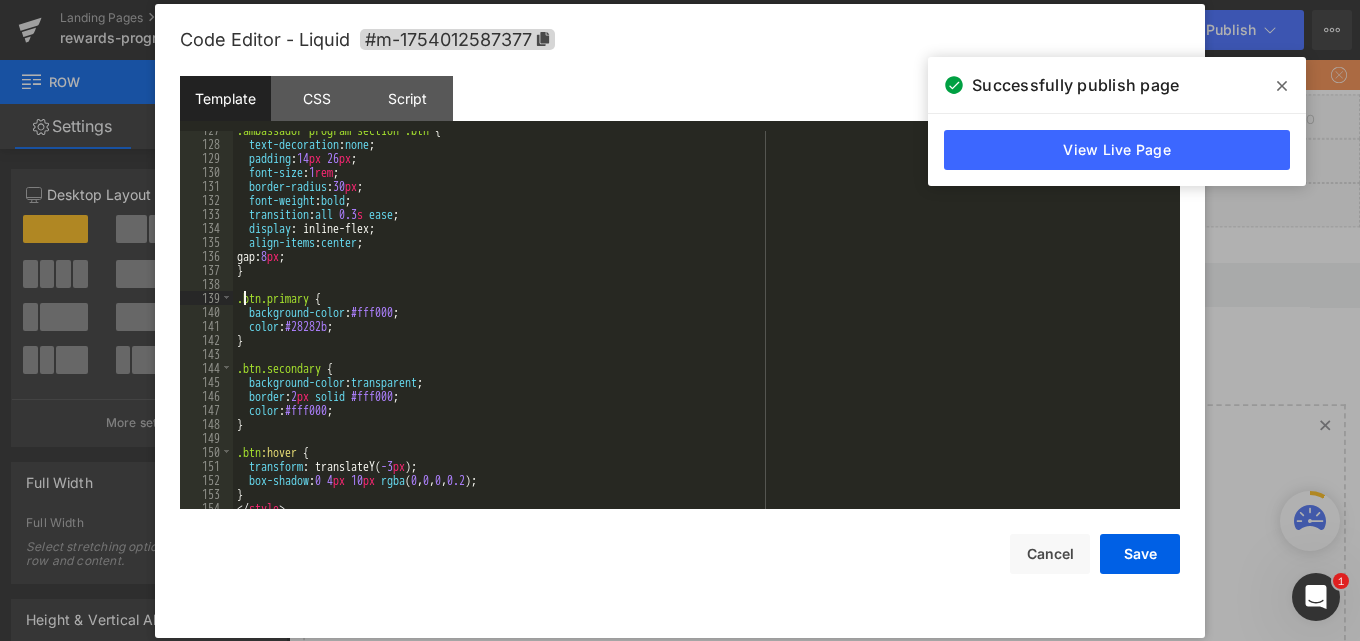 paste 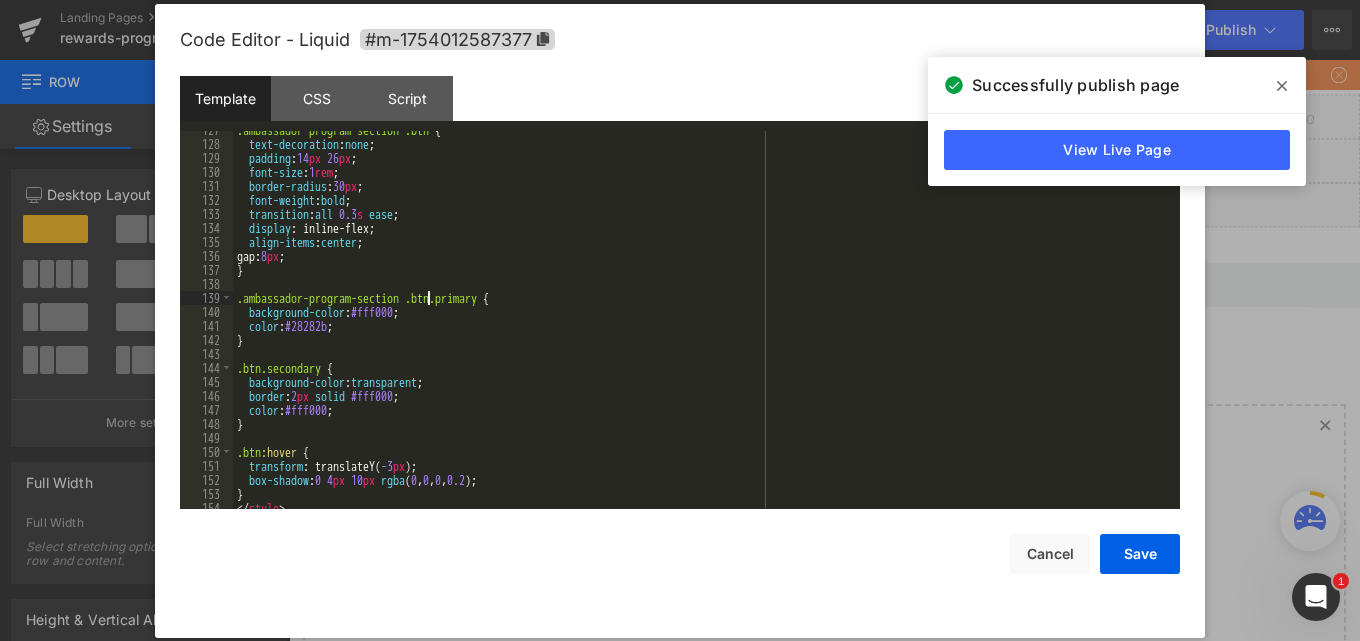 scroll, scrollTop: 1860, scrollLeft: 0, axis: vertical 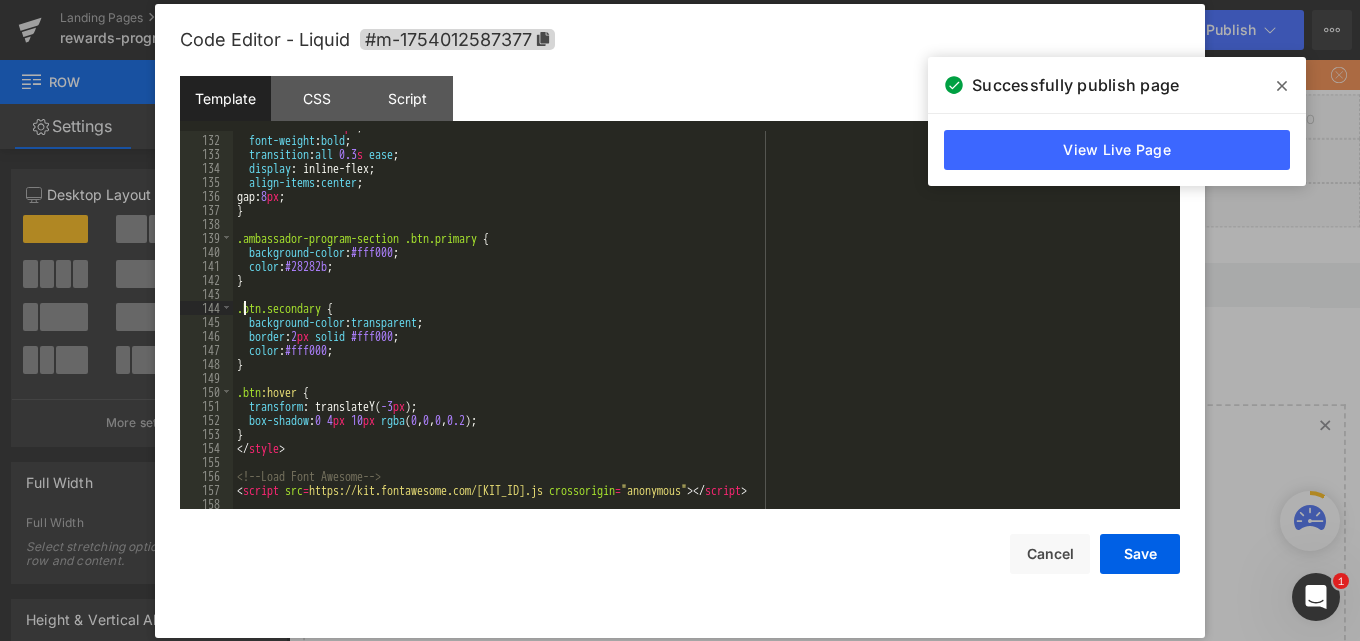 click on "border-radius :  30 px ;    font-weight :  bold ;    transition :  all   0.3 s   ease ;    display : inline-flex;    align-items :  center ;   gap:  8 px ; } .ambassador-program-section   .btn.primary   {    background-color :  #fff000 ;    color :  #28282b ; } .btn.secondary   {    background-color :  transparent ;    border :  2 px   solid   #fff000 ;    color :  #fff000 ; } .btn :hover   {    transform : translateY( -3 px );    box-shadow :  0   4 px   10 px   rgba ( 0 , 0 , 0 , 0.2 ); } </ style > <!--  Load Font Awesome  --> < script   src = "https://kit.fontawesome.com/yourkitid.js"   crossorigin = "anonymous" > </ script >" at bounding box center (702, 322) 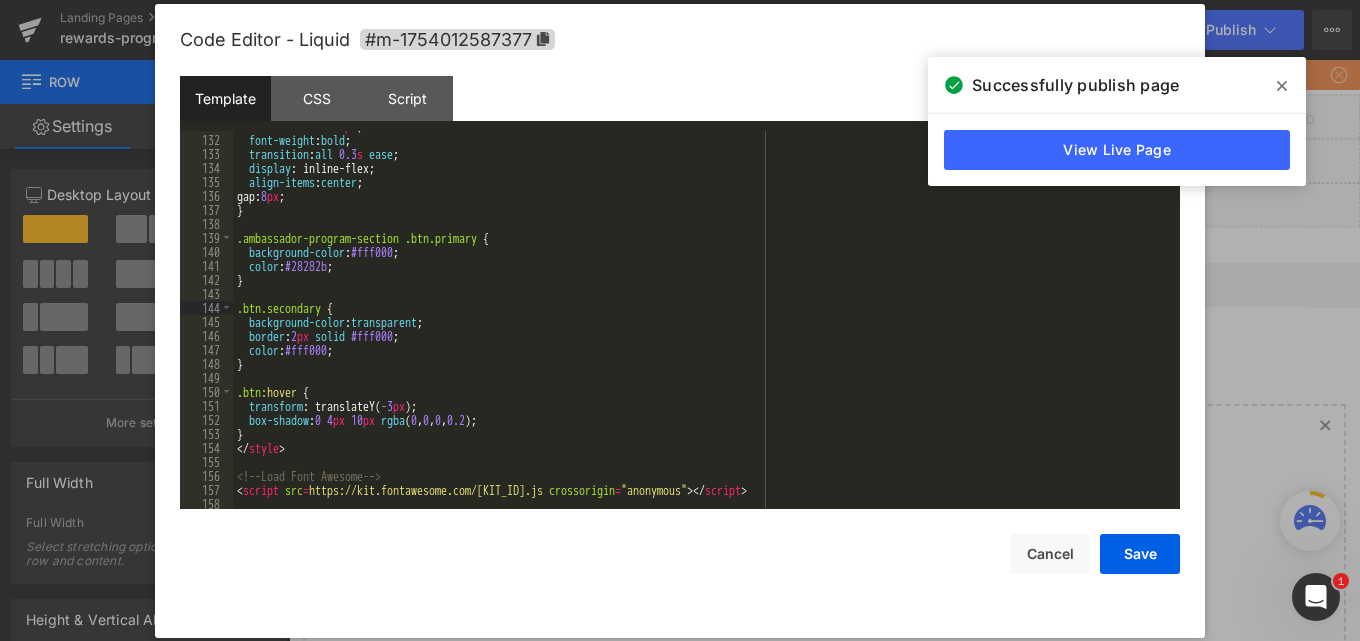 paste 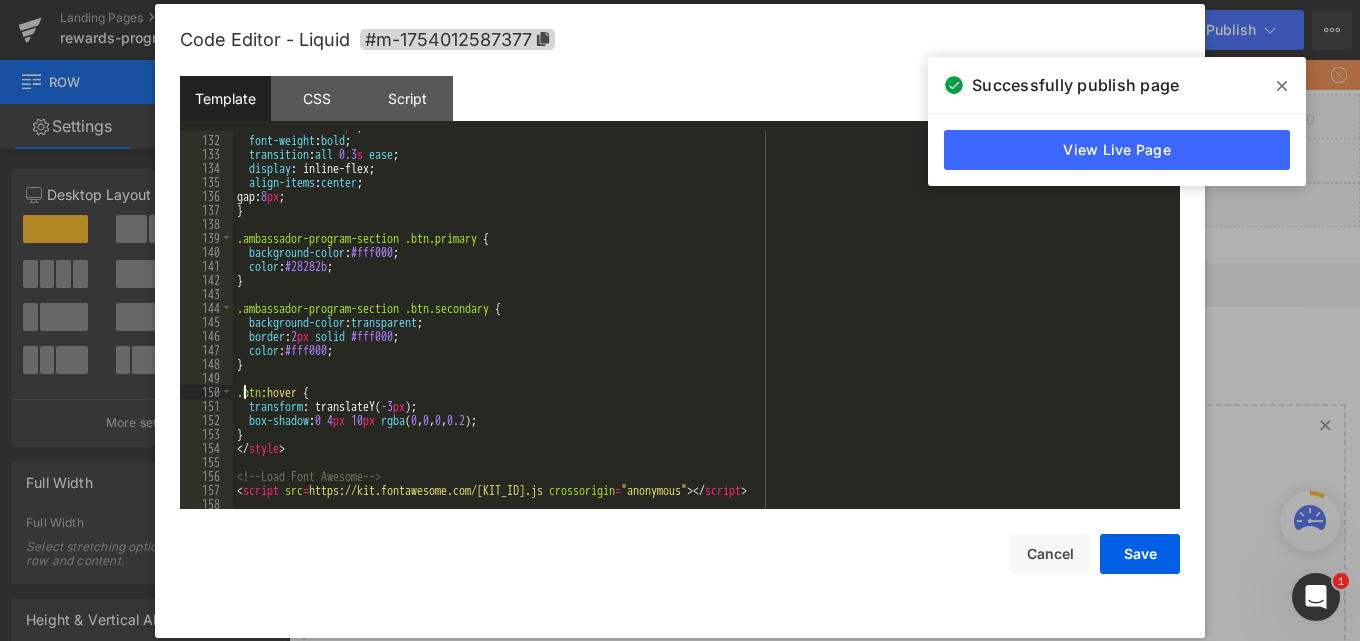 click on "border-radius :  30 px ;    font-weight :  bold ;    transition :  all   0.3 s   ease ;    display : inline-flex;    align-items :  center ;   gap:  8 px ; } .ambassador-program-section   .btn.primary   {    background-color :  #fff000 ;    color :  #28282b ; } .ambassador-program-section   .btn.secondary   {    background-color :  transparent ;    border :  2 px   solid   #fff000 ;    color :  #fff000 ; } .btn :hover   {    transform : translateY( -3 px );    box-shadow :  0   4 px   10 px   rgba ( 0 , 0 , 0 , 0.2 ); } </ style > <!--  Load Font Awesome  --> < script   src = "https://kit.fontawesome.com/yourkitid.js"   crossorigin = "anonymous" > </ script >" at bounding box center [702, 322] 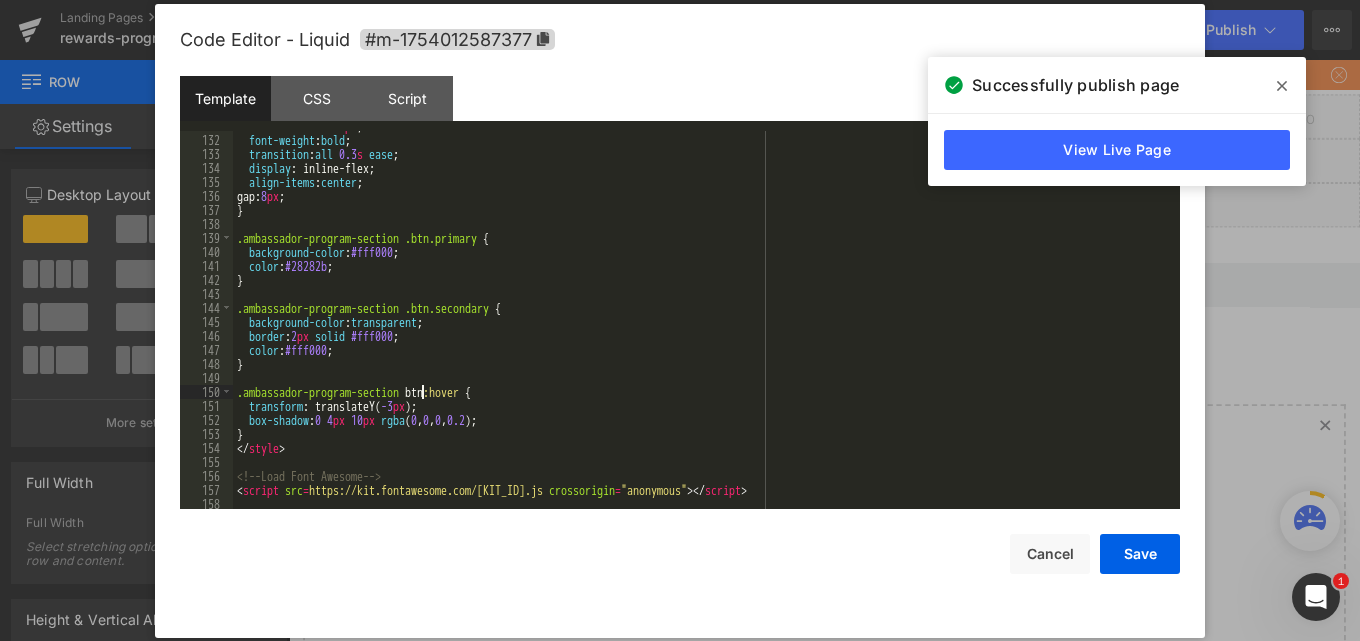 type 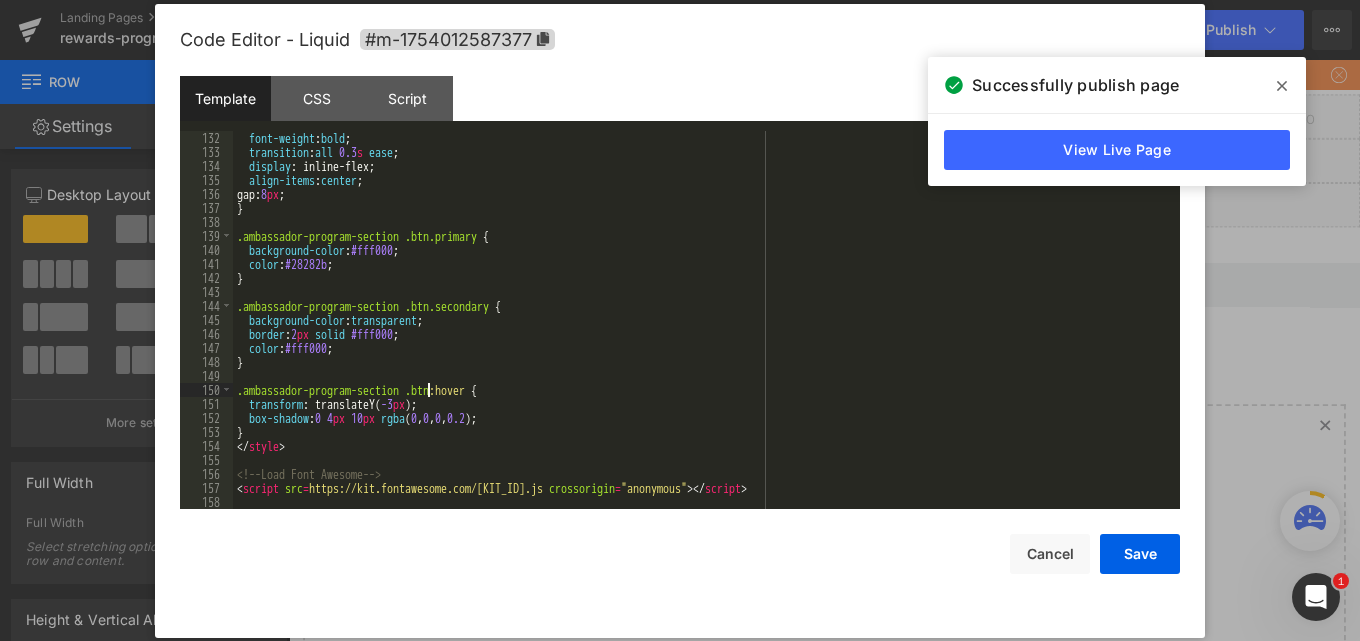 scroll, scrollTop: 1862, scrollLeft: 0, axis: vertical 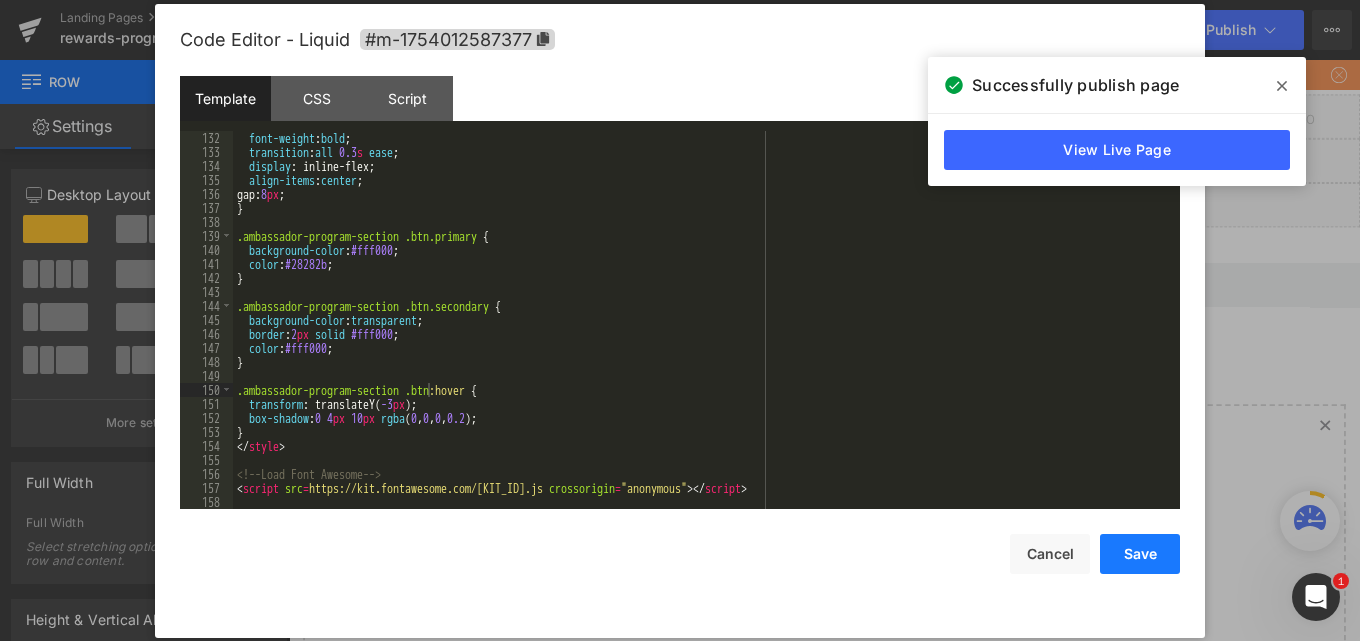 click on "Save" at bounding box center [1140, 554] 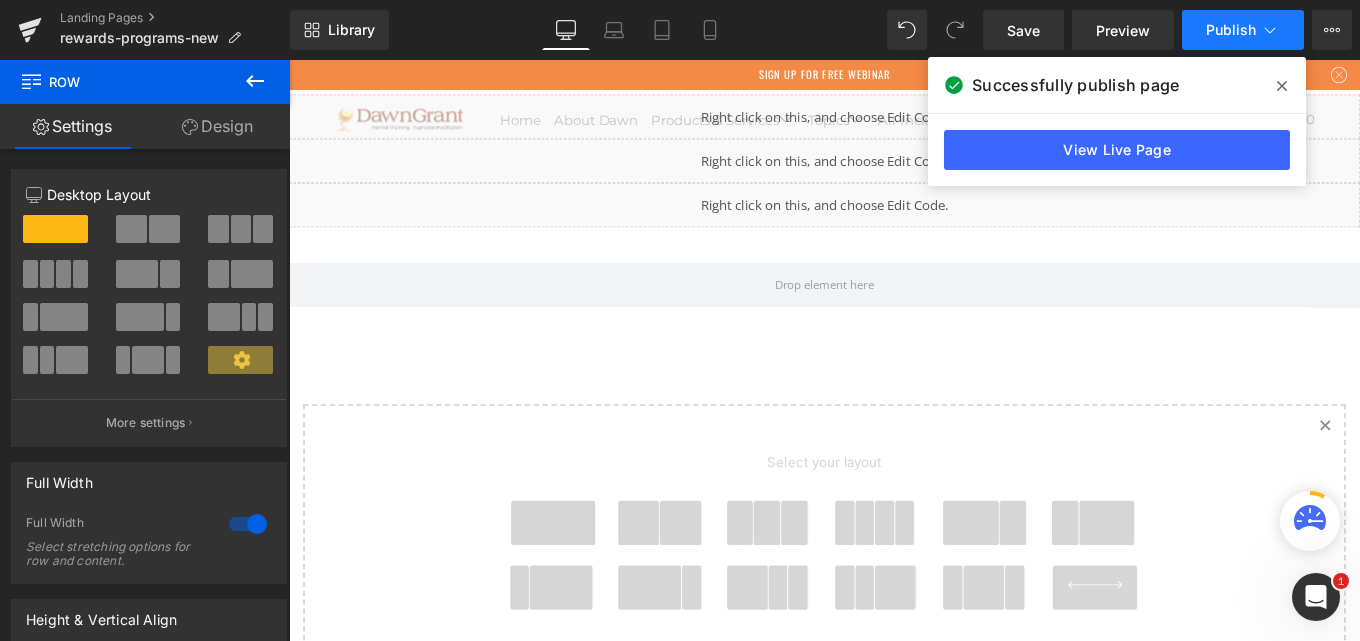 click on "Publish" at bounding box center (1231, 30) 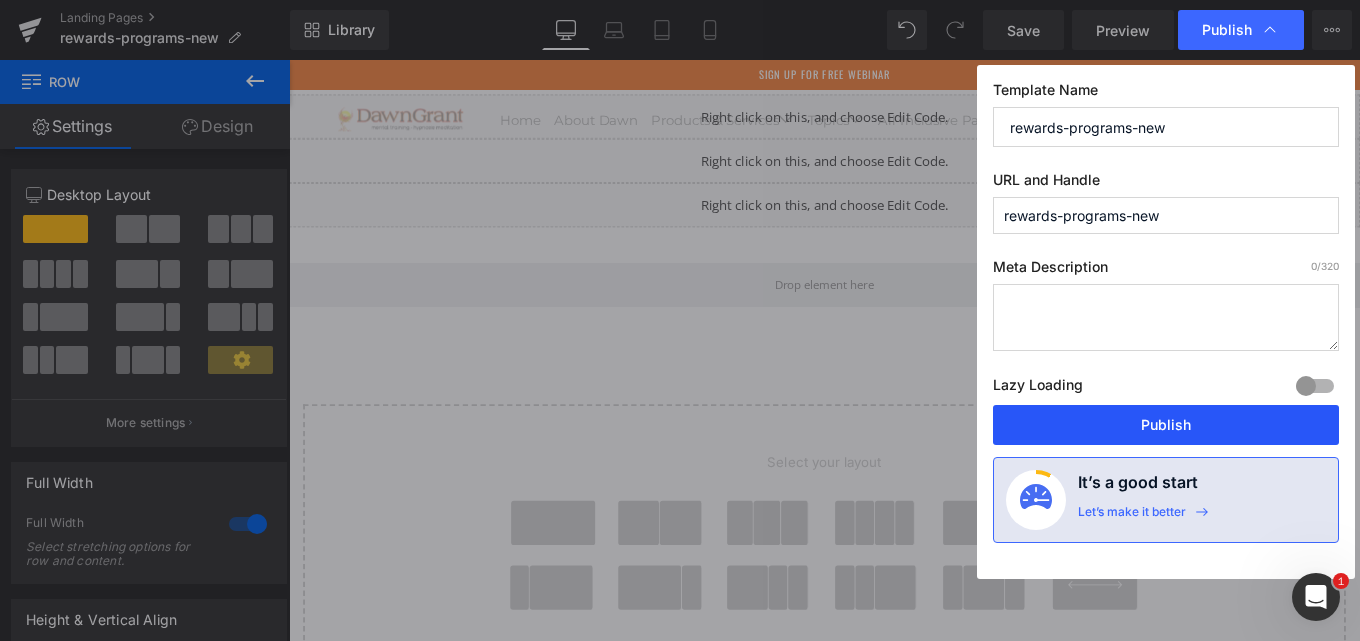 click on "Publish" at bounding box center [1166, 425] 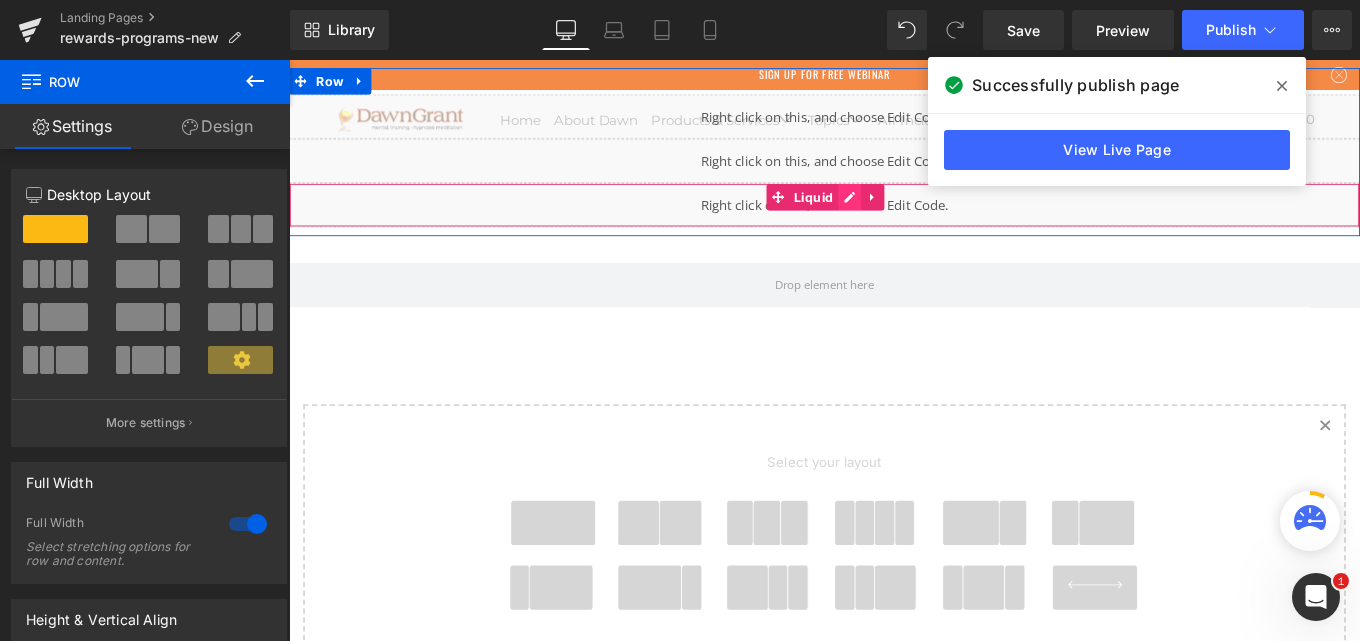 click on "Liquid" at bounding box center (894, 224) 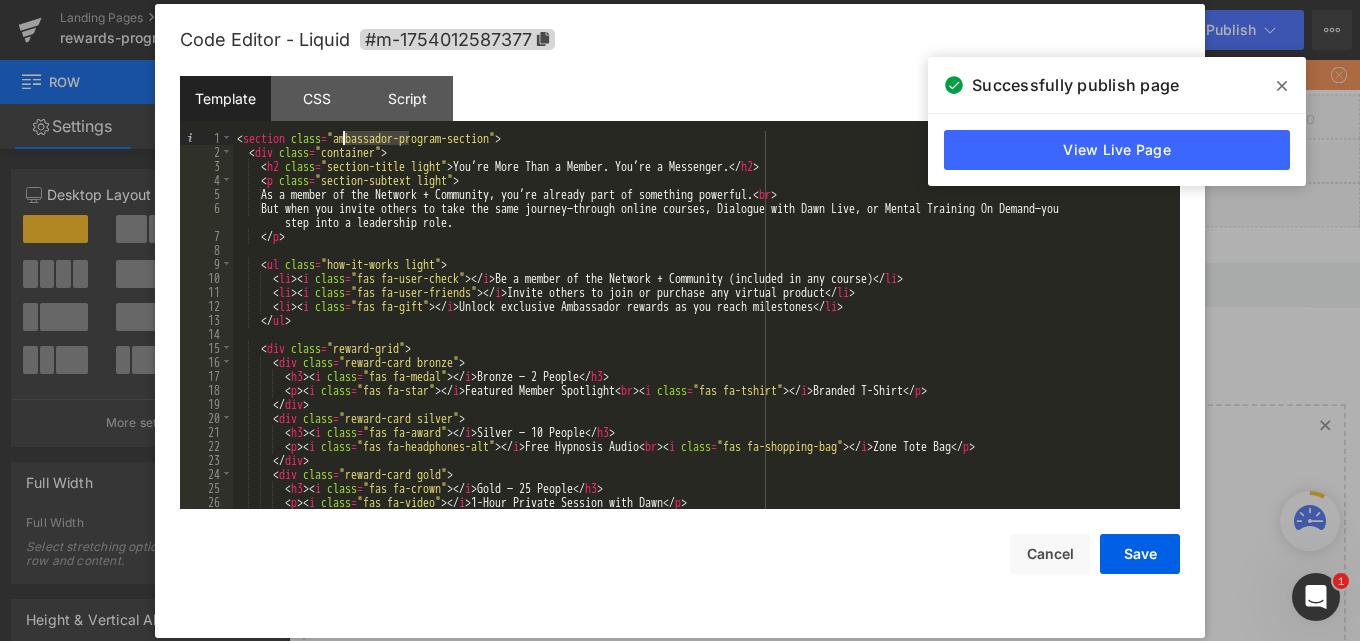 drag, startPoint x: 408, startPoint y: 134, endPoint x: 344, endPoint y: 134, distance: 64 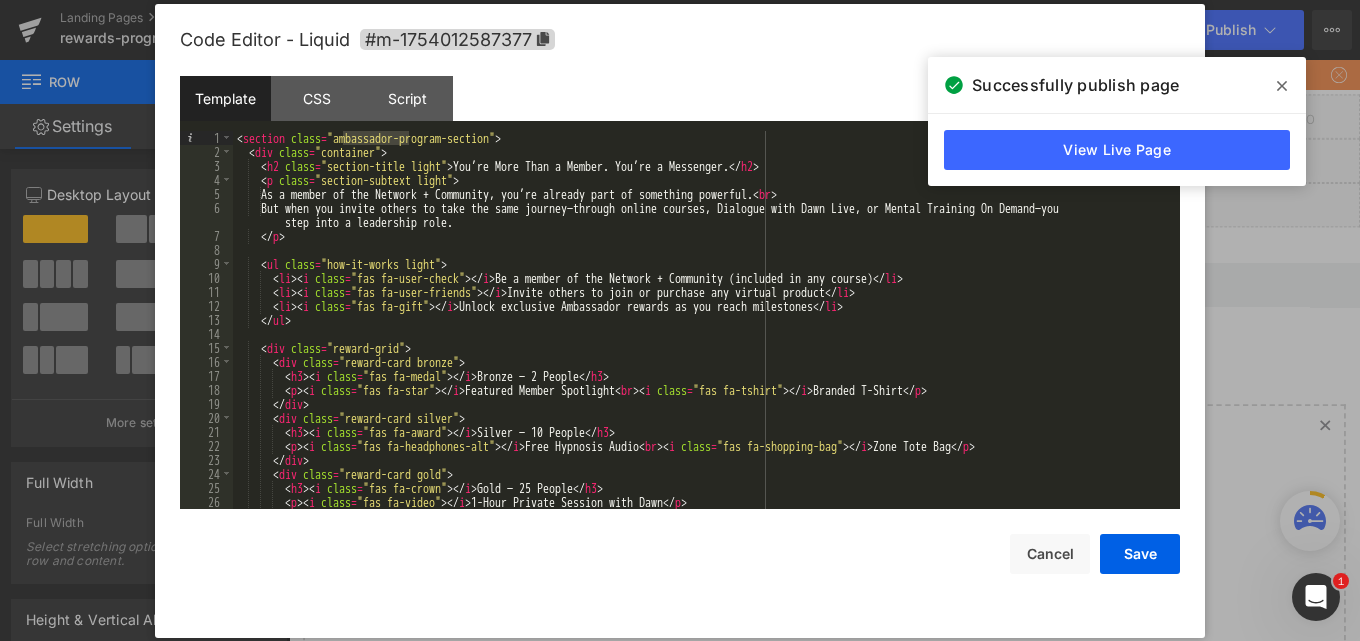 click on "< section   class = "ambassador-program-section" >    < div   class = "container" >       < h2   class = "section-title light" > You’re More Than a Member. You’re a Messenger. </ h2 >       < p   class = "section-subtext light" >         As a member of the Network + Community, you’re already part of something powerful. < br >         But when you invite others to take the same journey—through online courses, Dialogue with Dawn Live, or Mental Training On Demand—you           step into a leadership role.       </ p >       < ul   class = "how-it-works light" >          < li > < i   class = "fas fa-user-check" > </ i >  Be a member of the Network + Community (included in any course) </ li >          < li > < i   class = "fas fa-user-friends" > </ i >  Invite others to join or purchase any virtual product </ li >          < li > < i   class = "fas fa-gift" > </ i >  Unlock exclusive Ambassador rewards as you reach milestones </ li >       </ ul >       < div   class = "reward-grid" >          <" at bounding box center (702, 334) 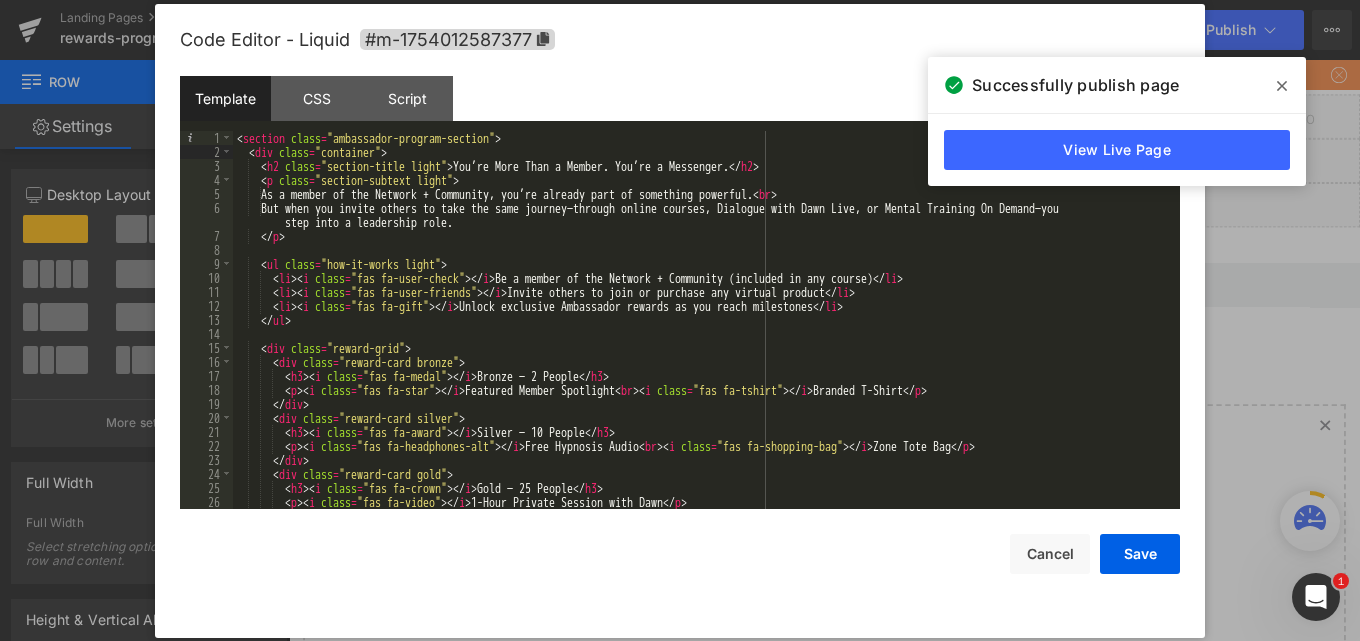 paste 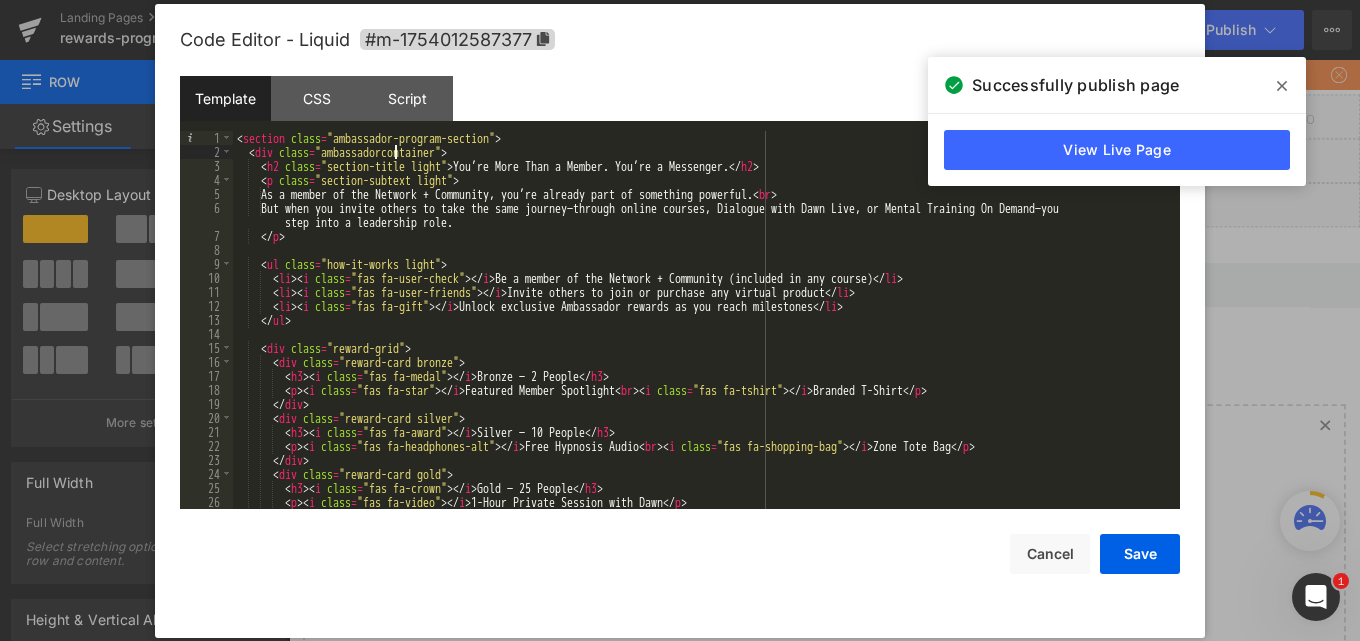 type 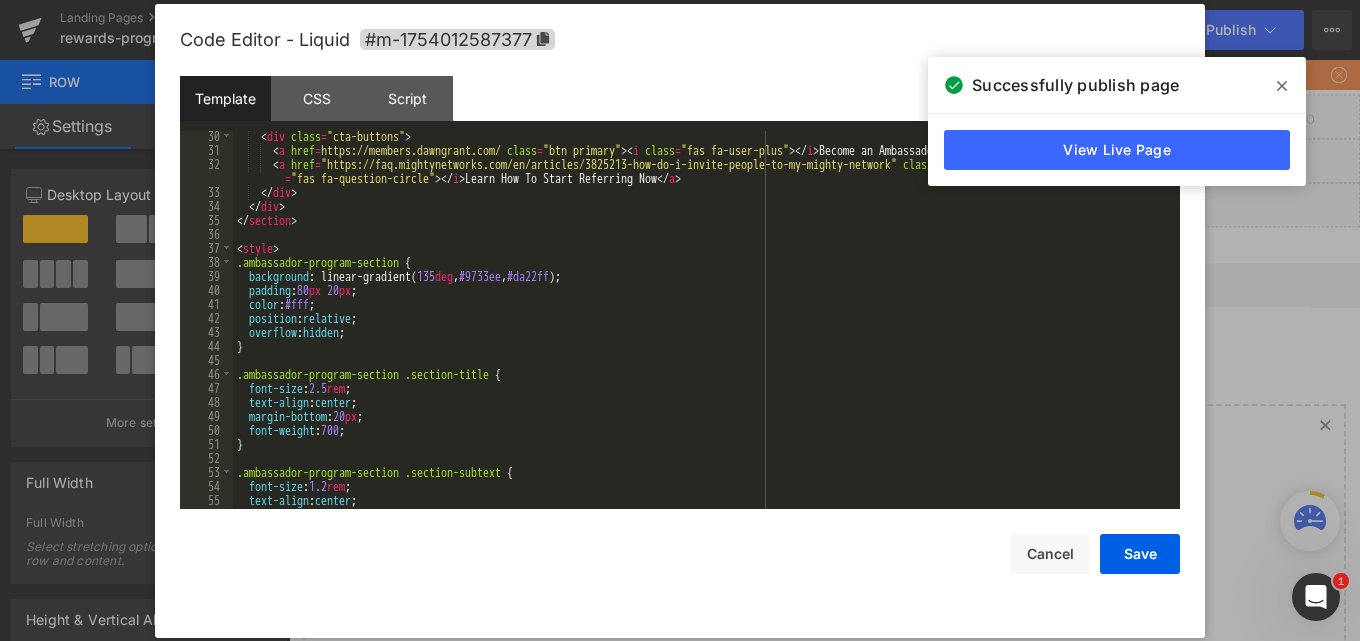 scroll, scrollTop: 602, scrollLeft: 0, axis: vertical 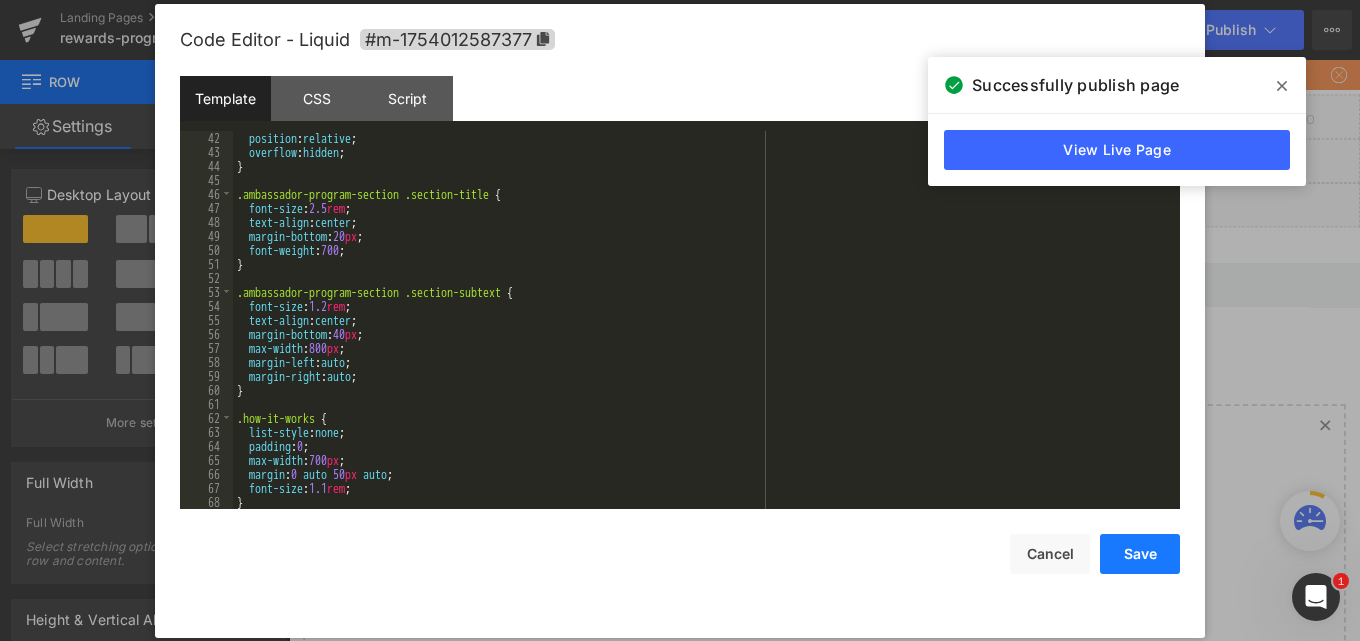 click on "Save" at bounding box center (1140, 554) 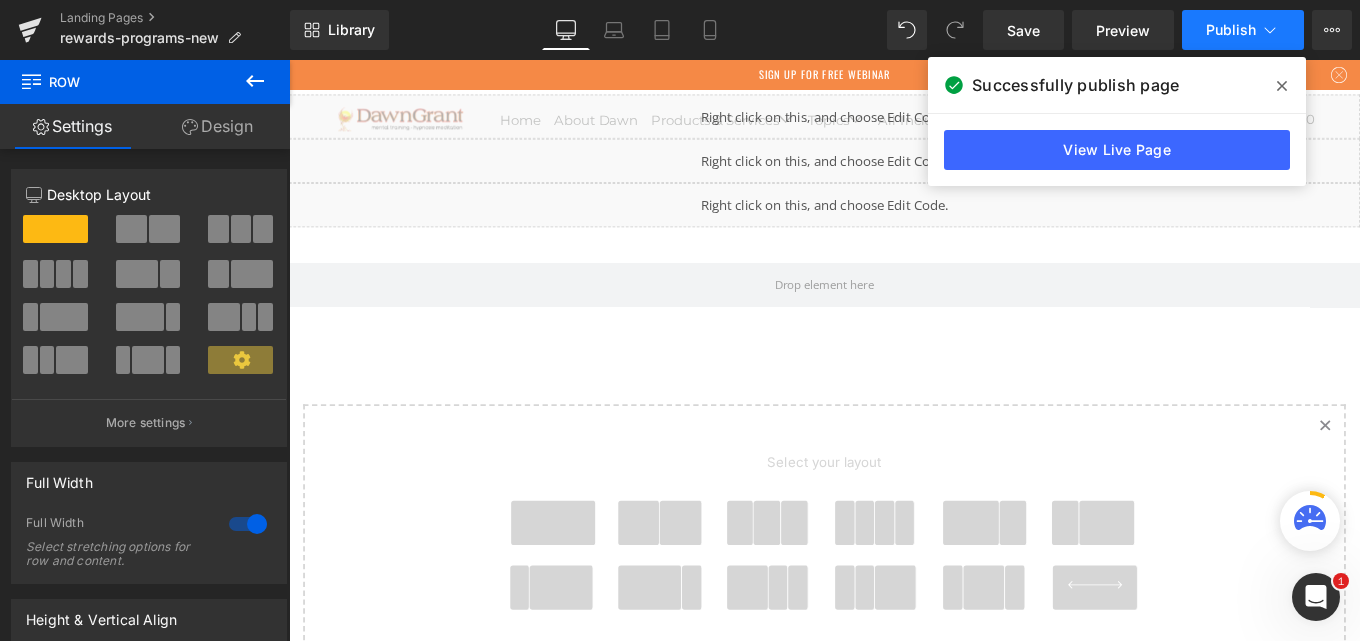 click on "Publish" at bounding box center (1243, 30) 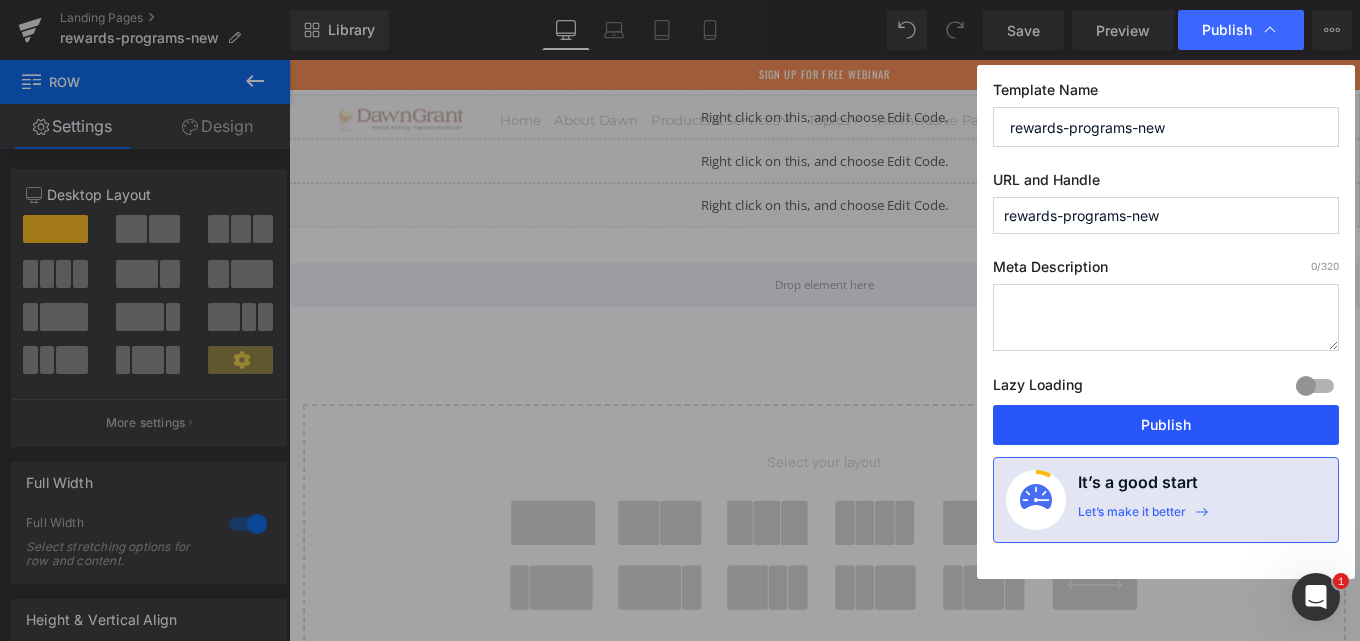 click on "Publish" at bounding box center (1166, 425) 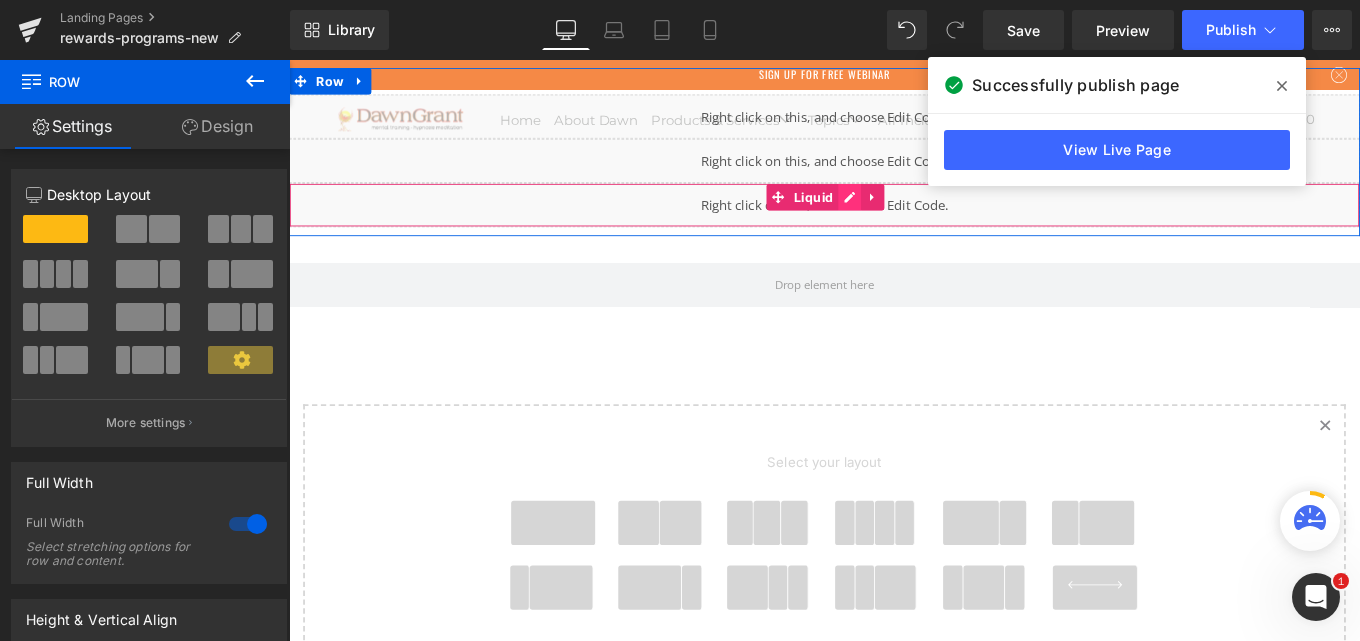 click on "Liquid" at bounding box center [894, 224] 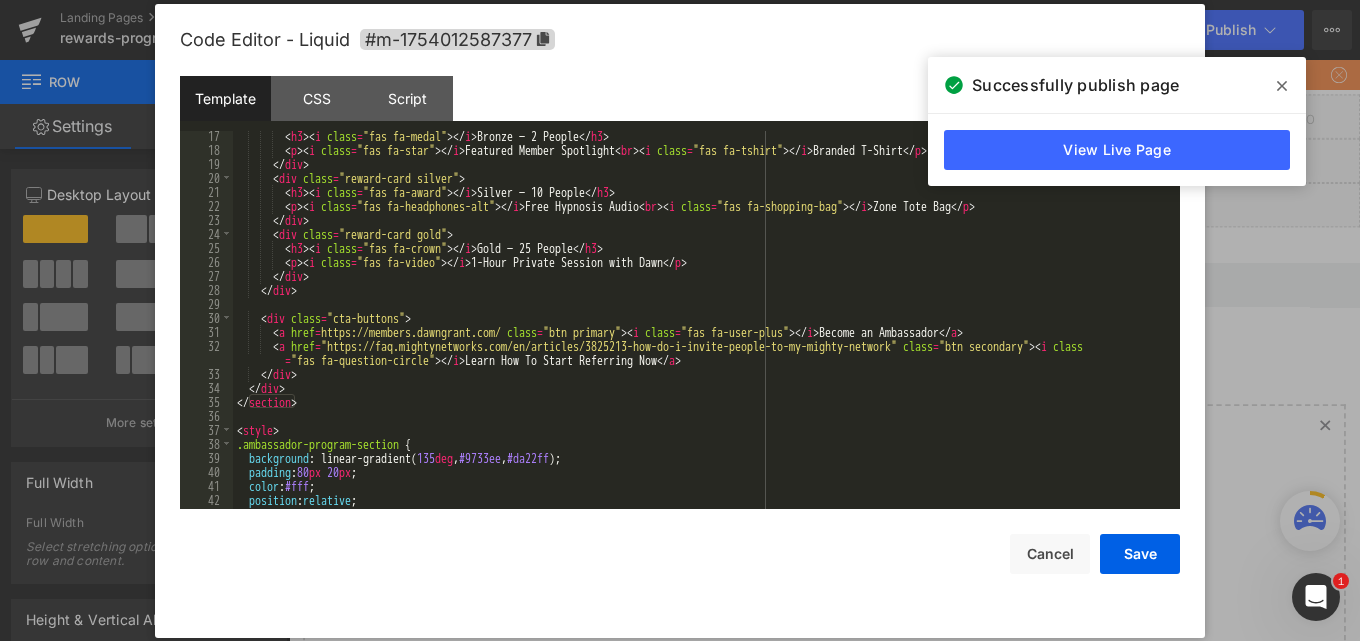 scroll, scrollTop: 420, scrollLeft: 0, axis: vertical 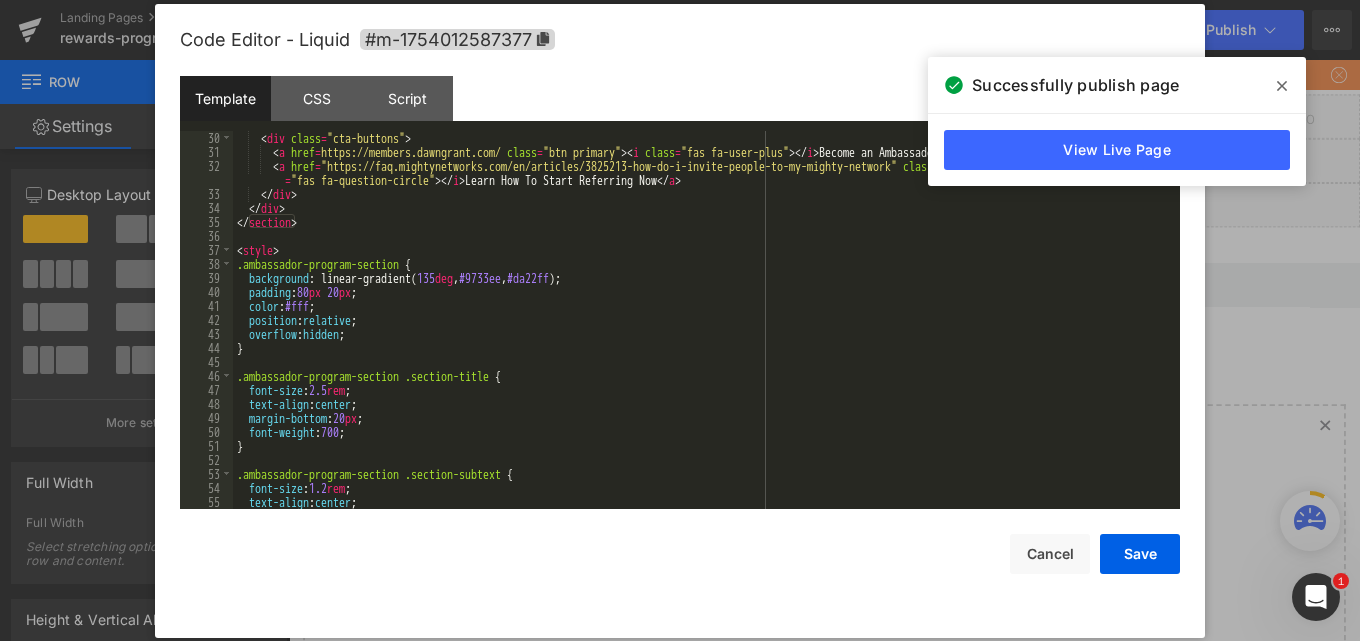click on "< div   class = "cta-buttons" >          < a   href = "https://members.dawngrant.com/"   class = "btn primary" > < i   class = "fas fa-user-plus" > </ i >  Become an Ambassador </ a >          < a   href = "https://faq.mightynetworks.com/en/articles/3825213-how-do-i-invite-people-to-my-mighty-network"   class = "btn secondary" > < i   class          = "fas fa-question-circle" > </ i >  Learn How To Start Referring Now </ a >       </ div >    </ div > </ section > < style > .ambassador-program-section   {    background : linear-gradient( 135 deg ,  #9733ee ,  #da22ff );    padding :  80 px   20 px ;    color :  #fff ;    position :  relative ;    overflow :  hidden ; } .ambassador-program-section   .section-title   {    font-size :  2.5 rem ;    text-align :  center ;    margin-bottom :  20 px ;    font-weight :  700 ; } .ambassador-program-section   .section-subtext   {    font-size :  1.2 rem ;    text-align :  center ;    margin-bottom :  40 px ;" at bounding box center (702, 334) 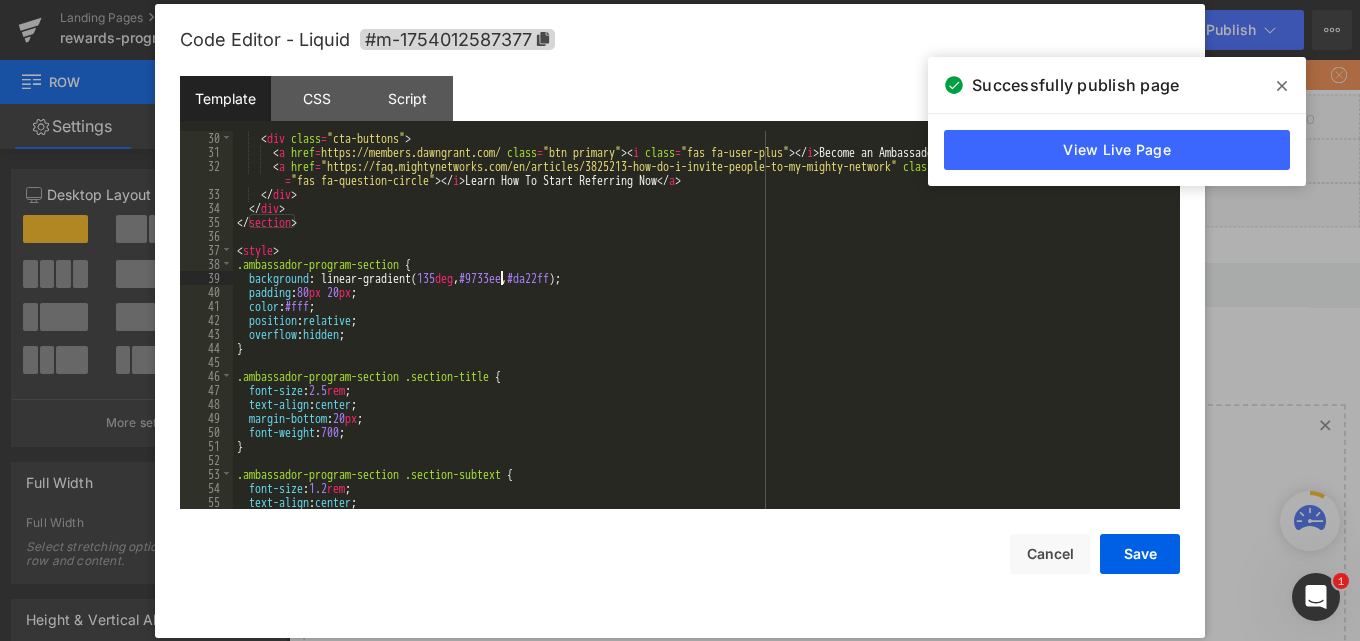 click on "< div   class = "cta-buttons" >          < a   href = "https://members.dawngrant.com/"   class = "btn primary" > < i   class = "fas fa-user-plus" > </ i >  Become an Ambassador </ a >          < a   href = "https://faq.mightynetworks.com/en/articles/3825213-how-do-i-invite-people-to-my-mighty-network"   class = "btn secondary" > < i   class          = "fas fa-question-circle" > </ i >  Learn How To Start Referring Now </ a >       </ div >    </ div > </ section > < style > .ambassador-program-section   {    background : linear-gradient( 135 deg ,  #9733ee ,  #da22ff );    padding :  80 px   20 px ;    color :  #fff ;    position :  relative ;    overflow :  hidden ; } .ambassador-program-section   .section-title   {    font-size :  2.5 rem ;    text-align :  center ;    margin-bottom :  20 px ;    font-weight :  700 ; } .ambassador-program-section   .section-subtext   {    font-size :  1.2 rem ;    text-align :  center ;    margin-bottom :  40 px ;" at bounding box center [702, 334] 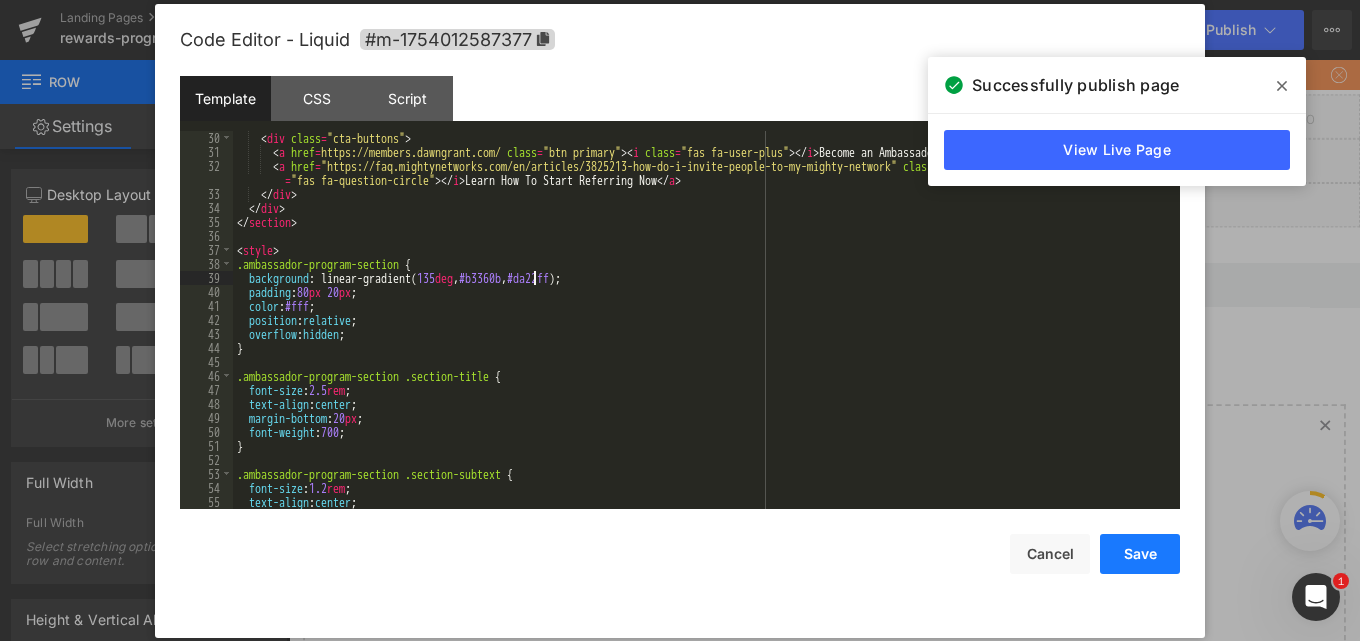 click on "Save" at bounding box center (1140, 554) 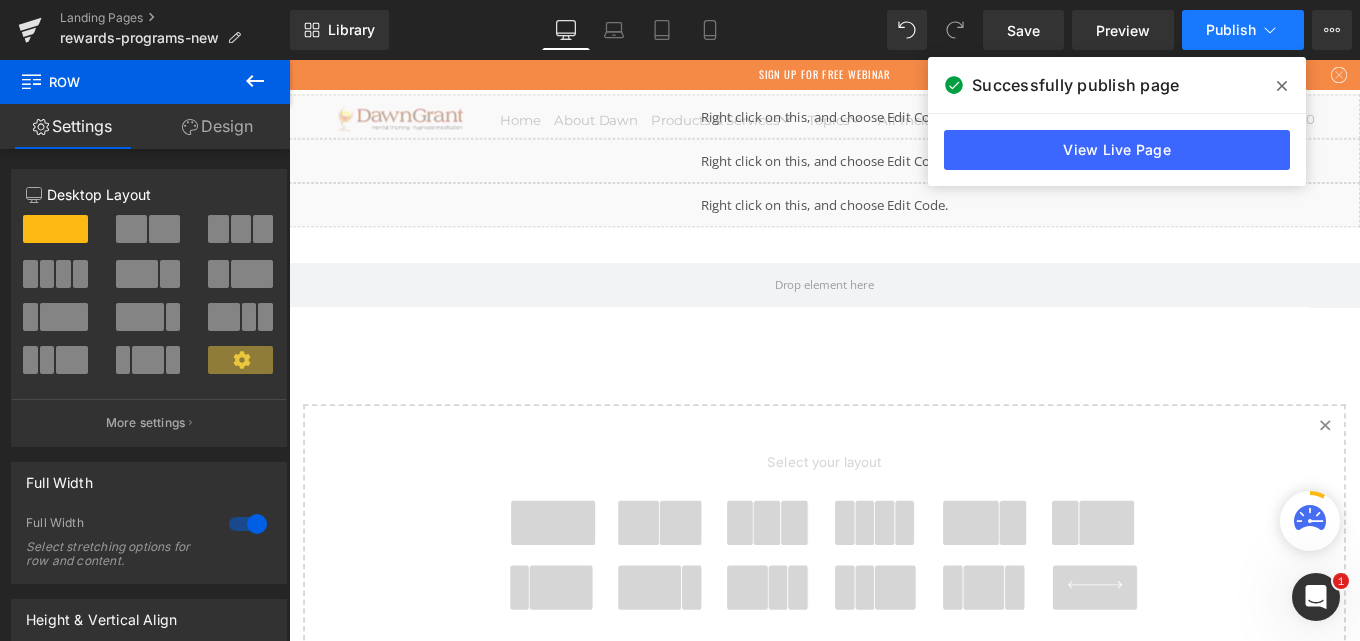 click on "Publish" at bounding box center [1243, 30] 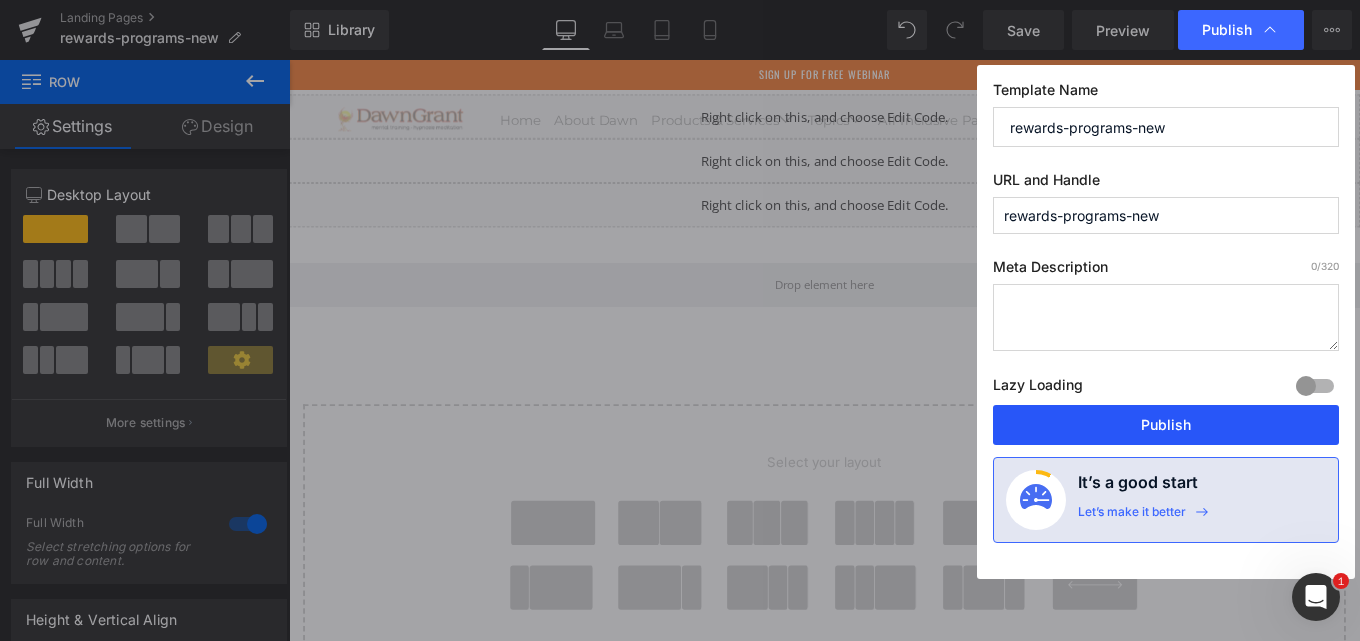click on "Publish" at bounding box center (1166, 425) 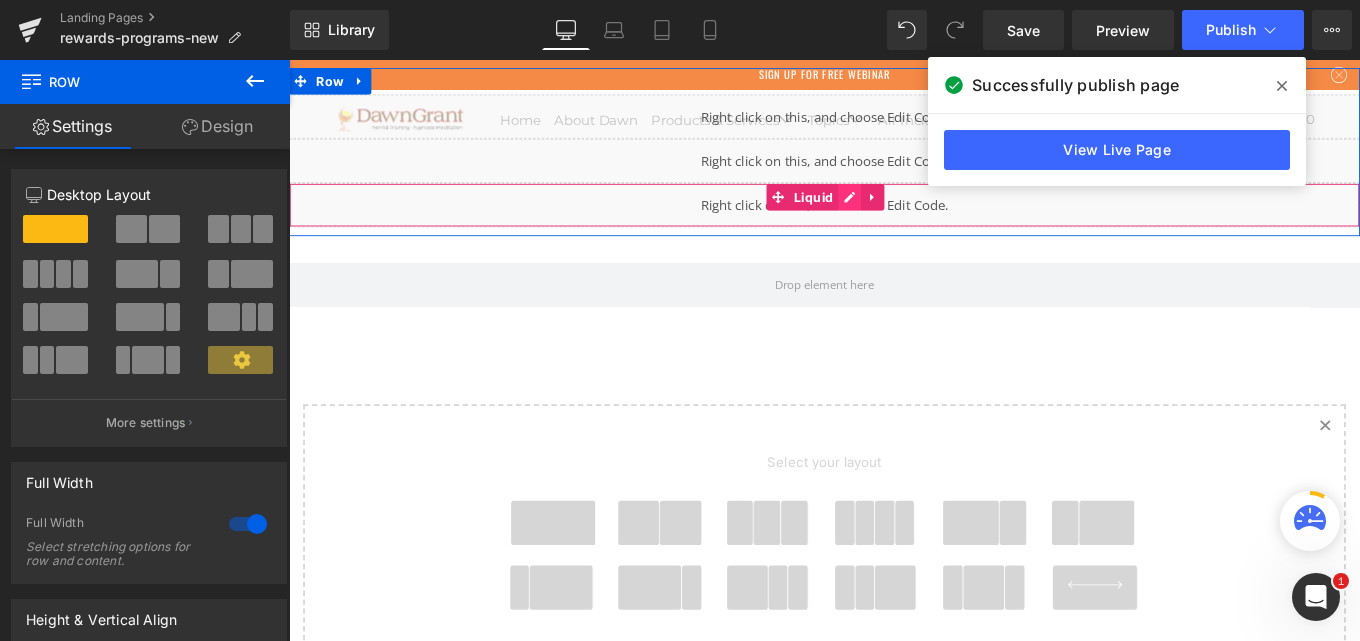 click on "Liquid" at bounding box center [894, 224] 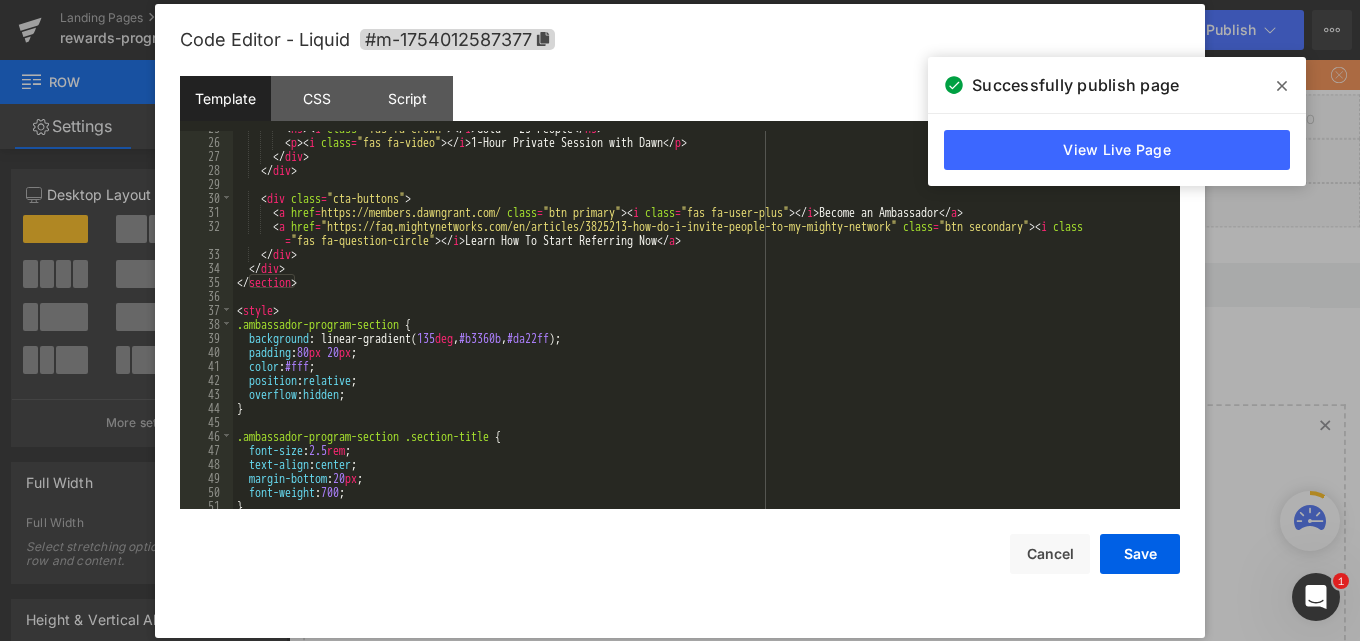 scroll, scrollTop: 420, scrollLeft: 0, axis: vertical 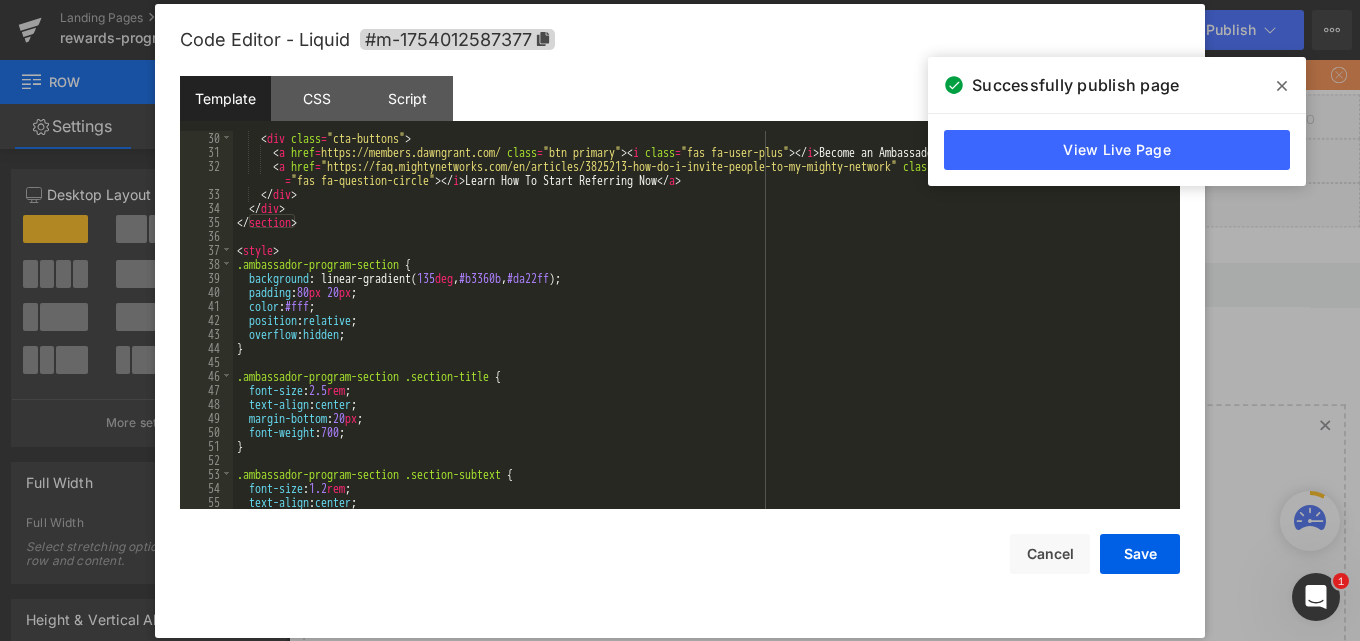 click on "< div   class = "cta-buttons" >          < a   href = "https://members.dawngrant.com/"   class = "btn primary" > < i   class = "fas fa-user-plus" > </ i >  Become an Ambassador </ a >          < a   href = "https://faq.mightynetworks.com/en/articles/3825213-how-do-i-invite-people-to-my-mighty-network"   class = "btn secondary" > < i   class          = "fas fa-question-circle" > </ i >  Learn How To Start Referring Now </ a >       </ div >    </ div > </ section > < style > .ambassador-program-section   {    background : linear-gradient( 135 deg ,  #b3360b ,  #da22ff );    padding :  80 px   20 px ;    color :  #fff ;    position :  relative ;    overflow :  hidden ; } .ambassador-program-section   .section-title   {    font-size :  2.5 rem ;    text-align :  center ;    margin-bottom :  20 px ;    font-weight :  700 ; } .ambassador-program-section   .section-subtext   {    font-size :  1.2 rem ;    text-align :  center ;    margin-bottom :  40 px ;" at bounding box center (702, 334) 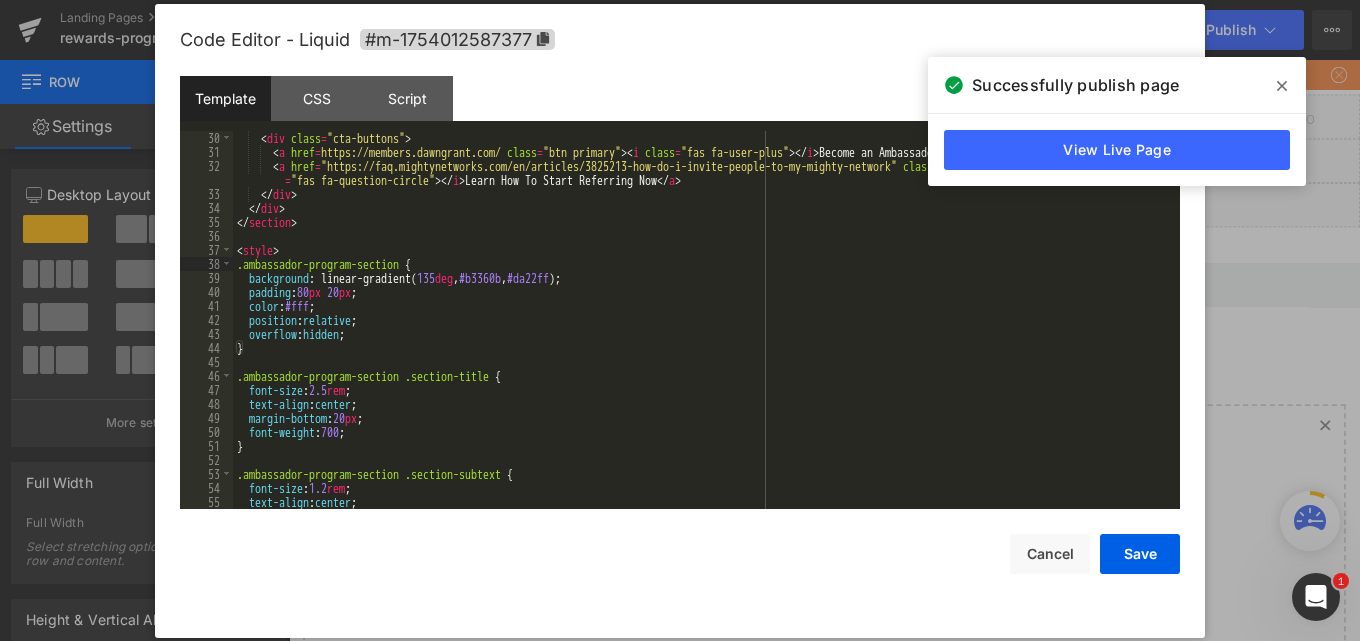 click on "< div   class = "cta-buttons" >          < a   href = "https://members.dawngrant.com/"   class = "btn primary" > < i   class = "fas fa-user-plus" > </ i >  Become an Ambassador </ a >          < a   href = "https://faq.mightynetworks.com/en/articles/3825213-how-do-i-invite-people-to-my-mighty-network"   class = "btn secondary" > < i   class          = "fas fa-question-circle" > </ i >  Learn How To Start Referring Now </ a >       </ div >    </ div > </ section > < style > .ambassador-program-section   {    background : linear-gradient( 135 deg ,  #b3360b ,  #da22ff );    padding :  80 px   20 px ;    color :  #fff ;    position :  relative ;    overflow :  hidden ; } .ambassador-program-section   .section-title   {    font-size :  2.5 rem ;    text-align :  center ;    margin-bottom :  20 px ;    font-weight :  700 ; } .ambassador-program-section   .section-subtext   {    font-size :  1.2 rem ;    text-align :  center ;    margin-bottom :  40 px ;" at bounding box center (702, 334) 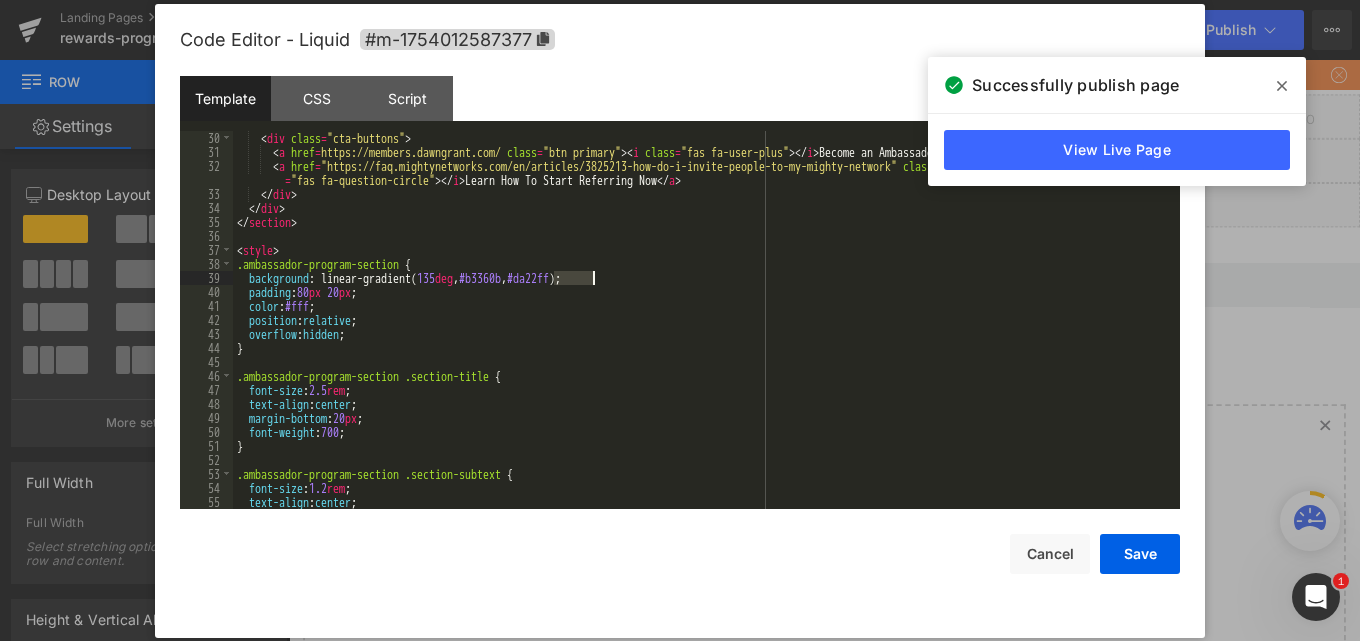 click on "< div   class = "cta-buttons" >          < a   href = "https://members.dawngrant.com/"   class = "btn primary" > < i   class = "fas fa-user-plus" > </ i >  Become an Ambassador </ a >          < a   href = "https://faq.mightynetworks.com/en/articles/3825213-how-do-i-invite-people-to-my-mighty-network"   class = "btn secondary" > < i   class          = "fas fa-question-circle" > </ i >  Learn How To Start Referring Now </ a >       </ div >    </ div > </ section > < style > .ambassador-program-section   {    background : linear-gradient( 135 deg ,  #b3360b ,  #da22ff );    padding :  80 px   20 px ;    color :  #fff ;    position :  relative ;    overflow :  hidden ; } .ambassador-program-section   .section-title   {    font-size :  2.5 rem ;    text-align :  center ;    margin-bottom :  20 px ;    font-weight :  700 ; } .ambassador-program-section   .section-subtext   {    font-size :  1.2 rem ;    text-align :  center ;    margin-bottom :  40 px ;" at bounding box center [702, 334] 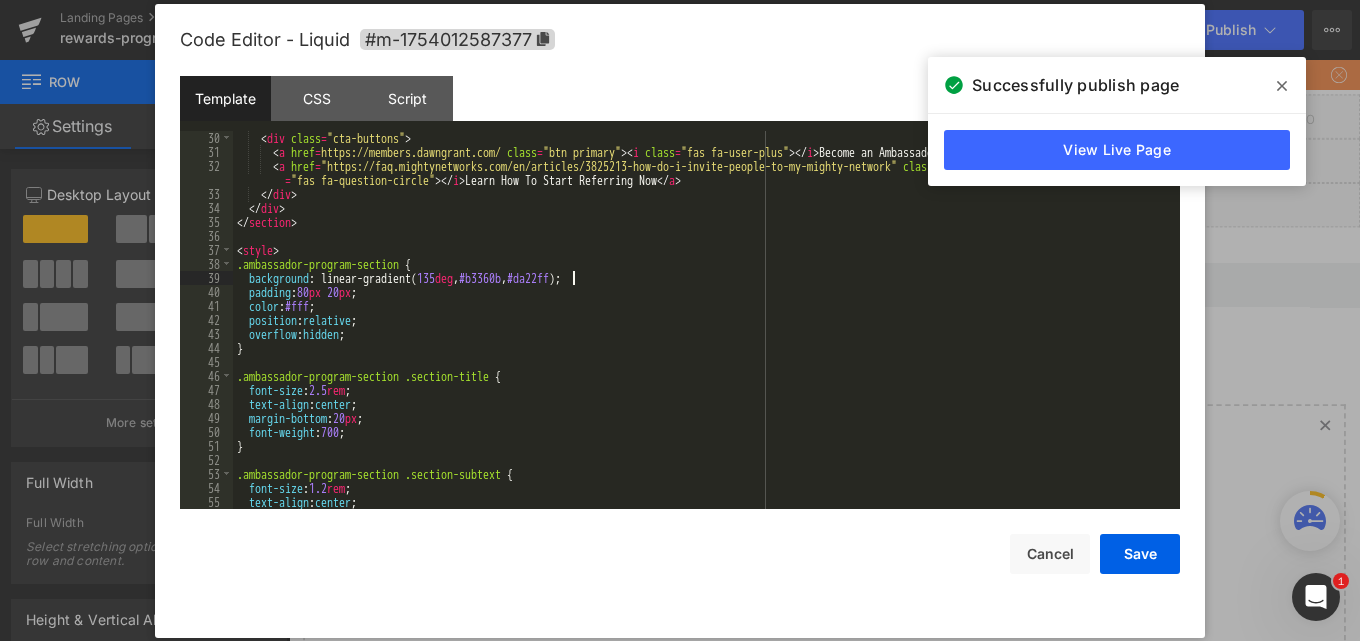 click on "< div   class = "cta-buttons" >          < a   href = "https://members.dawngrant.com/"   class = "btn primary" > < i   class = "fas fa-user-plus" > </ i >  Become an Ambassador </ a >          < a   href = "https://faq.mightynetworks.com/en/articles/3825213-how-do-i-invite-people-to-my-mighty-network"   class = "btn secondary" > < i   class          = "fas fa-question-circle" > </ i >  Learn How To Start Referring Now </ a >       </ div >    </ div > </ section > < style > .ambassador-program-section   {    background : linear-gradient( 135 deg ,  #b3360b ,  #da22ff );    padding :  80 px   20 px ;    color :  #fff ;    position :  relative ;    overflow :  hidden ; } .ambassador-program-section   .section-title   {    font-size :  2.5 rem ;    text-align :  center ;    margin-bottom :  20 px ;    font-weight :  700 ; } .ambassador-program-section   .section-subtext   {    font-size :  1.2 rem ;    text-align :  center ;    margin-bottom :  40 px ;" at bounding box center (702, 334) 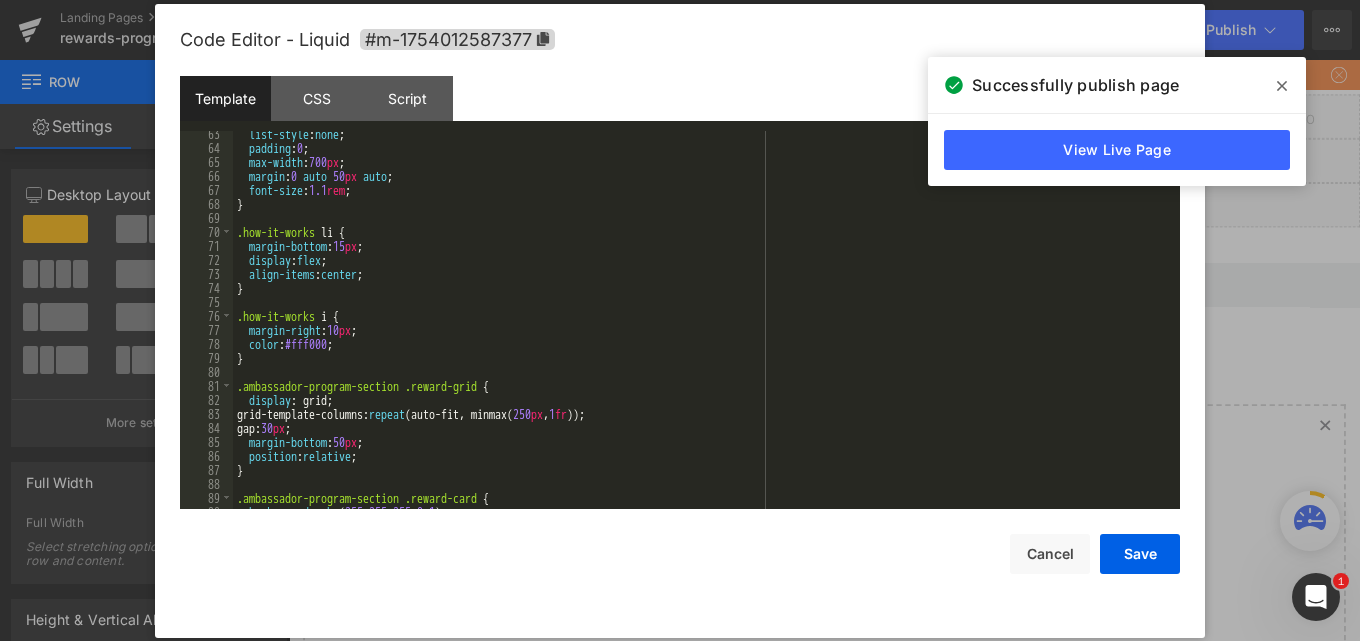 scroll, scrollTop: 780, scrollLeft: 0, axis: vertical 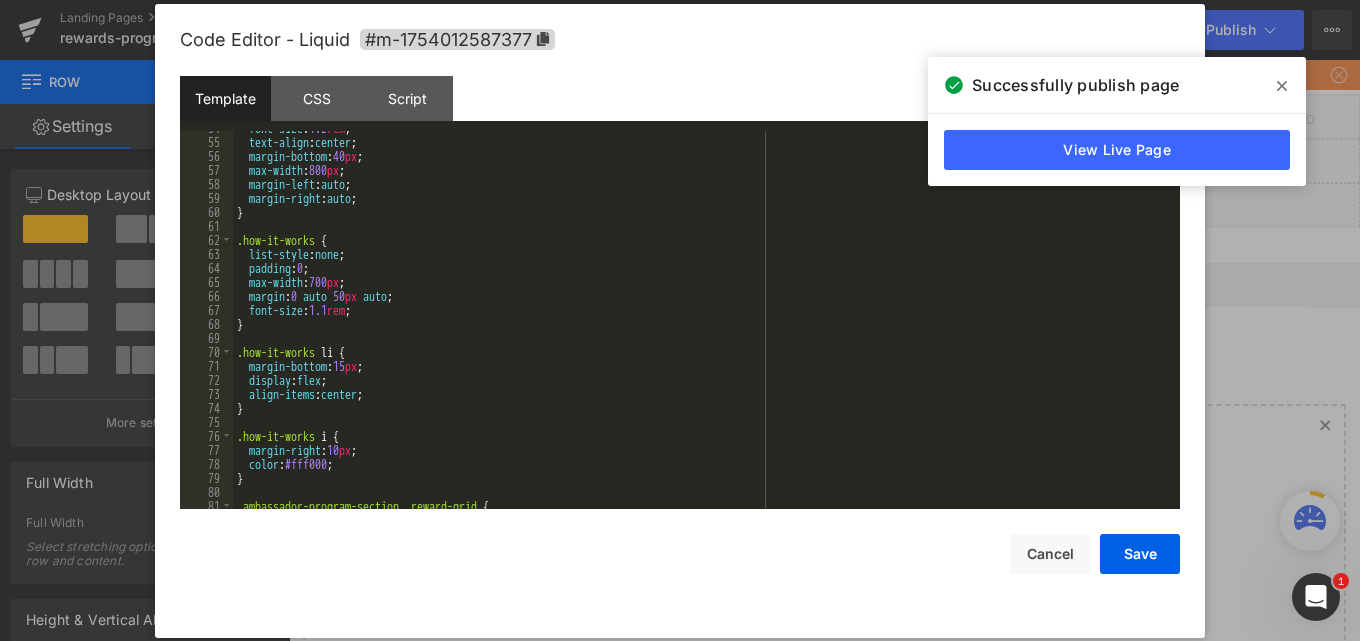 click on "font-size :  1.2 rem ;    text-align :  center ;    margin-bottom :  40 px ;    max-width :  800 px ;    margin-left :  auto ;    margin-right :  auto ; } .how-it-works   {    list-style :  none ;    padding :  0 ;    max-width :  700 px ;    margin :  0   auto   50 px   auto ;    font-size :  1.1 rem ; } .how-it-works   li   {    margin-bottom :  15 px ;    display :  flex ;    align-items :  center ; } .how-it-works   i   {    margin-right :  10 px ;    color :  #fff000 ; } .ambassador-program-section   .reward-grid   {" at bounding box center (702, 324) 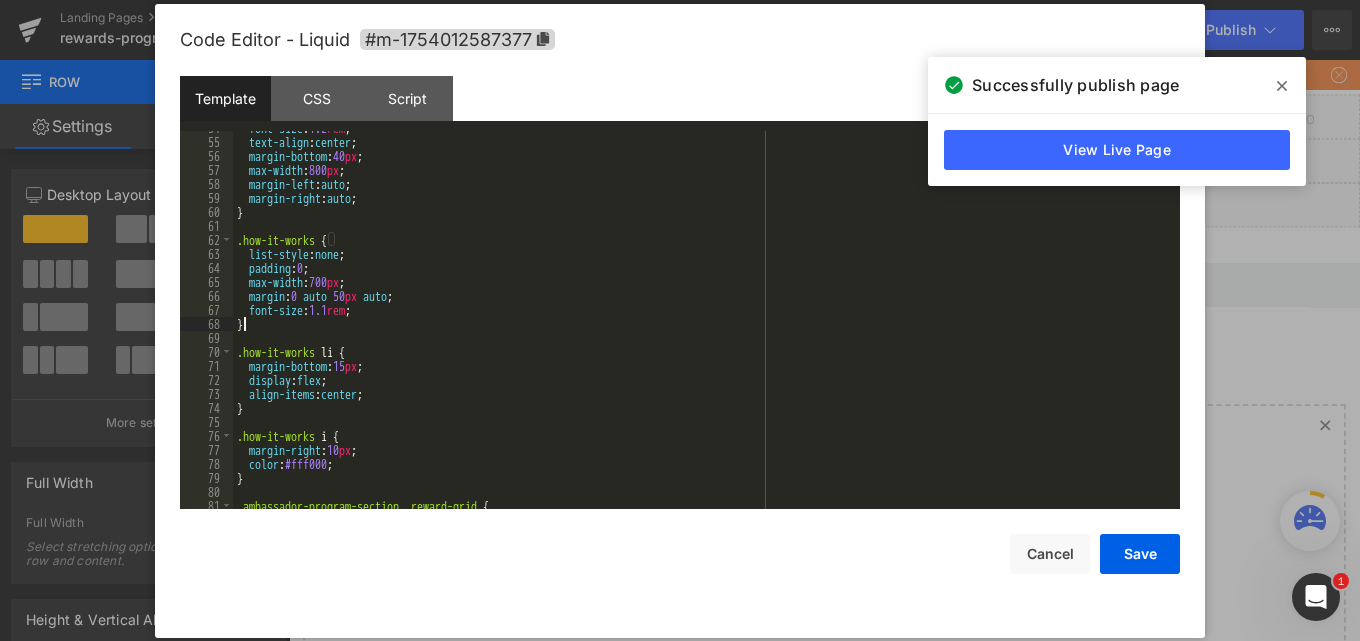 click on "font-size :  1.2 rem ;    text-align :  center ;    margin-bottom :  40 px ;    max-width :  800 px ;    margin-left :  auto ;    margin-right :  auto ; } .how-it-works   {    list-style :  none ;    padding :  0 ;    max-width :  700 px ;    margin :  0   auto   50 px   auto ;    font-size :  1.1 rem ; } .how-it-works   li   {    margin-bottom :  15 px ;    display :  flex ;    align-items :  center ; } .how-it-works   i   {    margin-right :  10 px ;    color :  #fff000 ; } .ambassador-program-section   .reward-grid   {" at bounding box center [702, 324] 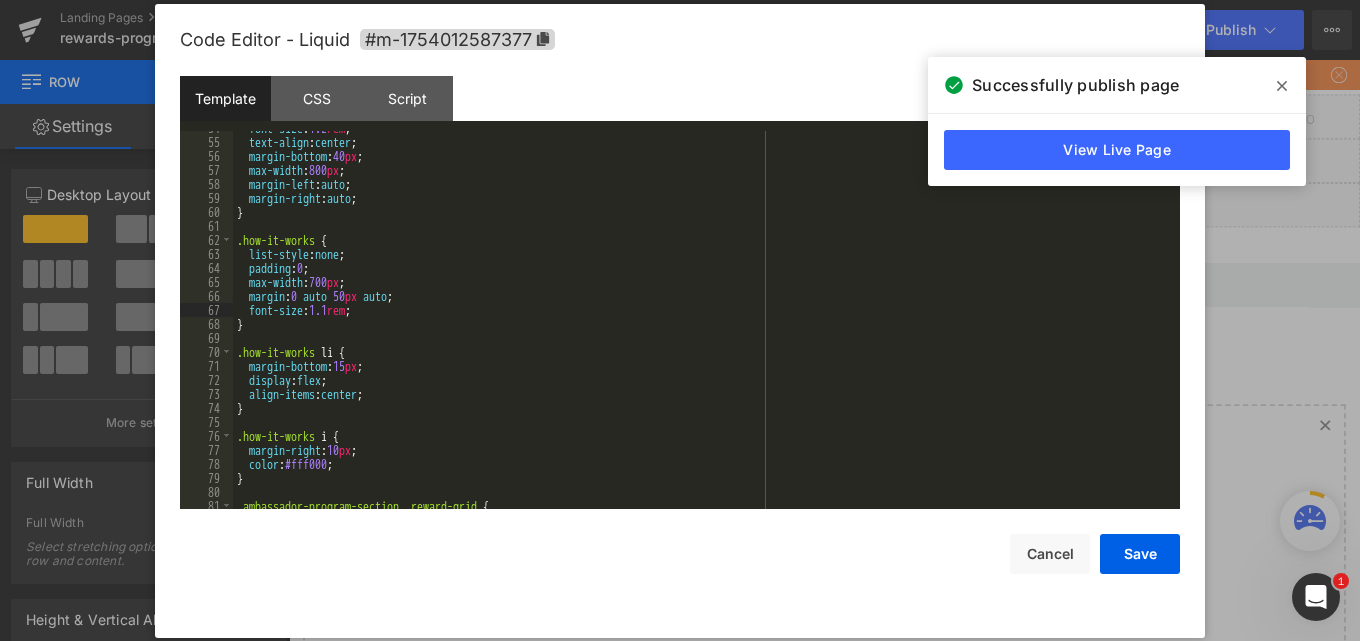 click on "font-size :  1.2 rem ;    text-align :  center ;    margin-bottom :  40 px ;    max-width :  800 px ;    margin-left :  auto ;    margin-right :  auto ; } .how-it-works   {    list-style :  none ;    padding :  0 ;    max-width :  700 px ;    margin :  0   auto   50 px   auto ;    font-size :  1.1 rem ; } .how-it-works   li   {    margin-bottom :  15 px ;    display :  flex ;    align-items :  center ; } .how-it-works   i   {    margin-right :  10 px ;    color :  #fff000 ; } .ambassador-program-section   .reward-grid   {" at bounding box center [702, 324] 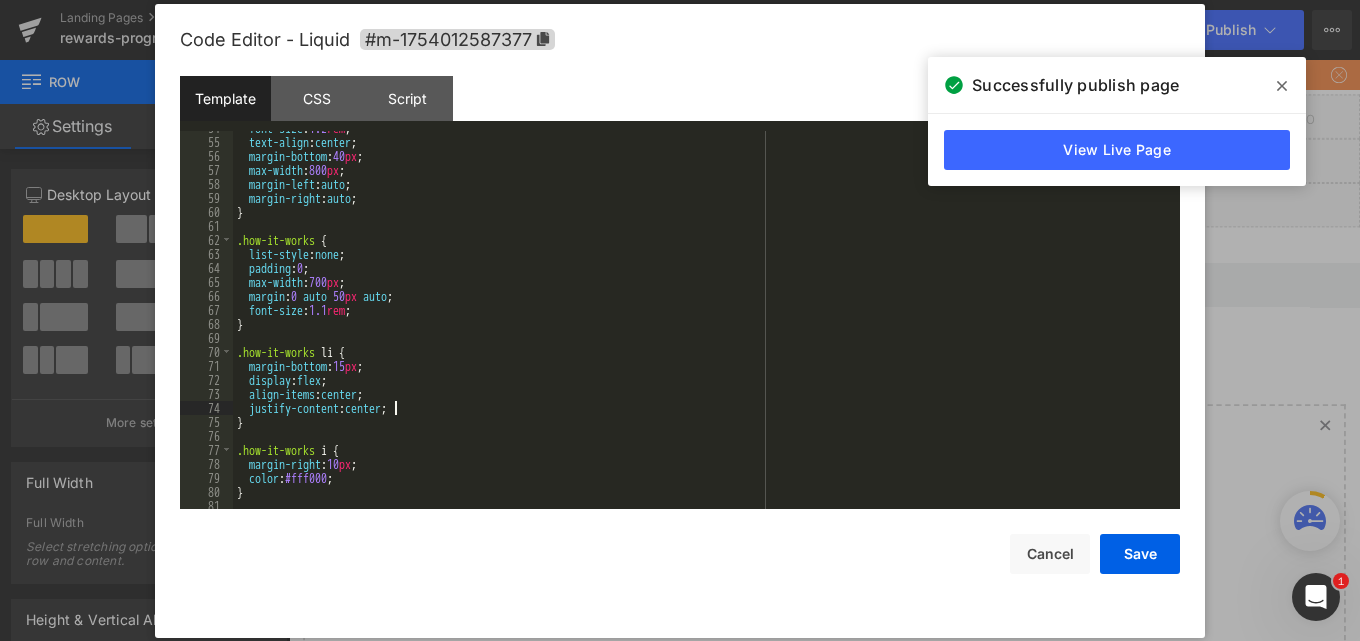 type 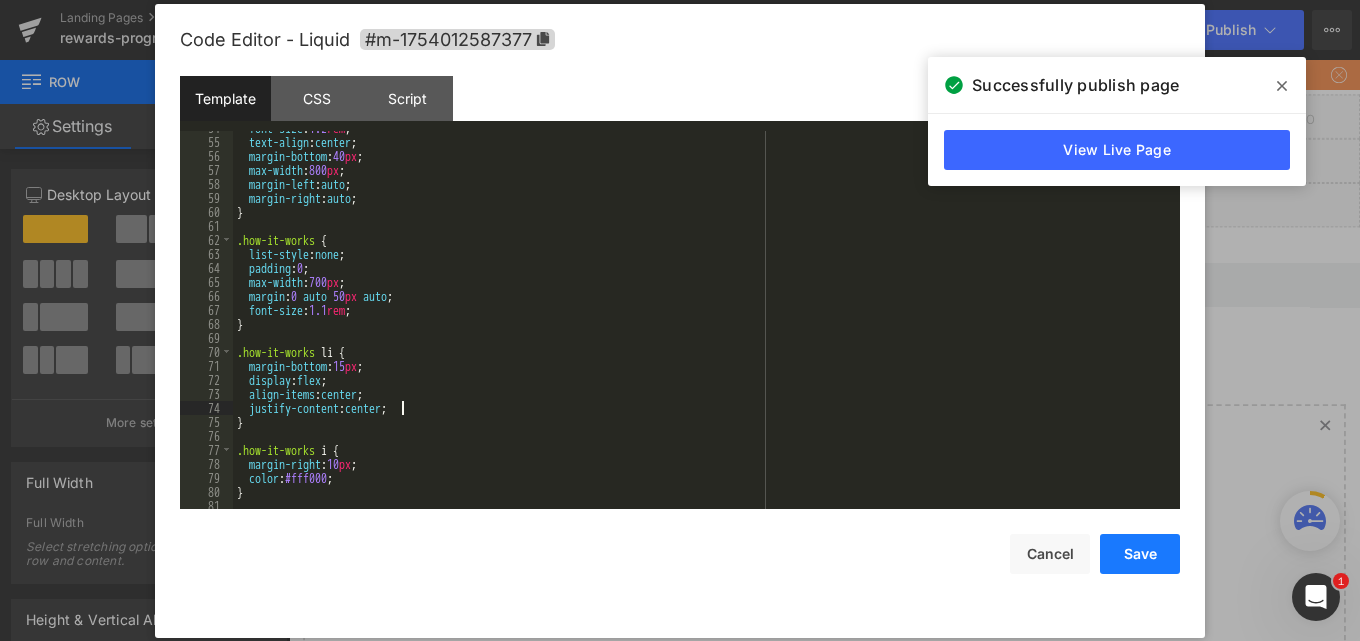click on "Save" at bounding box center (1140, 554) 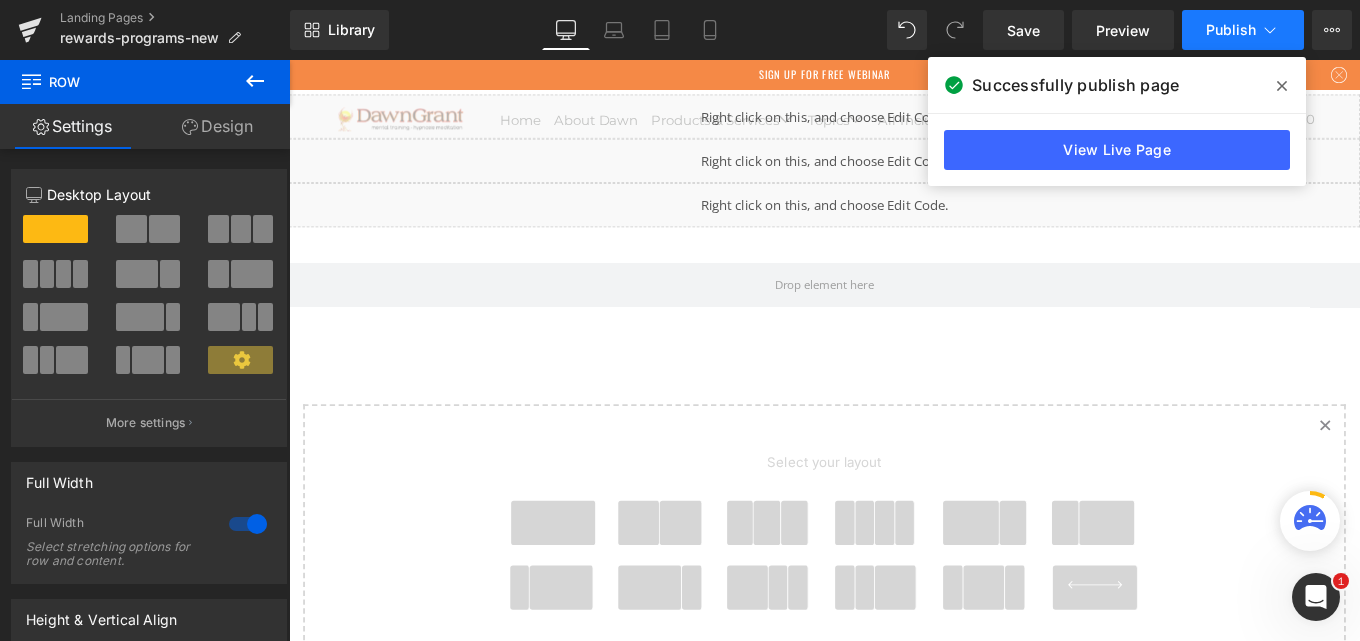 click on "Publish" at bounding box center [1231, 30] 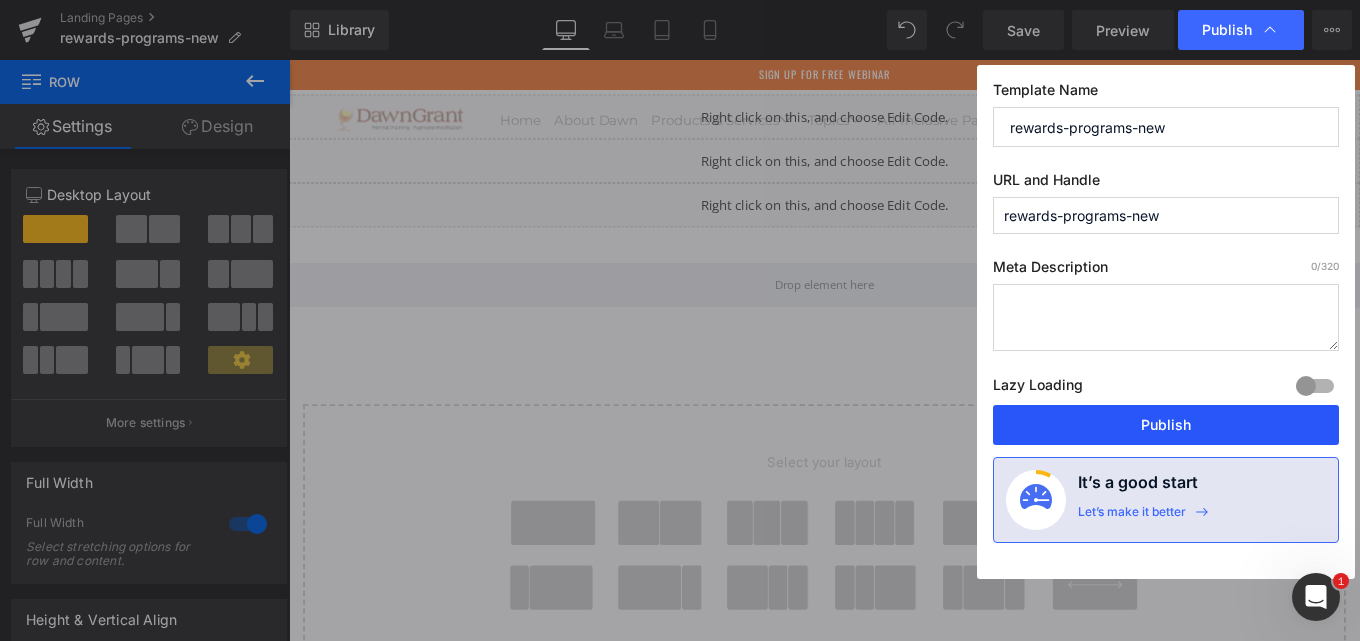click on "Publish" at bounding box center (1166, 425) 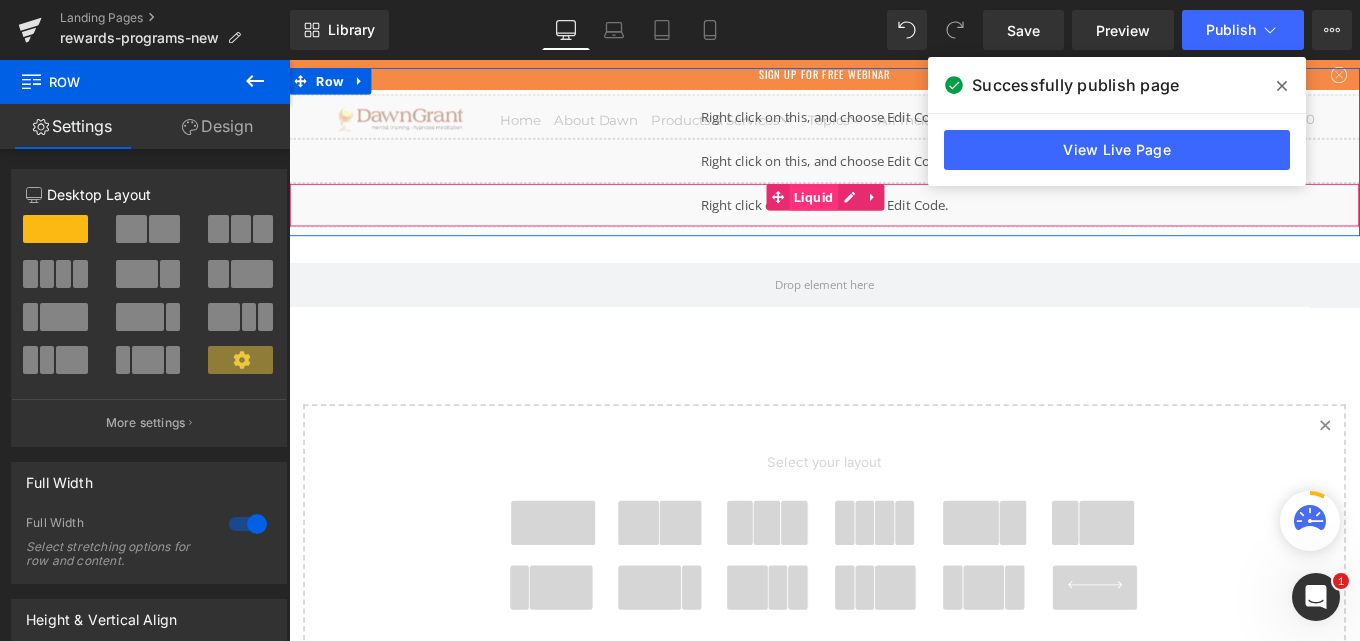 click on "Liquid" at bounding box center [882, 215] 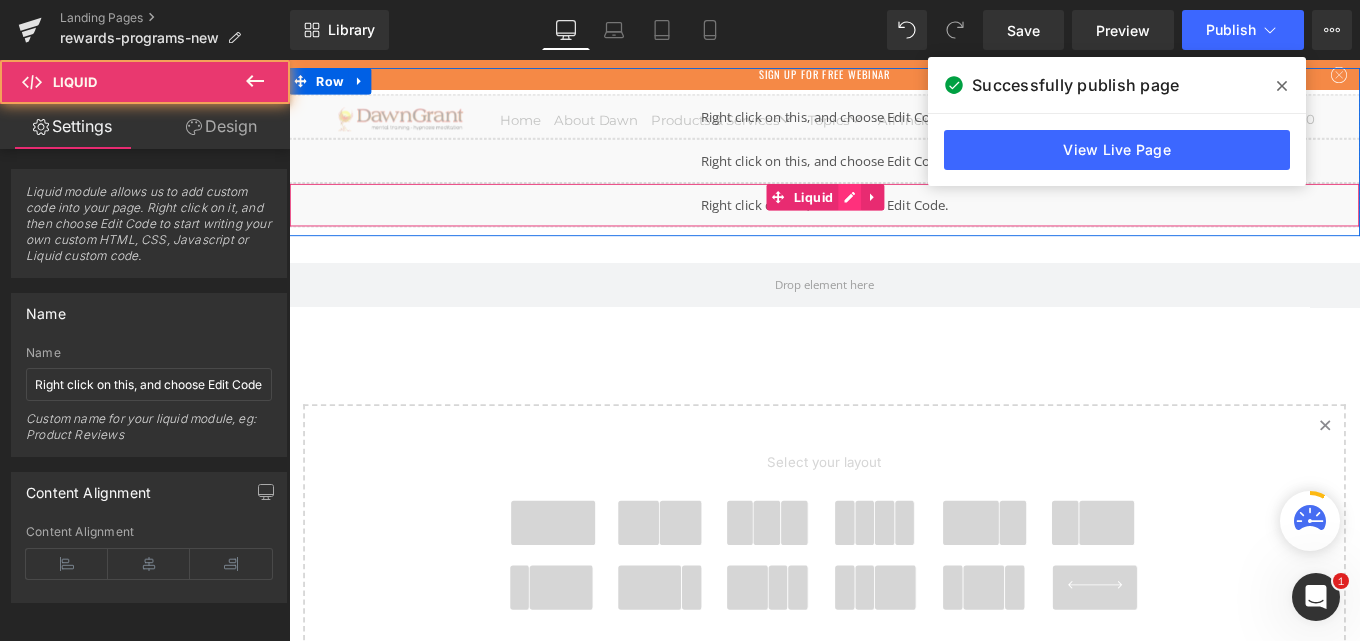 click on "Liquid" at bounding box center [894, 224] 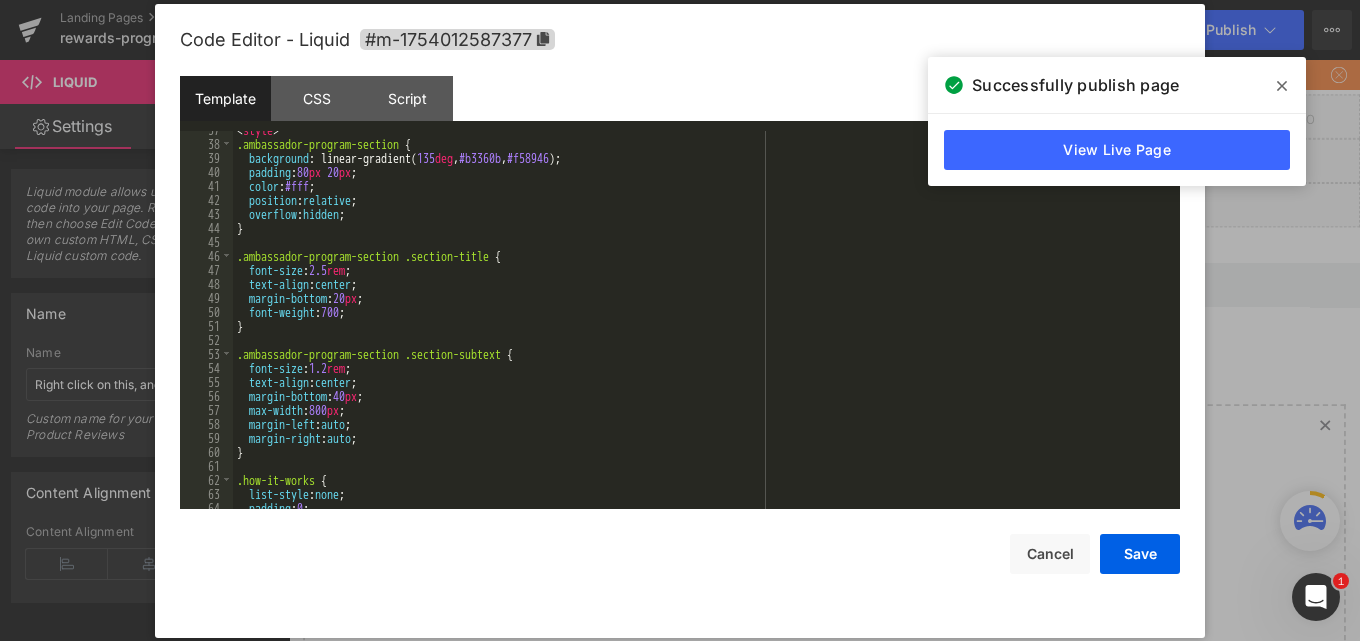 scroll, scrollTop: 480, scrollLeft: 0, axis: vertical 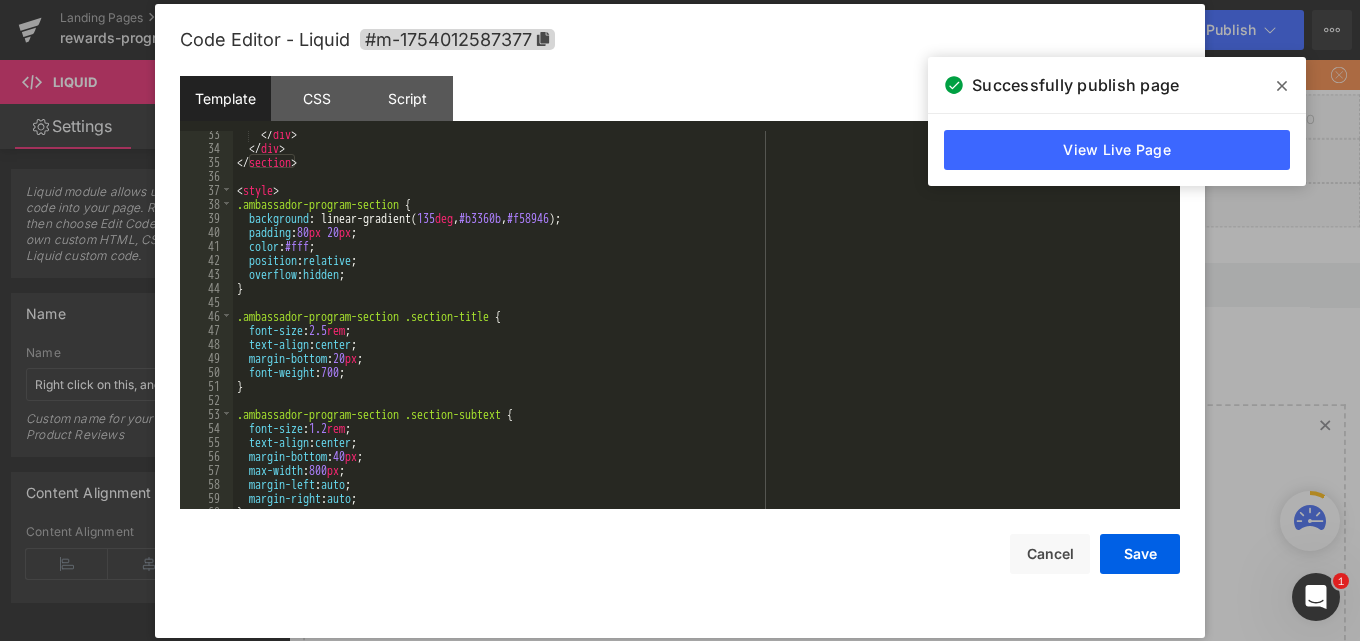 click on "</ div >    </ div > </ section > < style > .ambassador-program-section   {    background : linear-gradient( 135 deg ,  #b3360b ,  #f58946 );    padding :  80 px   20 px ;    color :  #fff ;    position :  relative ;    overflow :  hidden ; } .ambassador-program-section   .section-title   {    font-size :  2.5 rem ;    text-align :  center ;    margin-bottom :  20 px ;    font-weight :  700 ; } .ambassador-program-section   .section-subtext   {    font-size :  1.2 rem ;    text-align :  center ;    margin-bottom :  40 px ;    max-width :  800 px ;    margin-left :  auto ;    margin-right :  auto ; }" at bounding box center [702, 330] 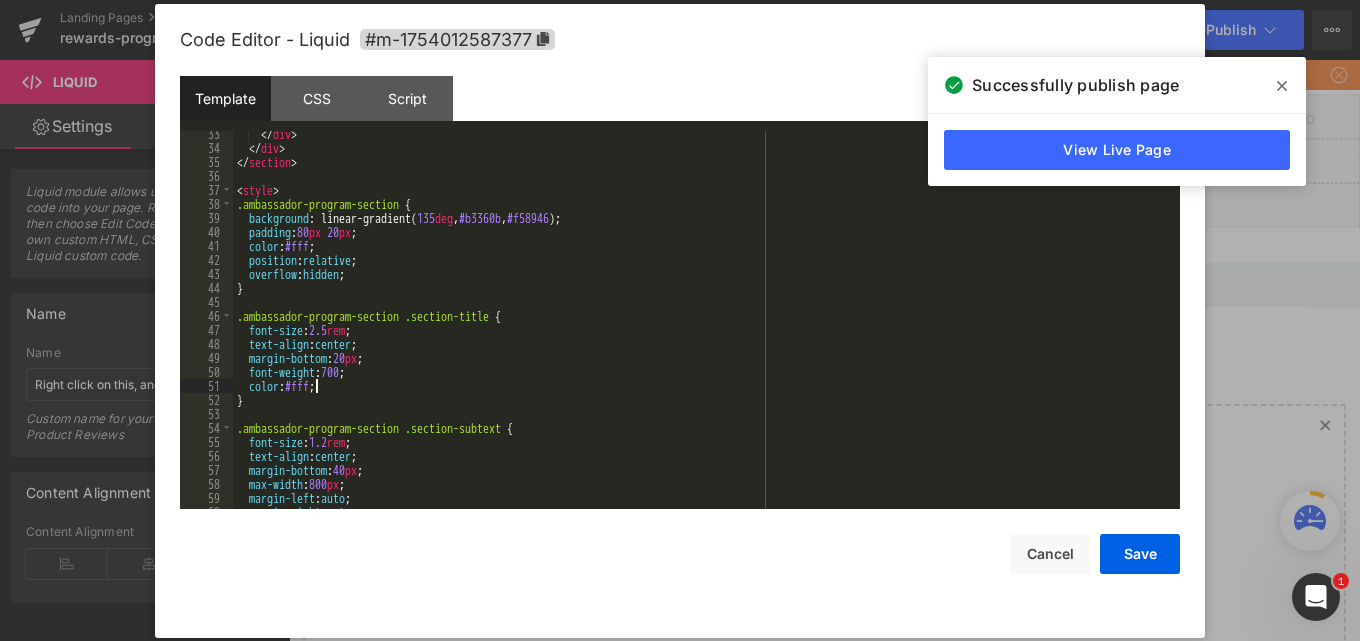type 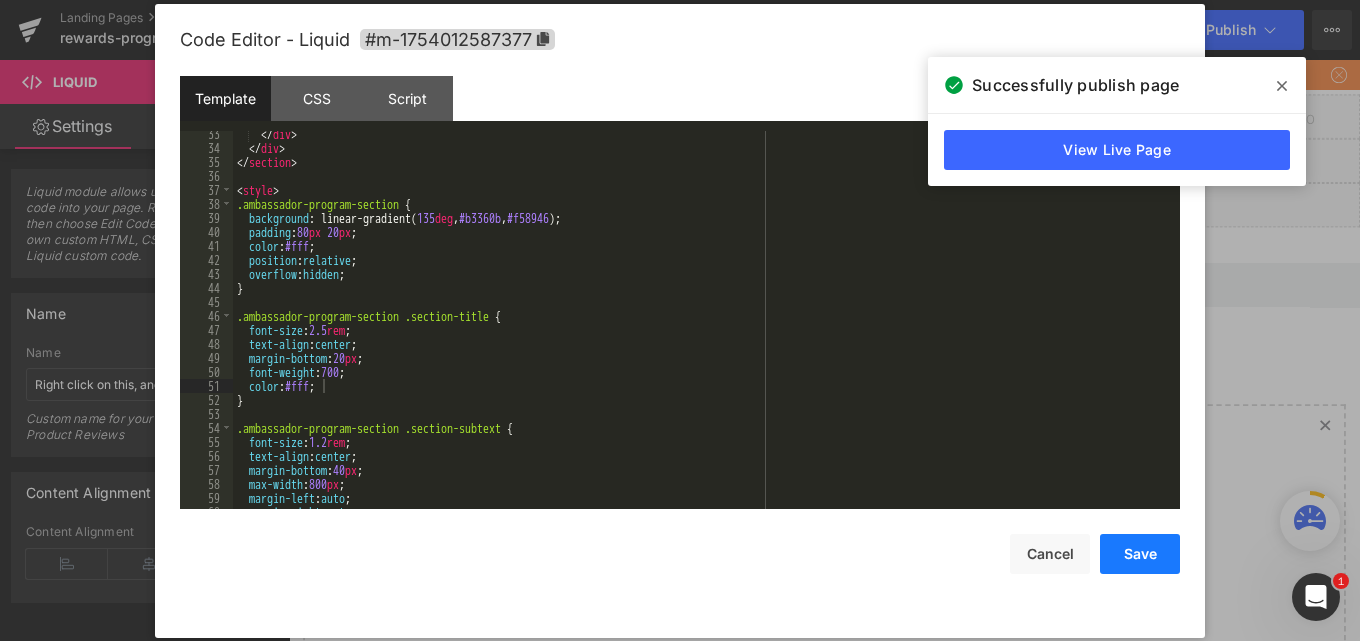 click on "Save" at bounding box center (1140, 554) 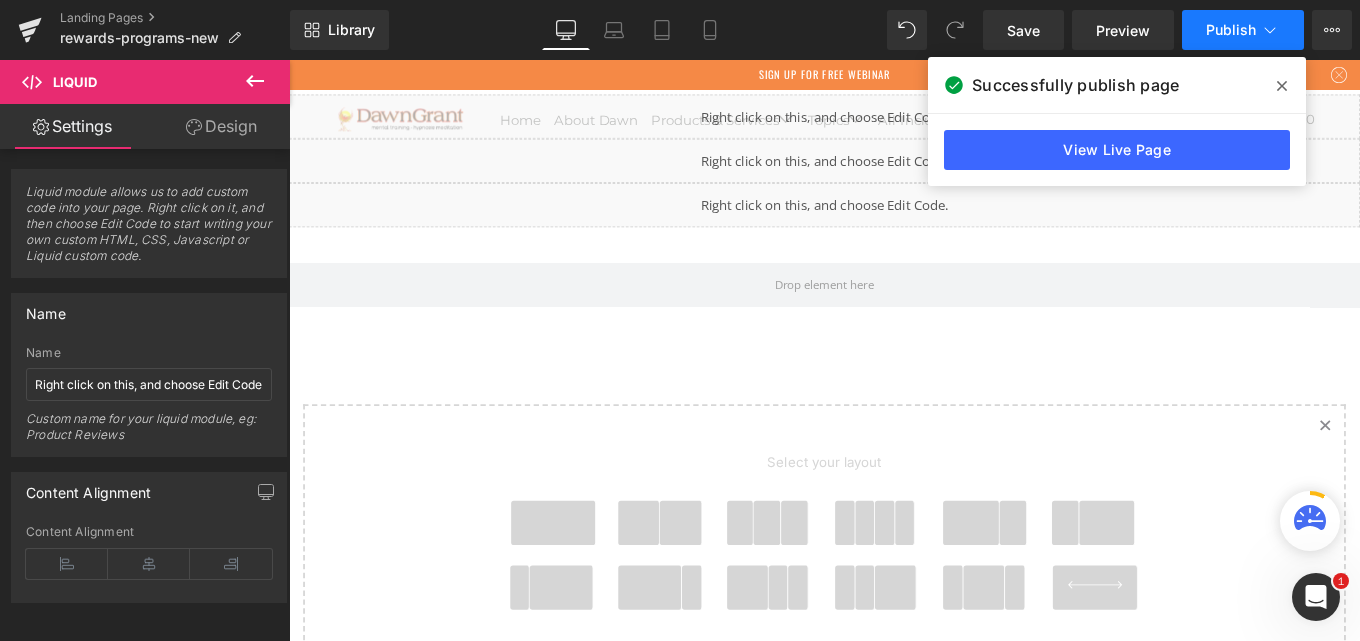 click on "Publish" at bounding box center (1243, 30) 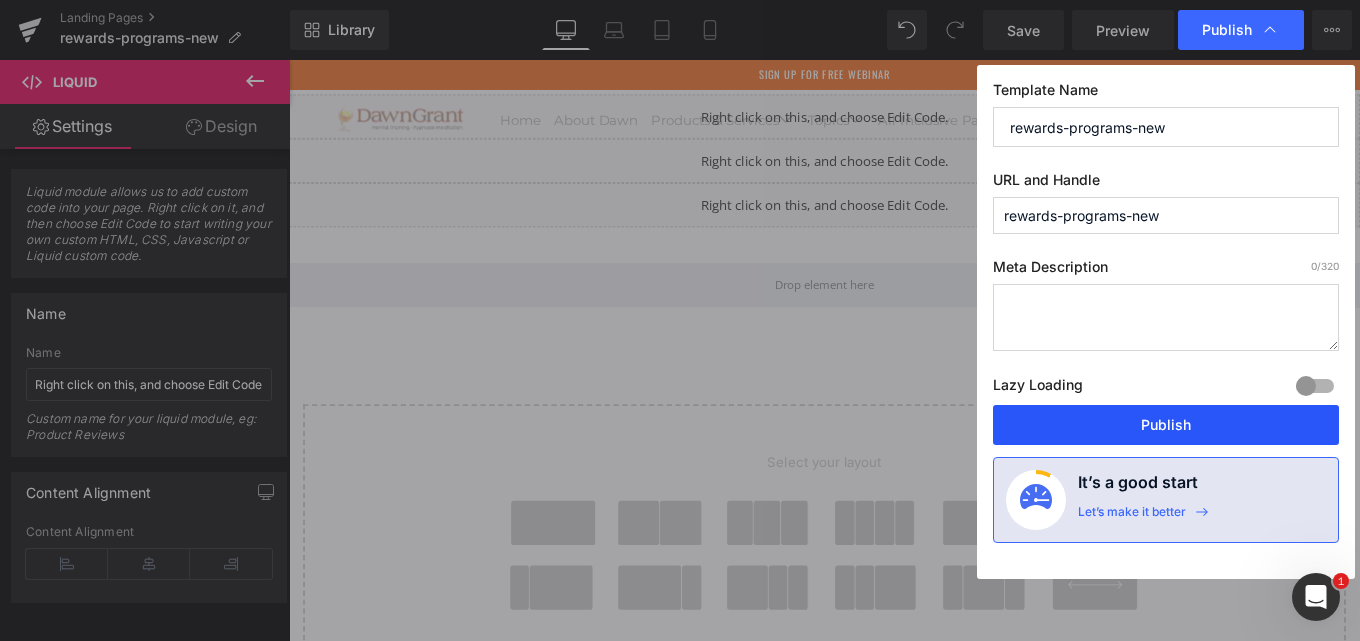 click on "Publish" at bounding box center [1166, 425] 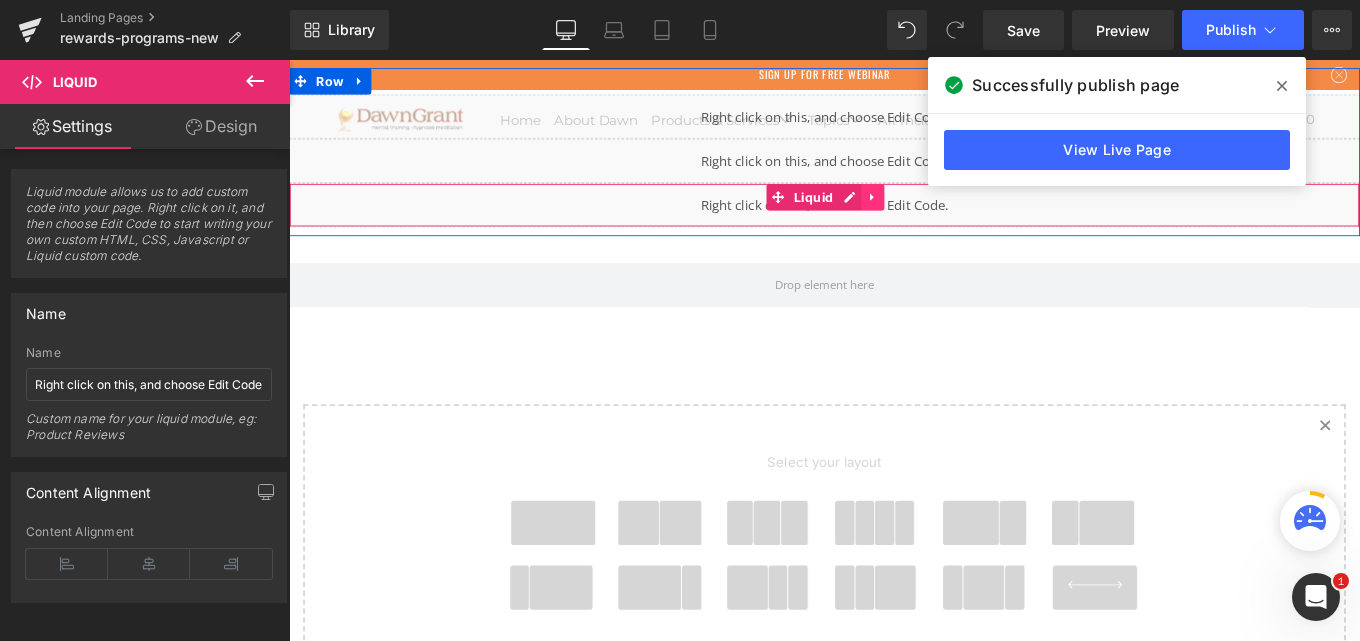 click 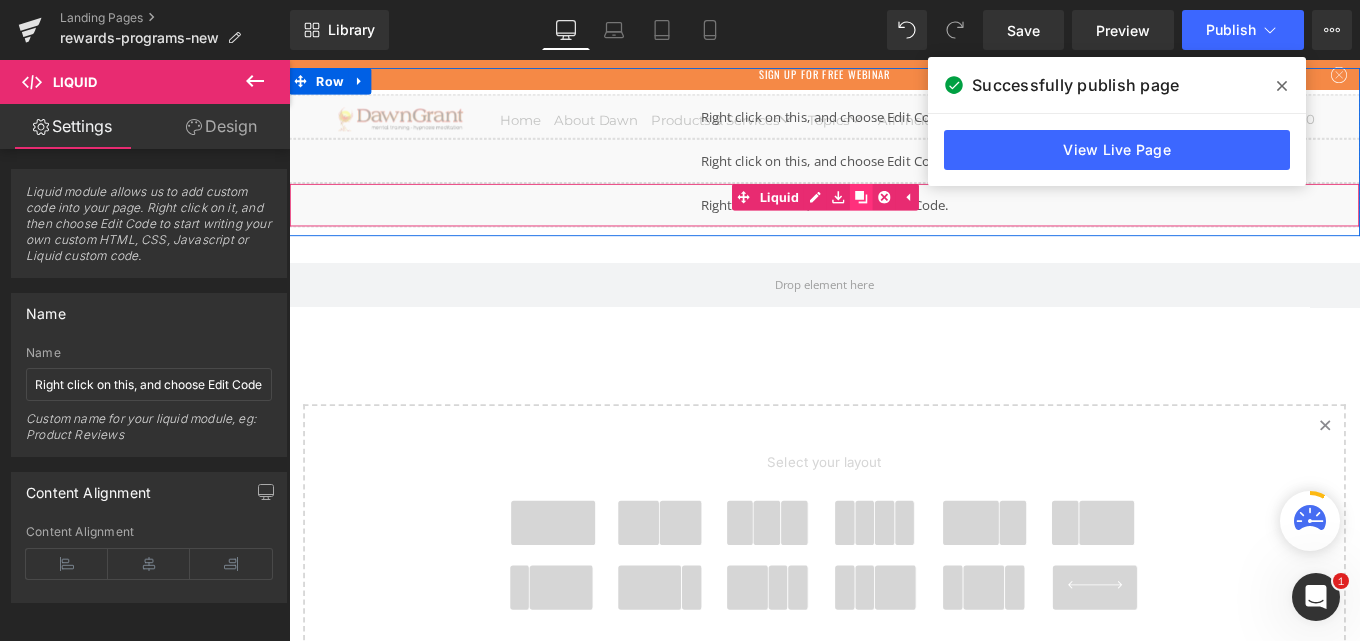 click 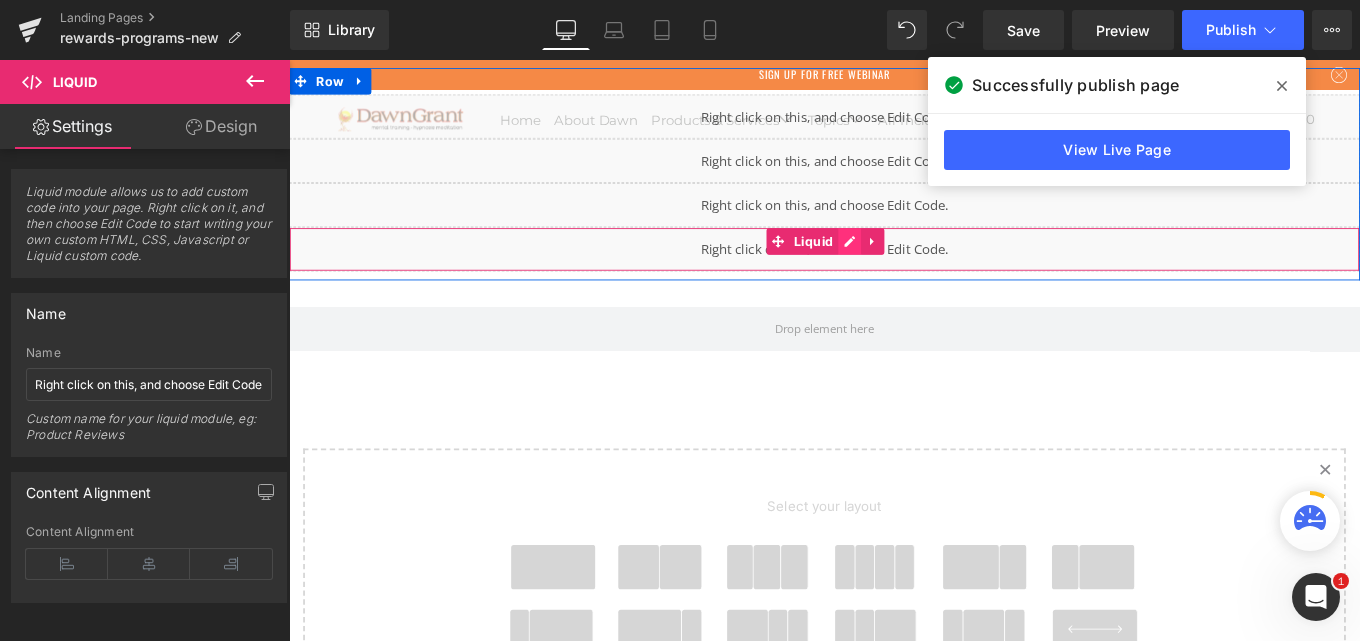 click on "Liquid" at bounding box center (894, 274) 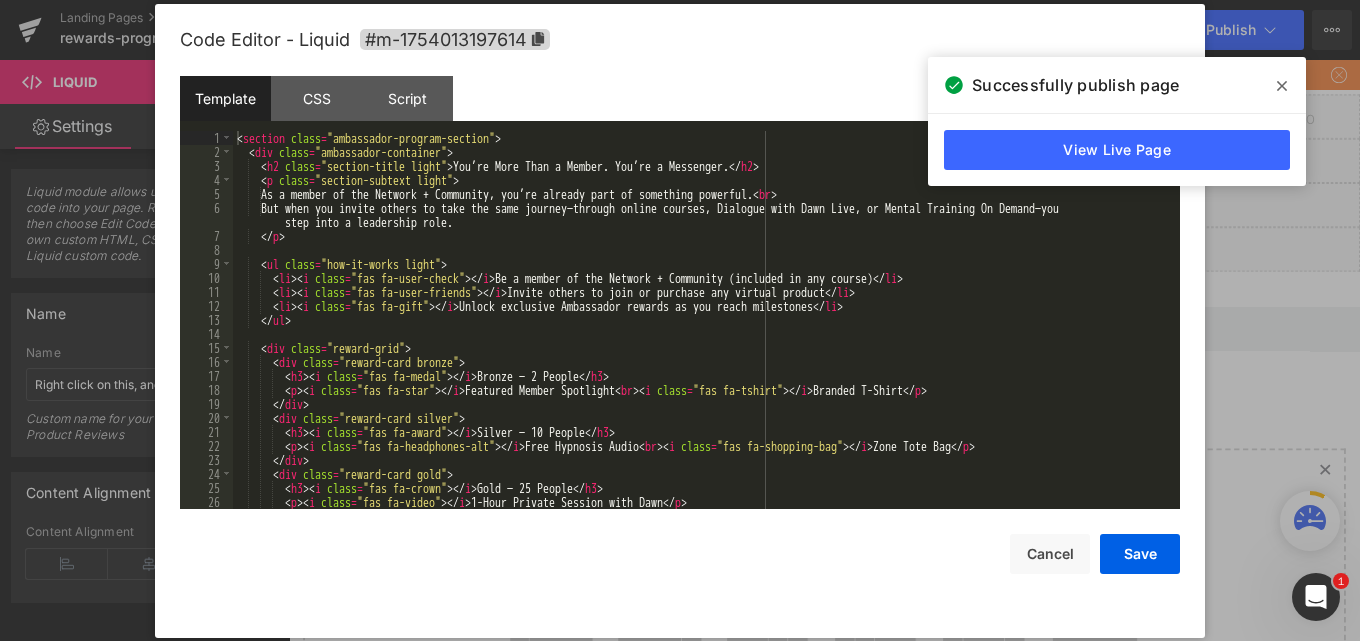 click on "< section   class = "ambassador-program-section" >    < div   class = "ambassador-container" >       < h2   class = "section-title light" > You’re More Than a Member. You’re a Messenger. </ h2 >       < p   class = "section-subtext light" >         As a member of the Network + Community, you’re already part of something powerful. < br >         But when you invite others to take the same journey—through online courses, Dialogue with Dawn Live, or Mental Training On Demand—you           step into a leadership role.       </ p >       < ul   class = "how-it-works light" >          < li > < i   class = "fas fa-user-check" > </ i >  Be a member of the Network + Community (included in any course) </ li >          < li > < i   class = "fas fa-user-friends" > </ i >  Invite others to join or purchase any virtual product </ li >          < li > < i   class = "fas fa-gift" > </ i >  Unlock exclusive Ambassador rewards as you reach milestones </ li >       </ ul >       < div   class = "reward-grid" >" at bounding box center [702, 334] 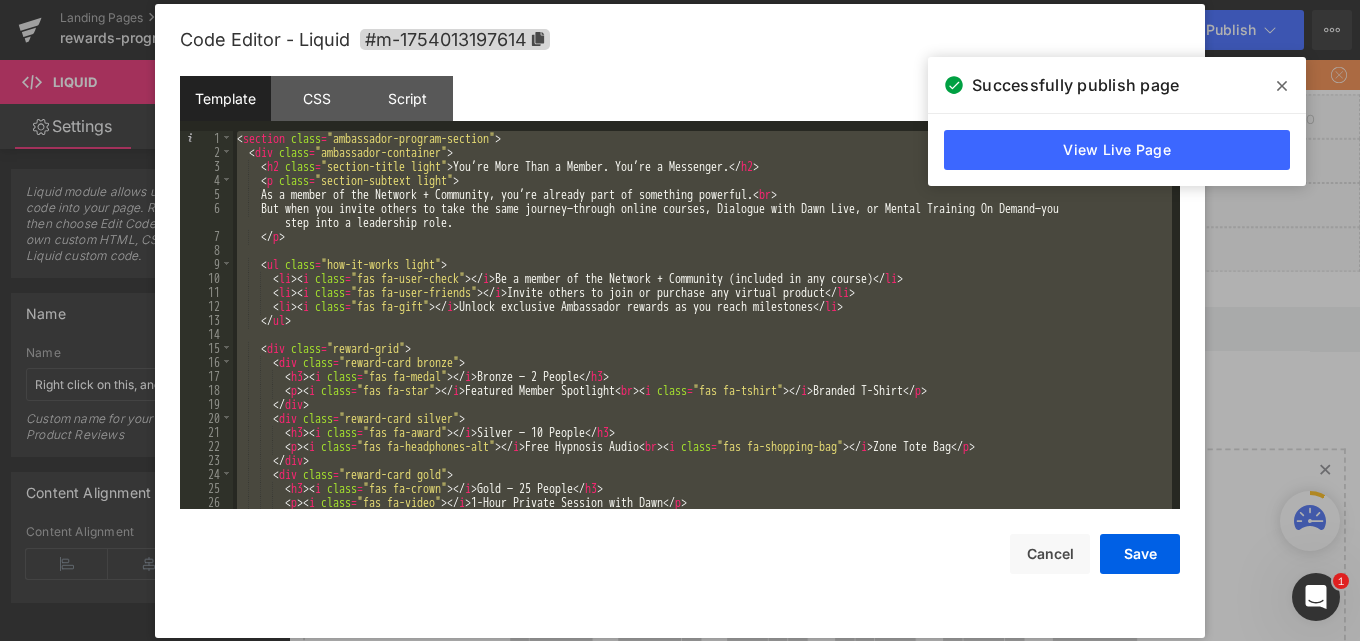 scroll, scrollTop: 1750, scrollLeft: 0, axis: vertical 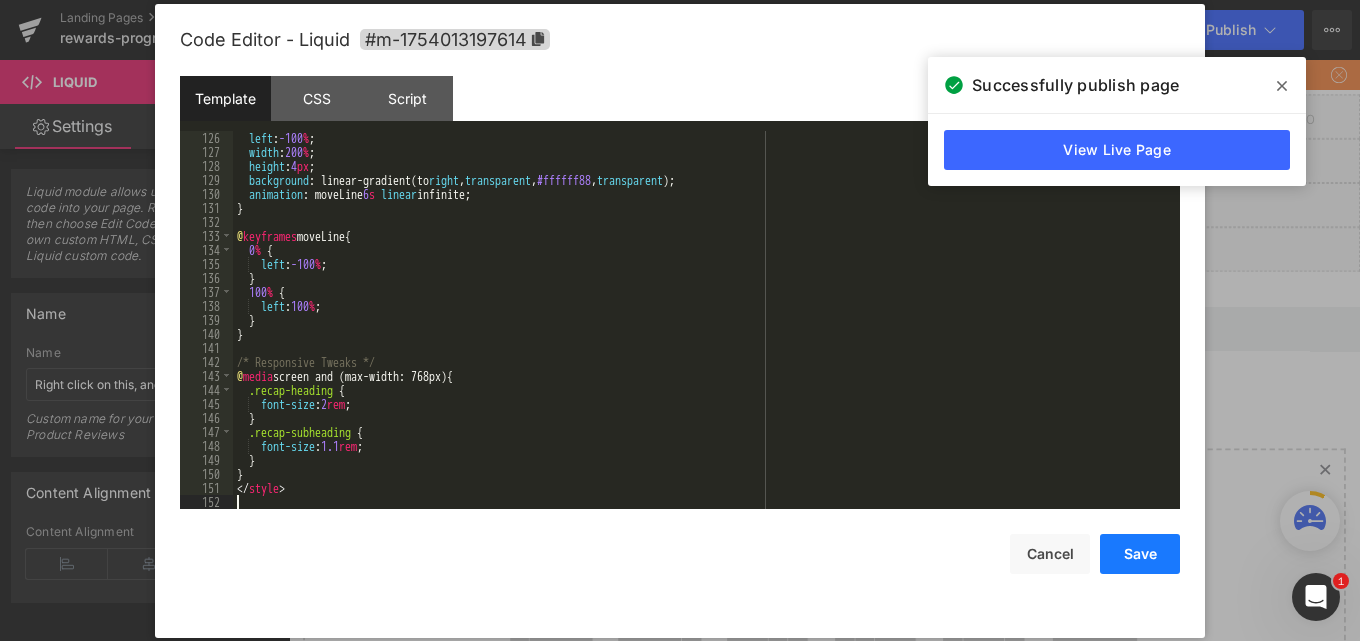 click on "Save" at bounding box center [1140, 554] 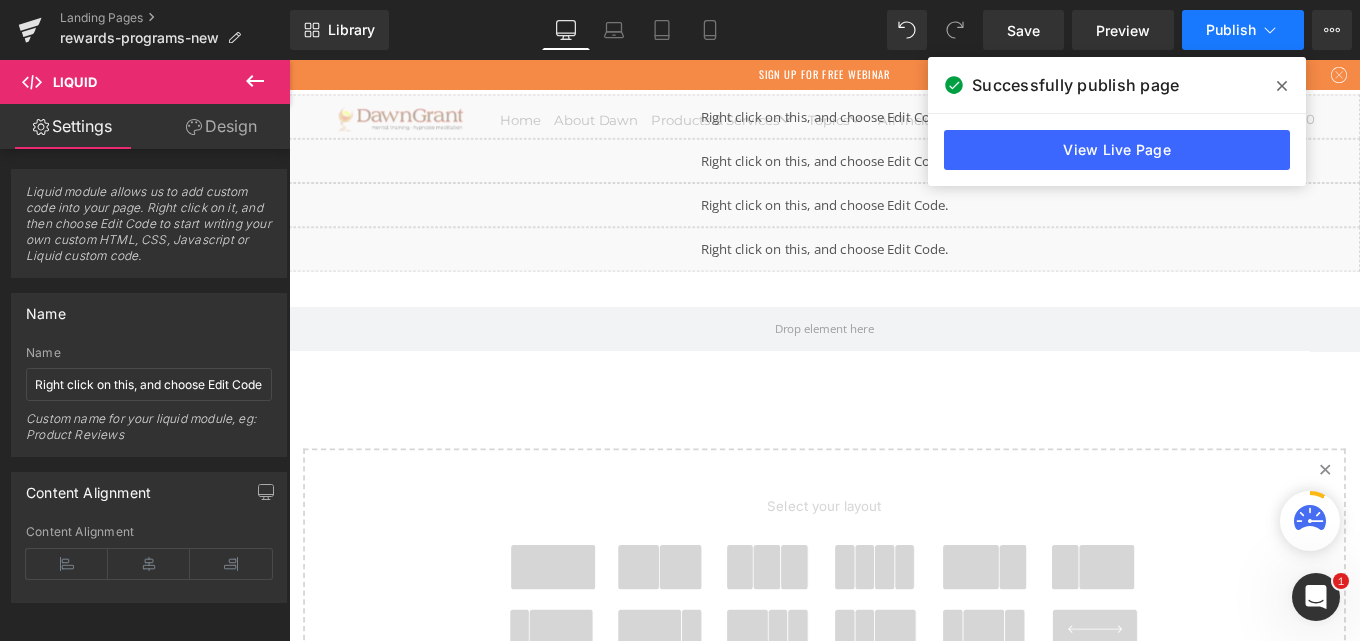 click on "Publish" at bounding box center [1243, 30] 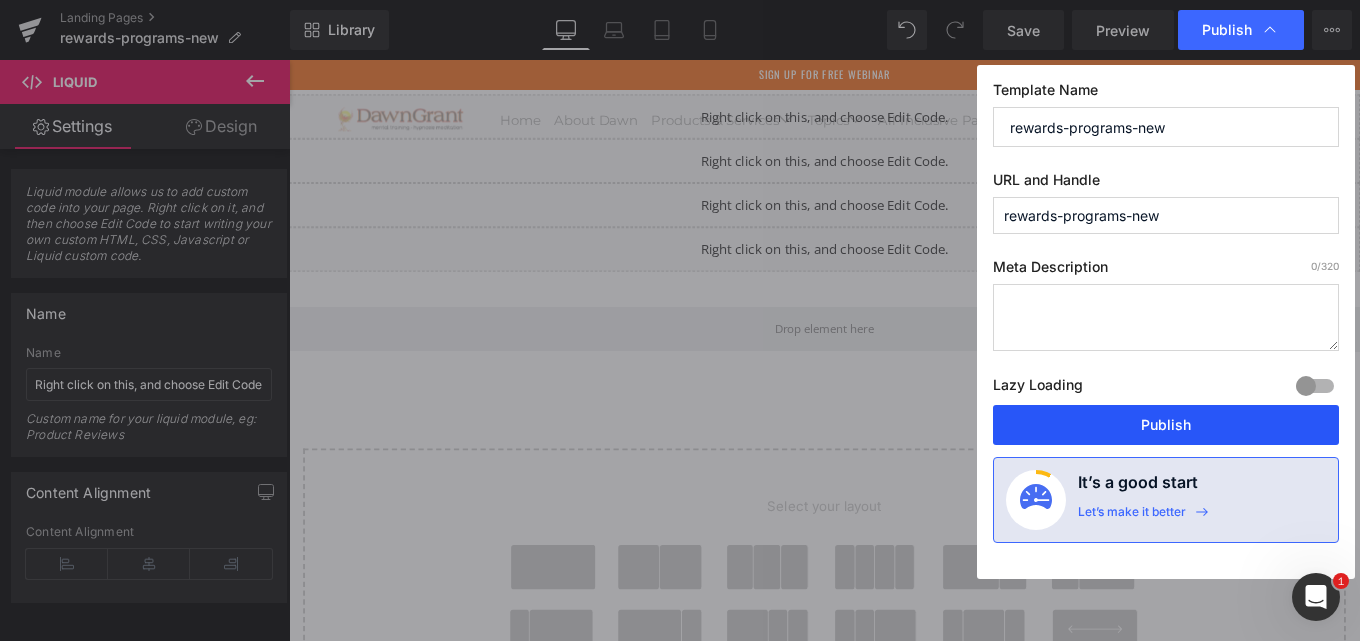 click on "Publish" at bounding box center (1166, 425) 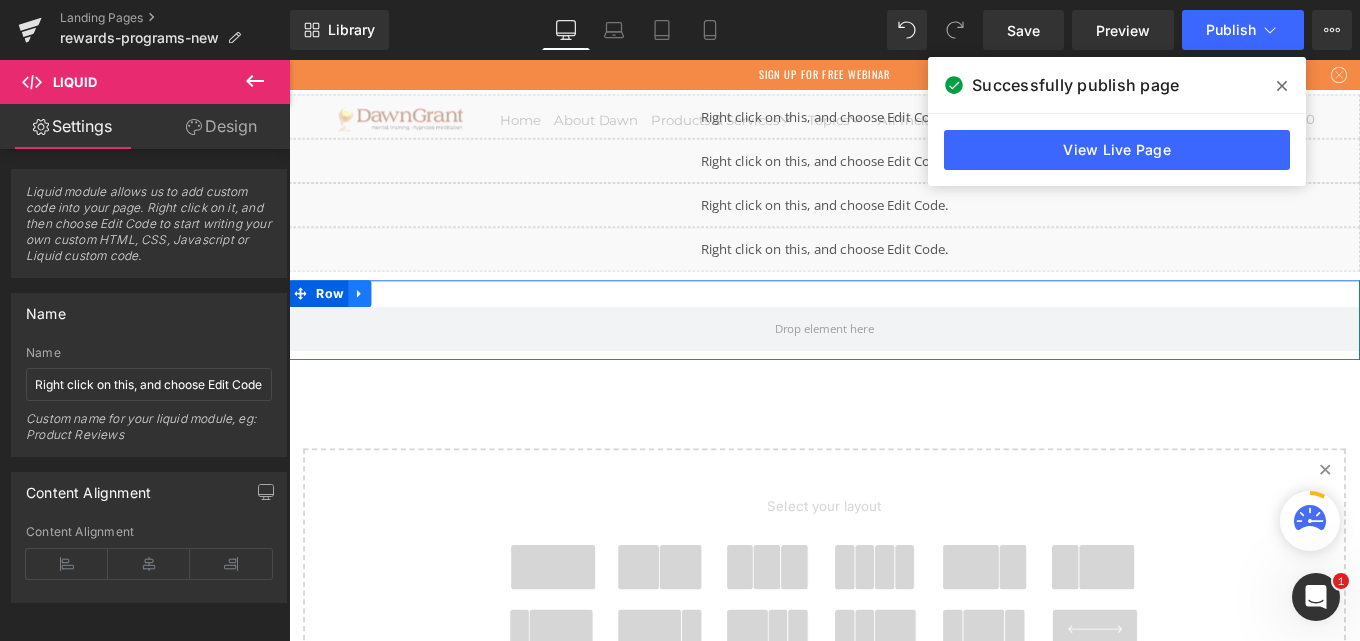 click at bounding box center [369, 324] 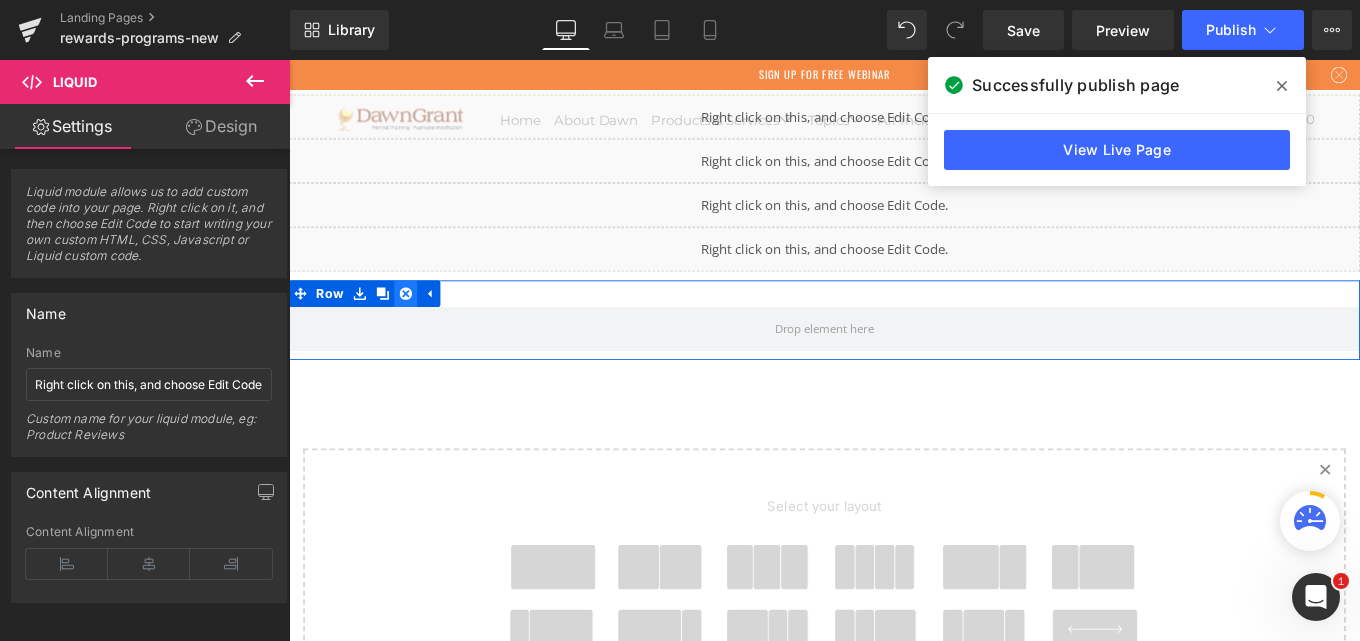 click 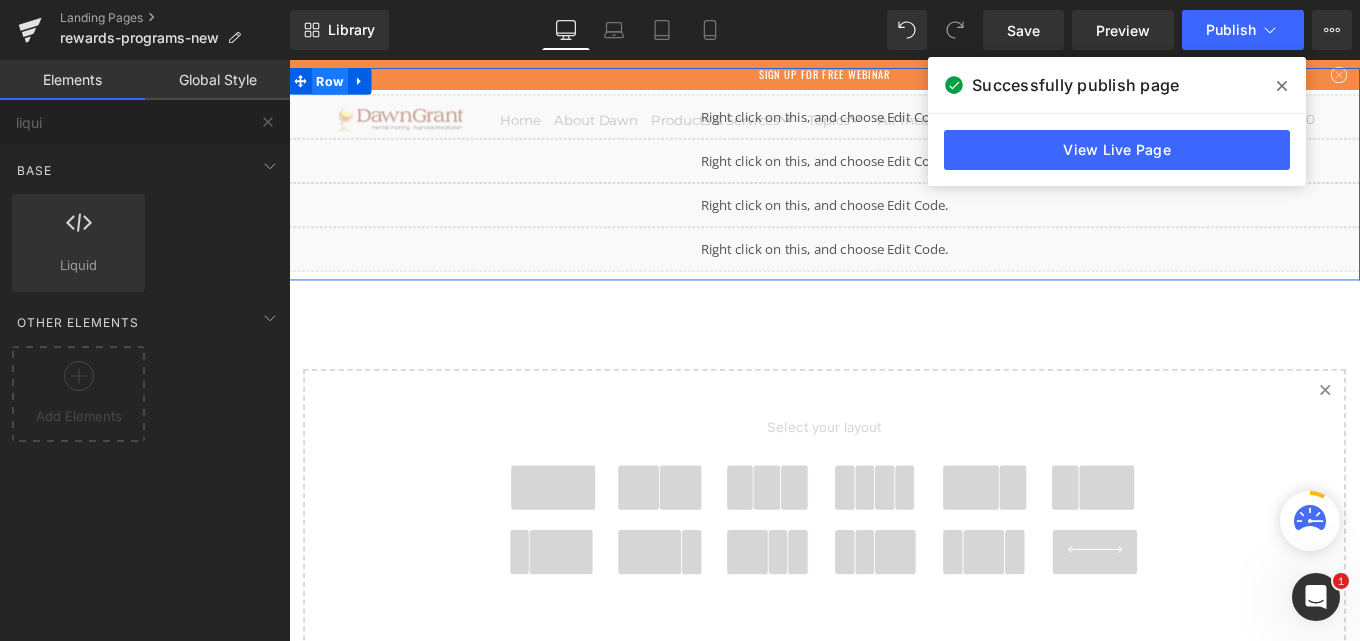 click on "Row" at bounding box center (335, 84) 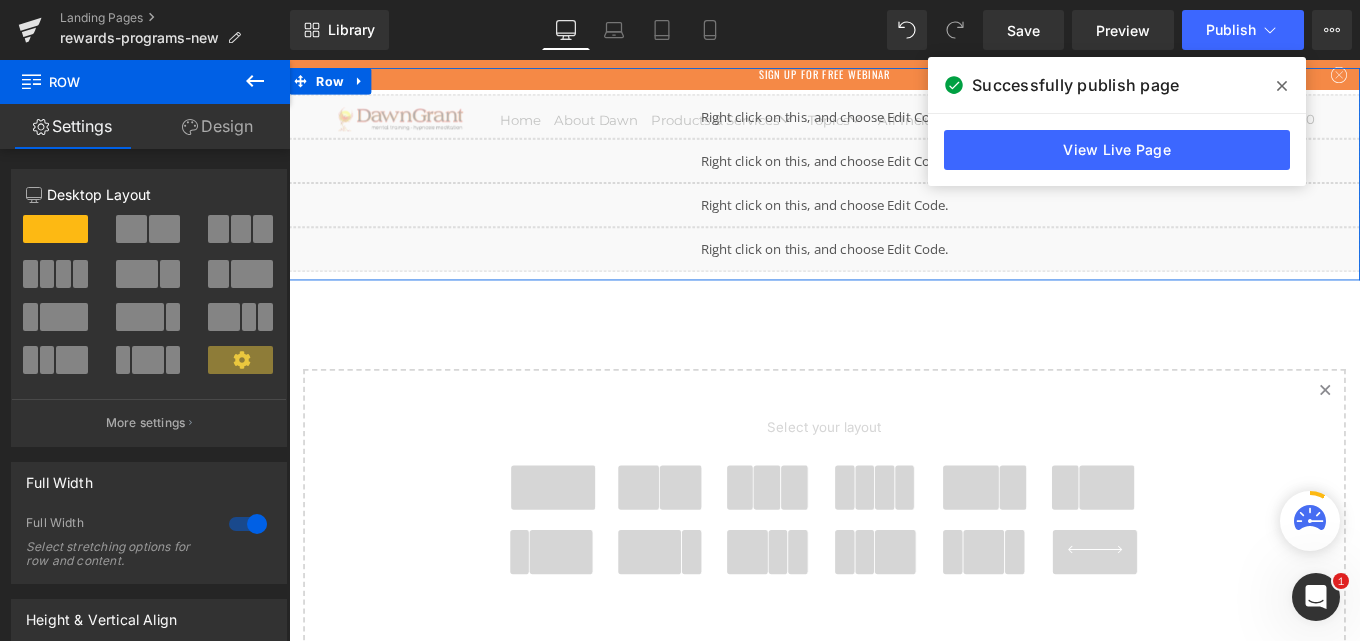 click on "Design" at bounding box center [217, 126] 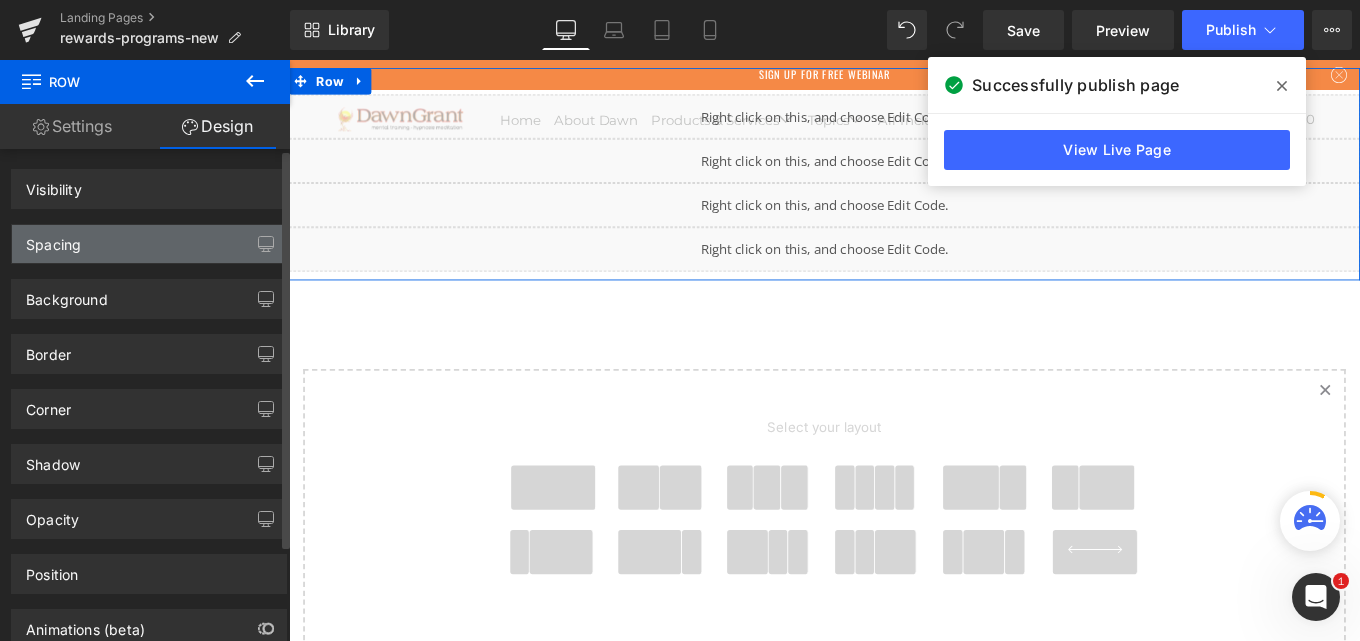 click on "Spacing" at bounding box center [149, 244] 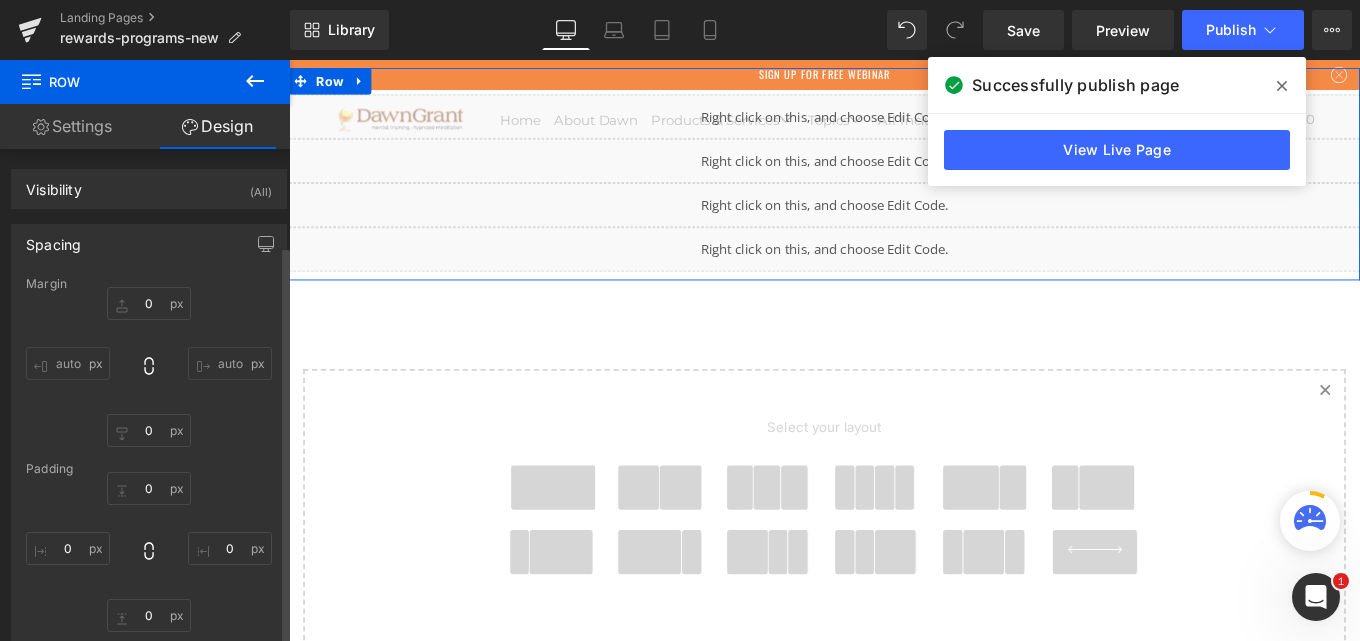 type on "0" 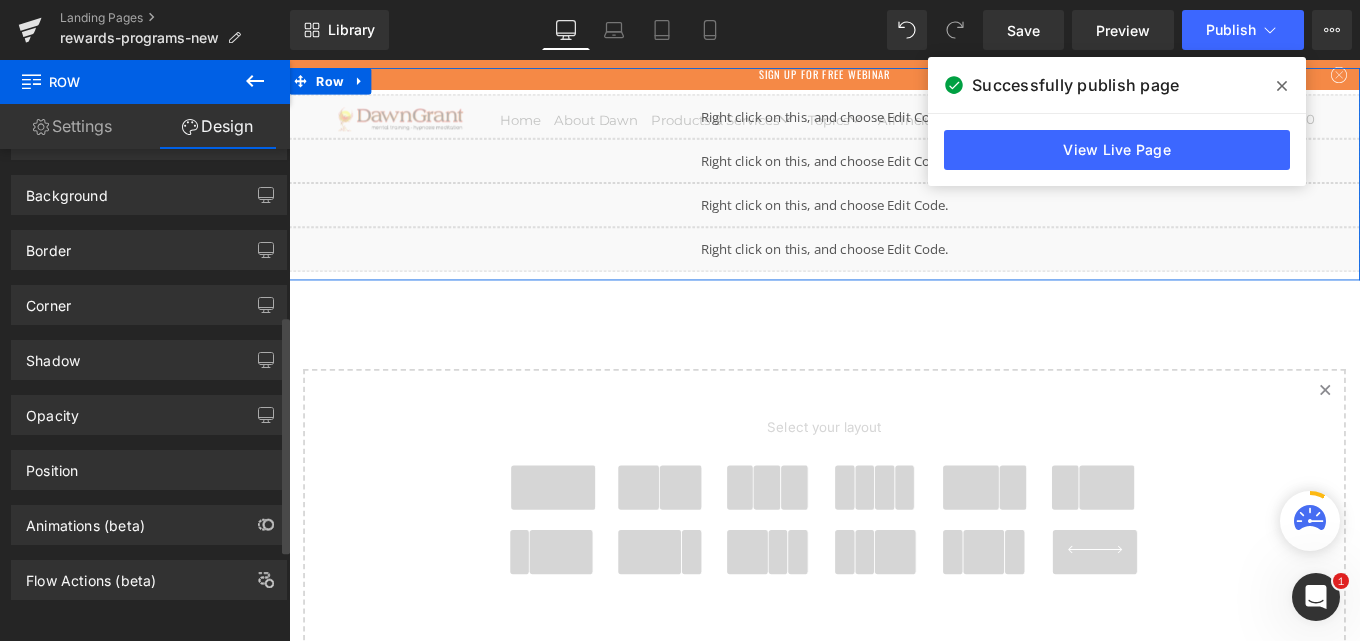 scroll, scrollTop: 234, scrollLeft: 0, axis: vertical 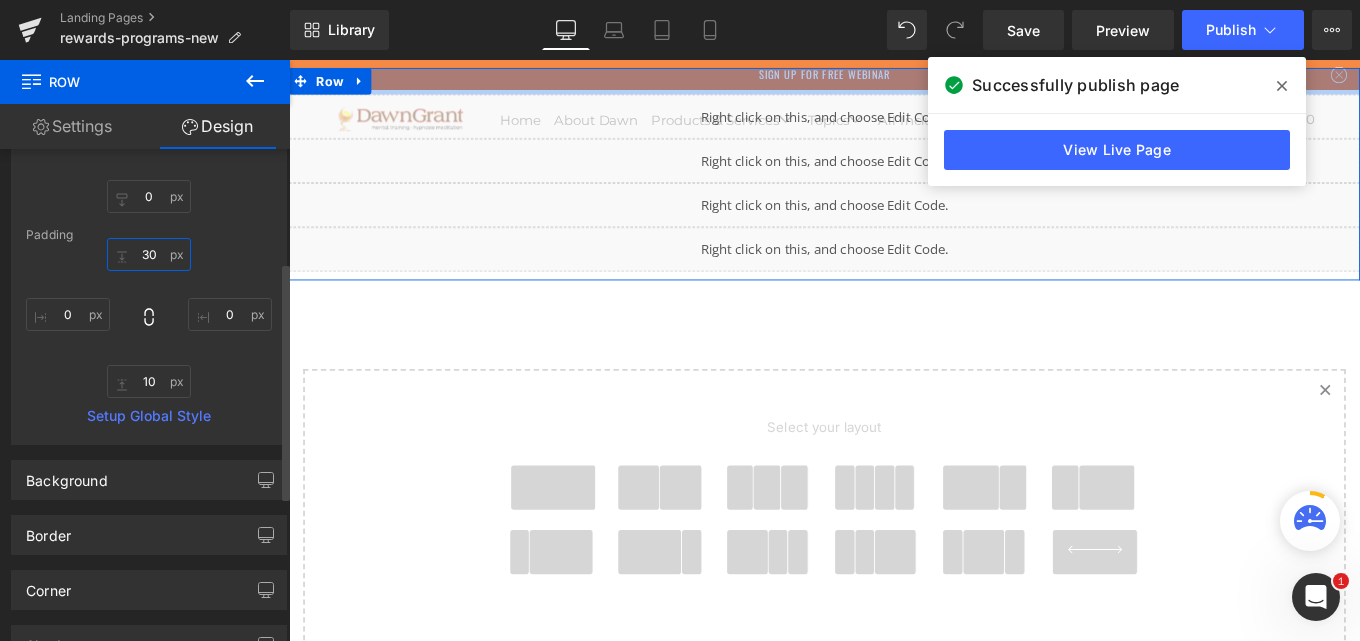 click on "30" at bounding box center (149, 254) 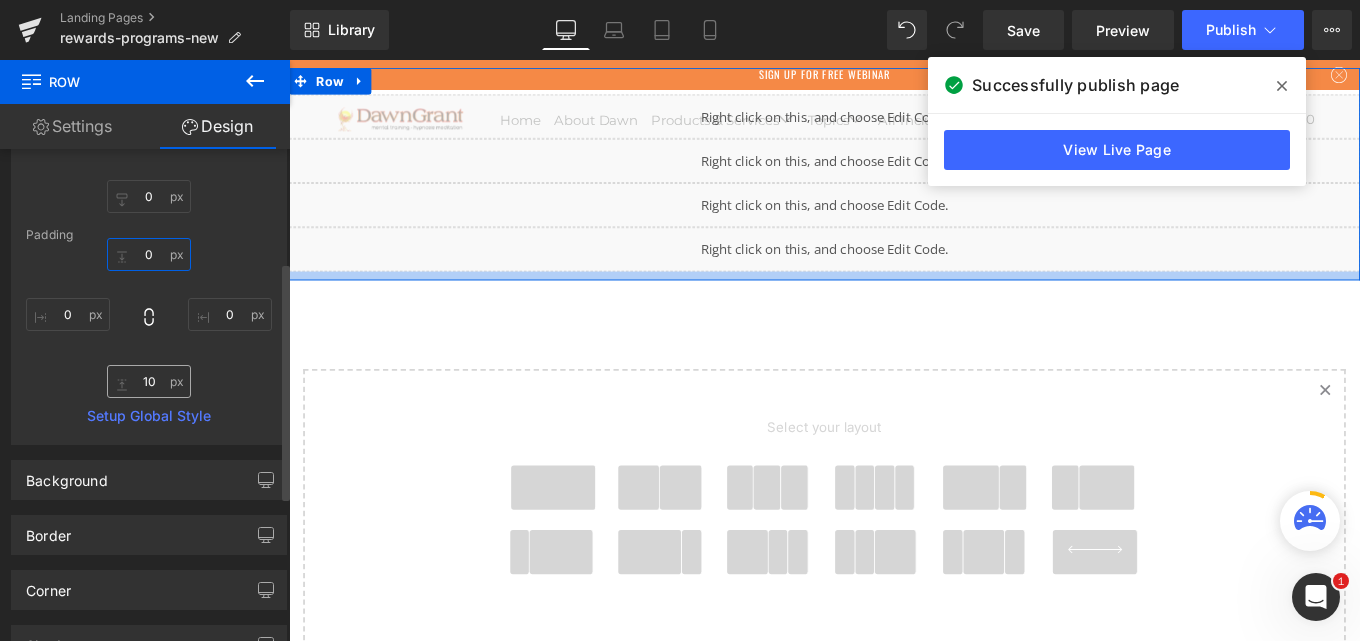 type 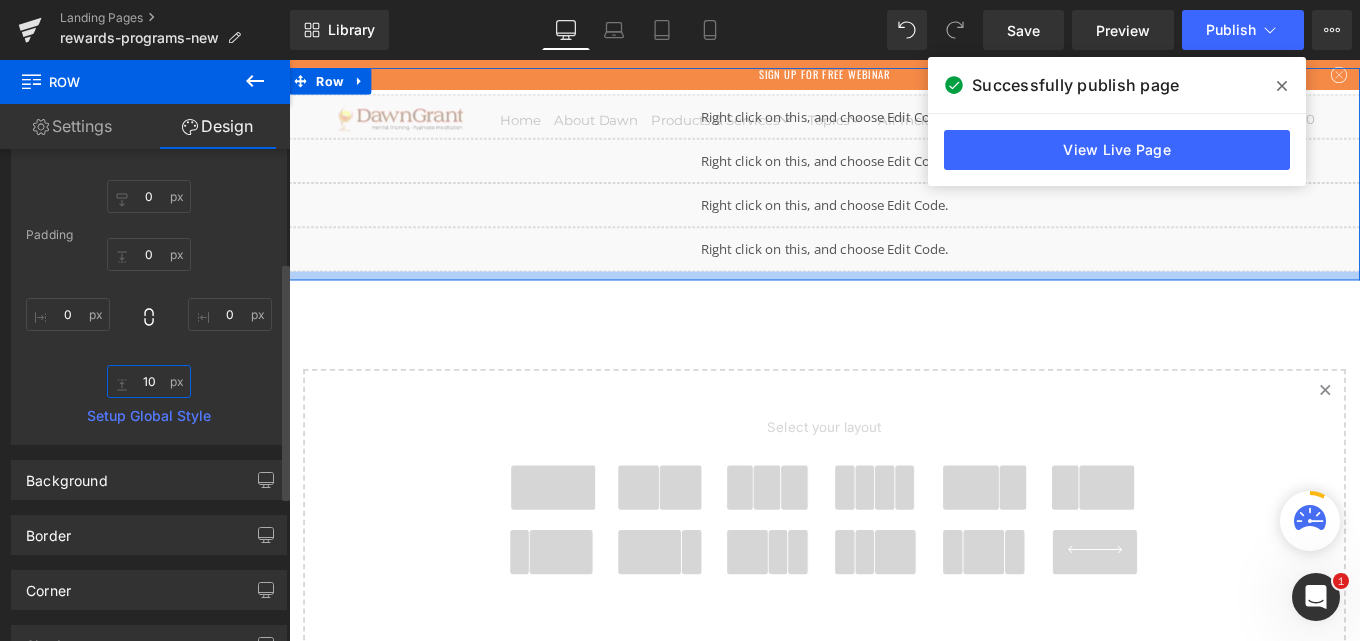click on "10" at bounding box center [149, 381] 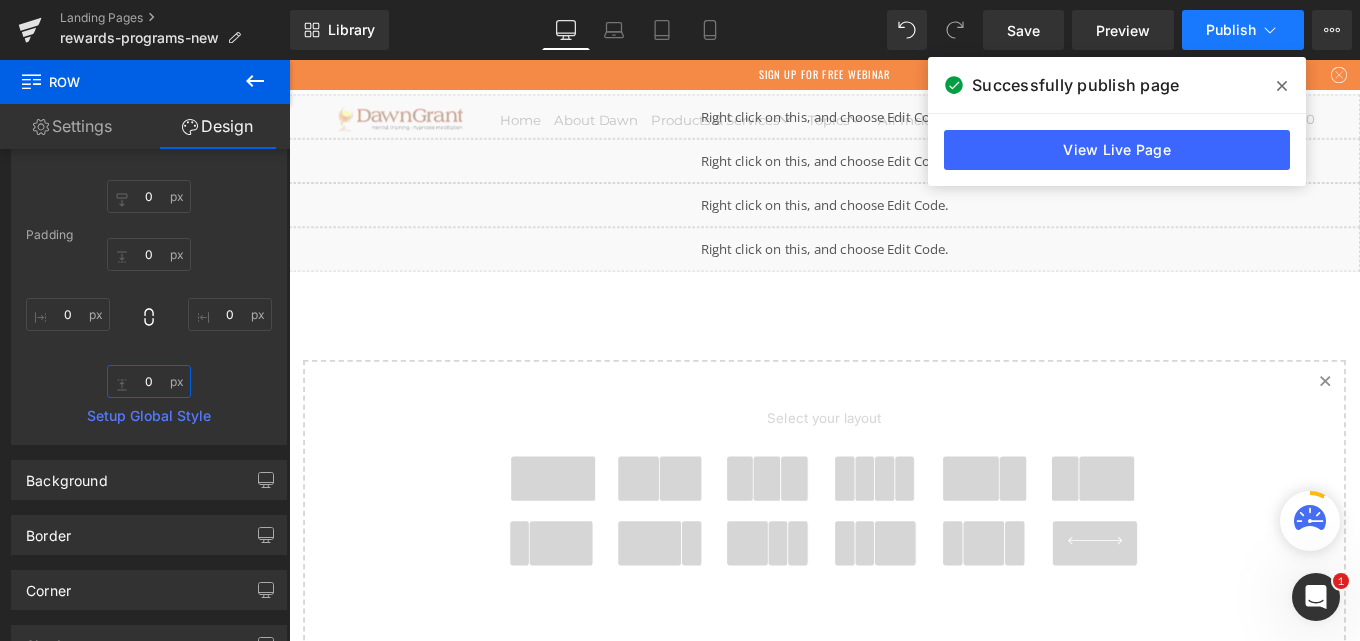 type on "0" 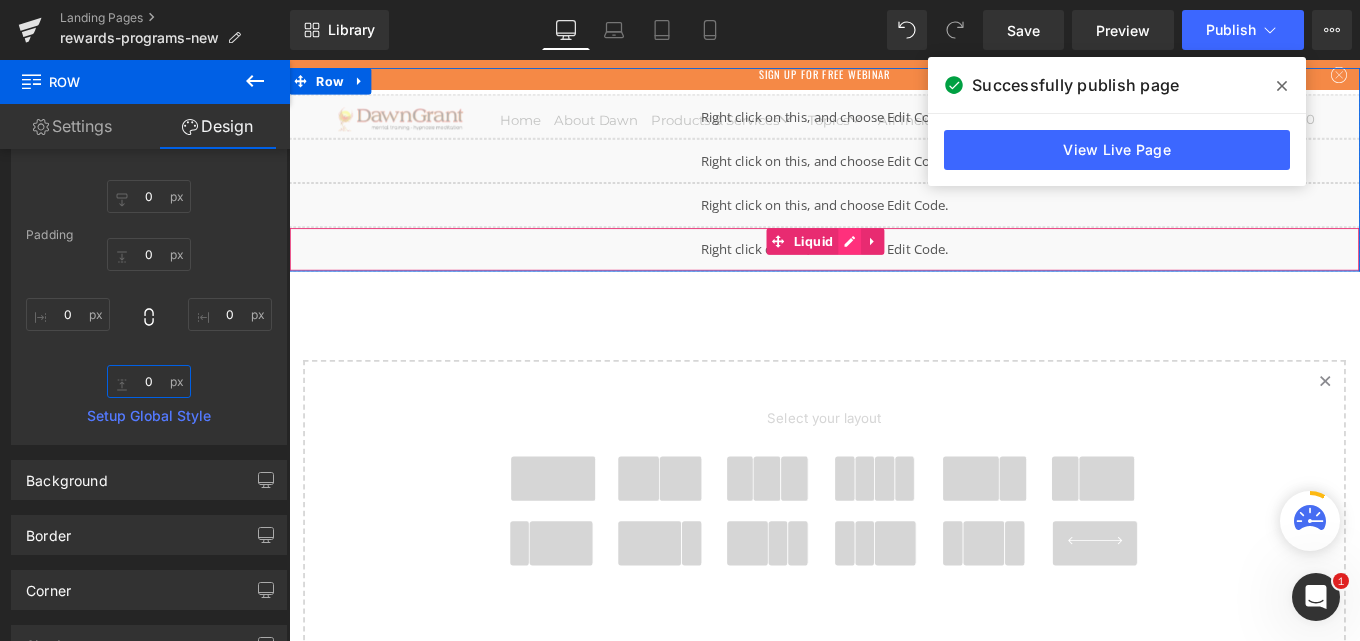 click on "Liquid" at bounding box center (894, 274) 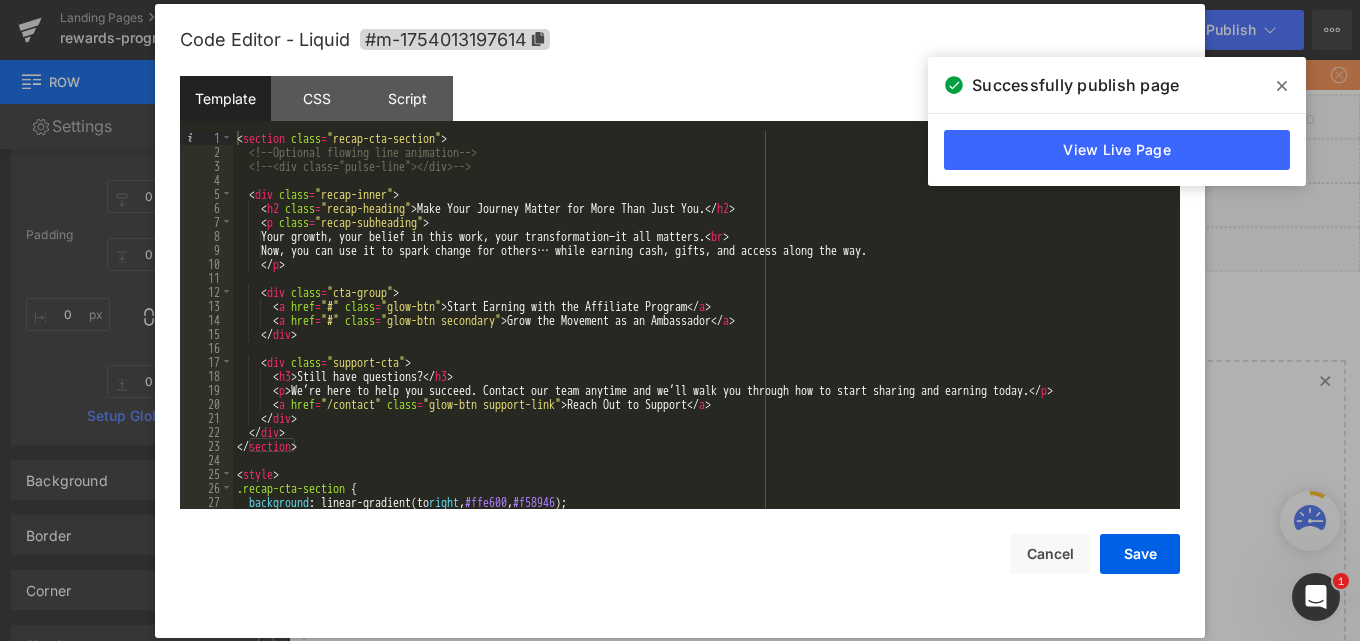 click on "< section   class = "recap-cta-section" >    <!--  Optional flowing line animation  -->    <!--  <div class="pulse-line"></div>  -->    < div   class = "recap-inner" >       < h2   class = "recap-heading" > Make Your Journey Matter for More Than Just You. </ h2 >       < p   class = "recap-subheading" >         Your growth, your belief in this work, your transformation—it all matters. < br >         Now, you can use it to spark change for others… while earning cash, gifts, and access along the way.       </ p >       < div   class = "cta-group" >          < a   href = "#"   class = "glow-btn" > Start Earning with the Affiliate Program </ a >          < a   href = "#"   class = "glow-btn secondary" > Grow the Movement as an Ambassador </ a >       </ div >       < div   class = "support-cta" >          < h3 > Still have questions? </ h3 >          < p > We’re here to help you succeed. Contact our team anytime and we’ll walk you through how to start sharing and earning today. </ p >          < a   href" at bounding box center [702, 334] 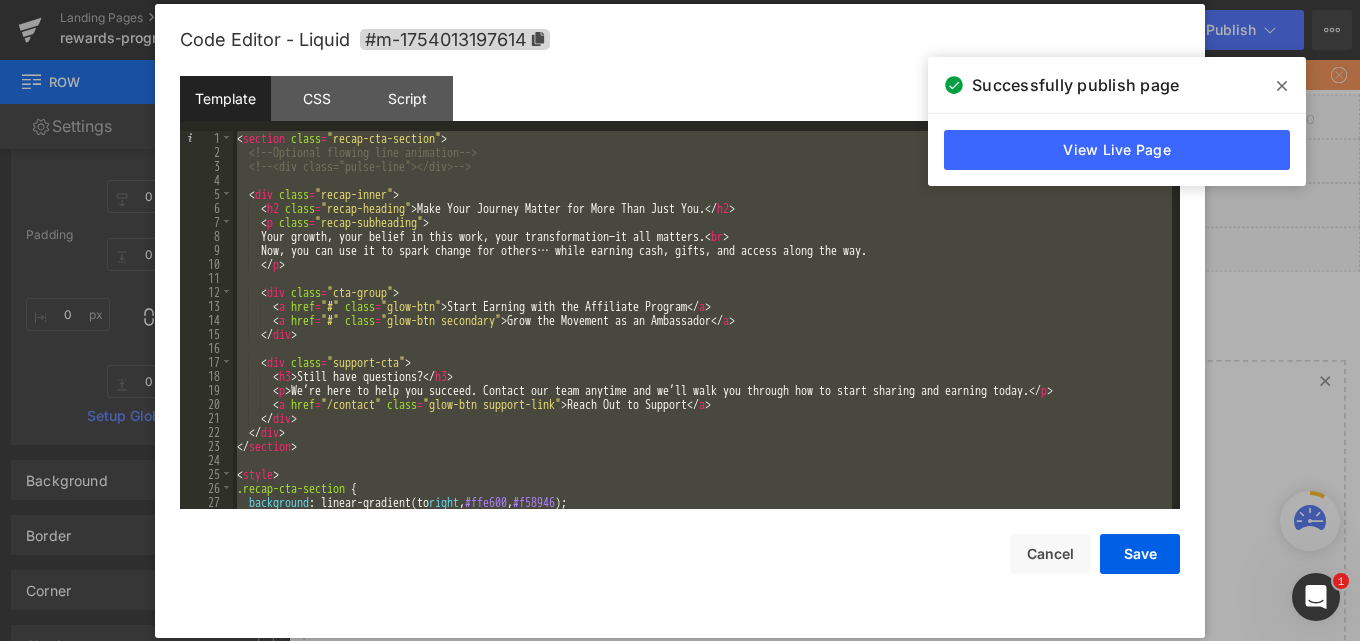 scroll, scrollTop: 1708, scrollLeft: 0, axis: vertical 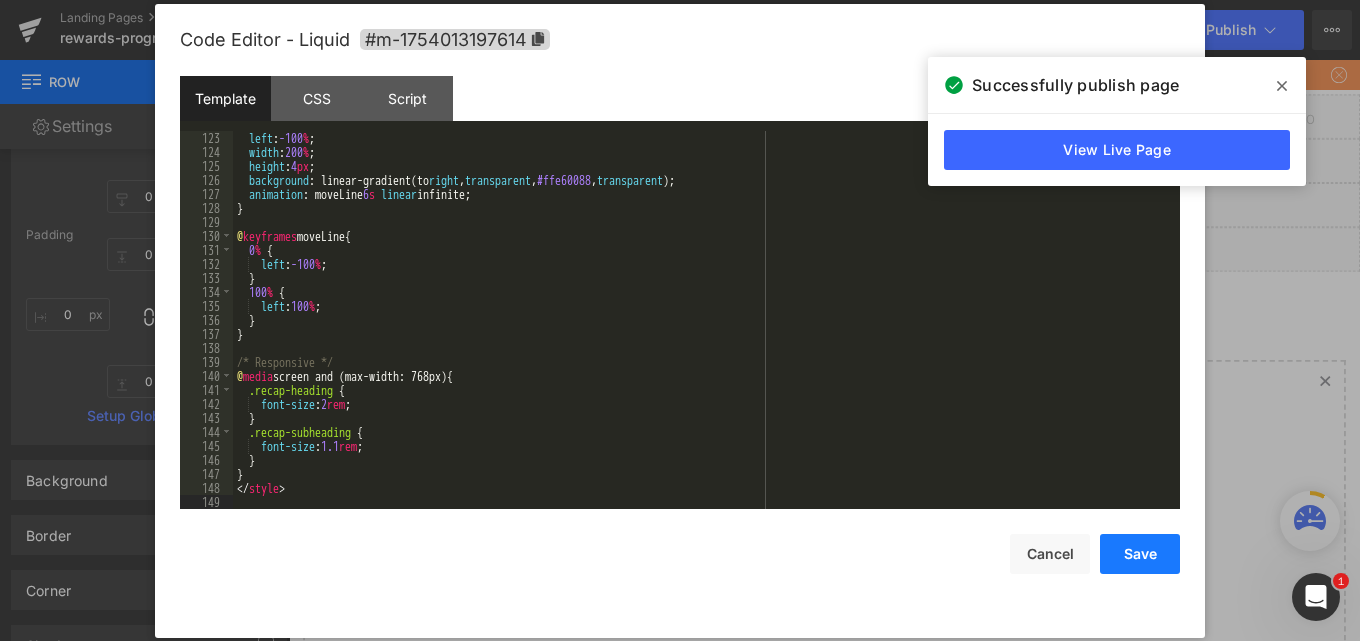click on "Save" at bounding box center (1140, 554) 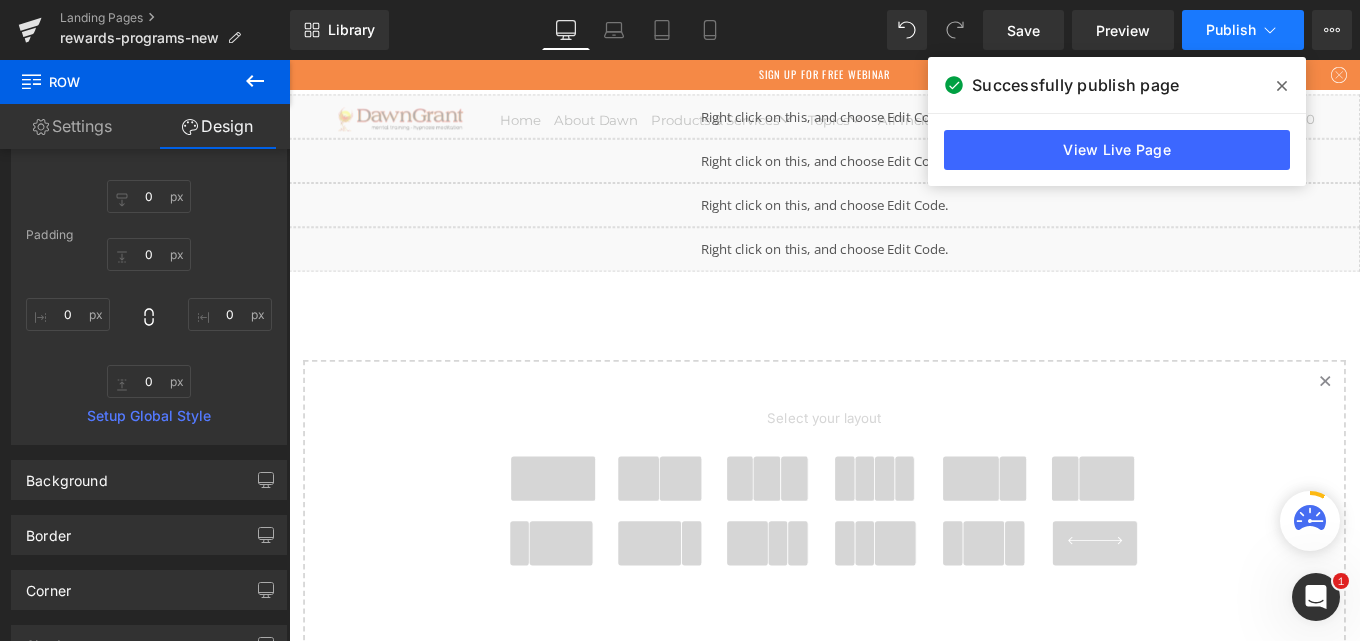 click on "Publish" at bounding box center (1243, 30) 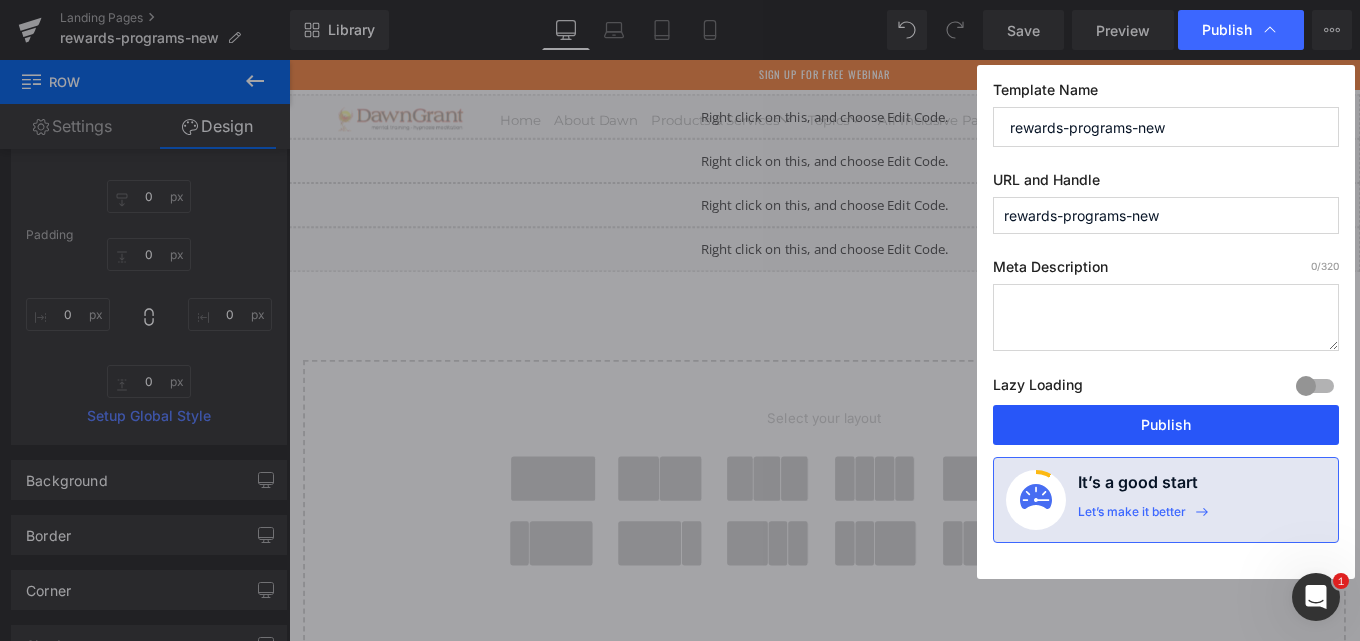 click on "Publish" at bounding box center [1166, 425] 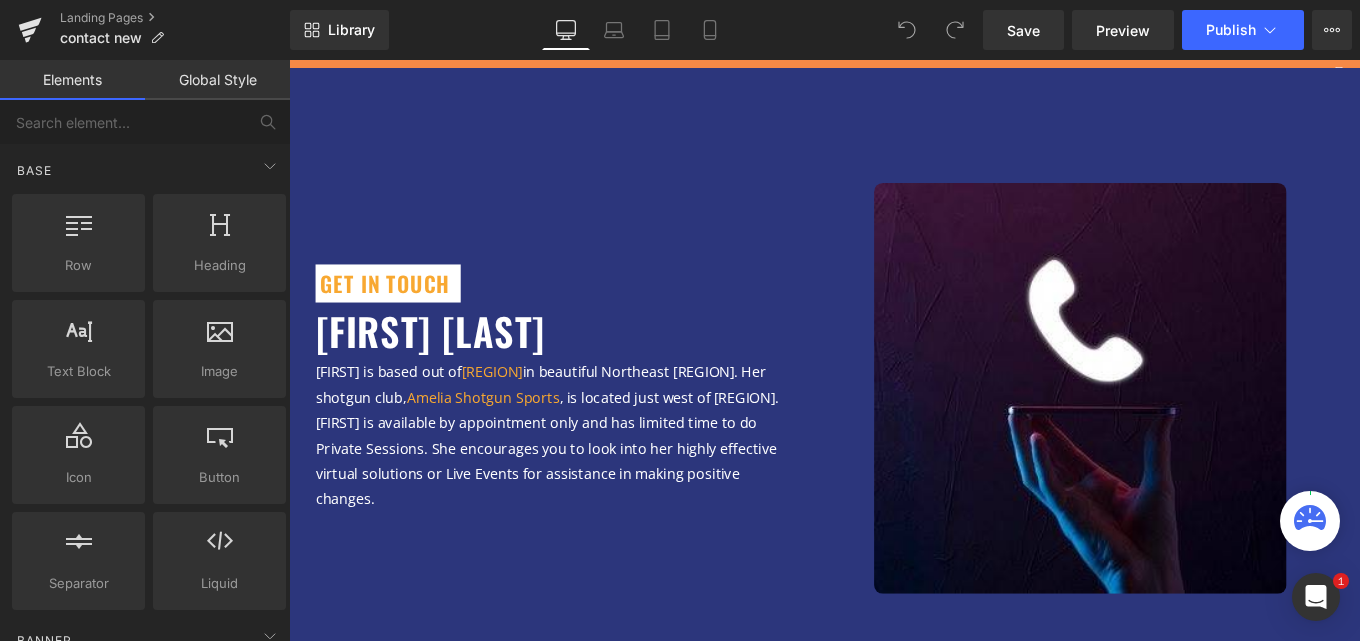 scroll, scrollTop: 0, scrollLeft: 0, axis: both 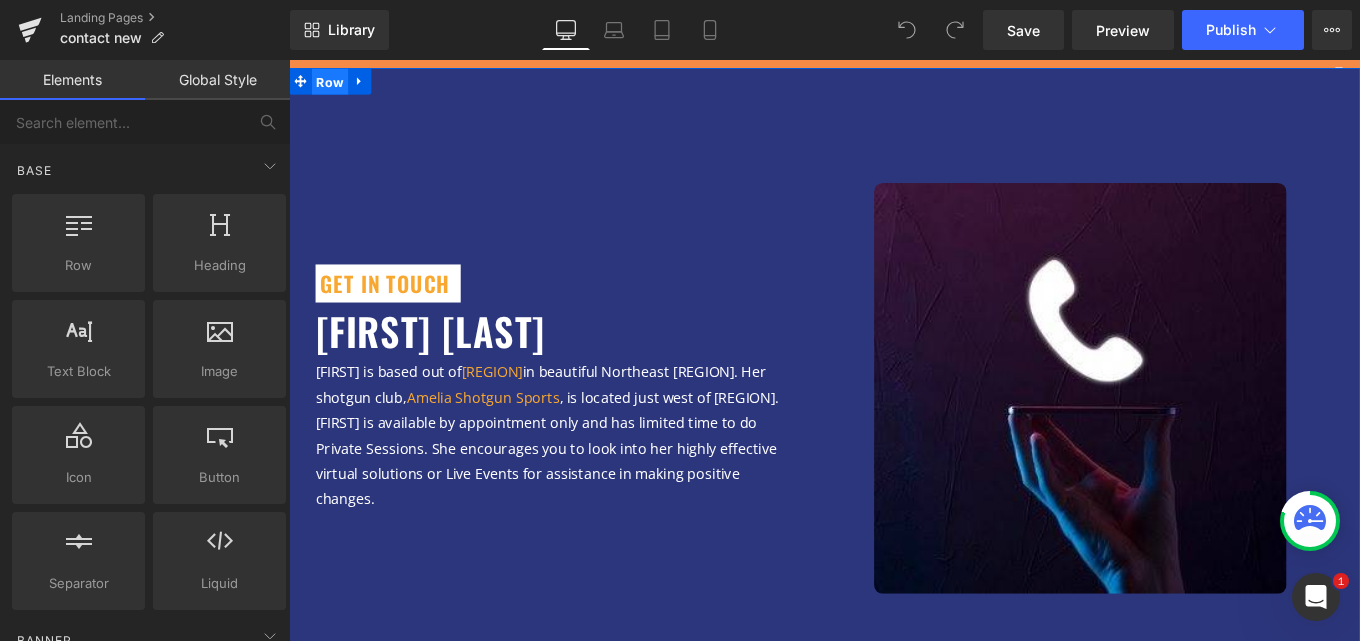 click on "Row" at bounding box center (335, 85) 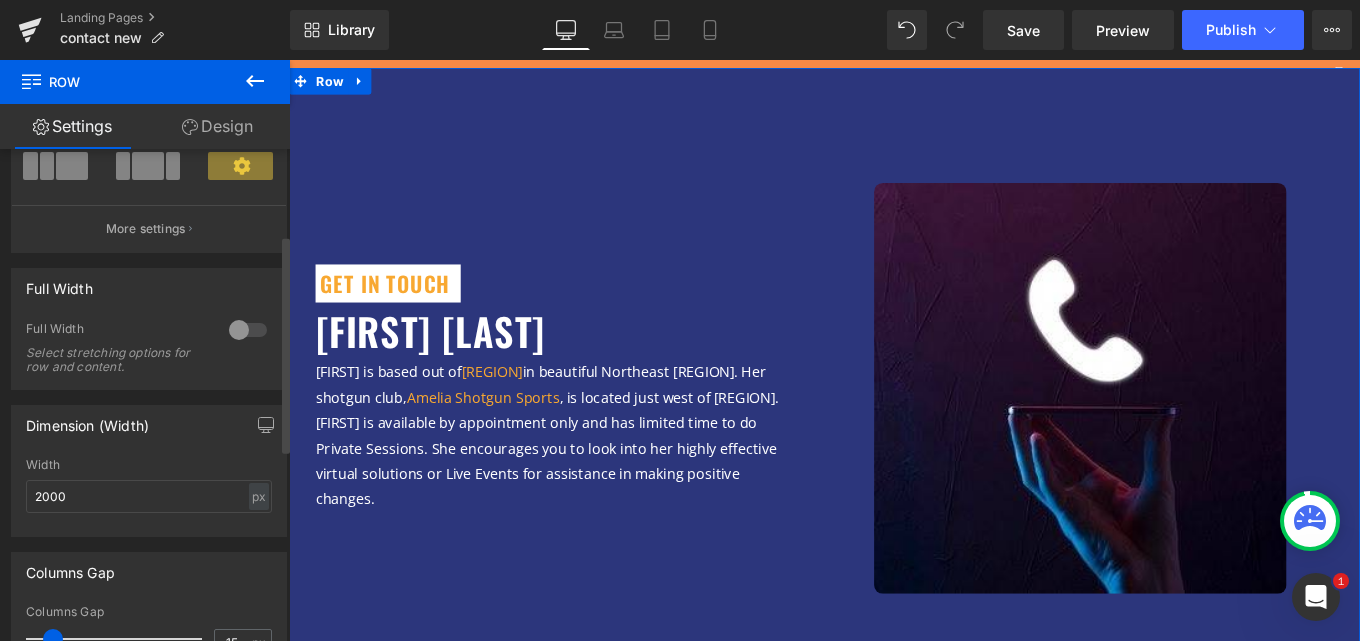 scroll, scrollTop: 0, scrollLeft: 0, axis: both 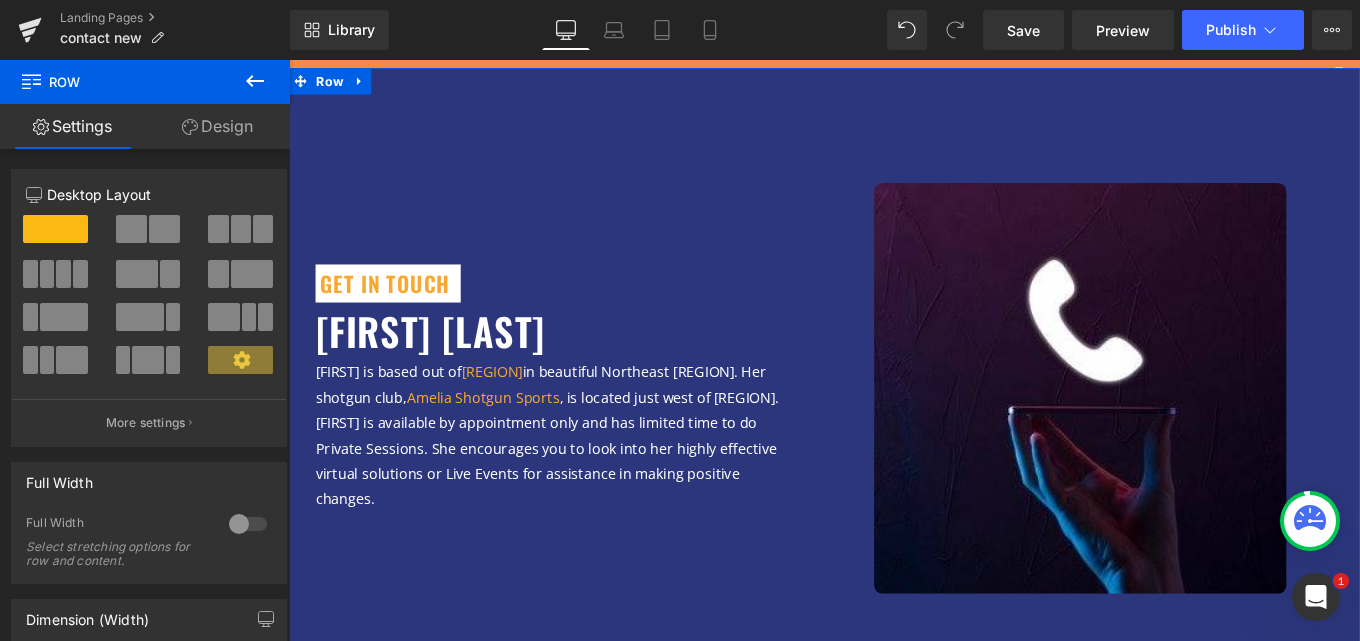 click on "Design" at bounding box center [217, 126] 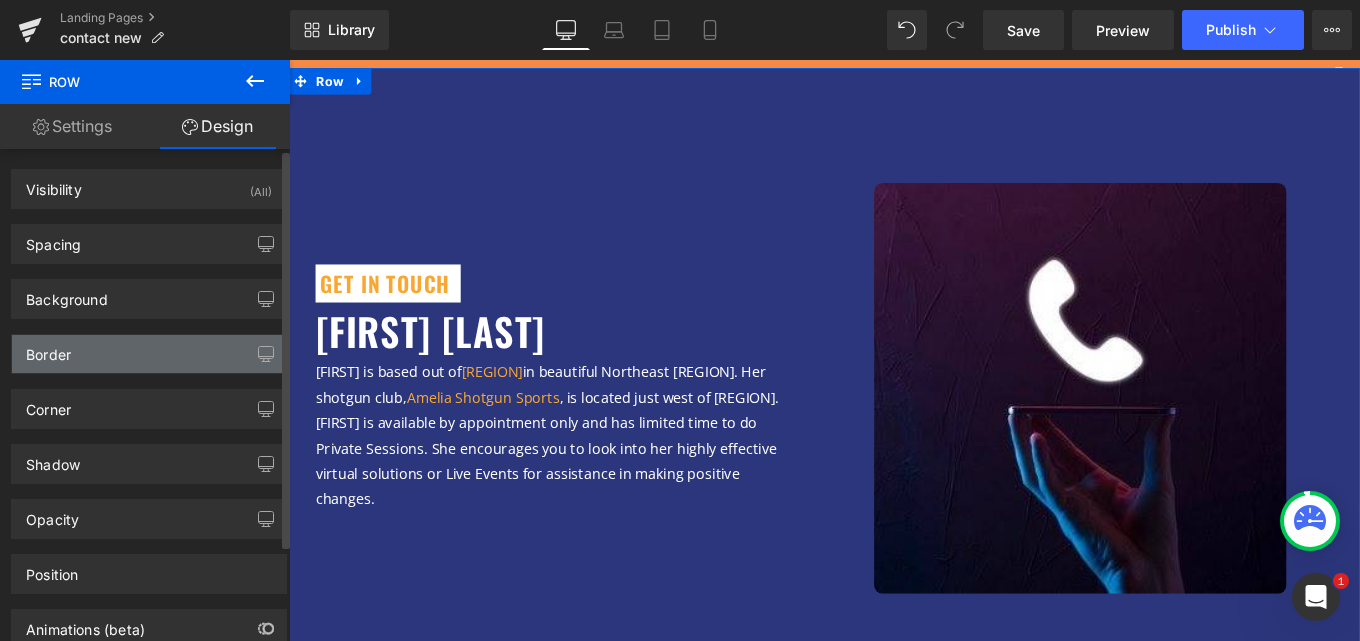 type on "#2c367c" 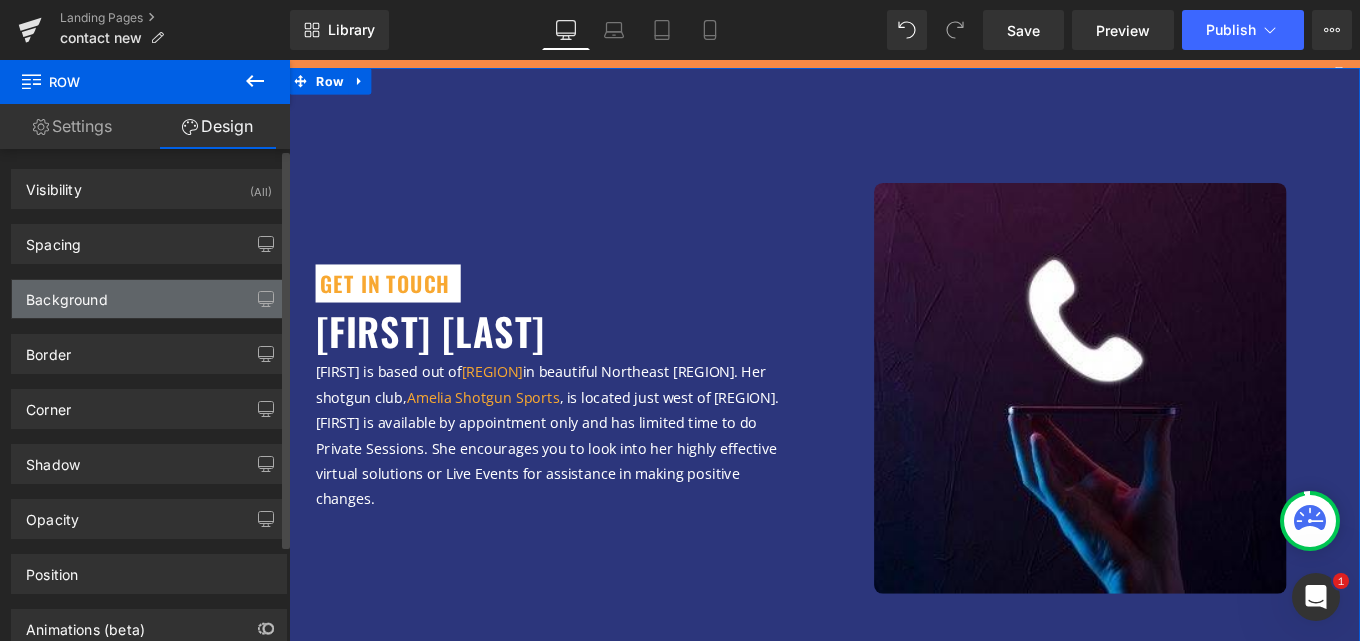 click on "Background" at bounding box center (67, 294) 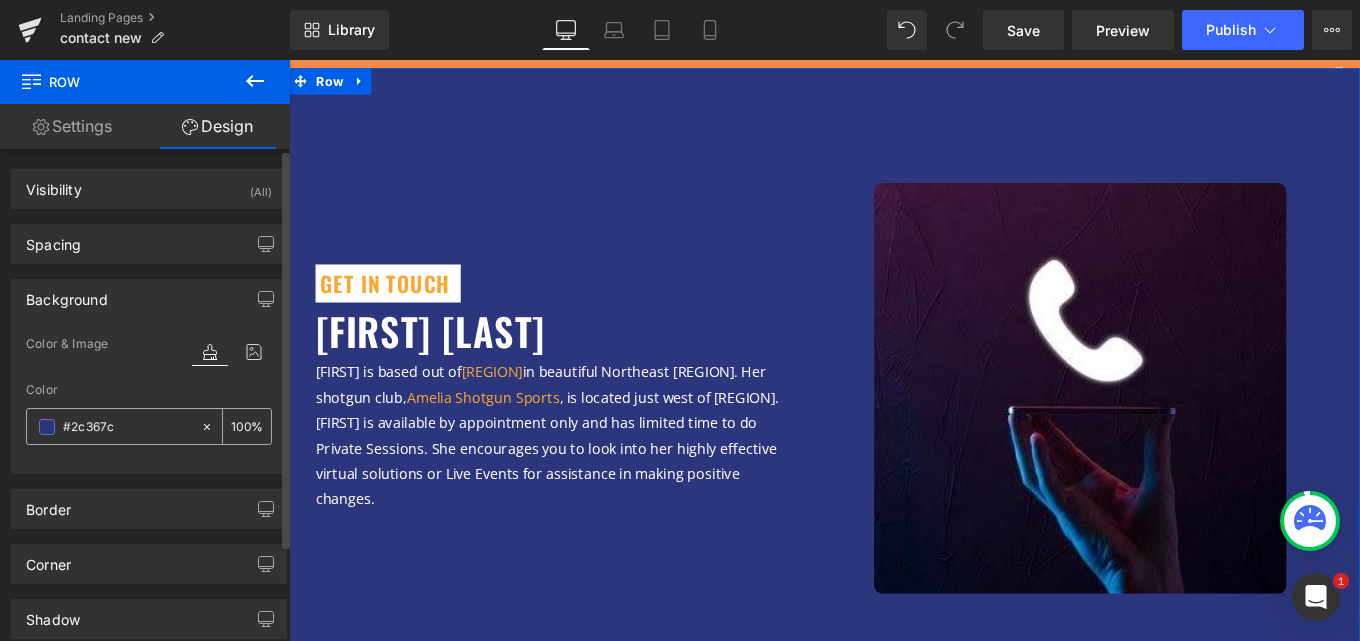 click on "#2c367c" at bounding box center (127, 427) 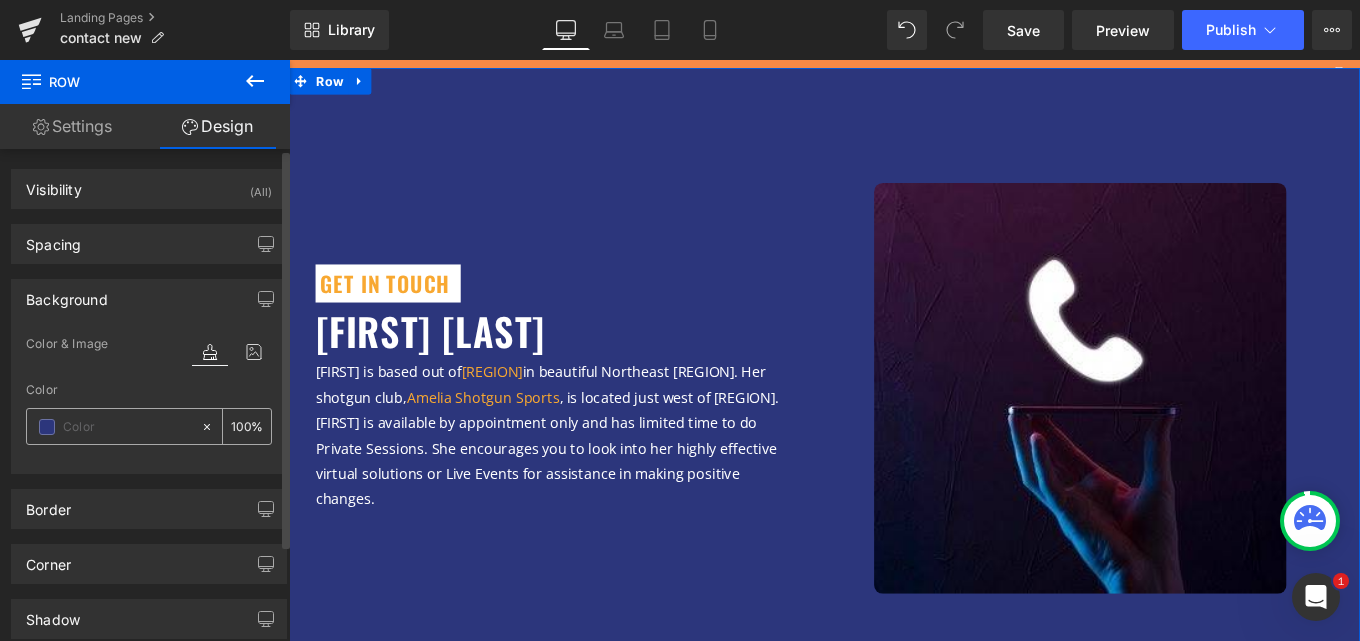 type on "0" 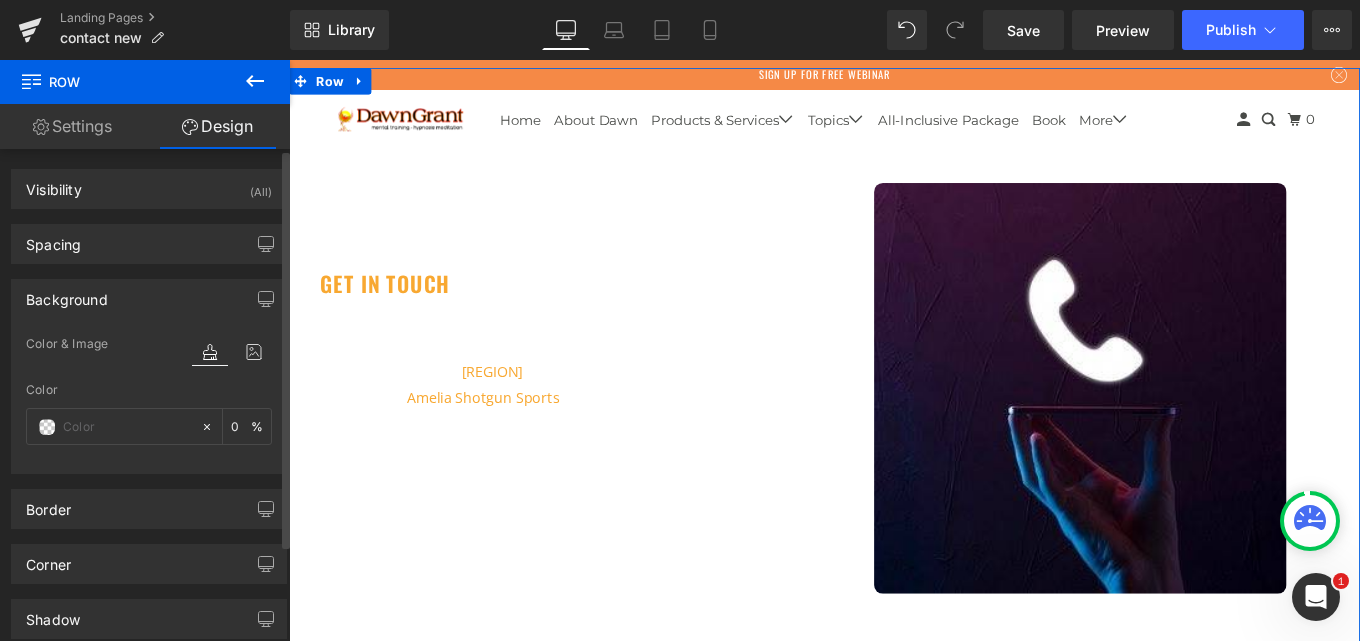 type 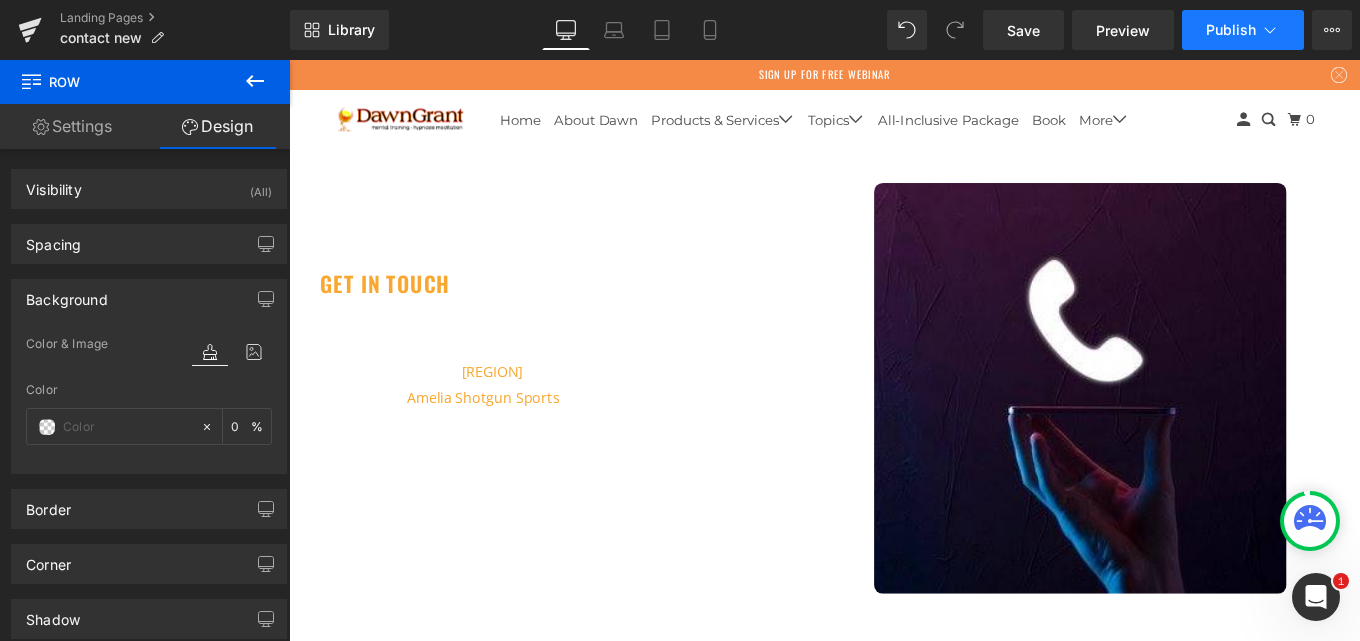 click on "Publish" at bounding box center [1243, 30] 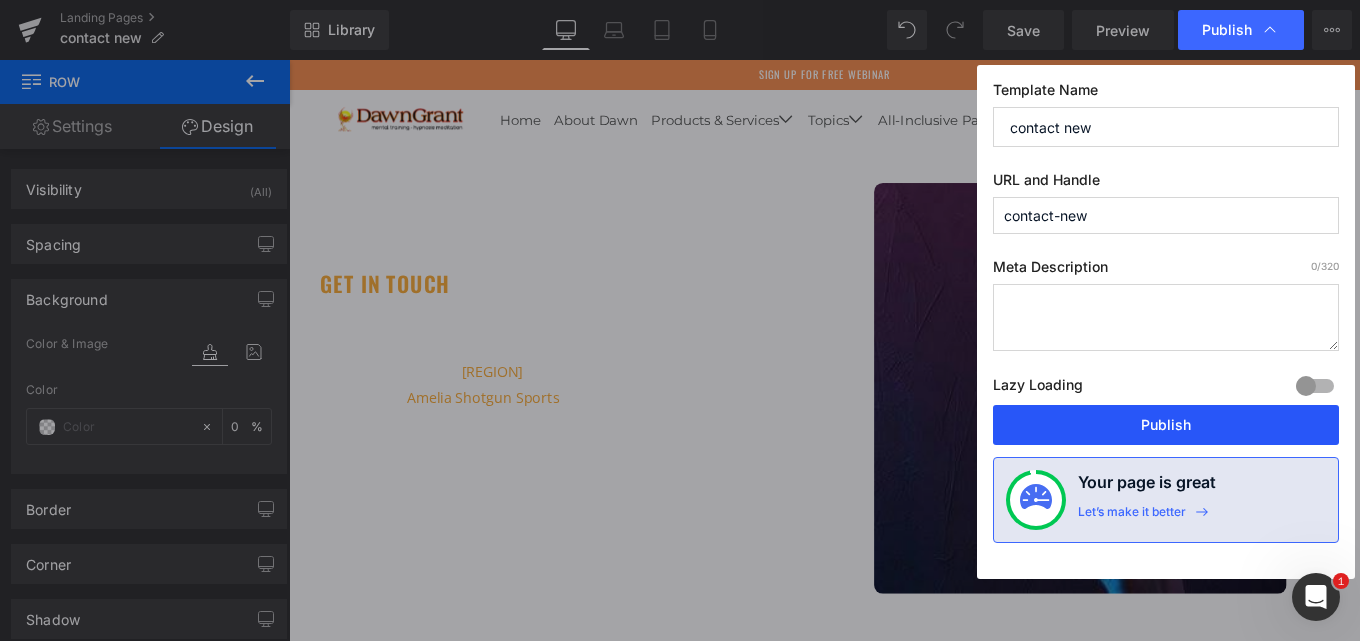 click on "Publish" at bounding box center [1166, 425] 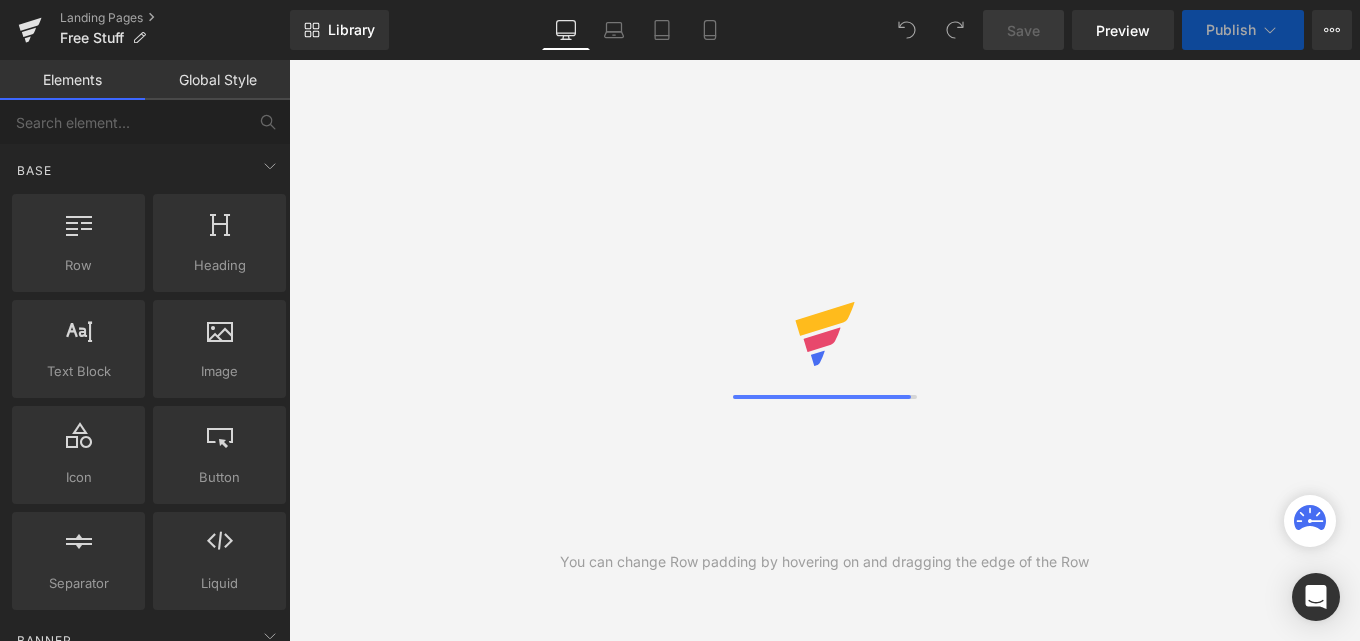 scroll, scrollTop: 0, scrollLeft: 0, axis: both 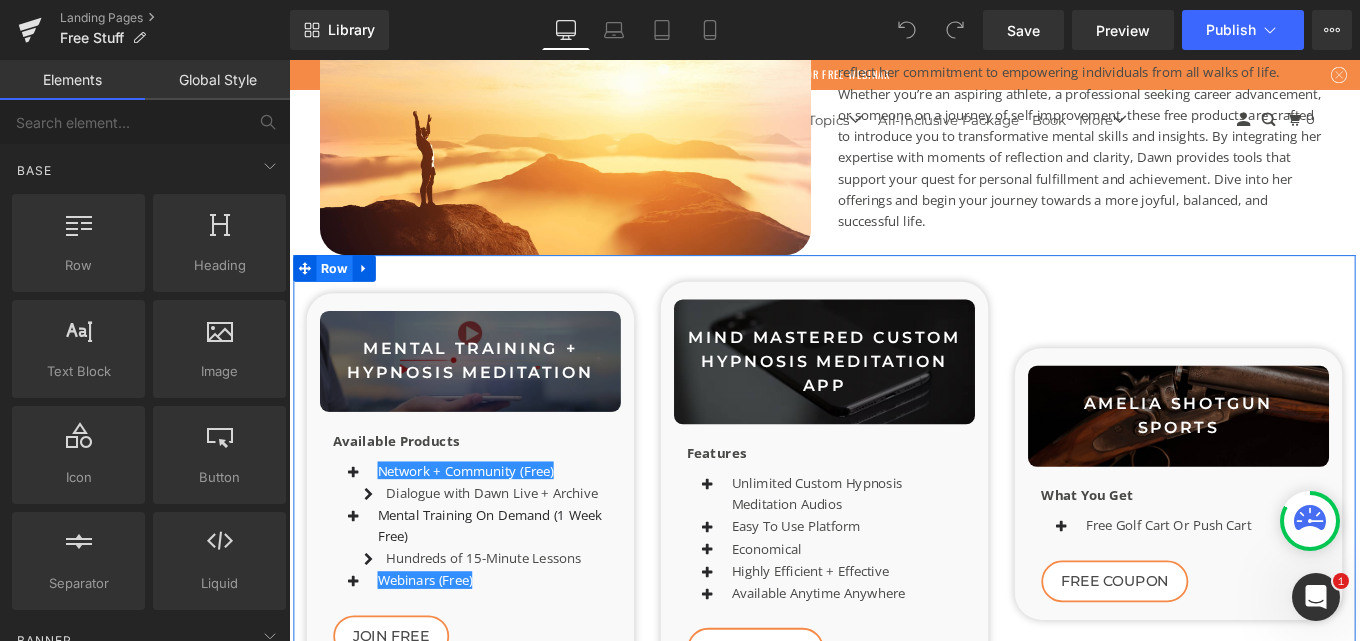 click on "Row" at bounding box center [340, 296] 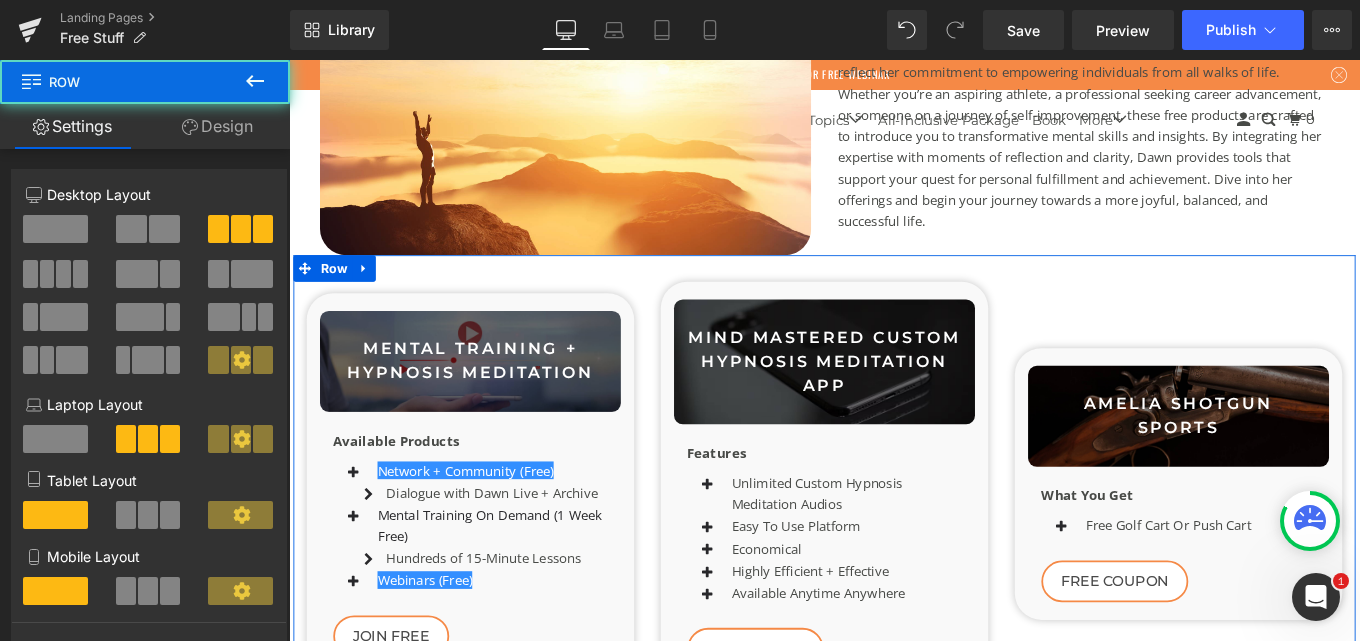 click on "Design" at bounding box center [217, 126] 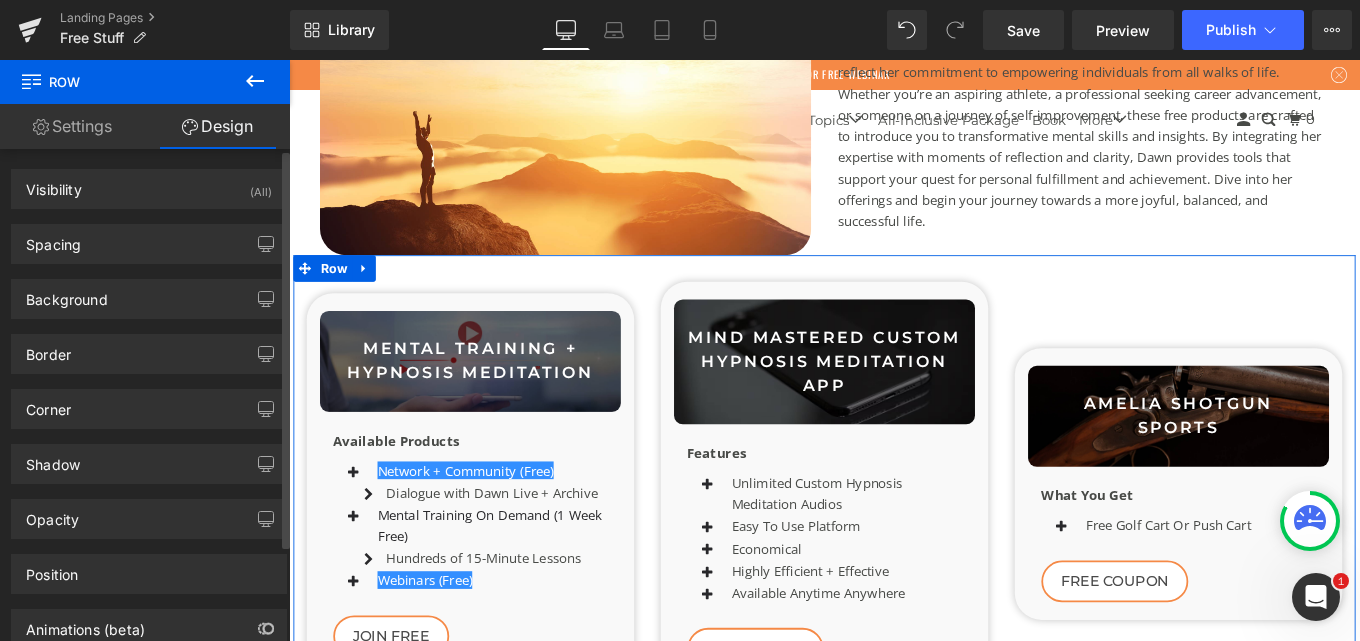 click on "Visibility
(All)
0|0|0|0   1 Show on Desktop 1 Show on Laptop 1 Show on Tablet 1 Show on Mobile" at bounding box center [149, 181] 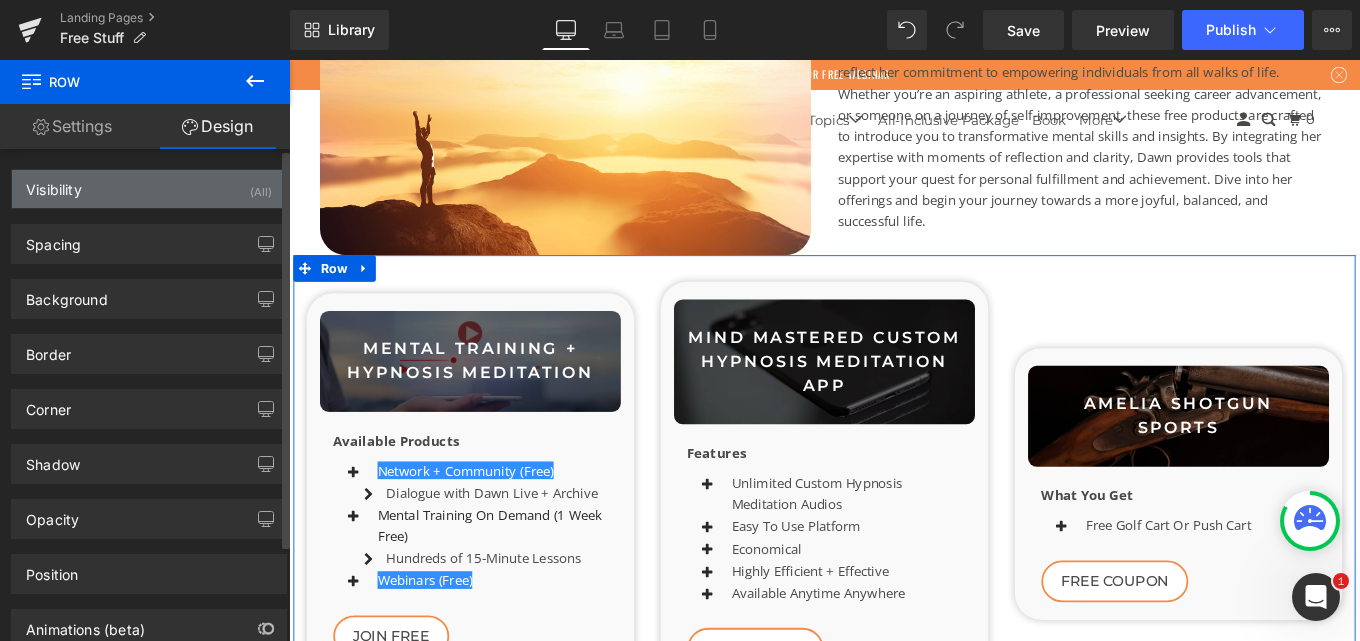 click on "Visibility
(All)" at bounding box center [149, 189] 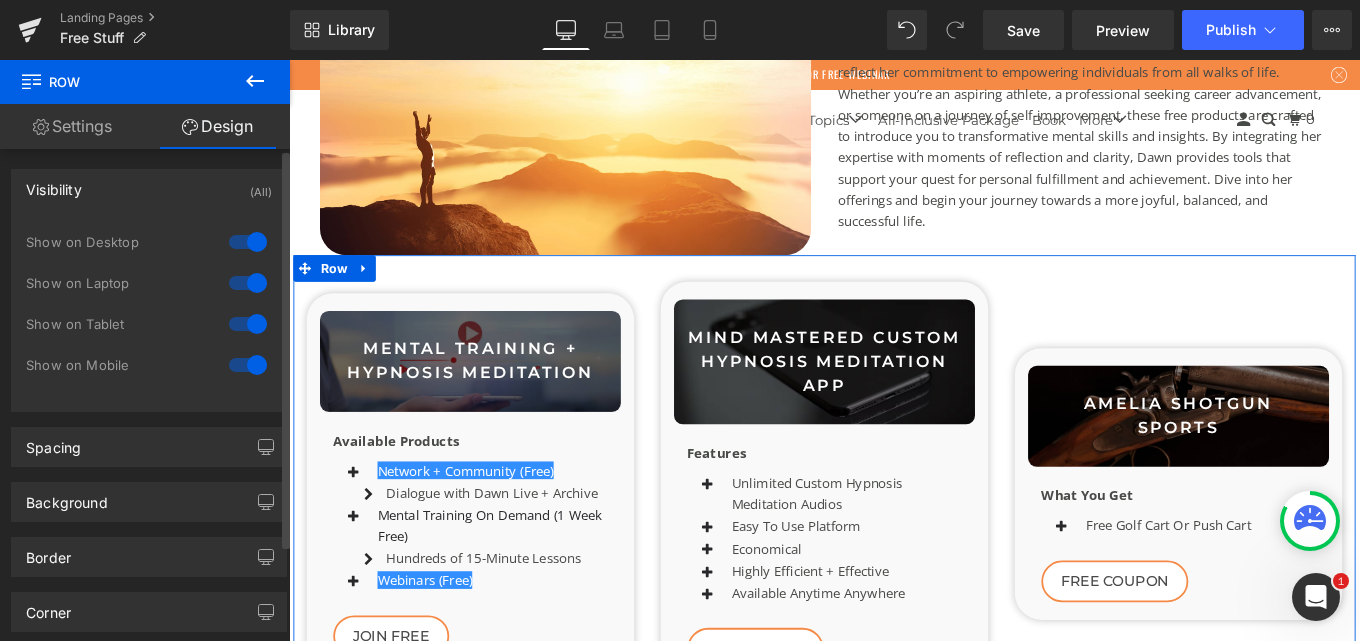 click on "Visibility
(All)" at bounding box center (149, 189) 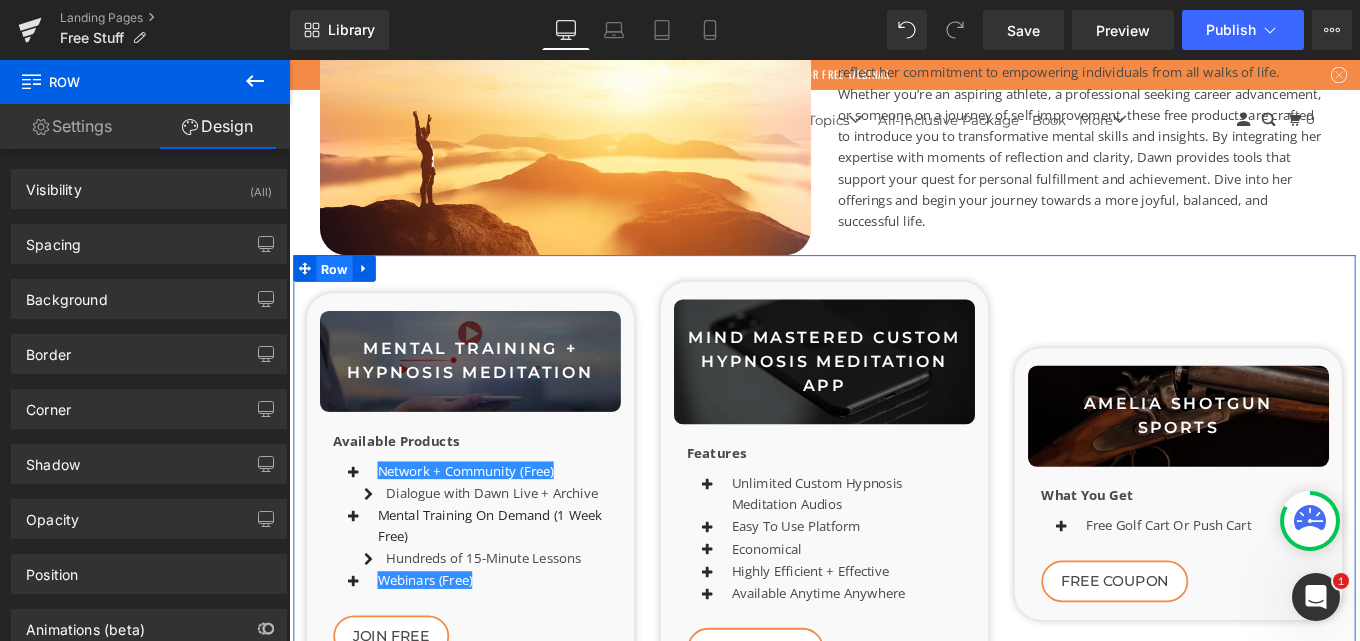 click on "Row" at bounding box center (340, 297) 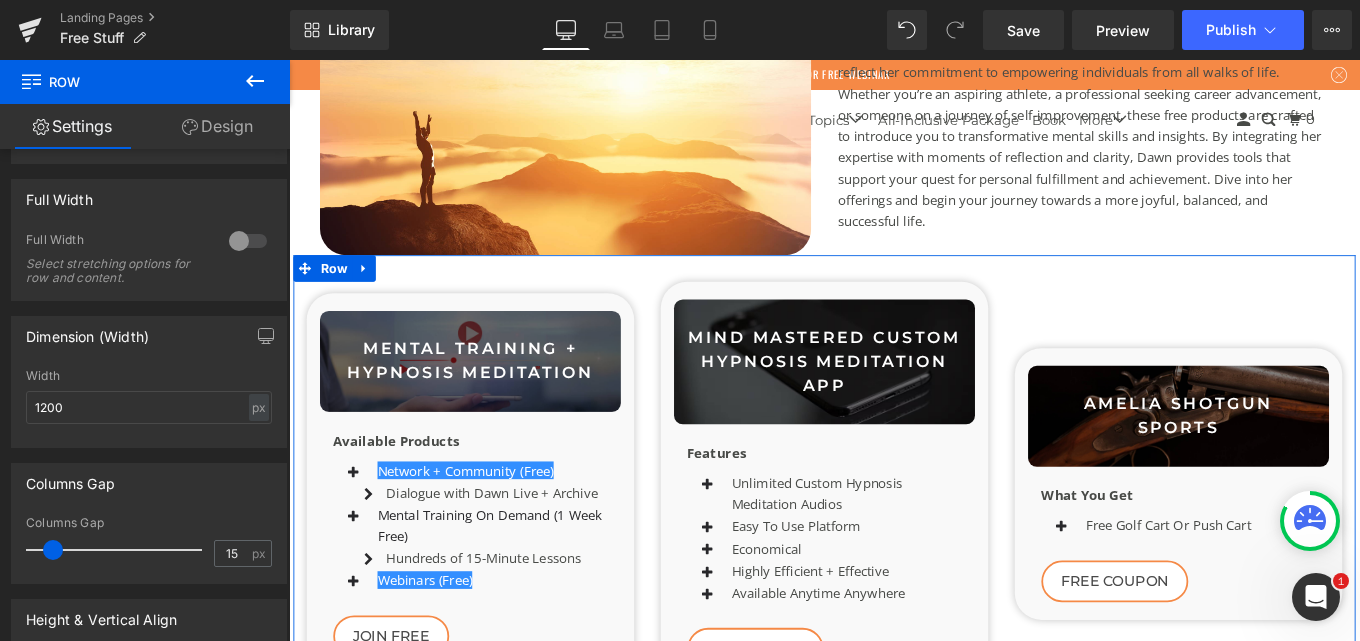 scroll, scrollTop: 400, scrollLeft: 0, axis: vertical 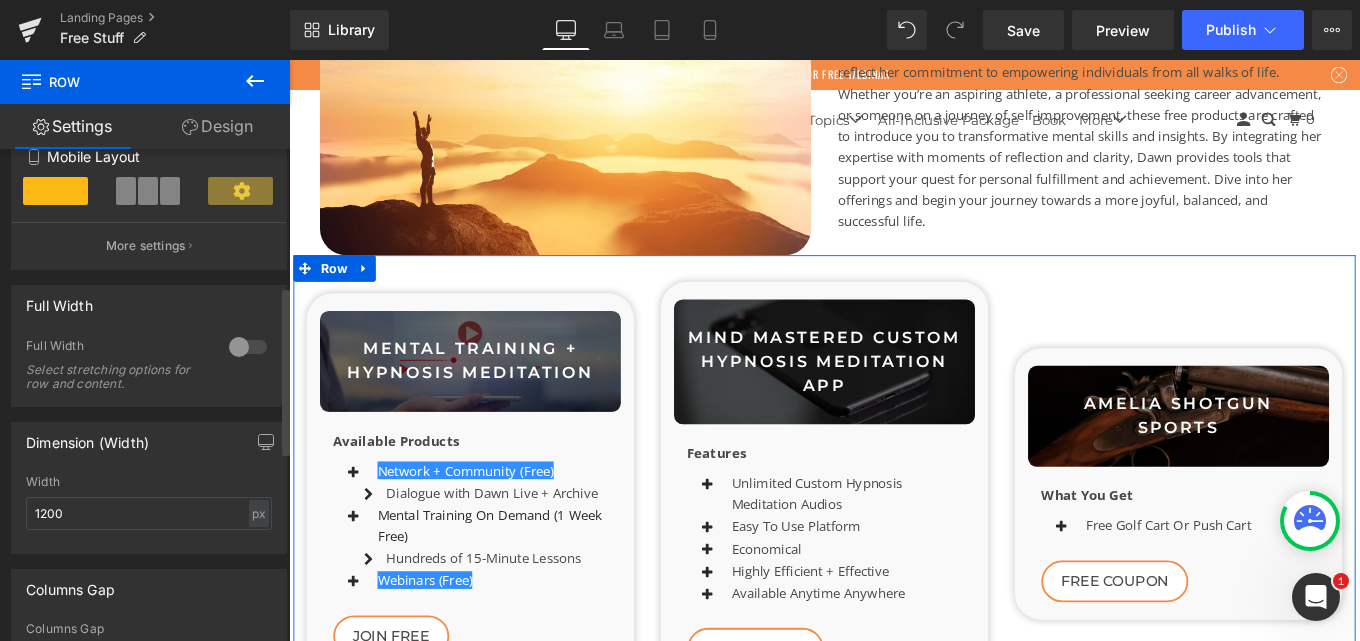 click at bounding box center (248, 347) 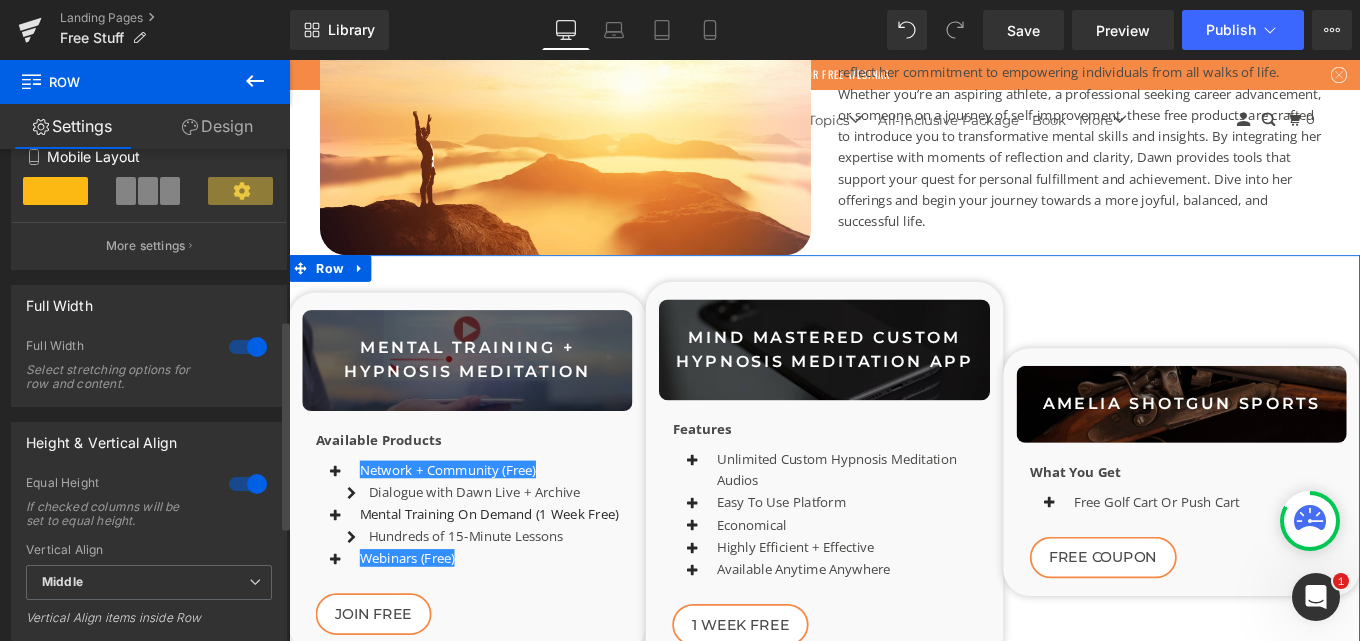 click at bounding box center (248, 347) 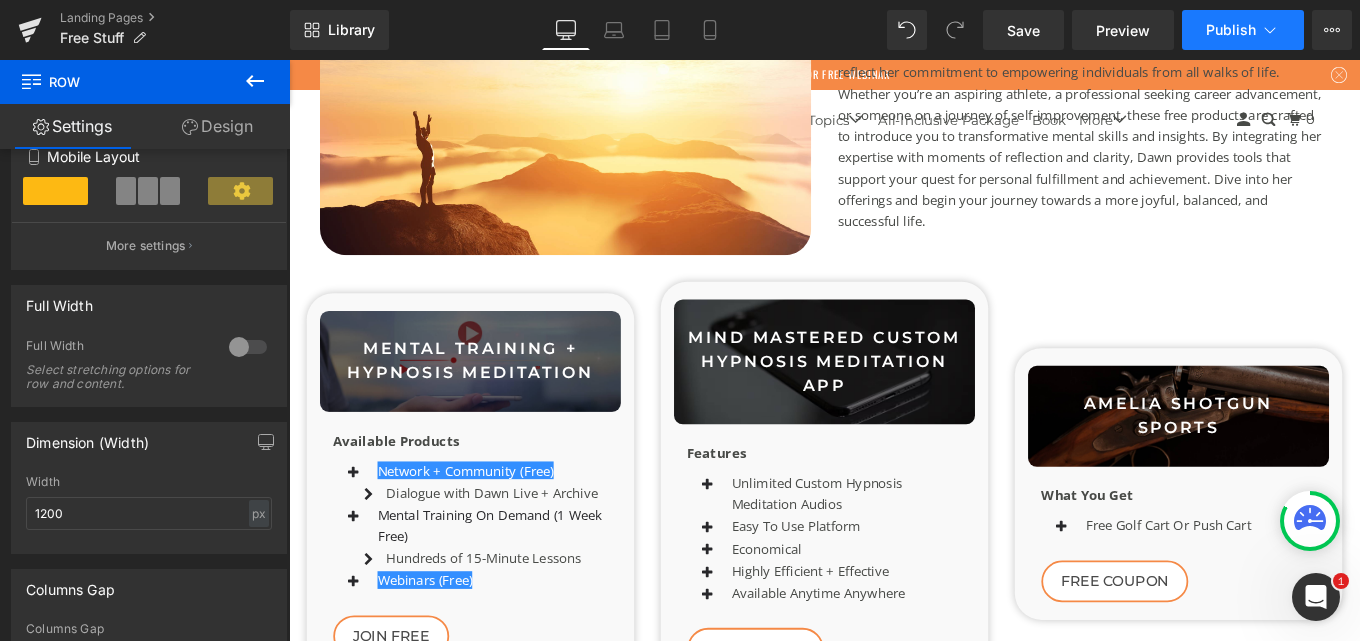 click on "Publish" at bounding box center (1243, 30) 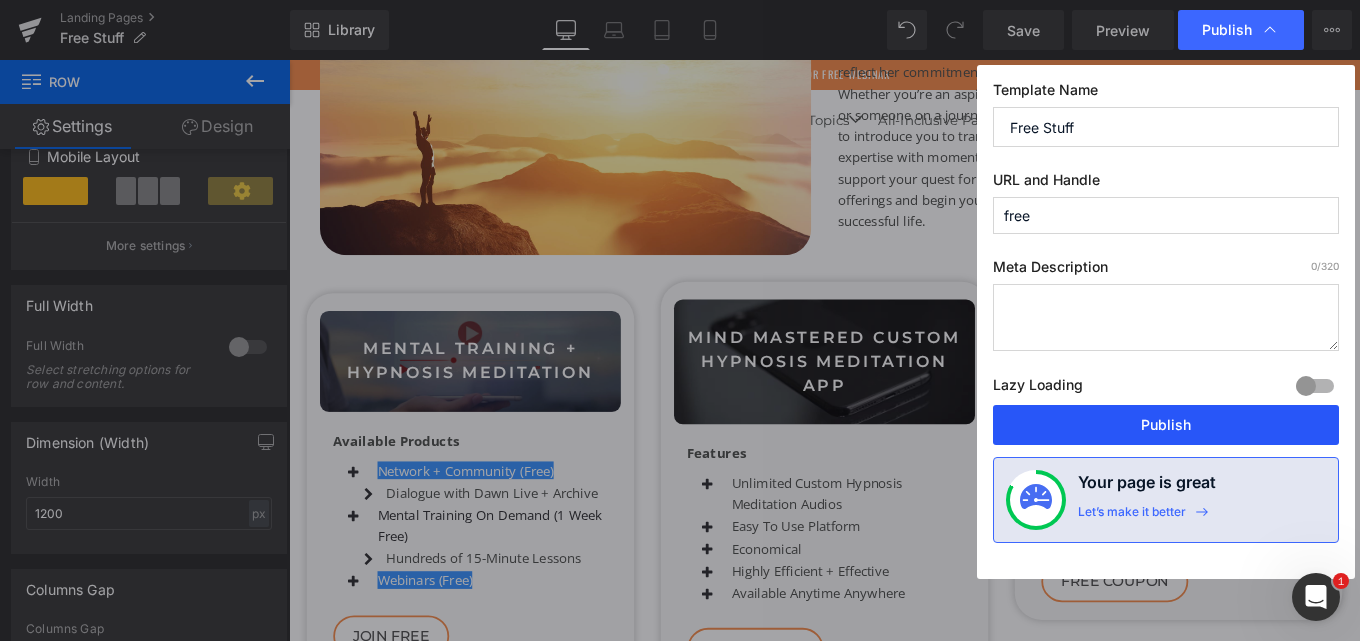 click on "Publish" at bounding box center [1166, 425] 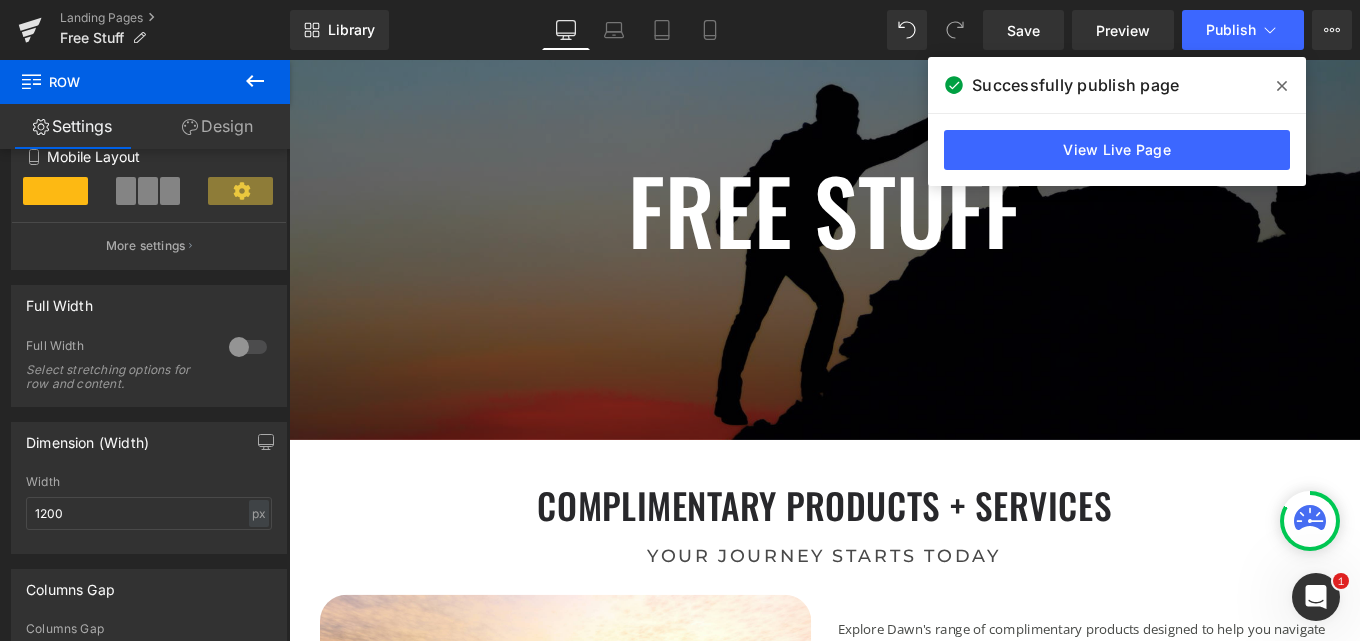 scroll, scrollTop: 0, scrollLeft: 0, axis: both 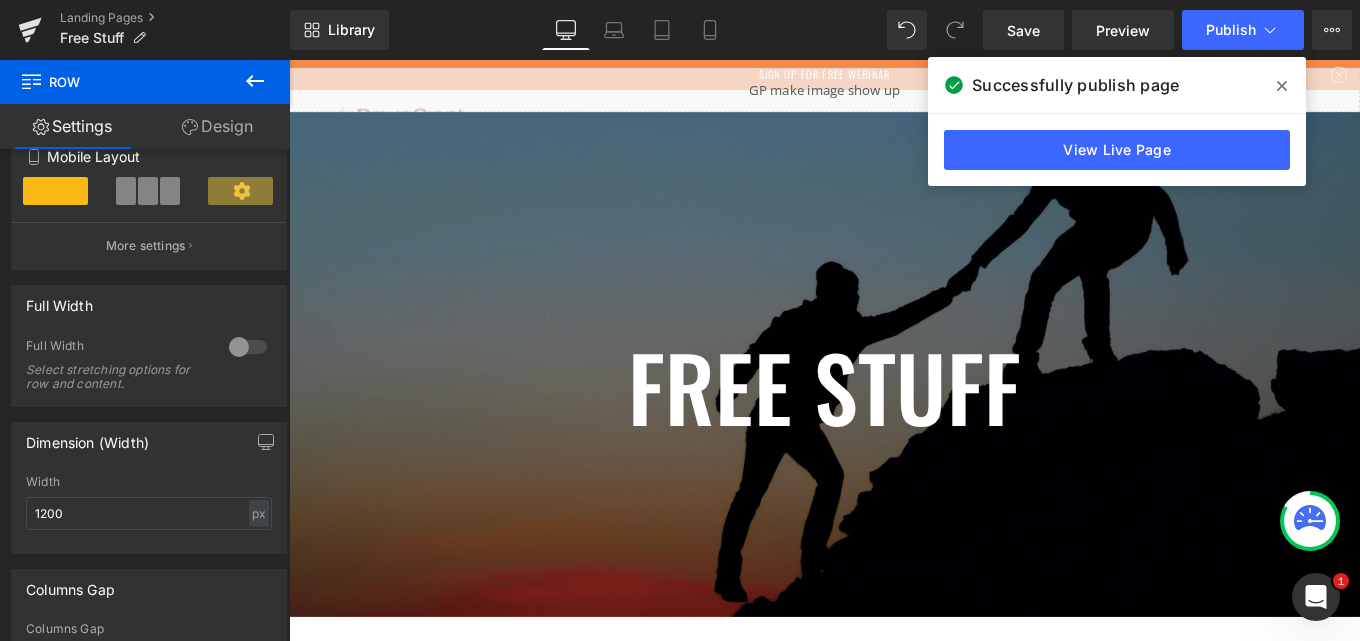 click 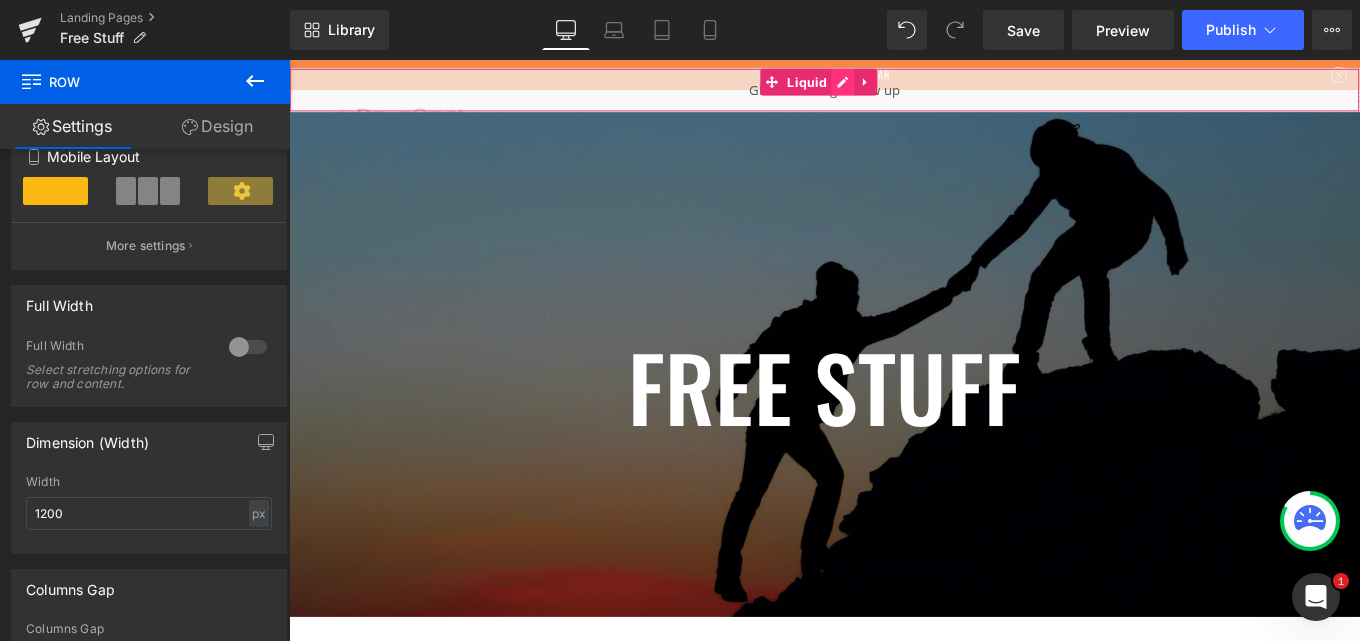click on "Liquid" at bounding box center [894, 94] 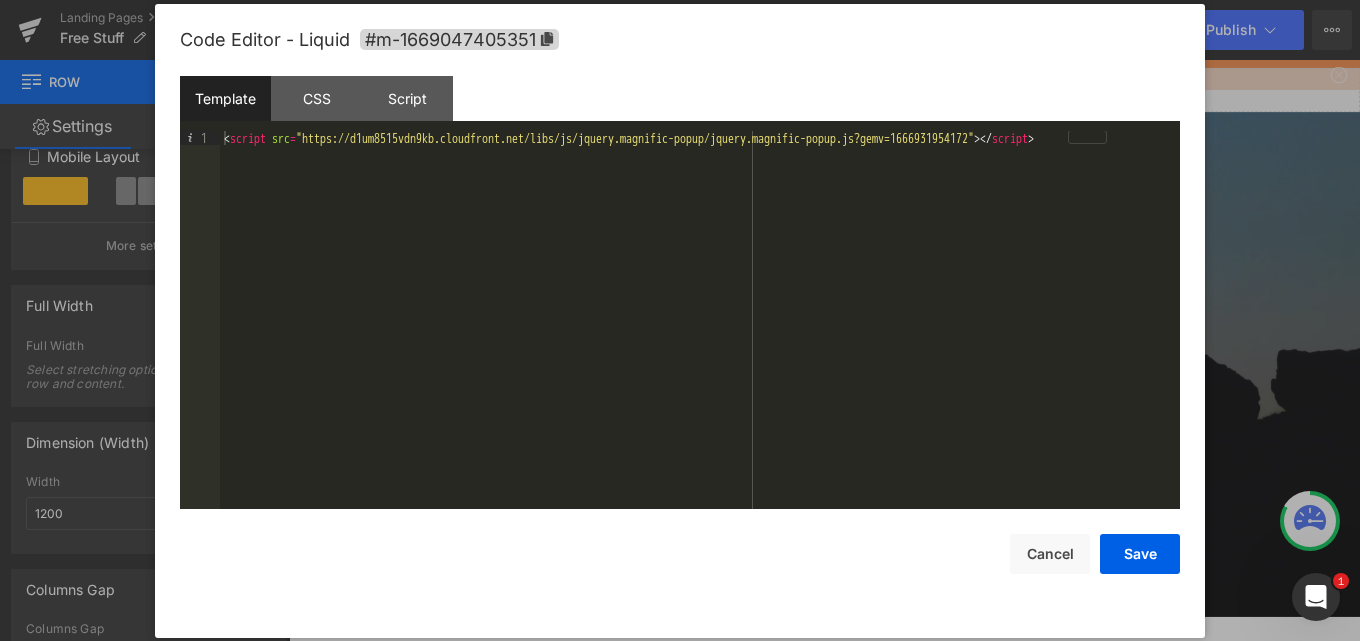 click on "< script   src = "https://d1um8515vdn9kb.cloudfront.net/libs/js/jquery.magnific-popup/jquery.magnific-popup.js?gemv=1666931954172" > </ script >" at bounding box center [700, 334] 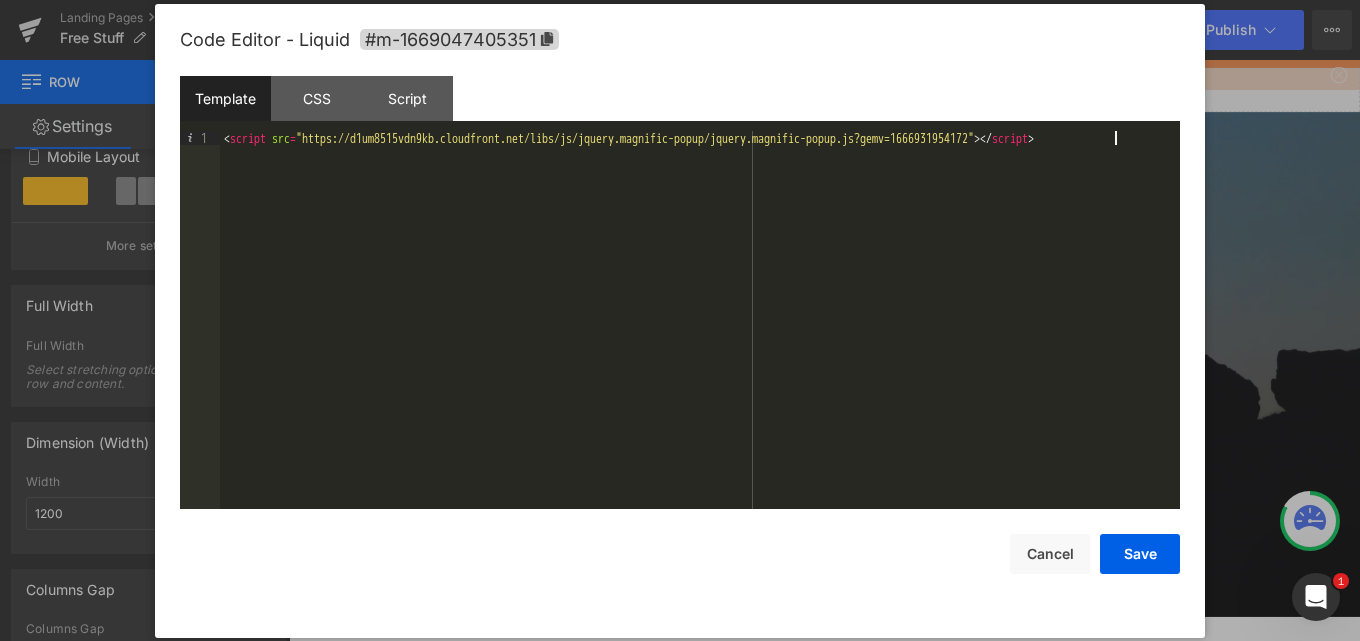 click on "< script   src = "https://d1um8515vdn9kb.cloudfront.net/libs/js/jquery.magnific-popup/jquery.magnific-popup.js?gemv=1666931954172" > </ script >" at bounding box center [700, 334] 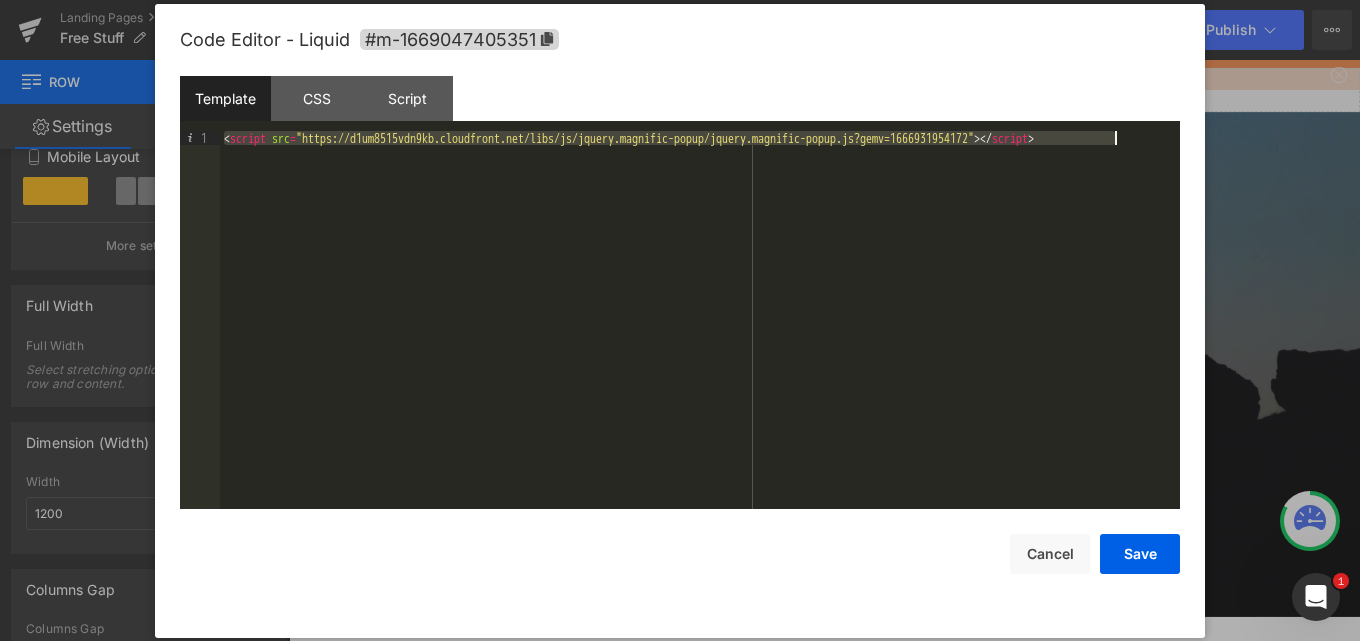 click on "< script   src = "https://d1um8515vdn9kb.cloudfront.net/libs/js/jquery.magnific-popup/jquery.magnific-popup.js?gemv=1666931954172" > </ script >" at bounding box center (700, 334) 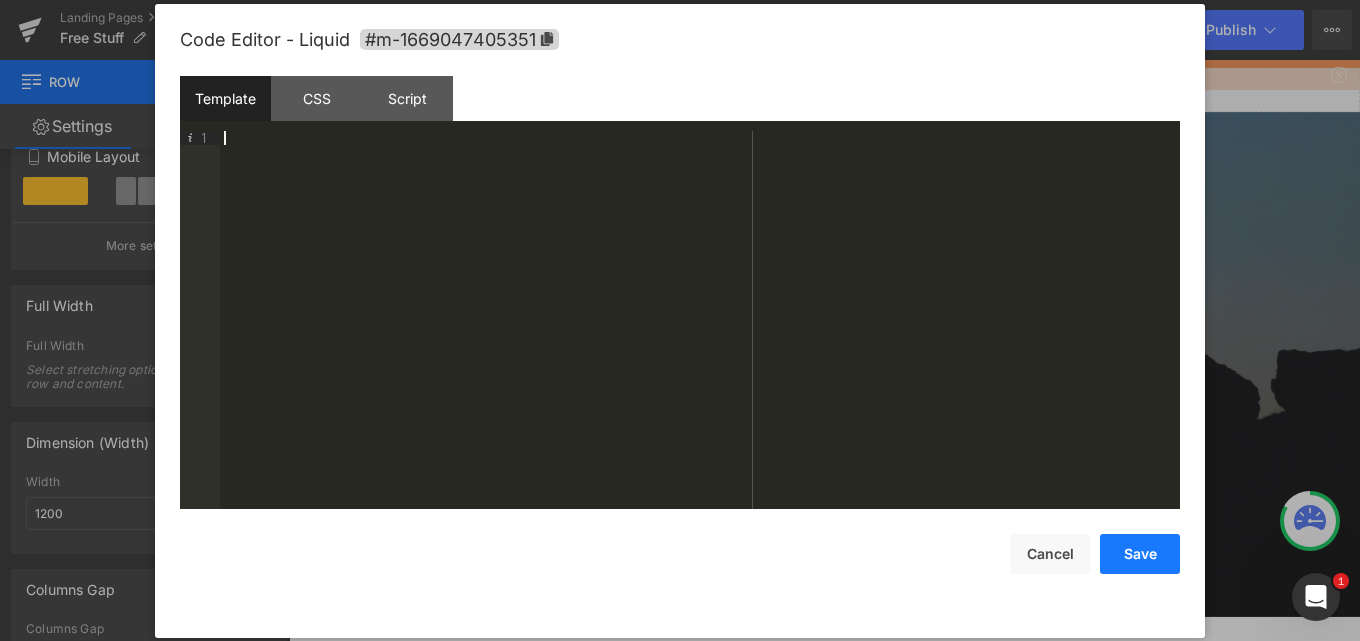 click on "Save" at bounding box center [1140, 554] 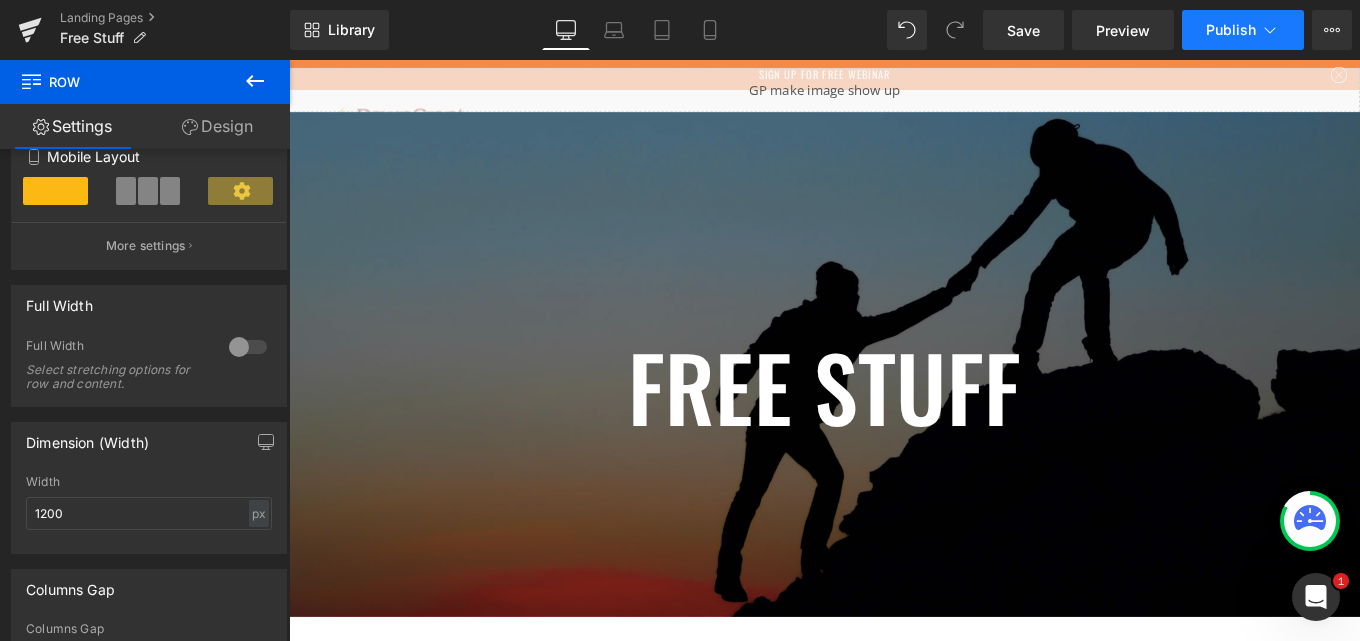 click on "Publish" at bounding box center (1243, 30) 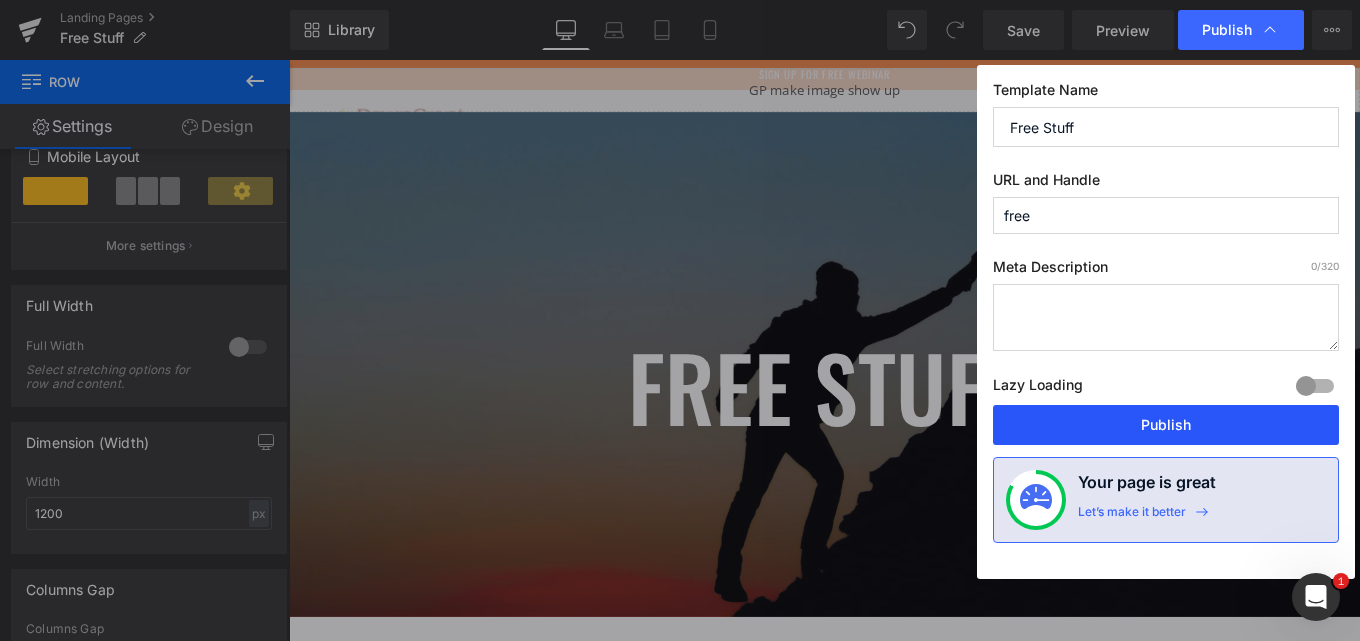 click on "Publish" at bounding box center [1166, 425] 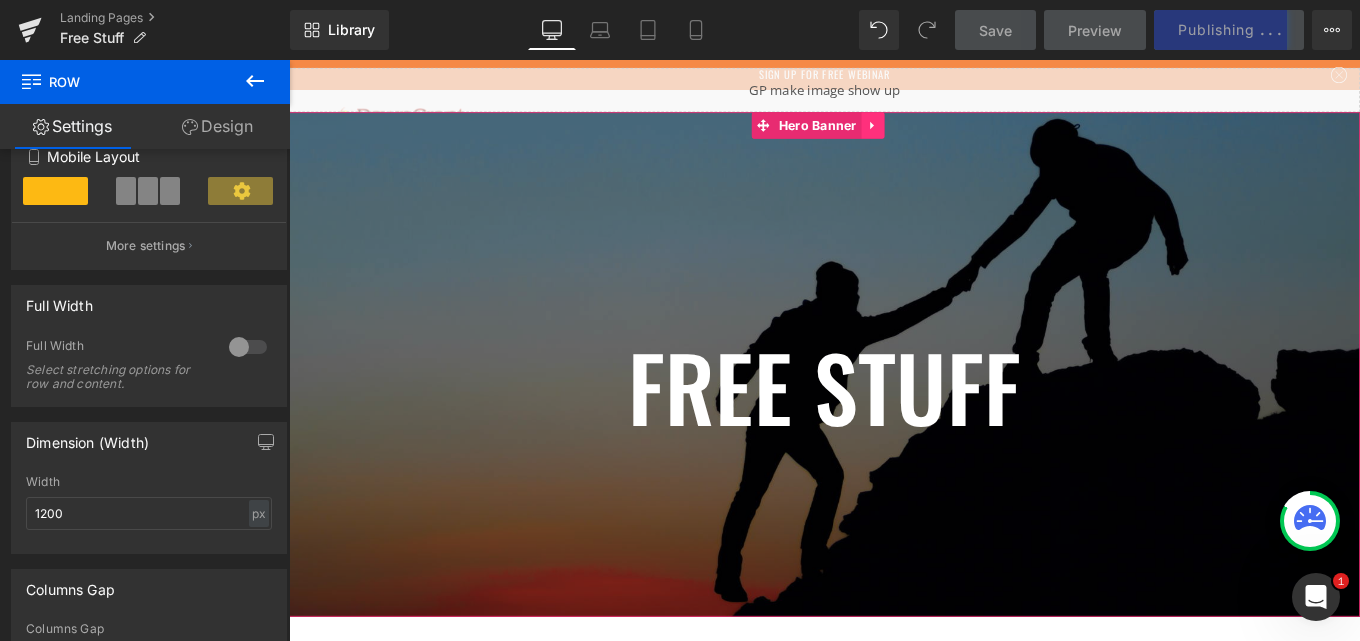 click at bounding box center (949, 134) 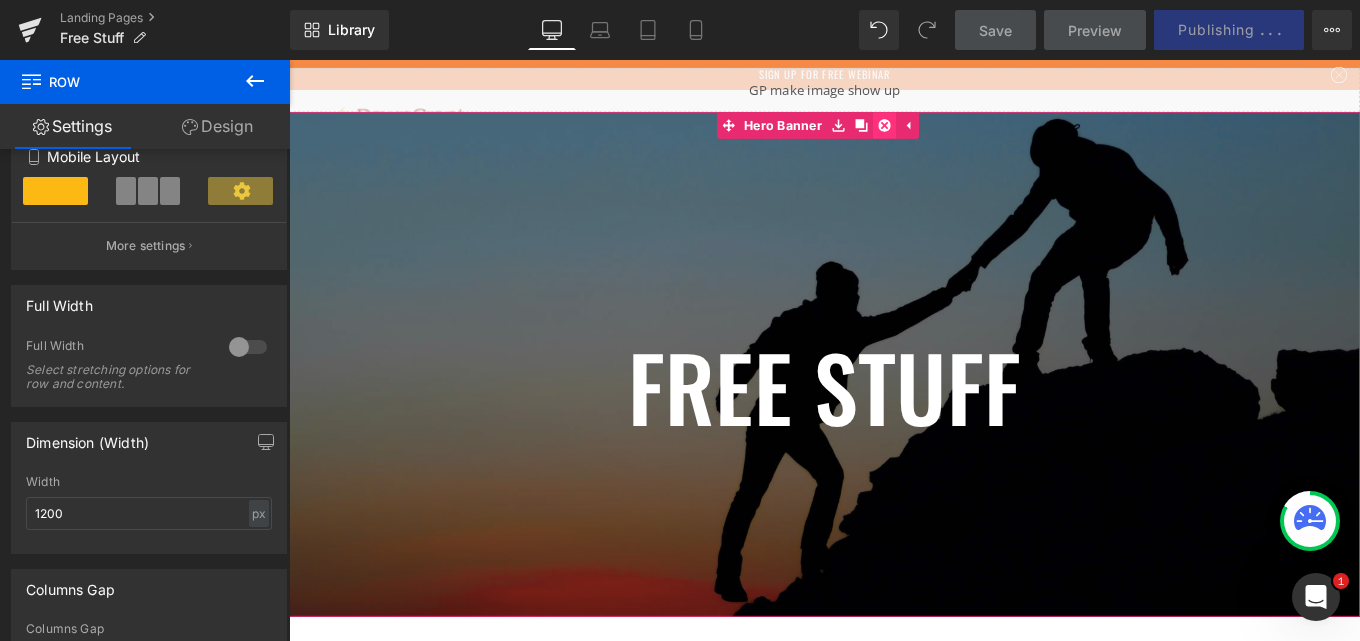 click at bounding box center (962, 134) 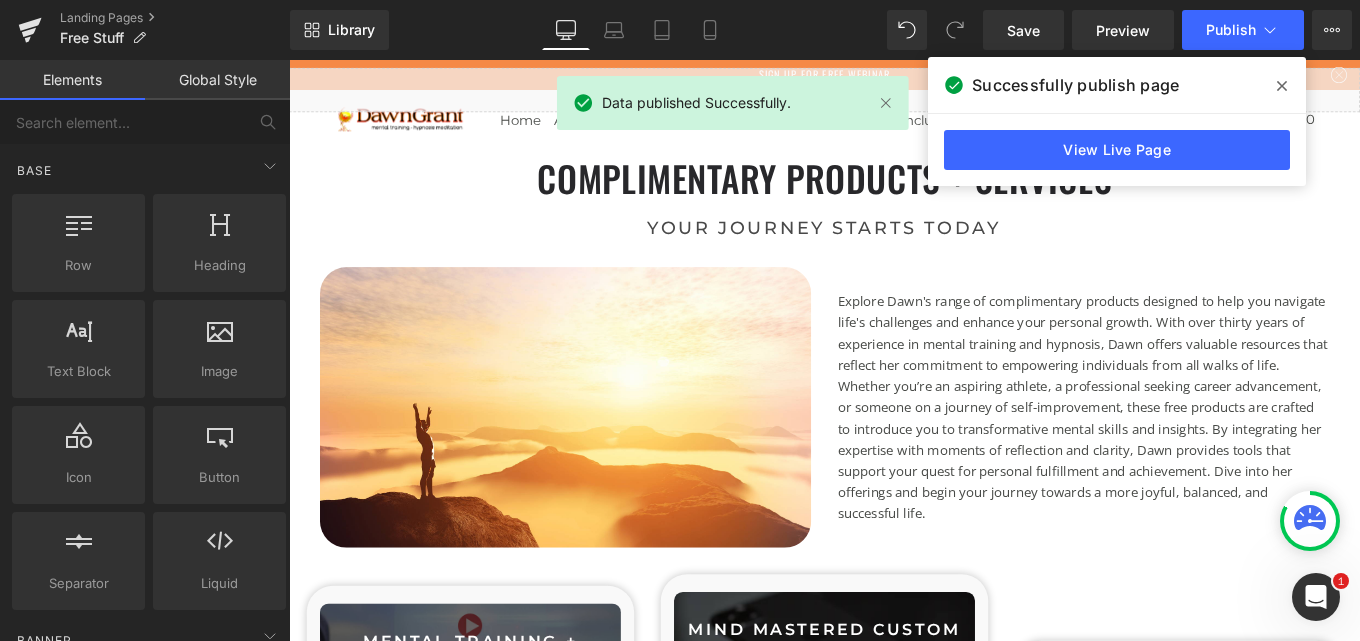click 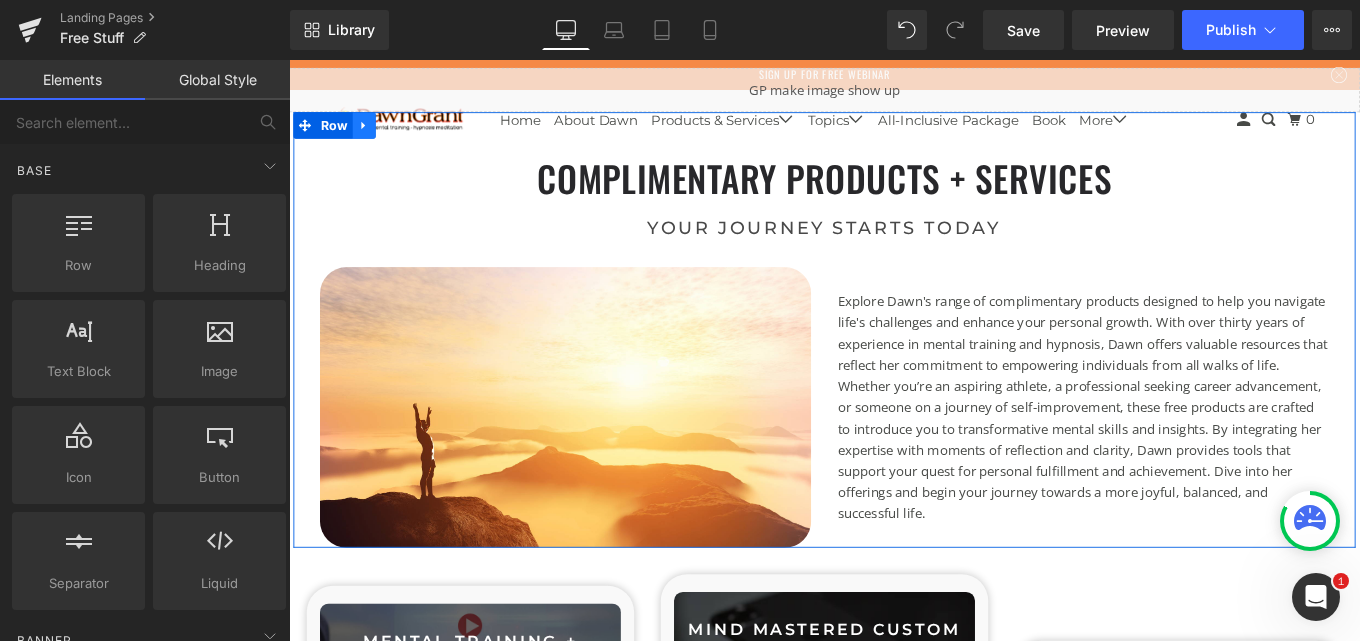 click 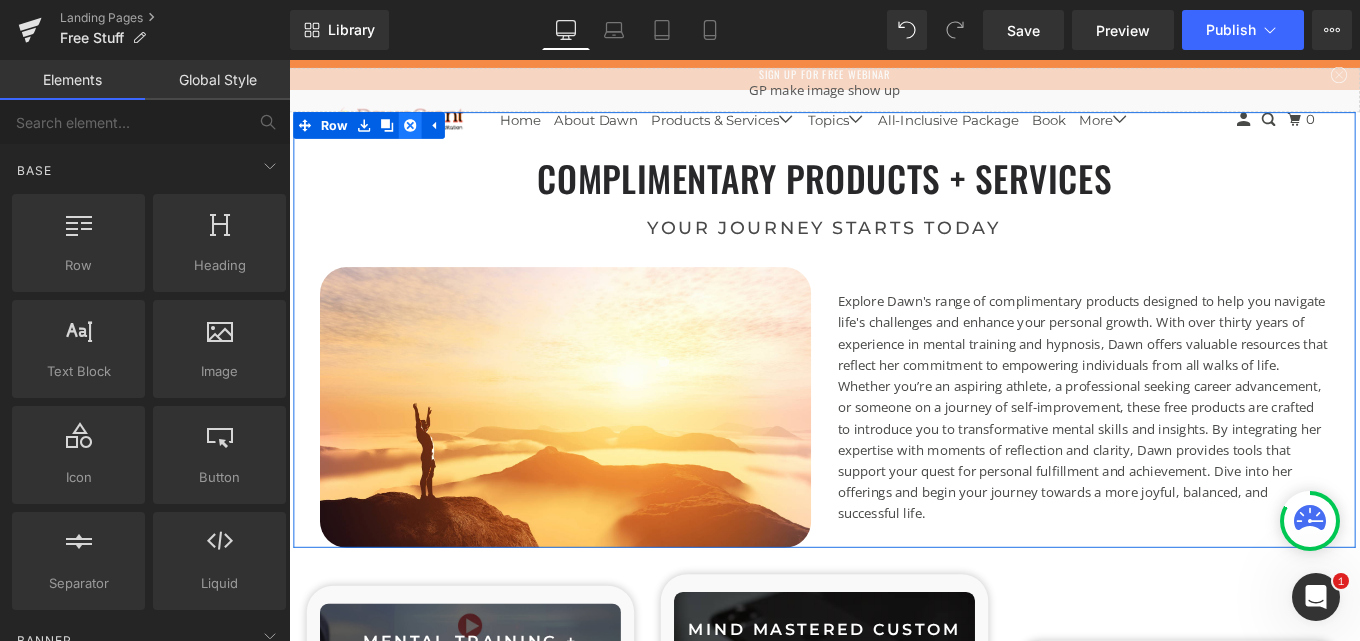click 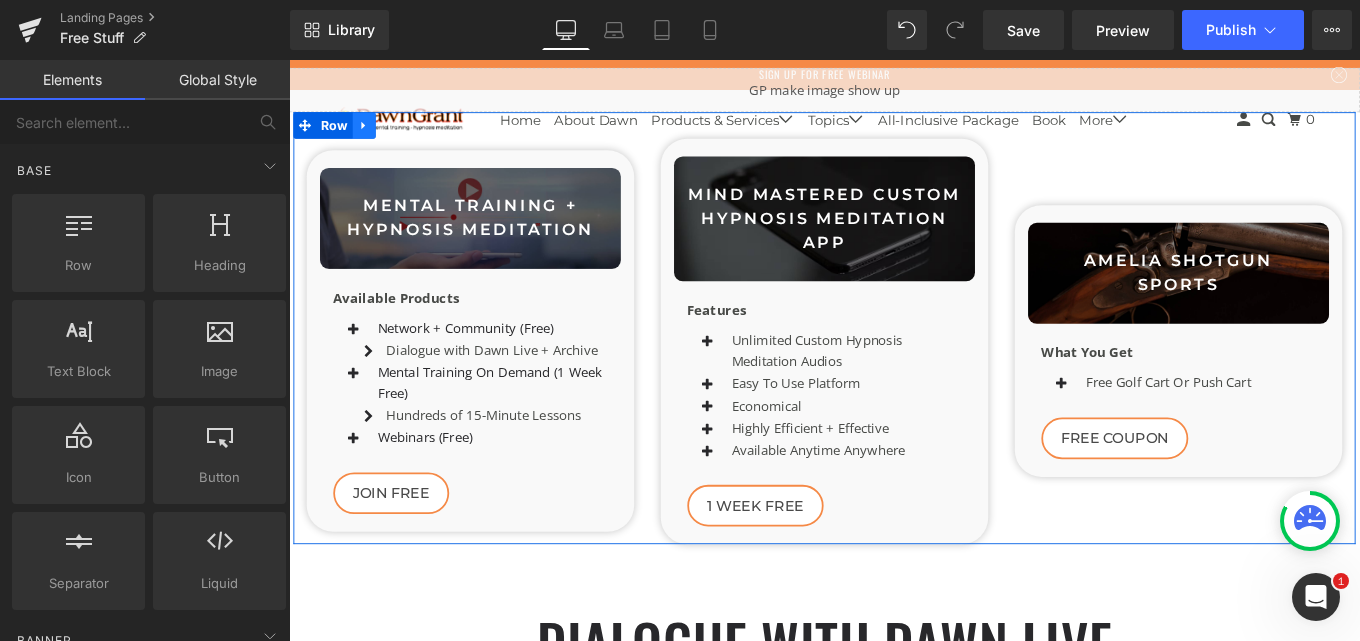 click 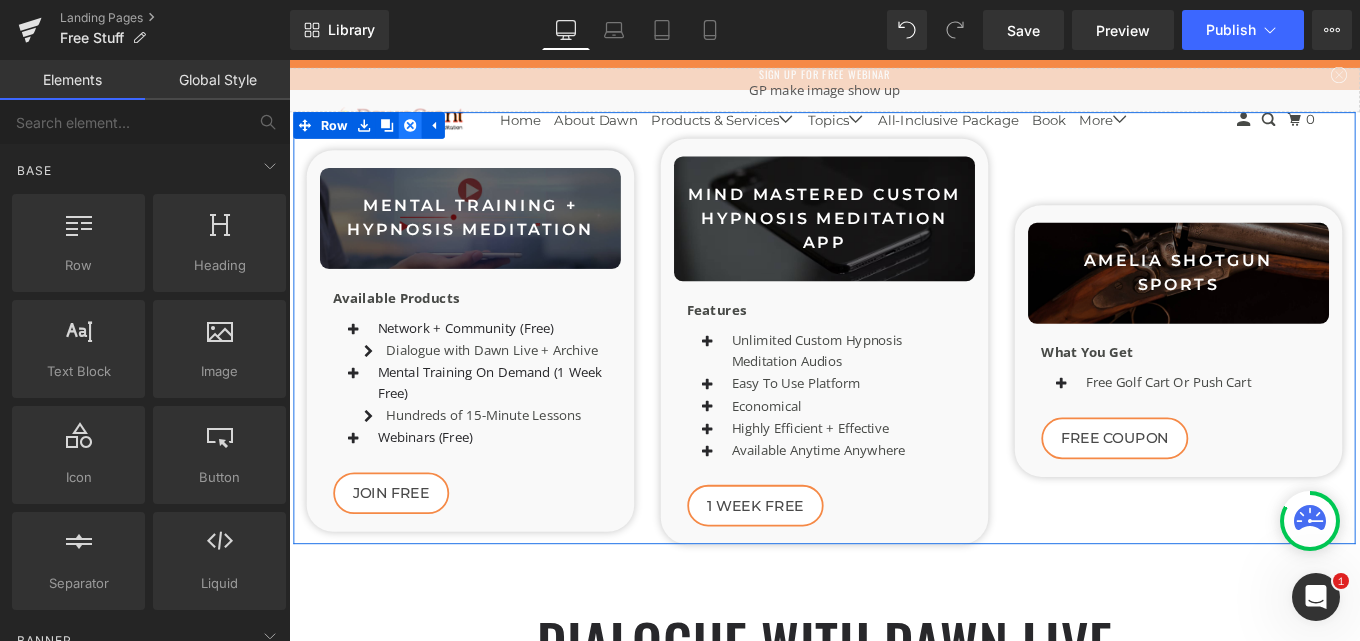 click 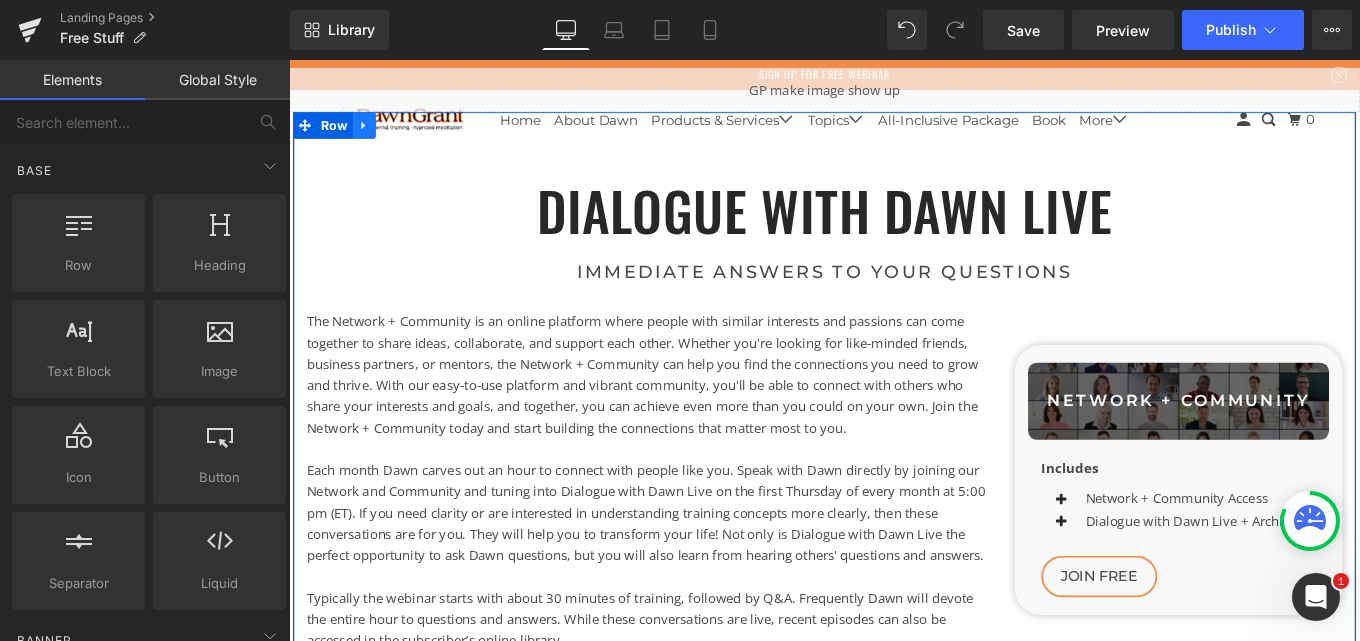 click at bounding box center [374, 134] 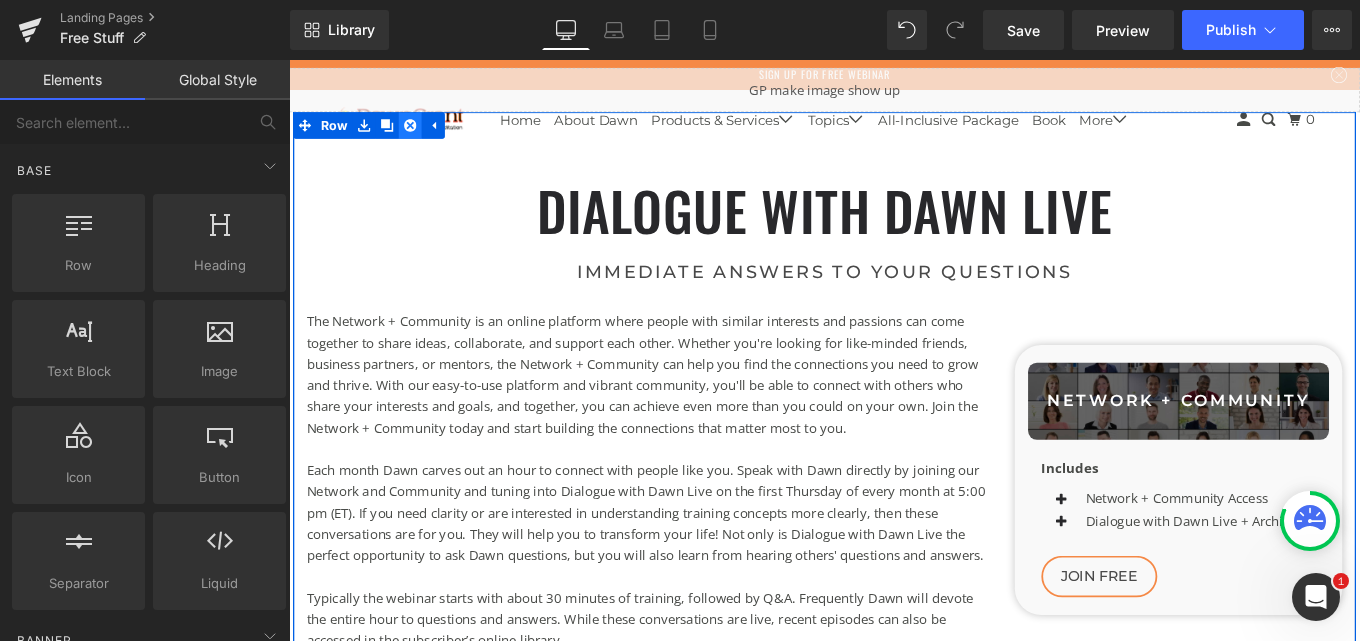click at bounding box center (426, 134) 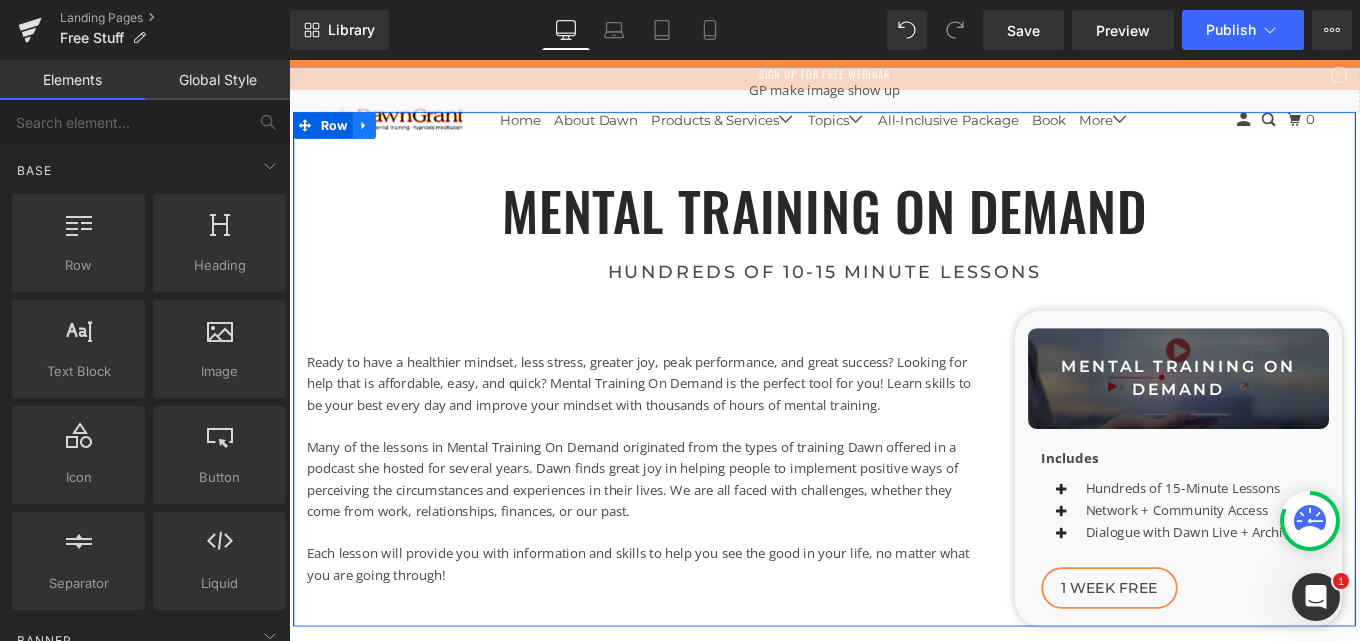 click 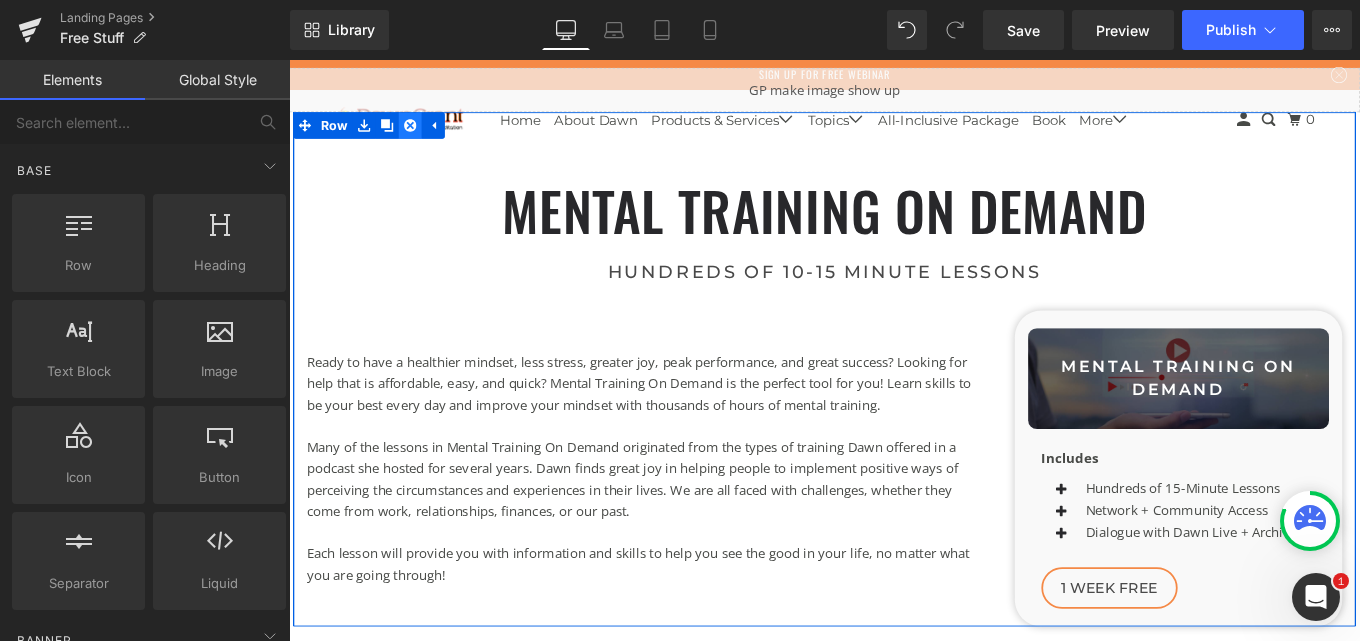 click 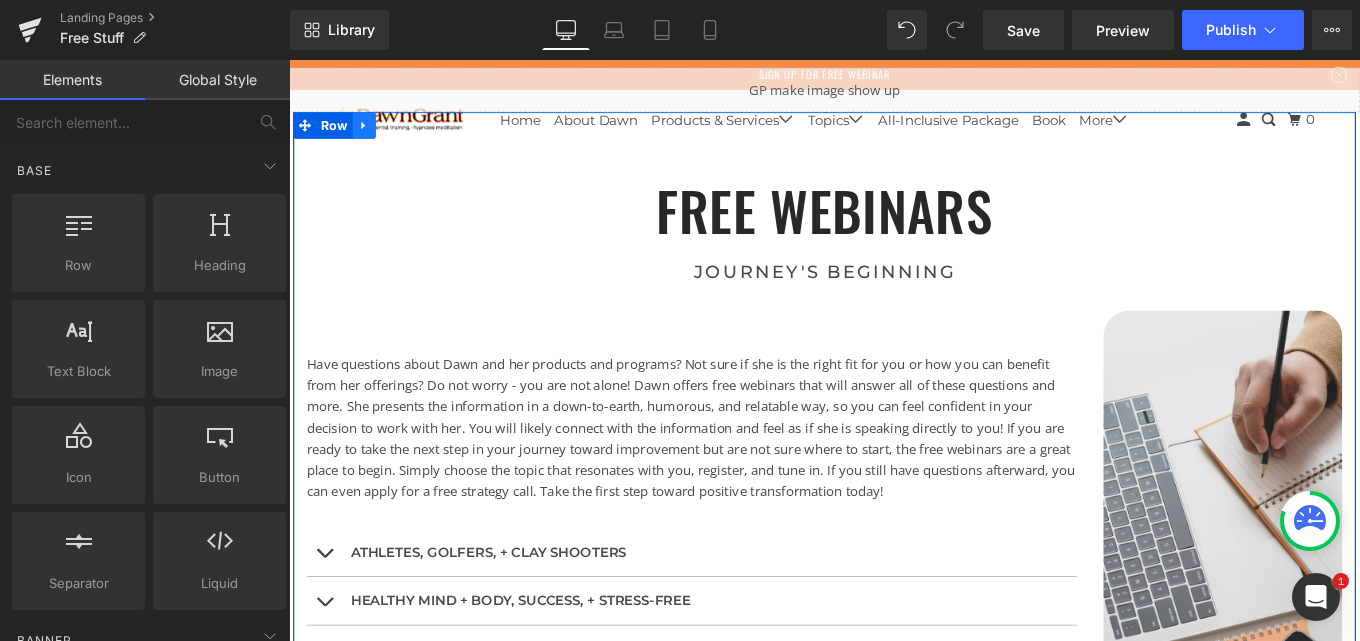 click 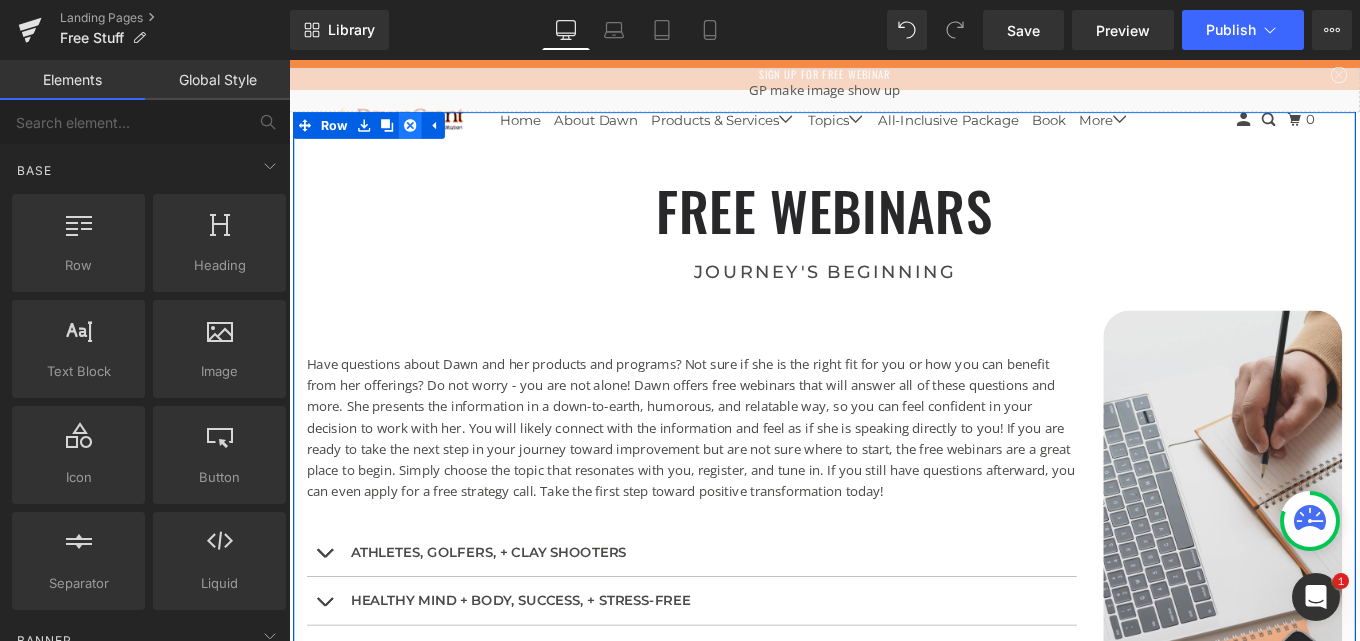 click 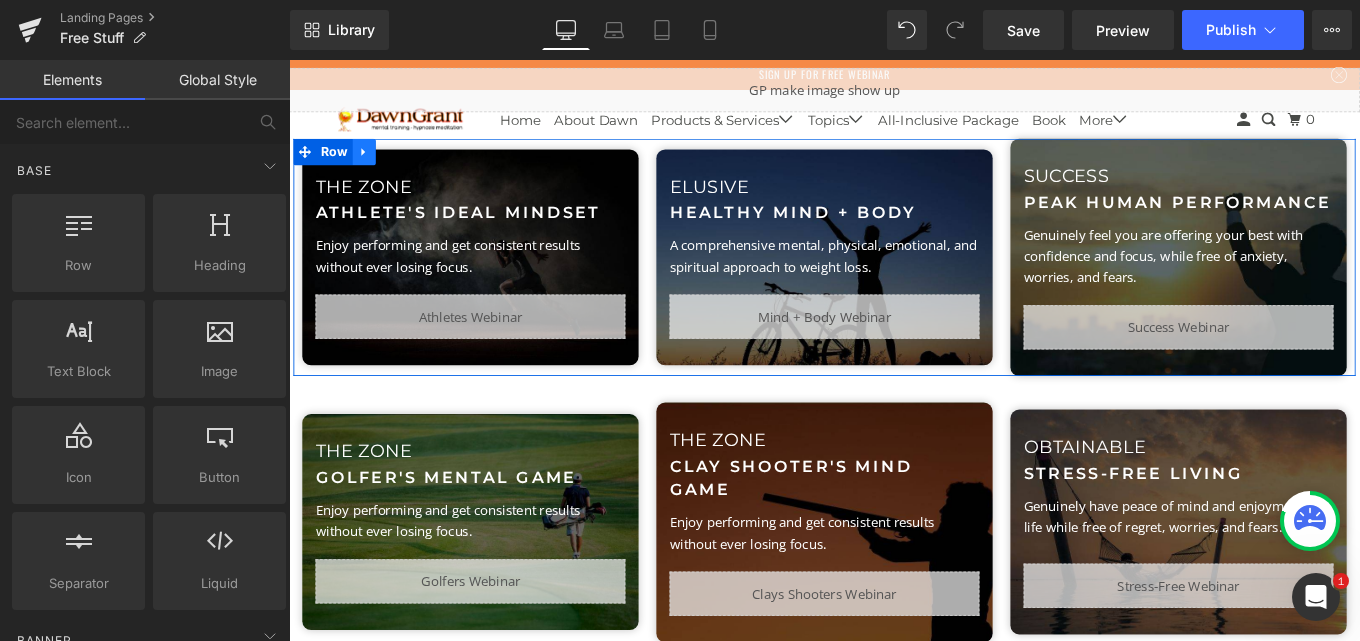 click at bounding box center [374, 164] 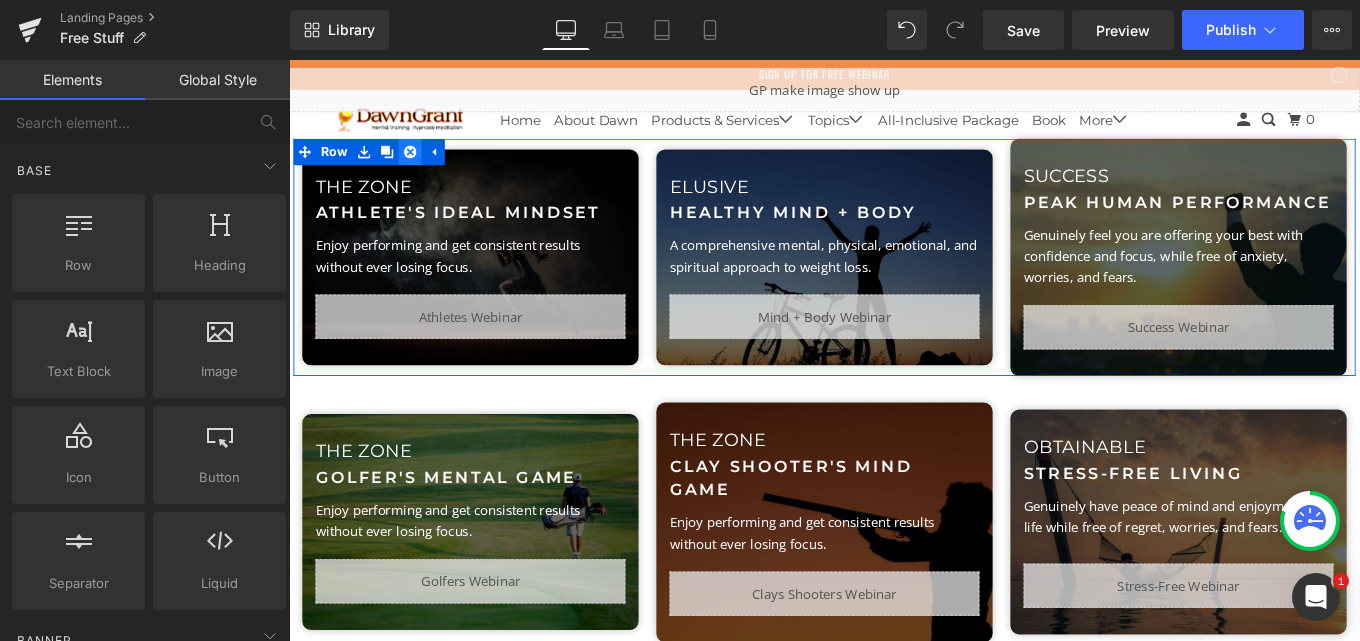 click at bounding box center (426, 164) 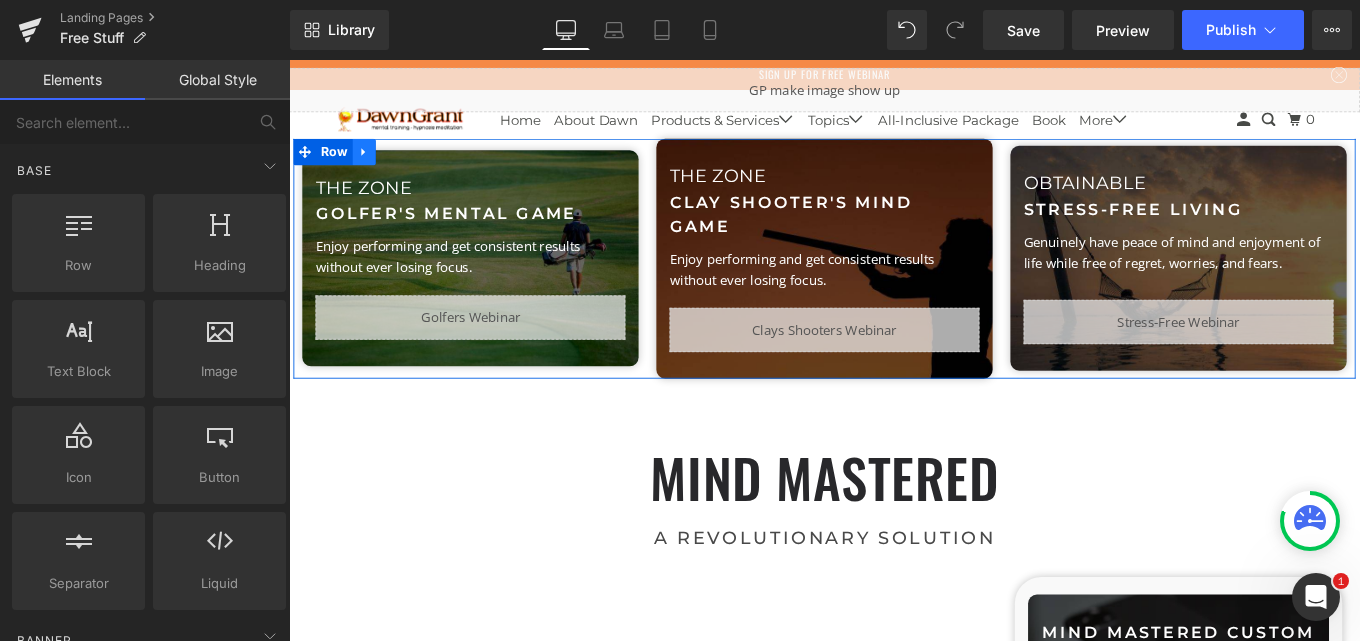 click 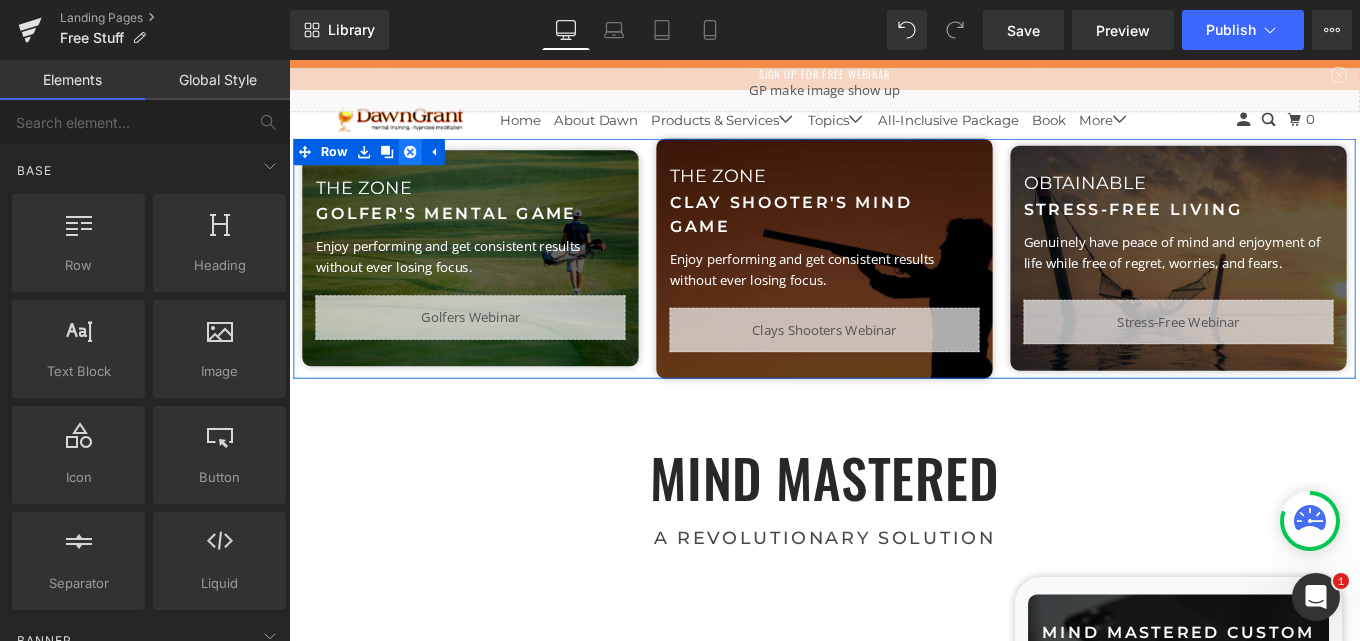 click 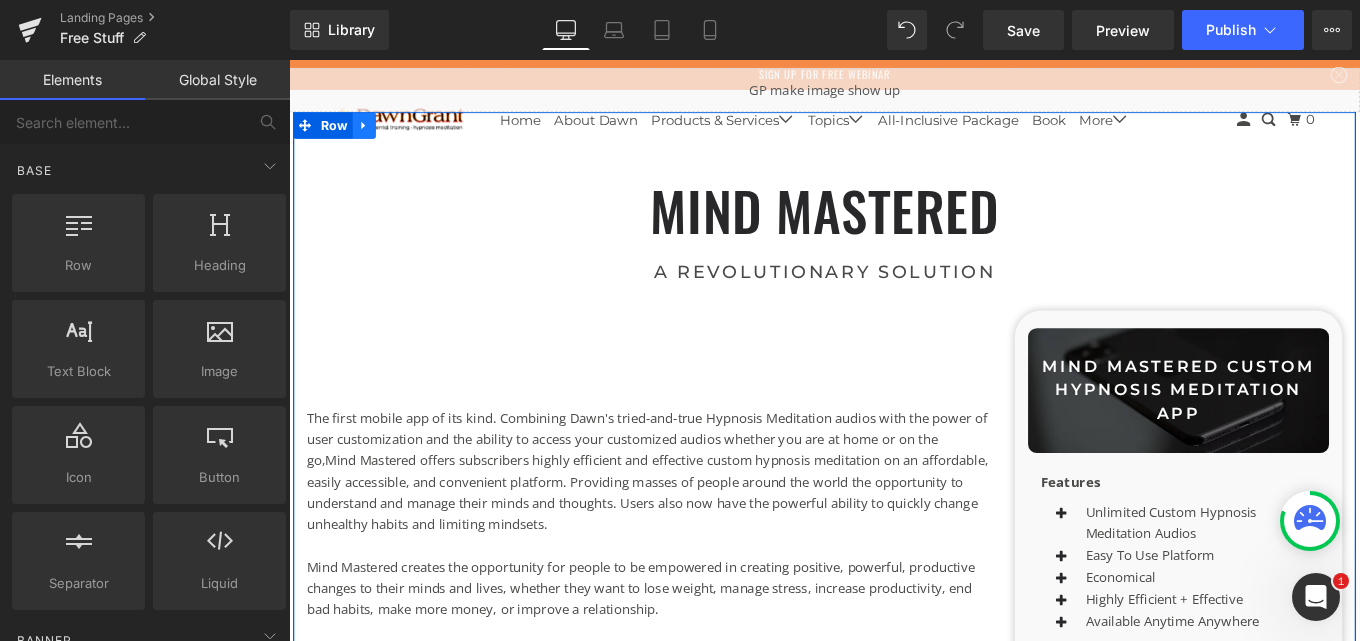 click at bounding box center [374, 134] 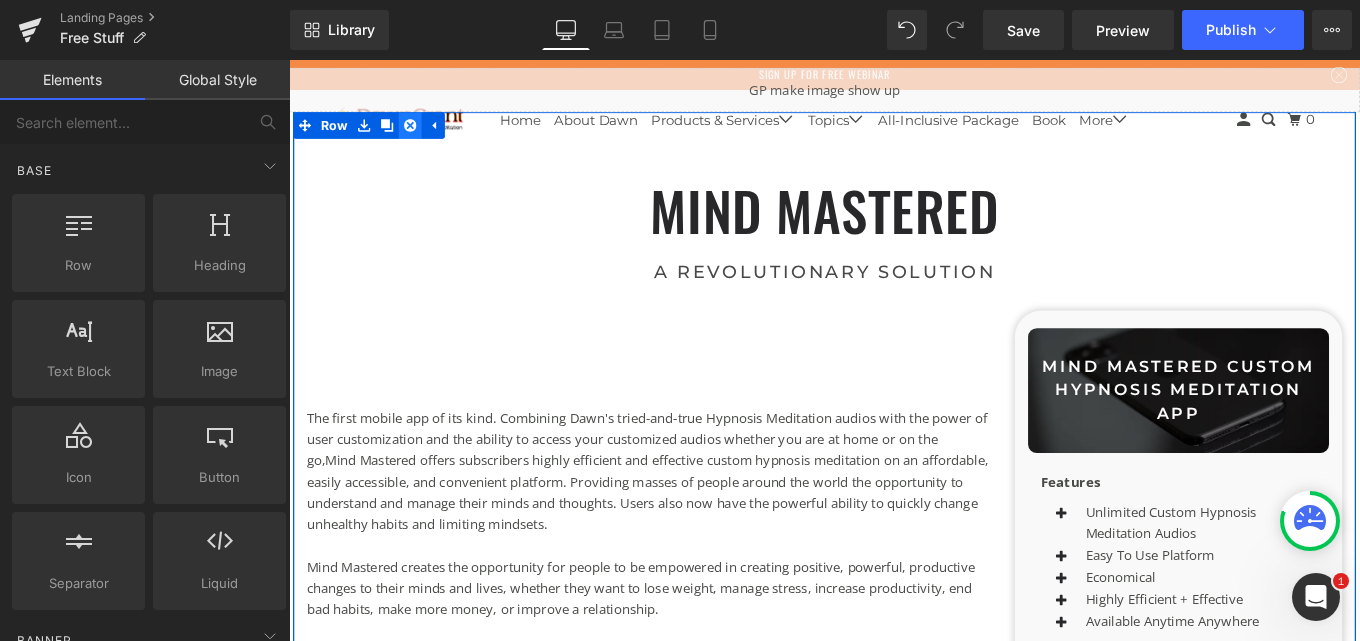 click 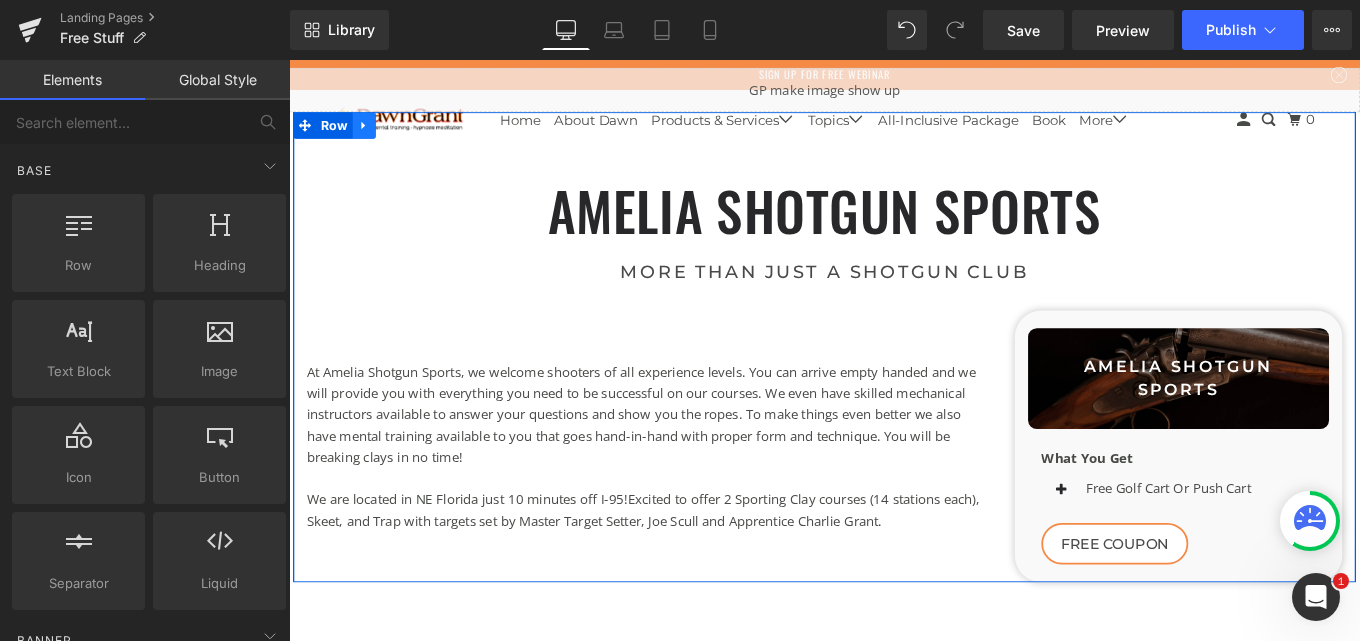 click 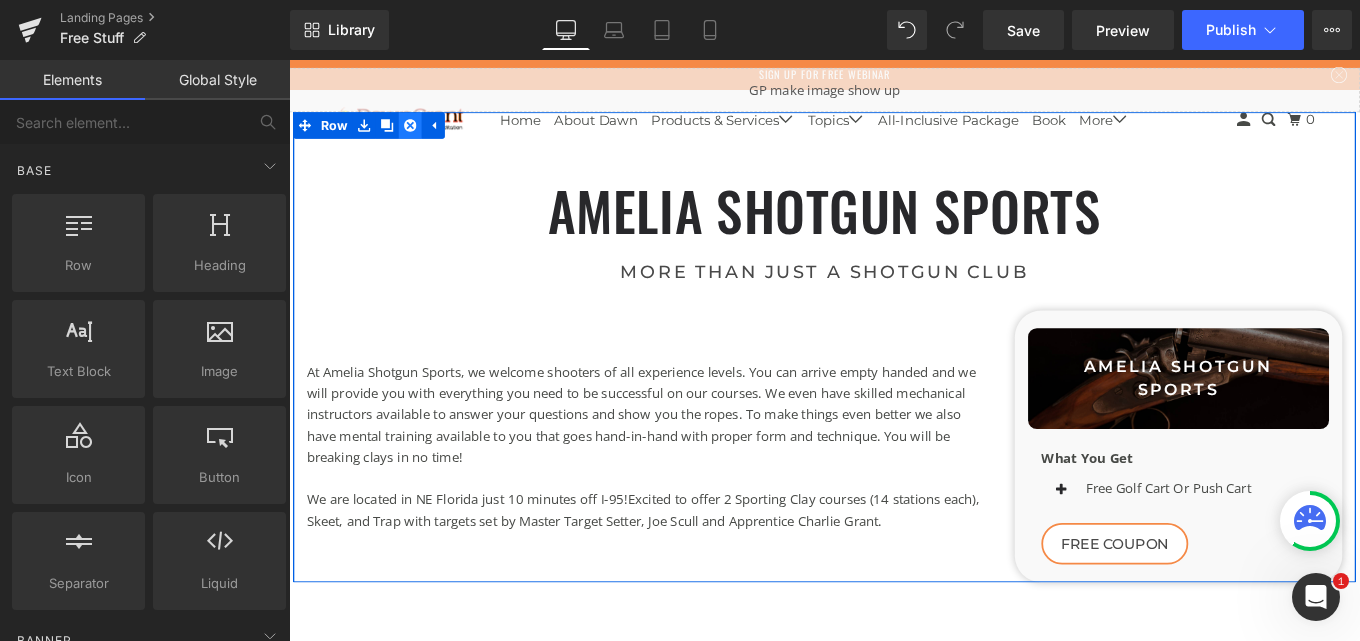 click at bounding box center [426, 134] 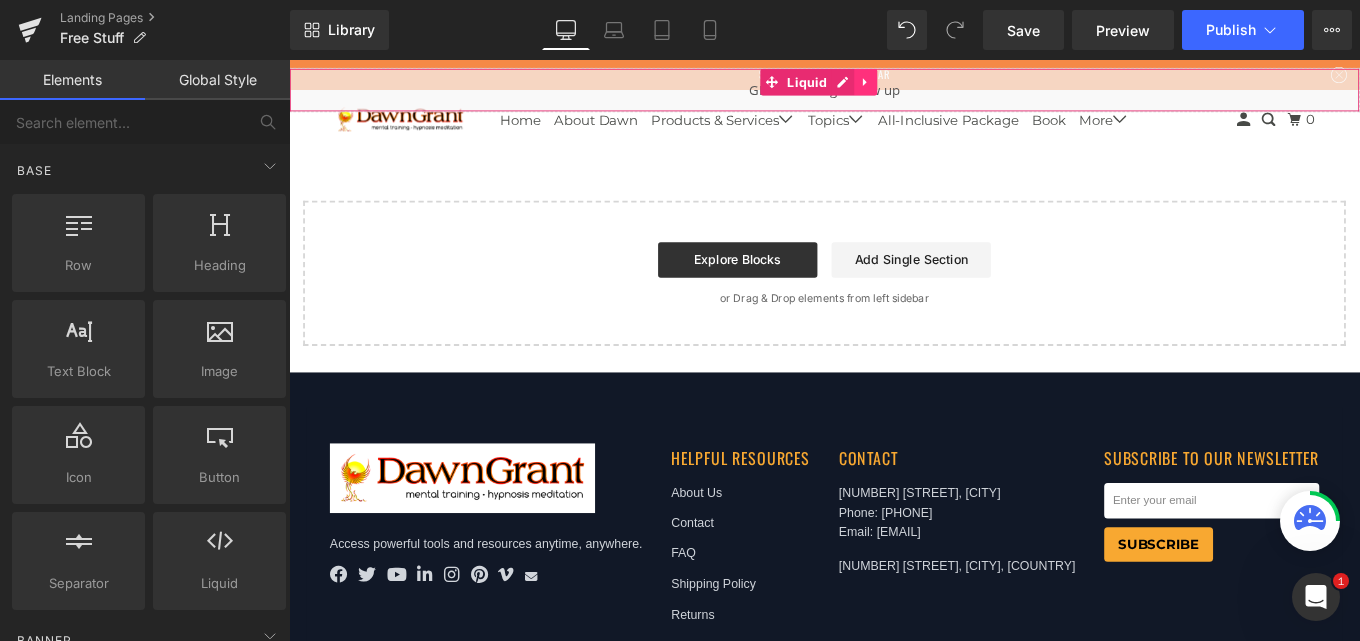 click 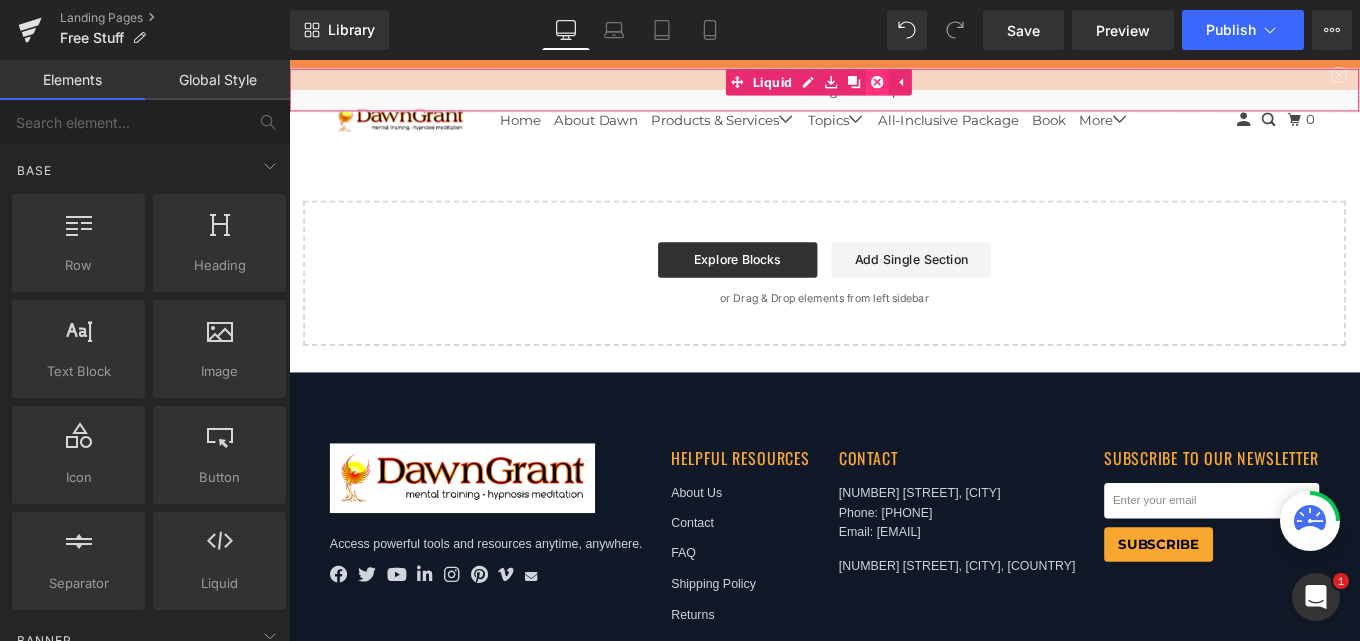 click 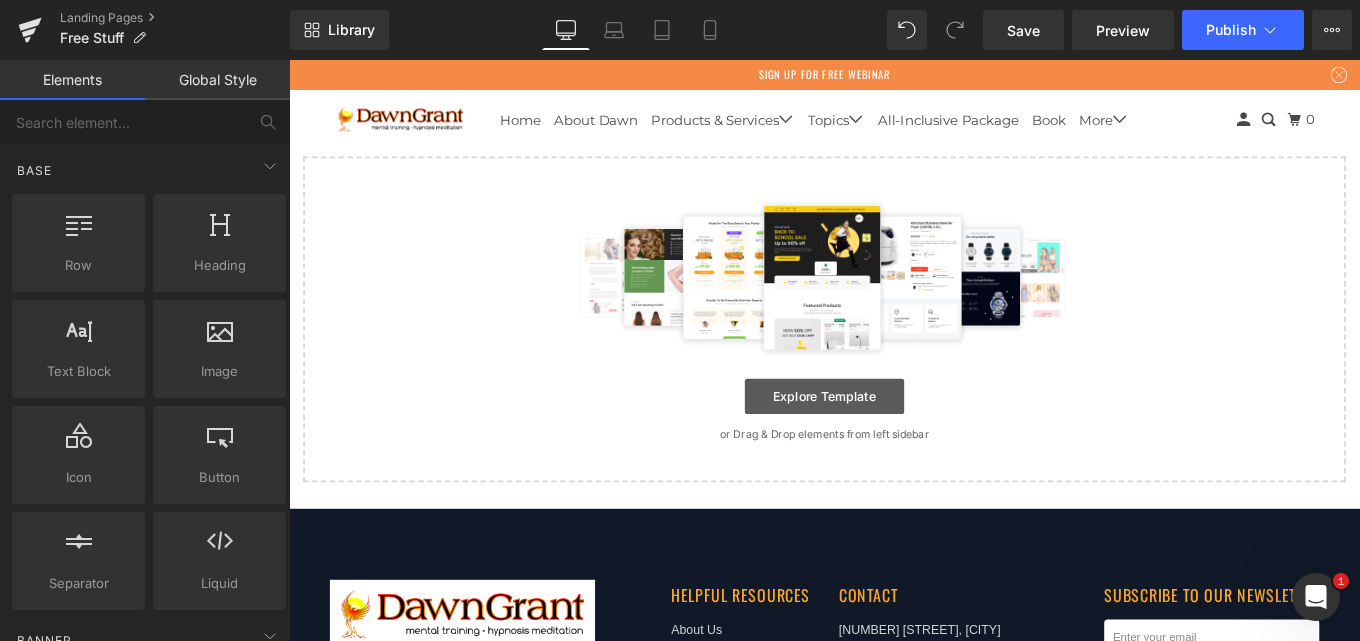 click on "Explore Template" at bounding box center [894, 440] 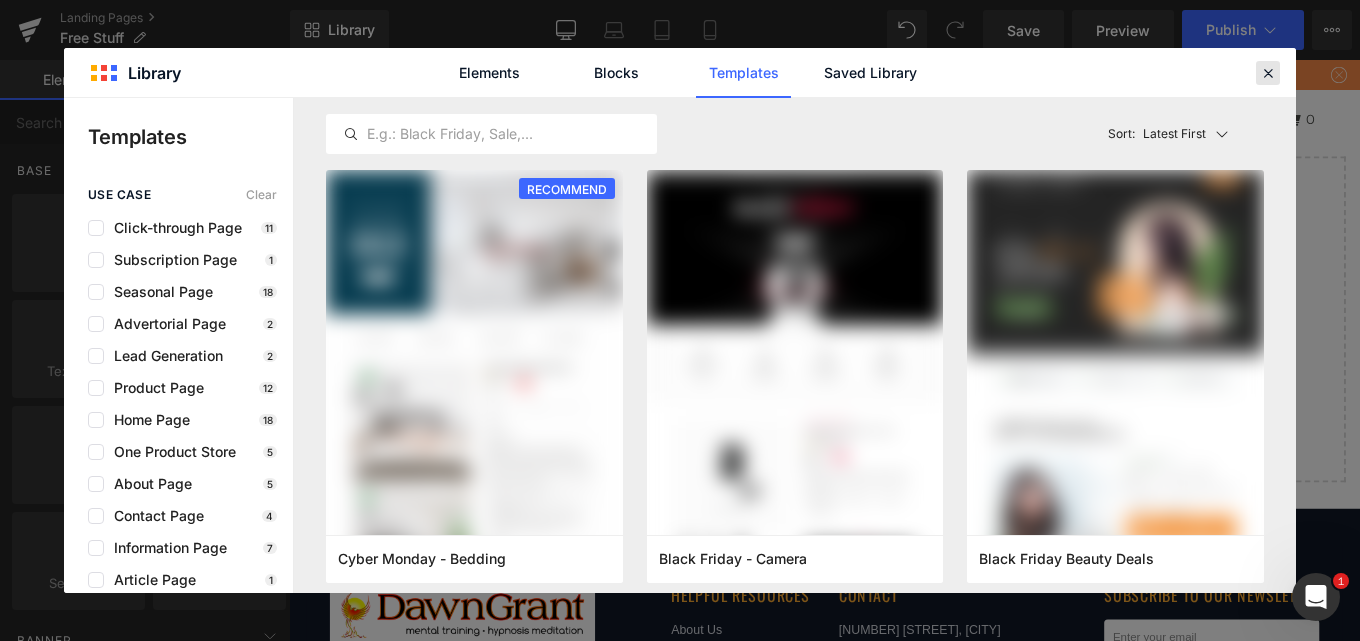 click at bounding box center [1268, 73] 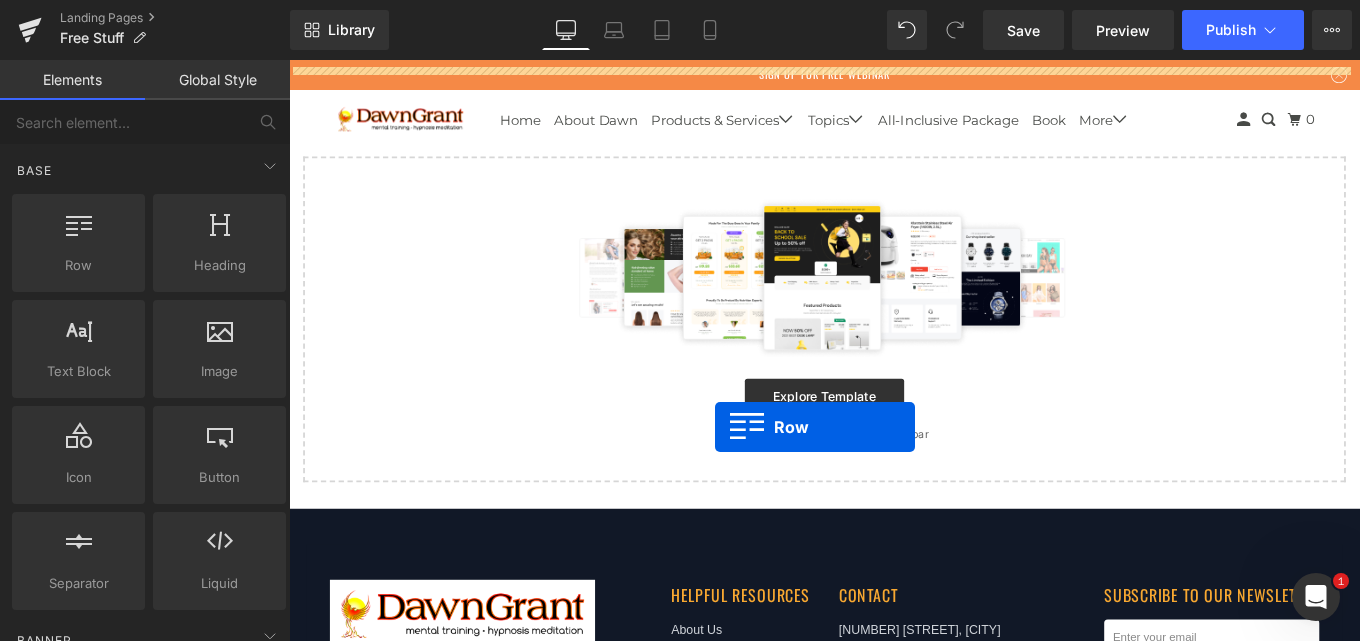 drag, startPoint x: 375, startPoint y: 313, endPoint x: 768, endPoint y: 480, distance: 427.01053 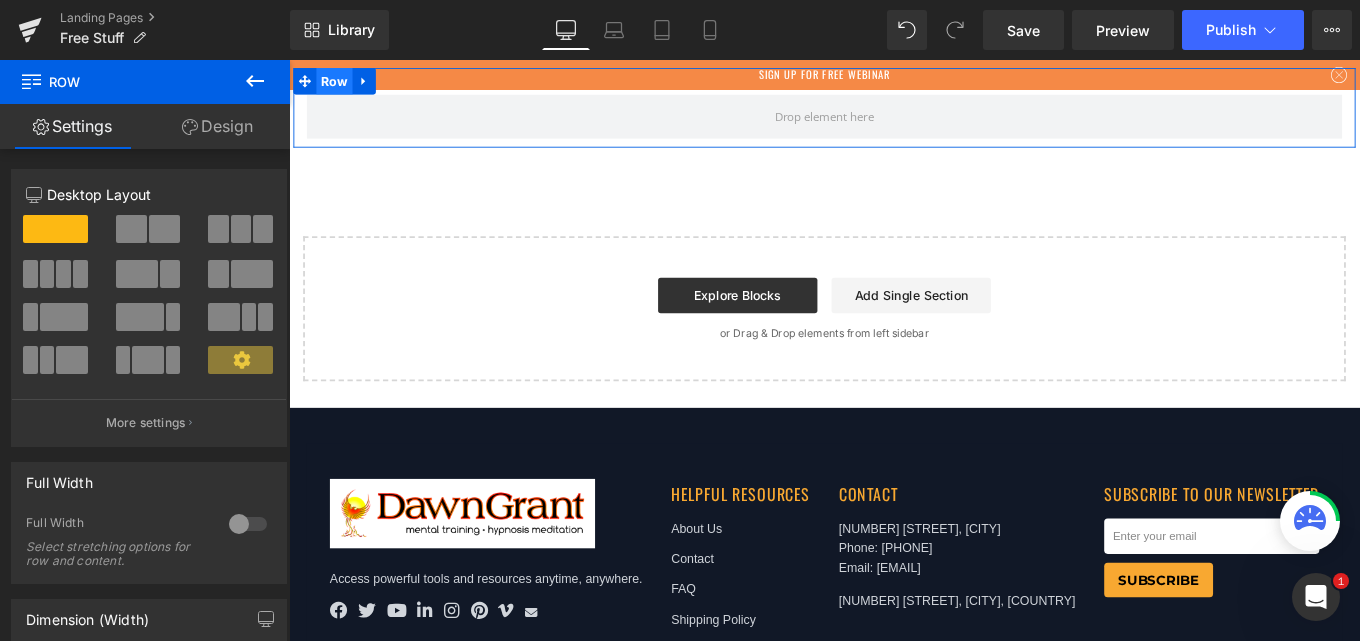 click on "Row" at bounding box center (340, 84) 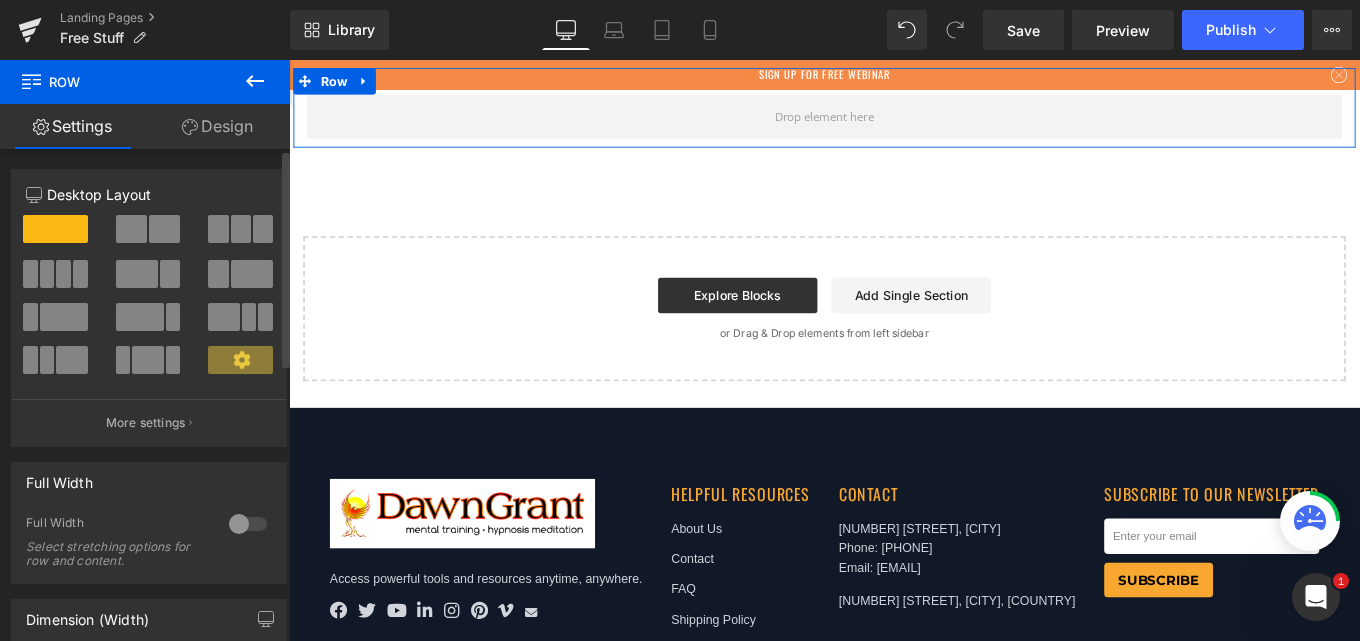 click at bounding box center [248, 524] 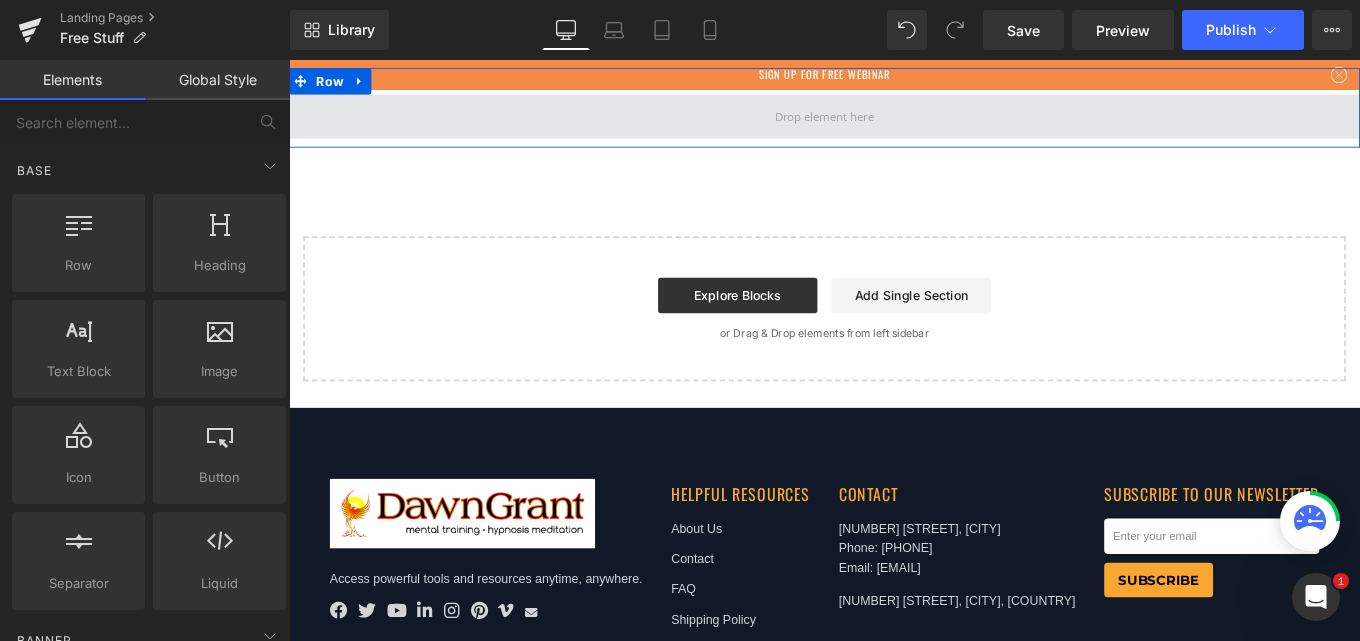 click at bounding box center [894, 123] 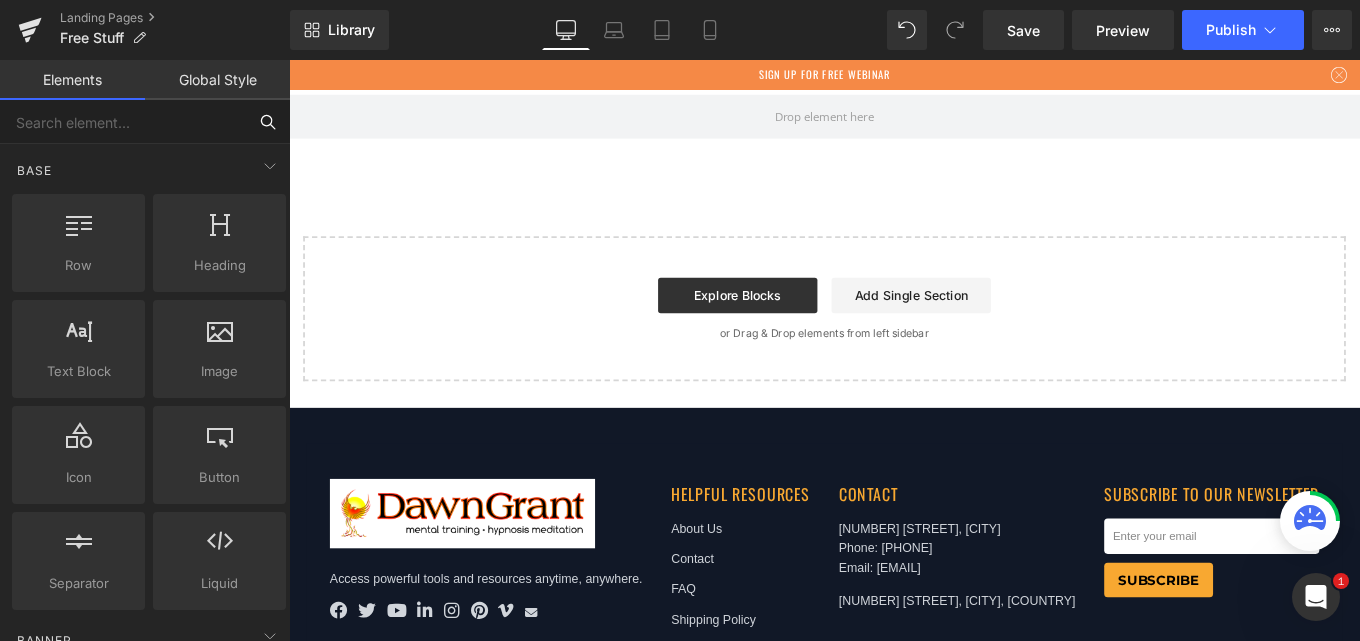 click at bounding box center [123, 122] 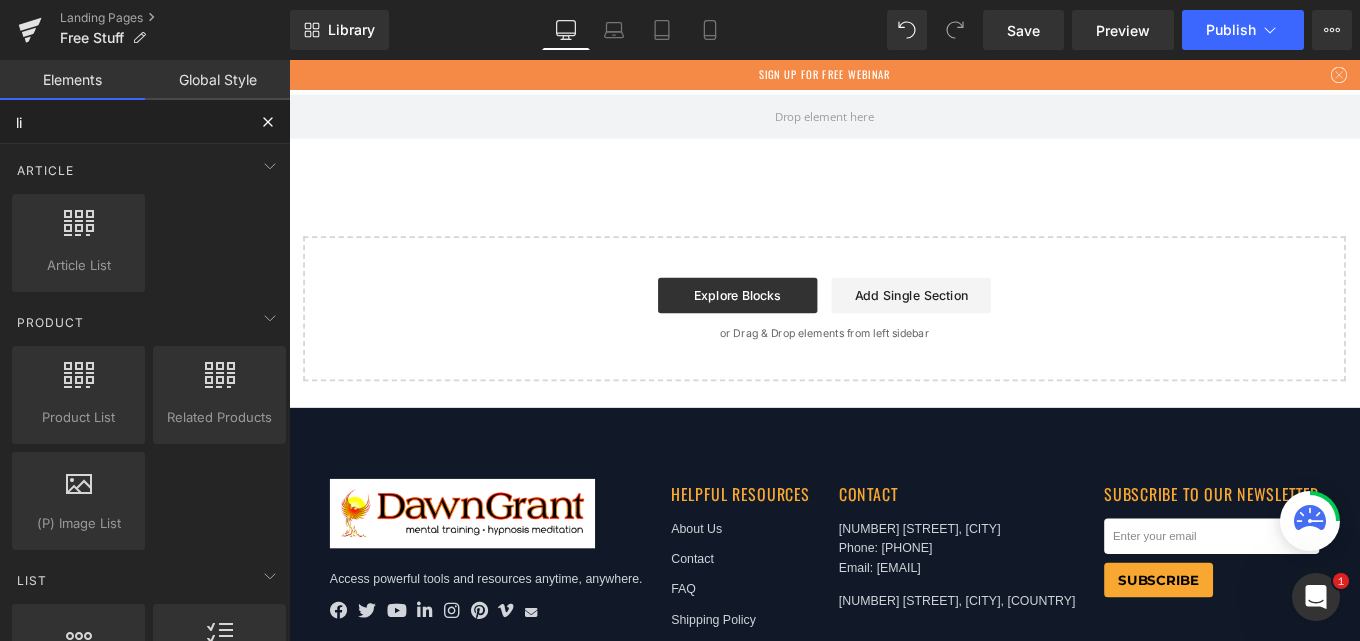 type on "liq" 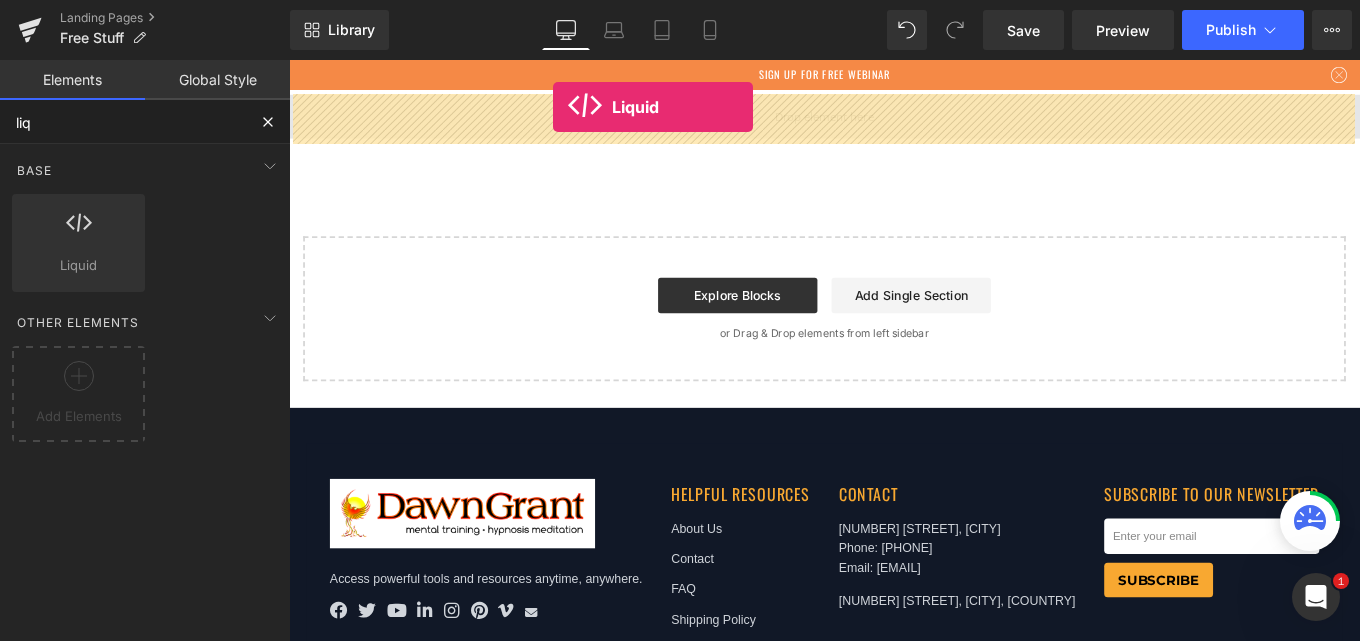 drag, startPoint x: 349, startPoint y: 312, endPoint x: 587, endPoint y: 113, distance: 310.2338 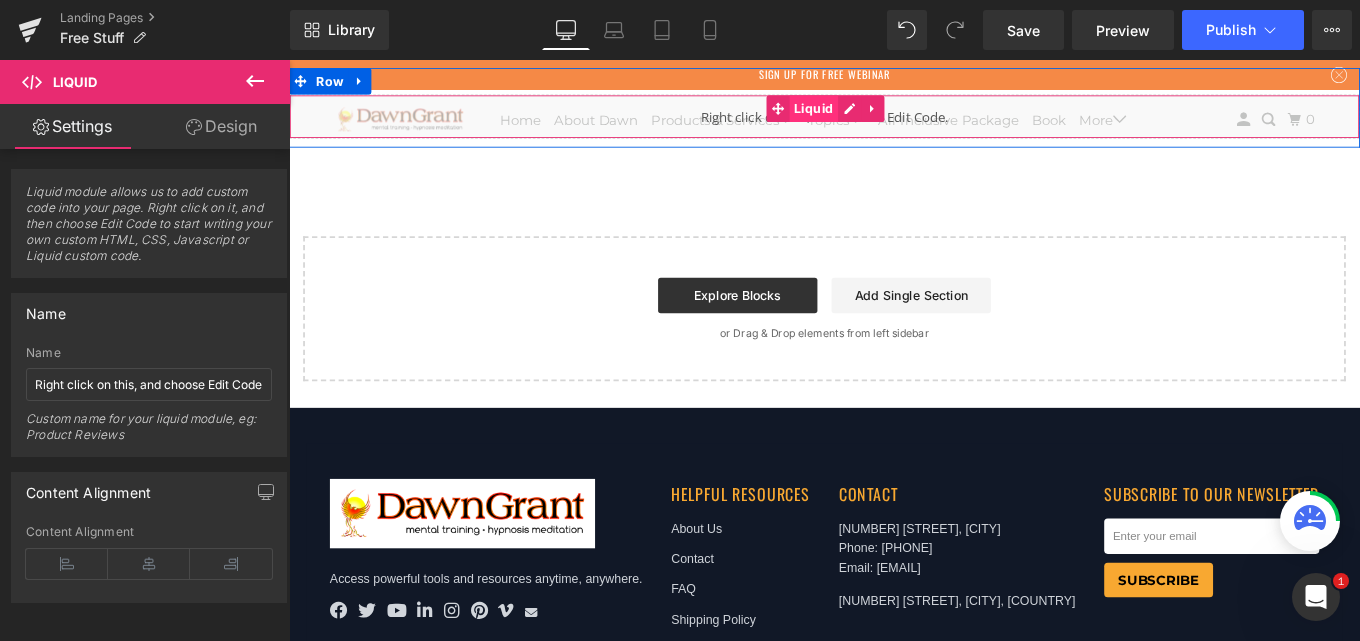click on "Liquid" at bounding box center [882, 115] 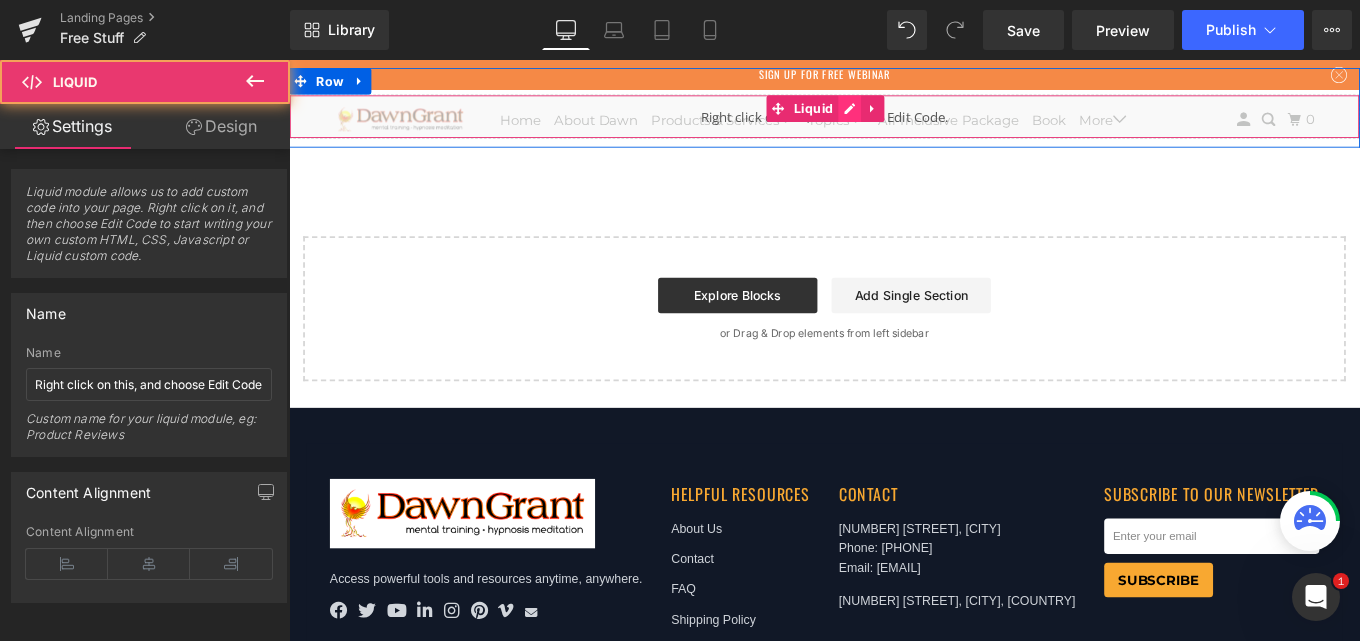 click on "Liquid" at bounding box center [894, 124] 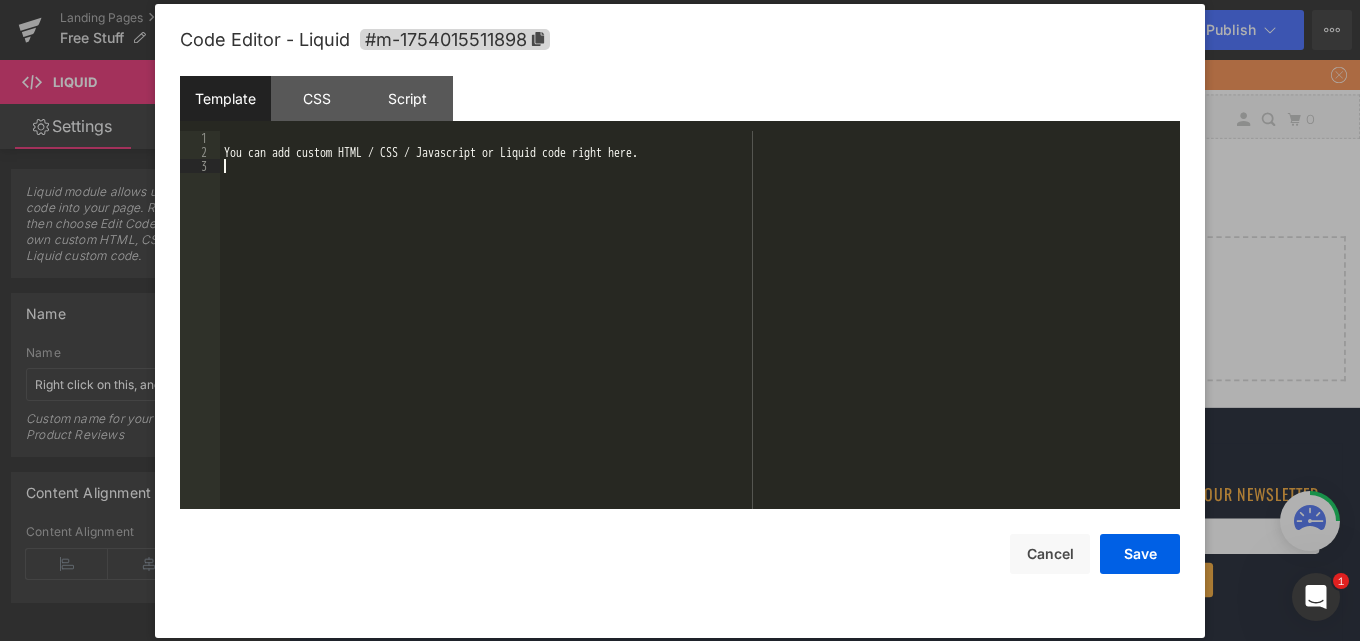 click on "You can add custom HTML / CSS / Javascript or Liquid code right here." at bounding box center [700, 334] 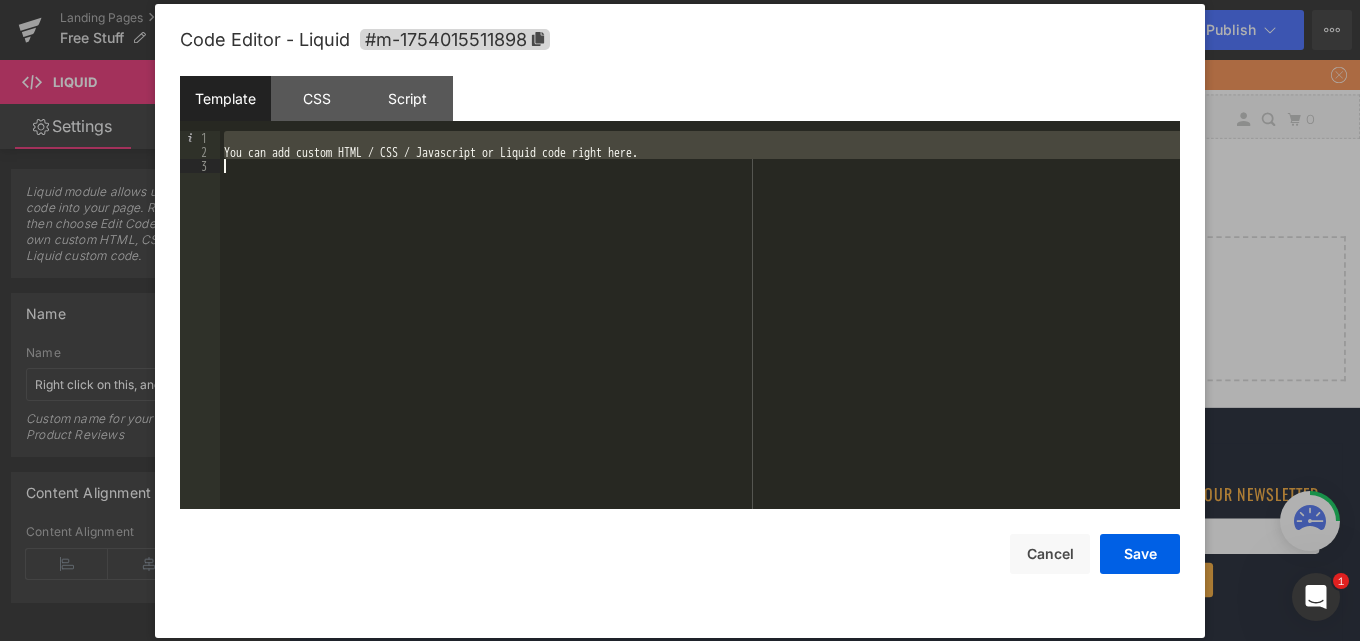 scroll, scrollTop: 700, scrollLeft: 0, axis: vertical 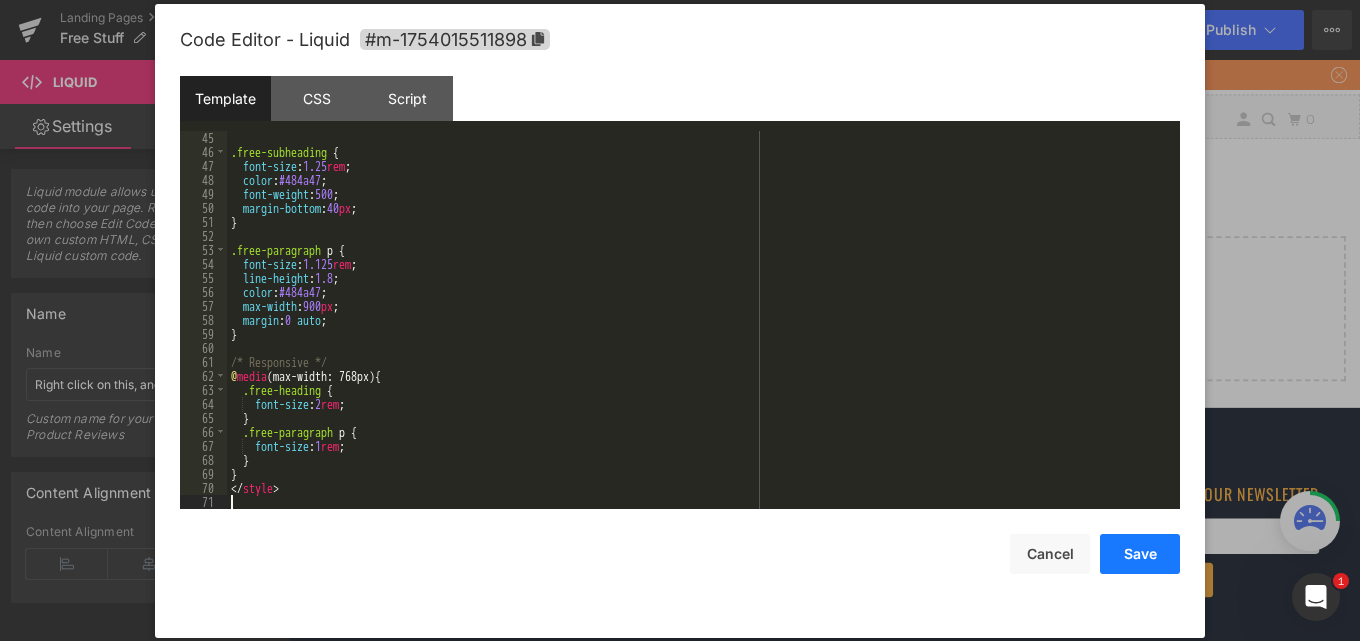 click on "Save" at bounding box center [1140, 554] 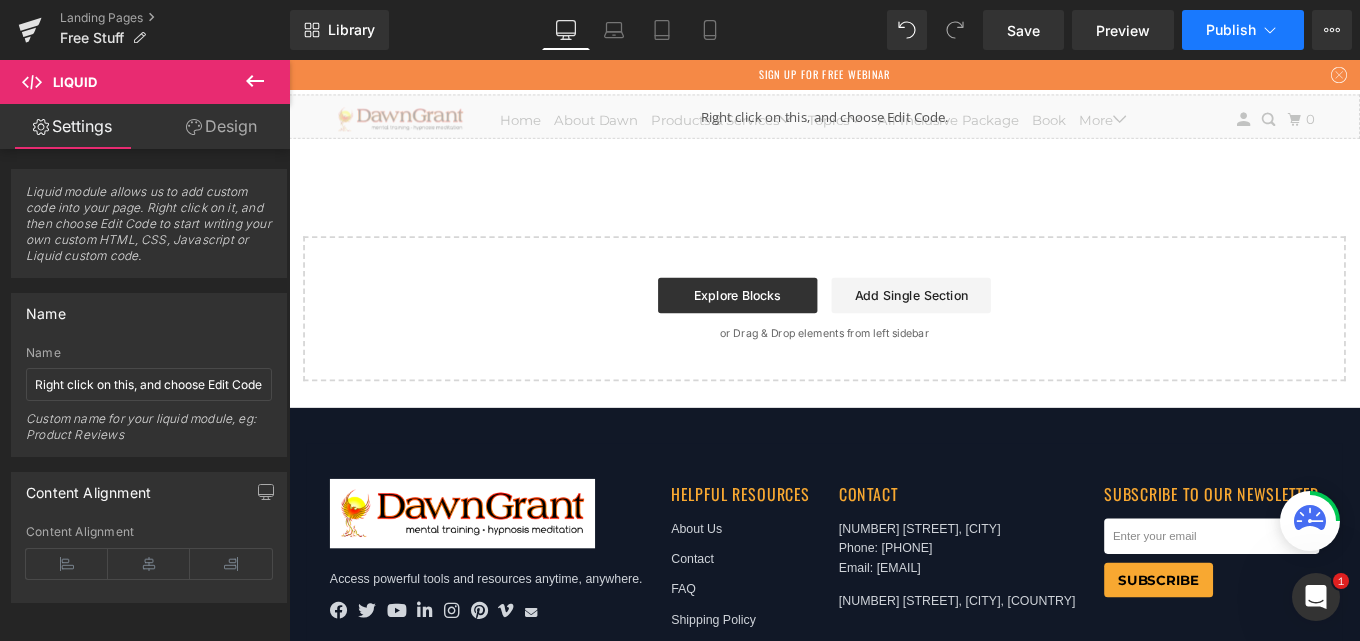 click on "Publish" at bounding box center (1243, 30) 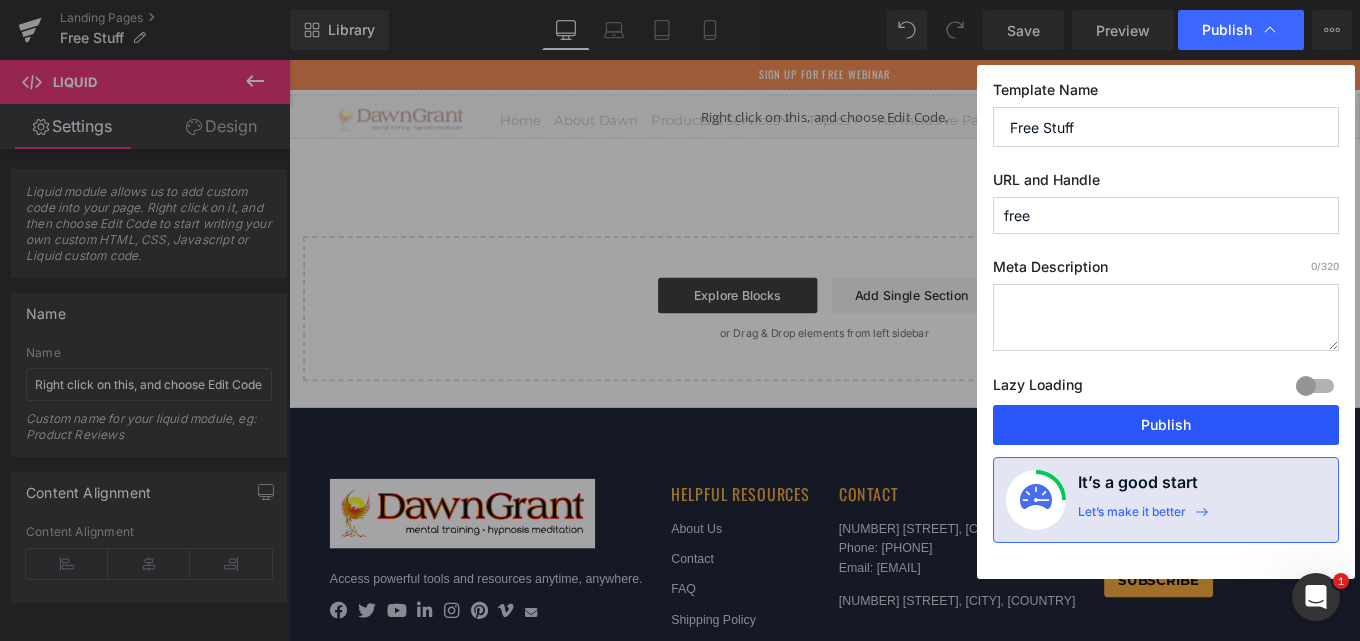 click on "Publish" at bounding box center [1166, 425] 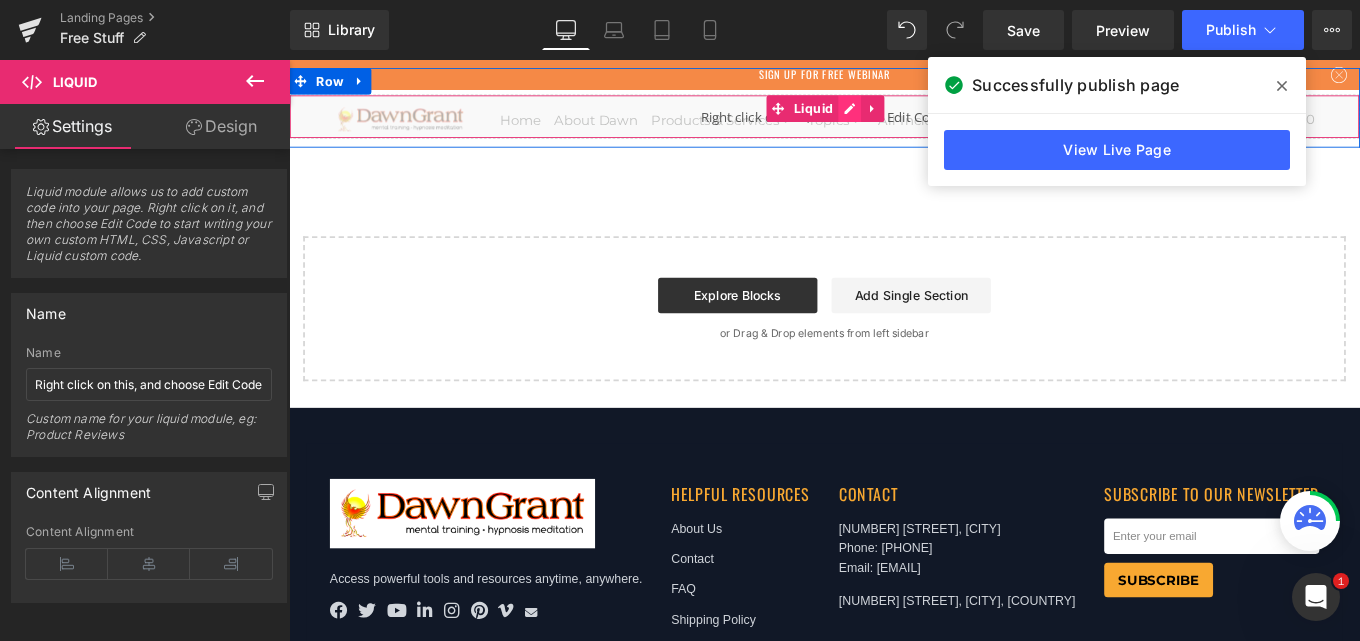 click on "Liquid" at bounding box center [894, 124] 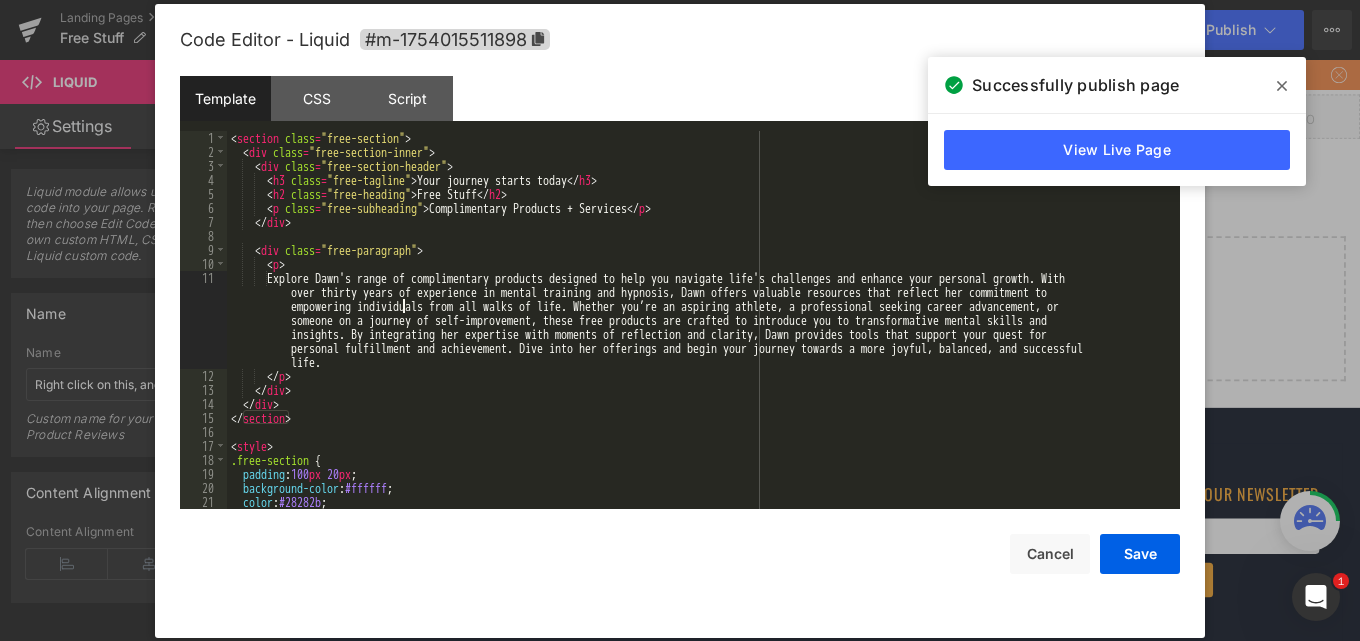 click on "< section   class = "free-section" >    < div   class = "free-section-inner" >       < div   class = "free-section-header" >          < h3   class = "free-tagline" > Your journey starts today </ h3 >          < h2   class = "free-heading" > Free Stuff </ h2 >          < p   class = "free-subheading" > Complimentary Products + Services </ p >       </ div >       < div   class = "free-paragraph" >          < p >            Explore Dawn's range of complimentary products designed to help you navigate life's challenges and enhance your personal growth. With             over thirty years of experience in mental training and hypnosis, Dawn offers valuable resources that reflect her commitment to             empowering individuals from all walks of life. Whether you’re an aspiring athlete, a professional seeking career advancement, or             someone on a journey of self-improvement, these free products are crafted to introduce you to transformative mental skills and  life." at bounding box center (699, 334) 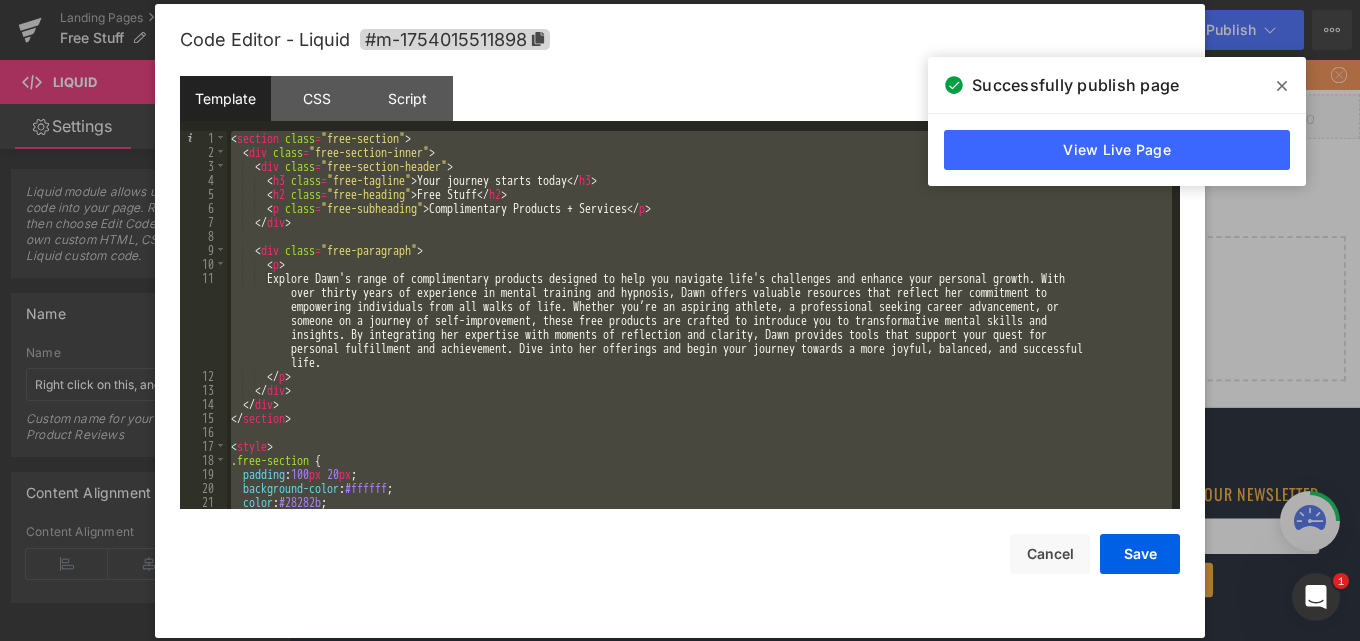 scroll, scrollTop: 868, scrollLeft: 0, axis: vertical 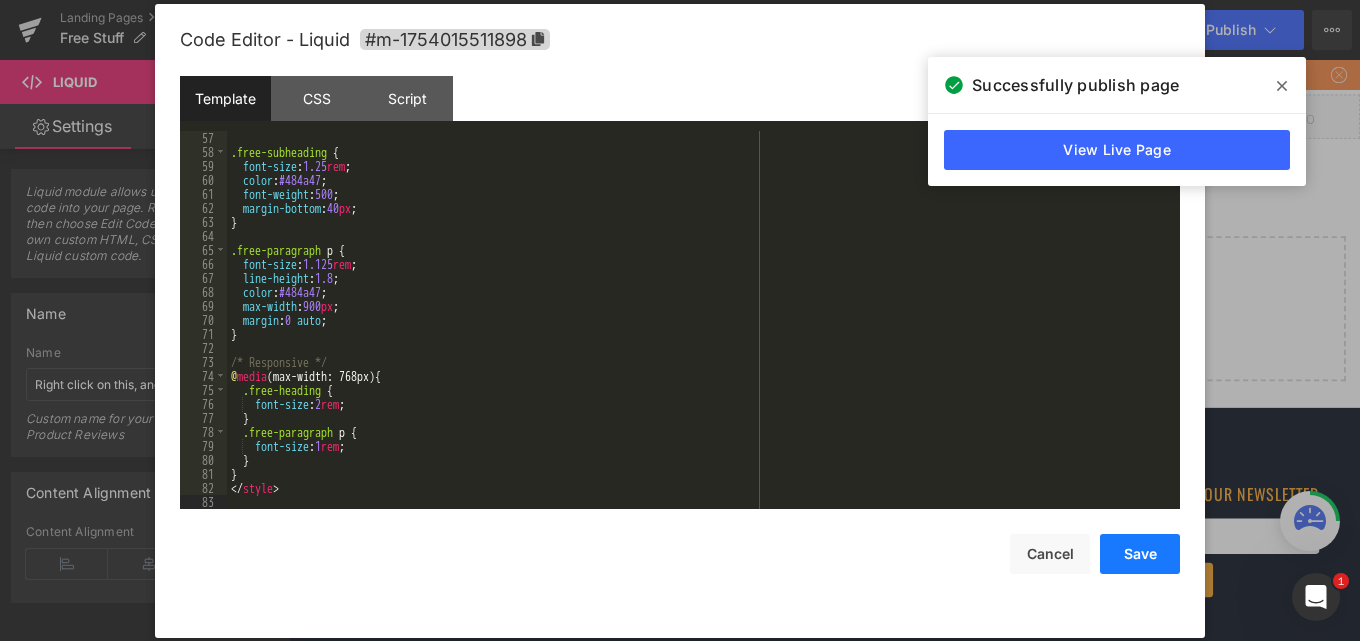 click on "Save" at bounding box center [1140, 554] 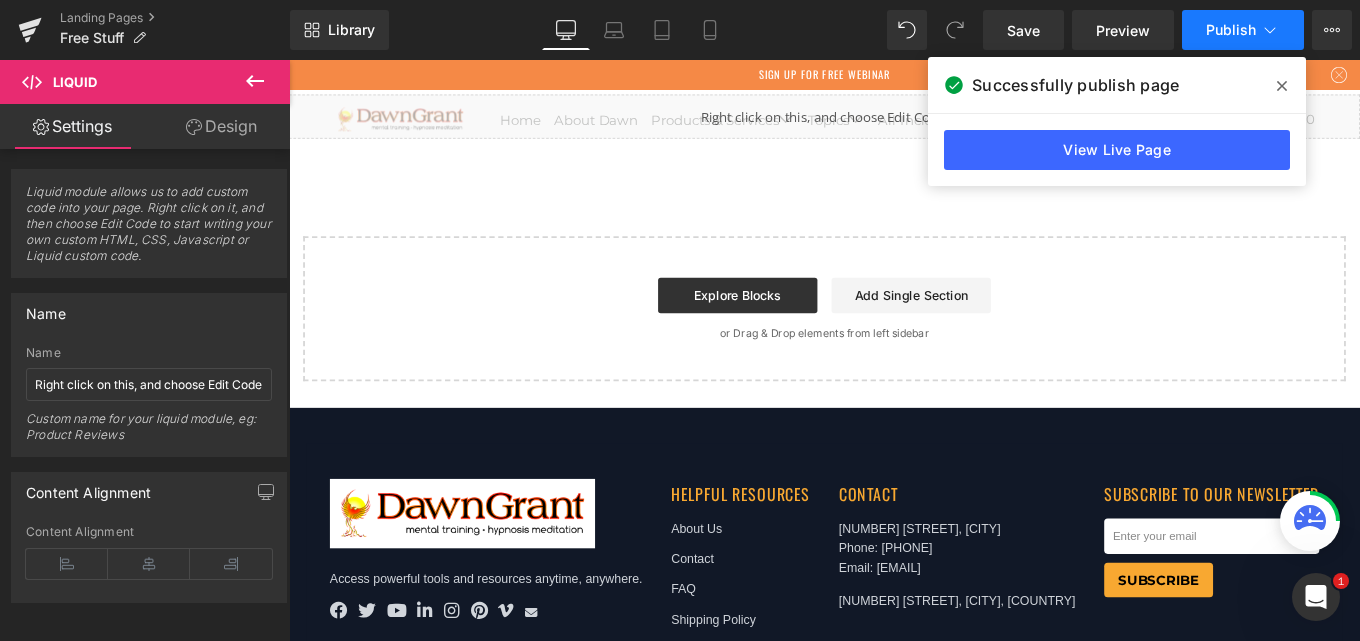 click on "Publish" at bounding box center [1243, 30] 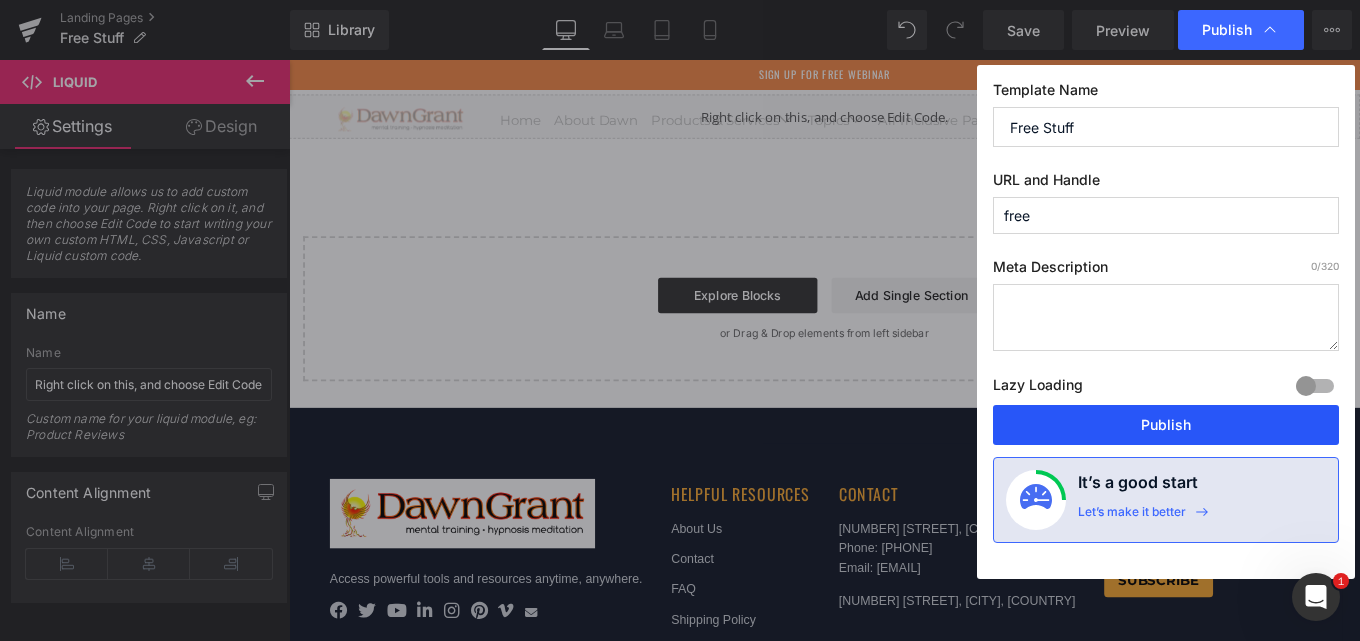 click on "Publish" at bounding box center (1166, 425) 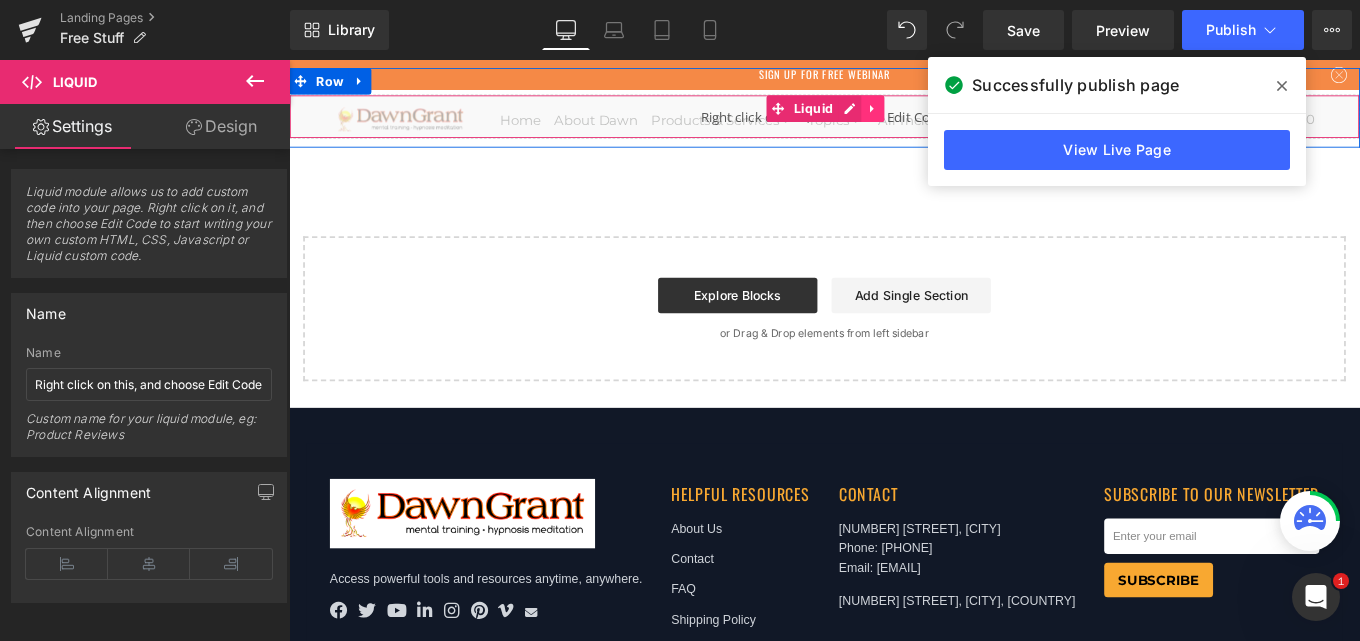 click at bounding box center (948, 115) 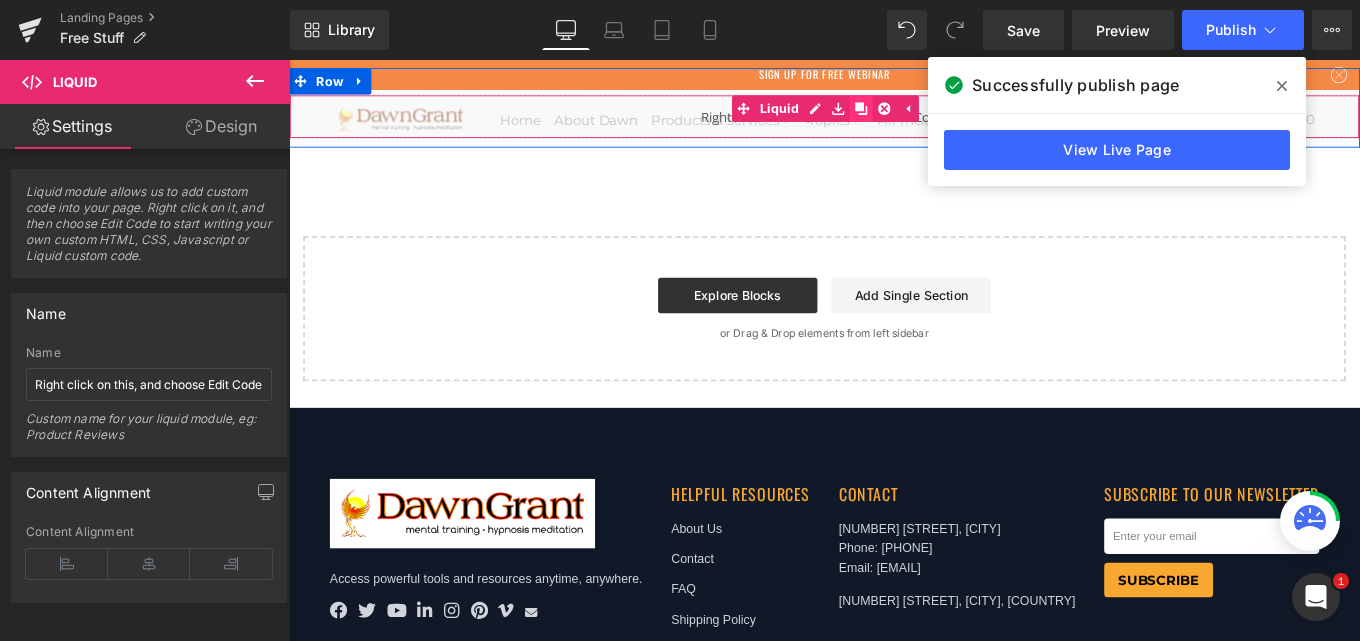 click 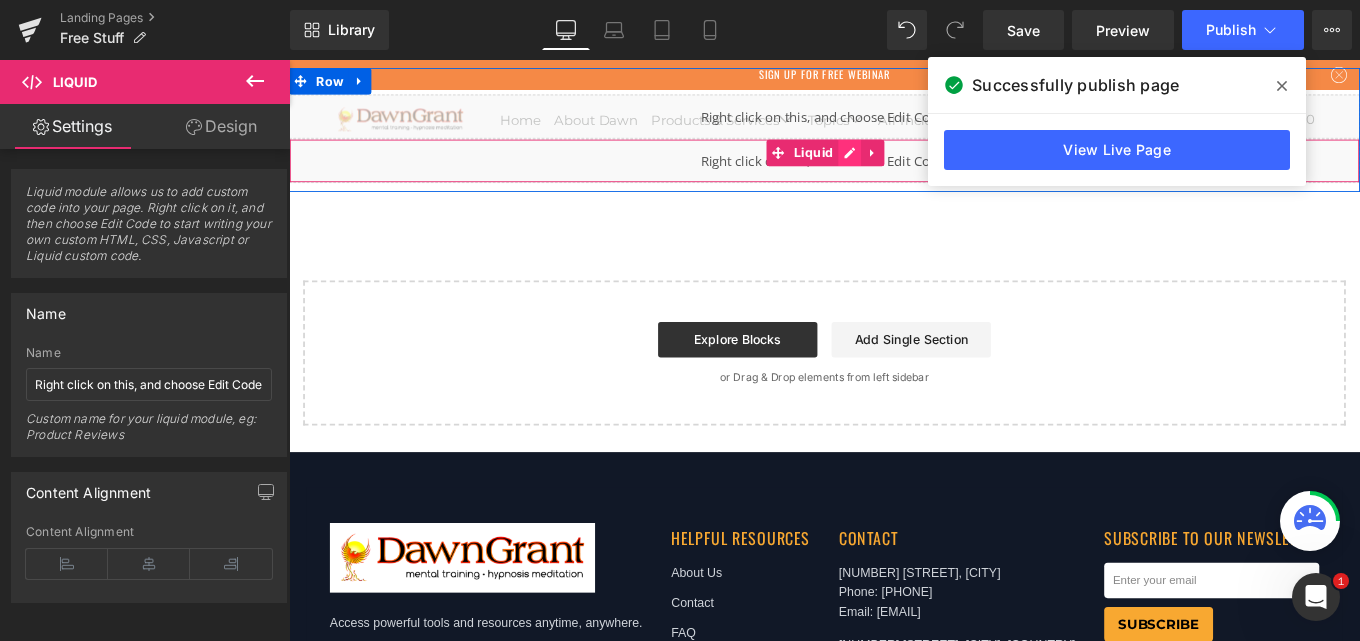 click on "Liquid" at bounding box center [894, 174] 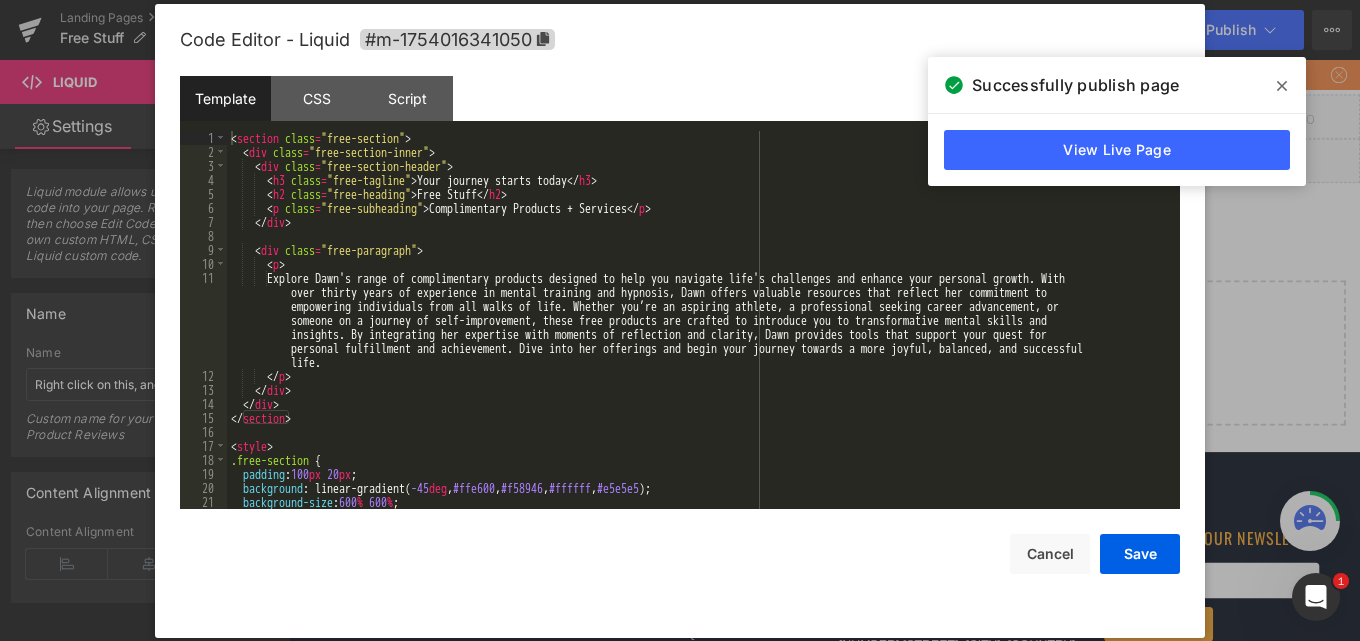 click on "< section   class = "free-section" >    < div   class = "free-section-inner" >       < div   class = "free-section-header" >          < h3   class = "free-tagline" > Your journey starts today </ h3 >          < h2   class = "free-heading" > Free Stuff </ h2 >          < p   class = "free-subheading" > Complimentary Products + Services </ p >       </ div >       < div   class = "free-paragraph" >          < p >            Explore Dawn's range of complimentary products designed to help you navigate life's challenges and enhance your personal growth. With             over thirty years of experience in mental training and hypnosis, Dawn offers valuable resources that reflect her commitment to             empowering individuals from all walks of life. Whether you’re an aspiring athlete, a professional seeking career advancement, or             someone on a journey of self-improvement, these free products are crafted to introduce you to transformative mental skills and  life." at bounding box center (699, 334) 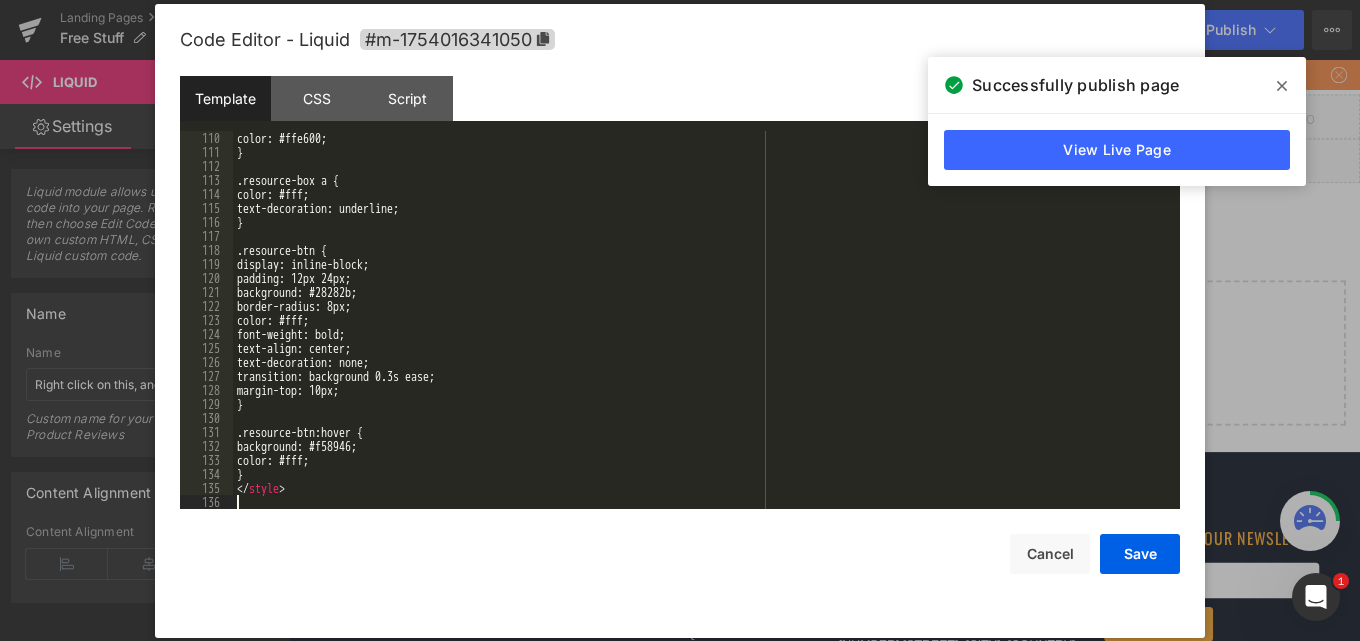 scroll, scrollTop: 1568, scrollLeft: 0, axis: vertical 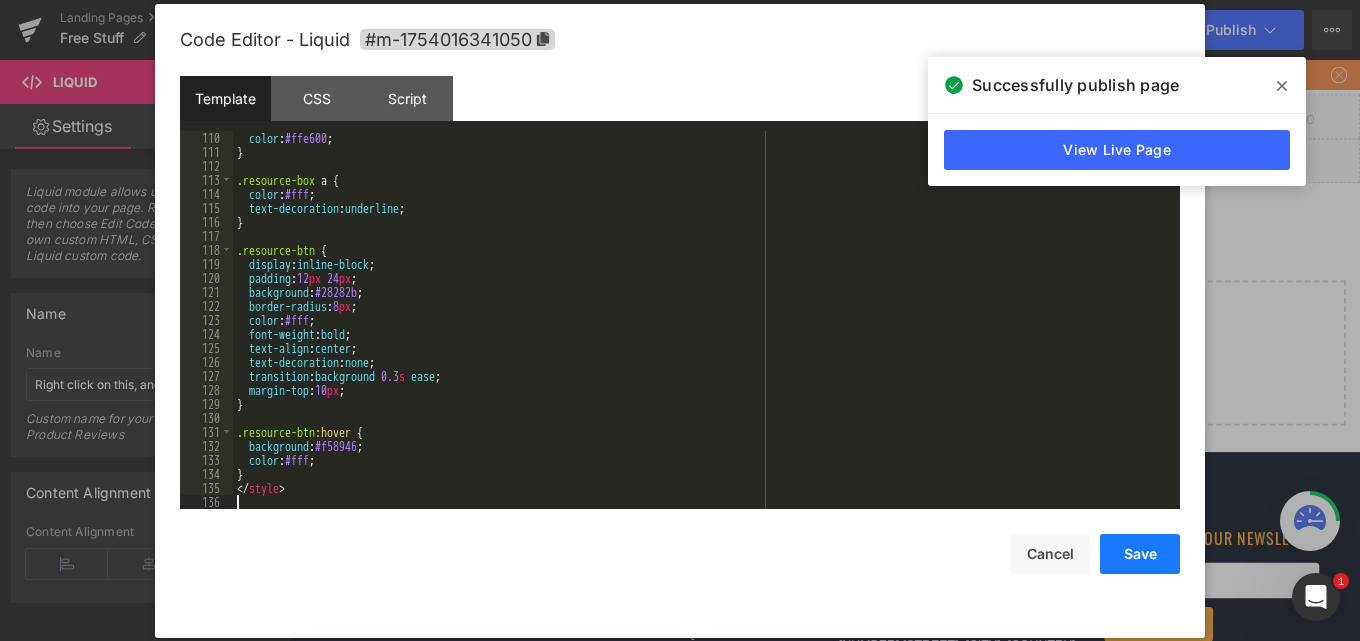 click on "Save" at bounding box center [1140, 554] 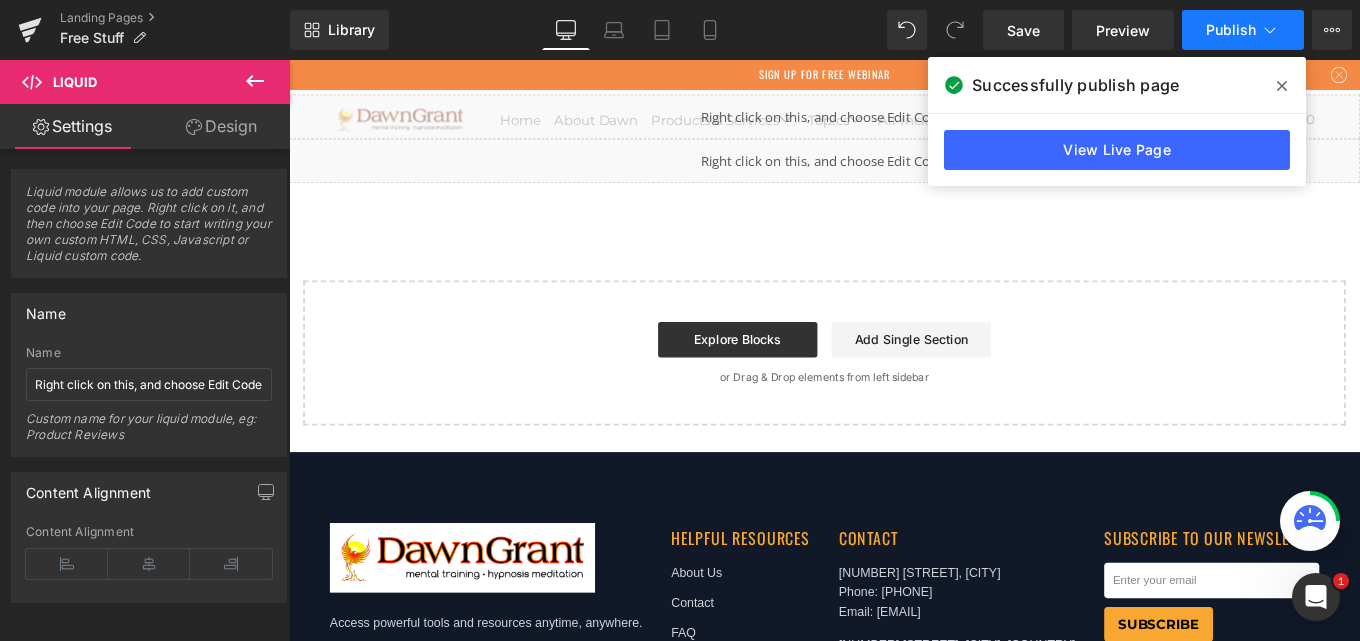 click on "Publish" at bounding box center (1231, 30) 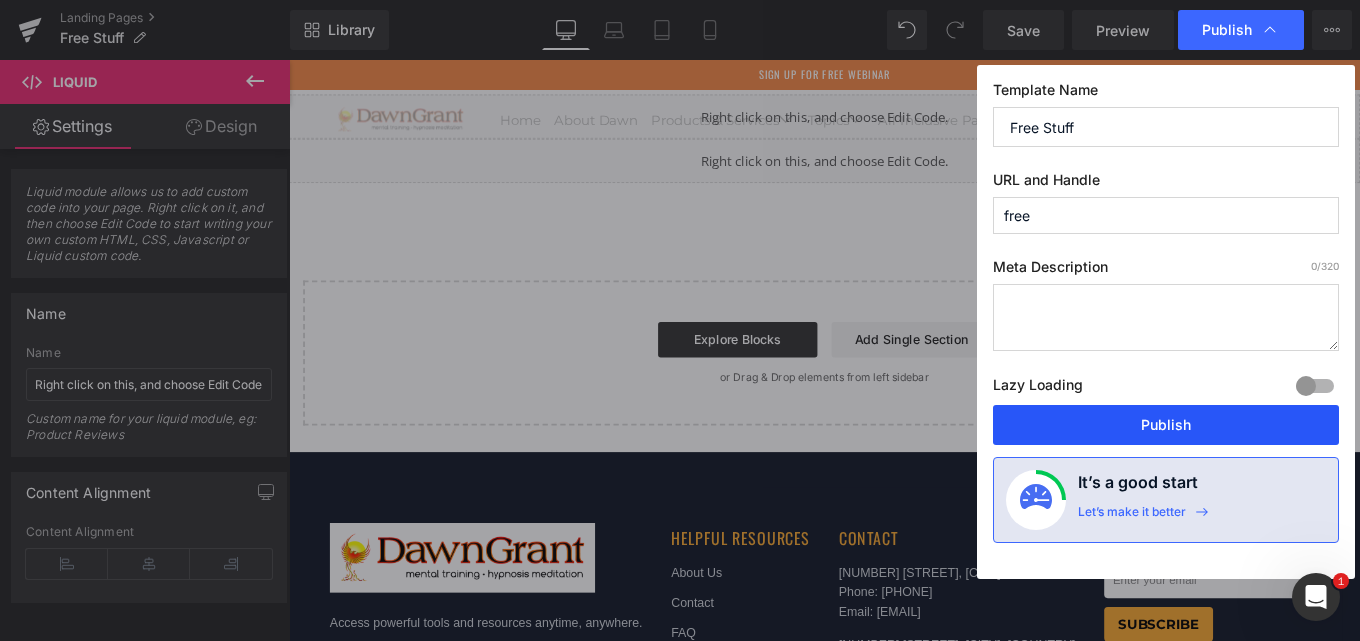 click on "Publish" at bounding box center [1166, 425] 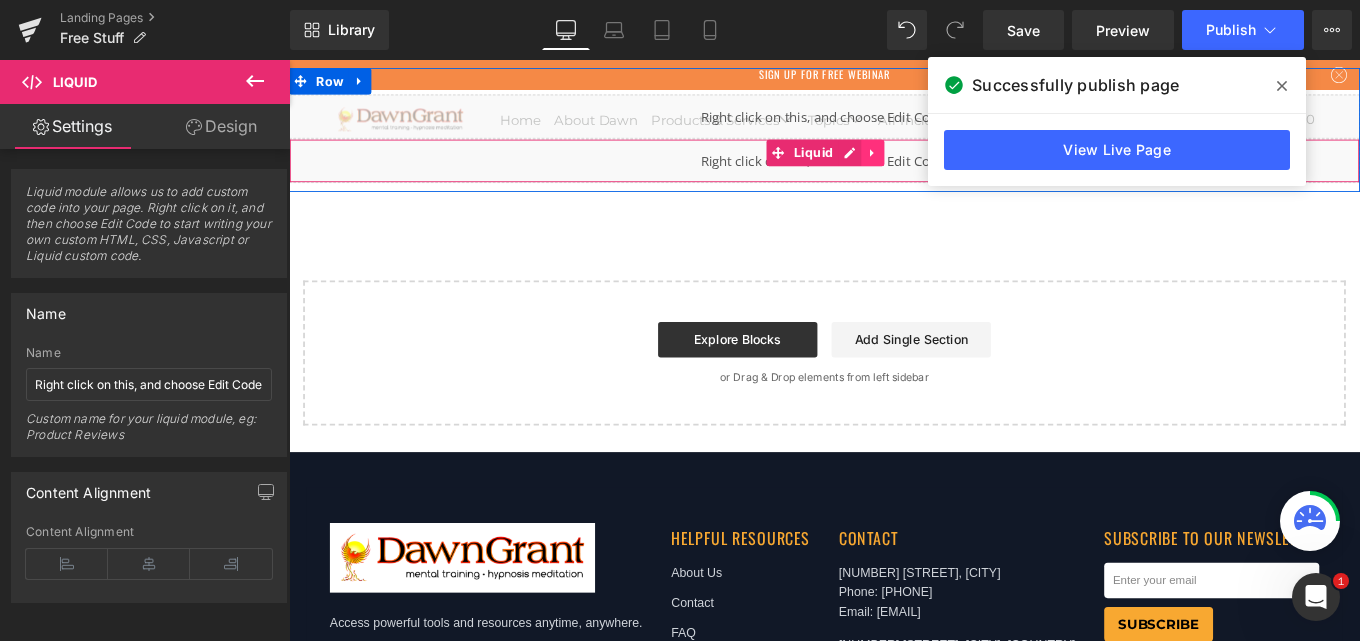 click at bounding box center (948, 165) 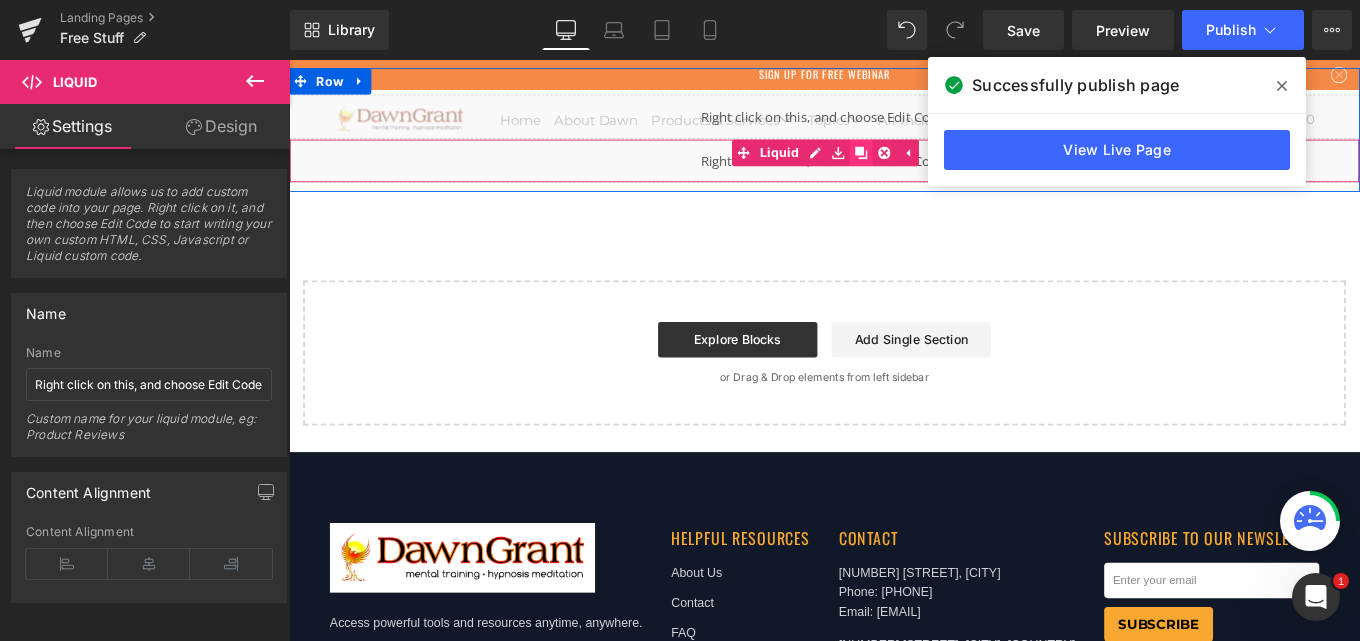 click 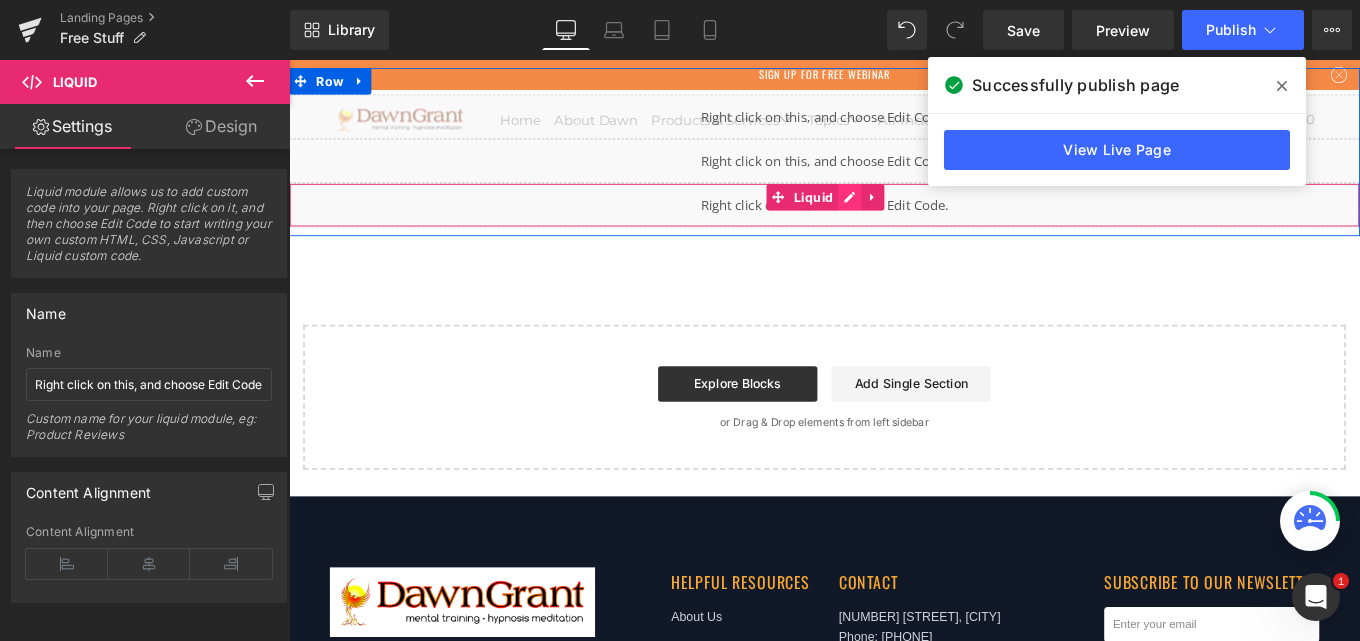click on "Liquid" at bounding box center [894, 224] 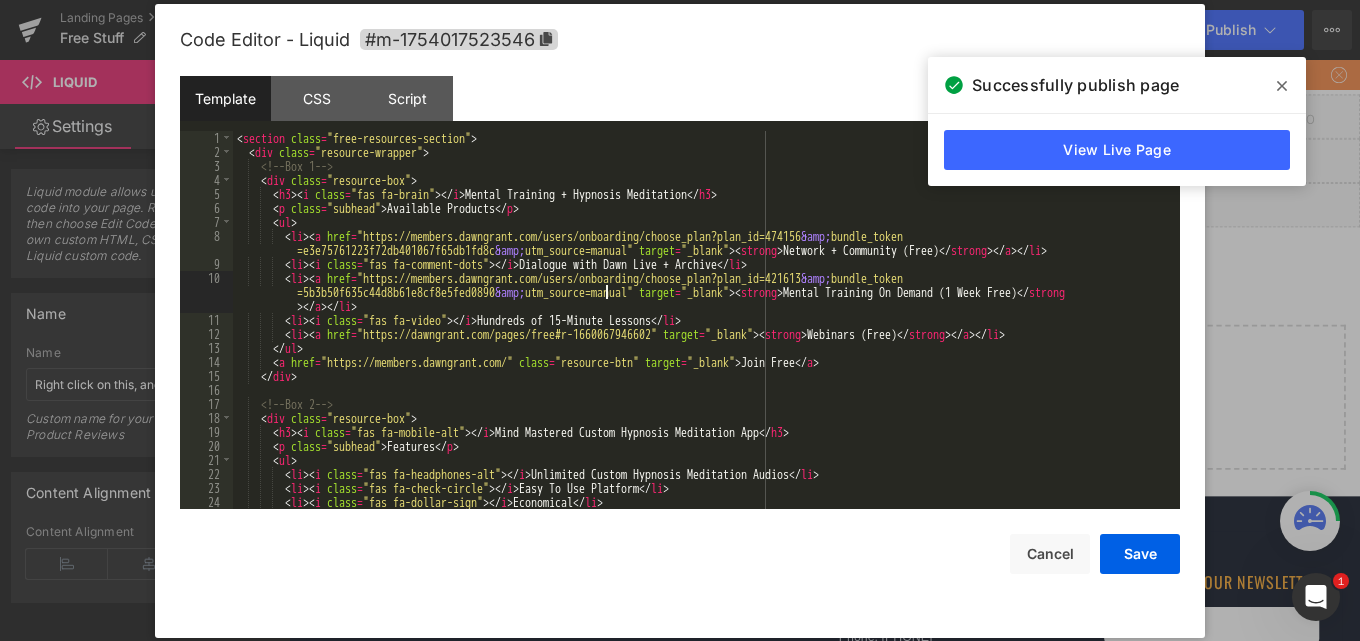 click on "< section   class = "free-resources-section" >    < div   class = "resource-wrapper" >       <!--  Box 1  -->       < div   class = "resource-box" >          < h3 > < i   class = "fas fa-brain" > </ i >  Mental Training + Hypnosis Meditation </ h3 >          < p   class = "subhead" > Available Products </ p >          < ul >             < li > < a   href = "https://members.dawngrant.com/users/onboarding/choose_plan?plan_id=474156 &amp; bundle_token            =e3e75761223f72db401067f65db1fd8c &amp; utm_source=manual"   target = "_blank" > < strong > Network + Community (Free) </ strong > </ a > </ li >             < li > < i   class = "fas fa-comment-dots" > </ i >  Dialogue with Dawn Live + Archive </ li >             < li > < a   href = "https://members.dawngrant.com/users/onboarding/choose_plan?plan_id=421613 &amp; bundle_token            =5b3b50f635c44d8b61e8cf8e5fed0890 &amp; utm_source=manual"   target = "_blank" > < strong > Mental Training On Demand (1 Week Free) </ strong > </ a >" at bounding box center (702, 334) 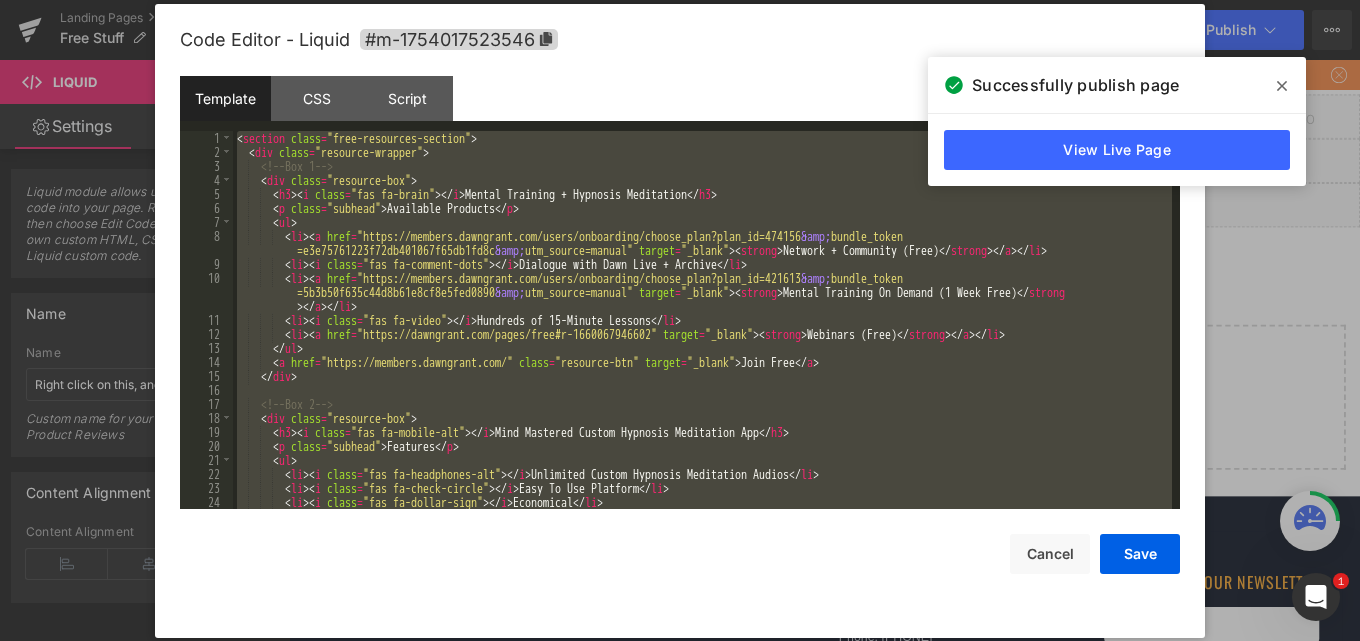 scroll, scrollTop: 2352, scrollLeft: 0, axis: vertical 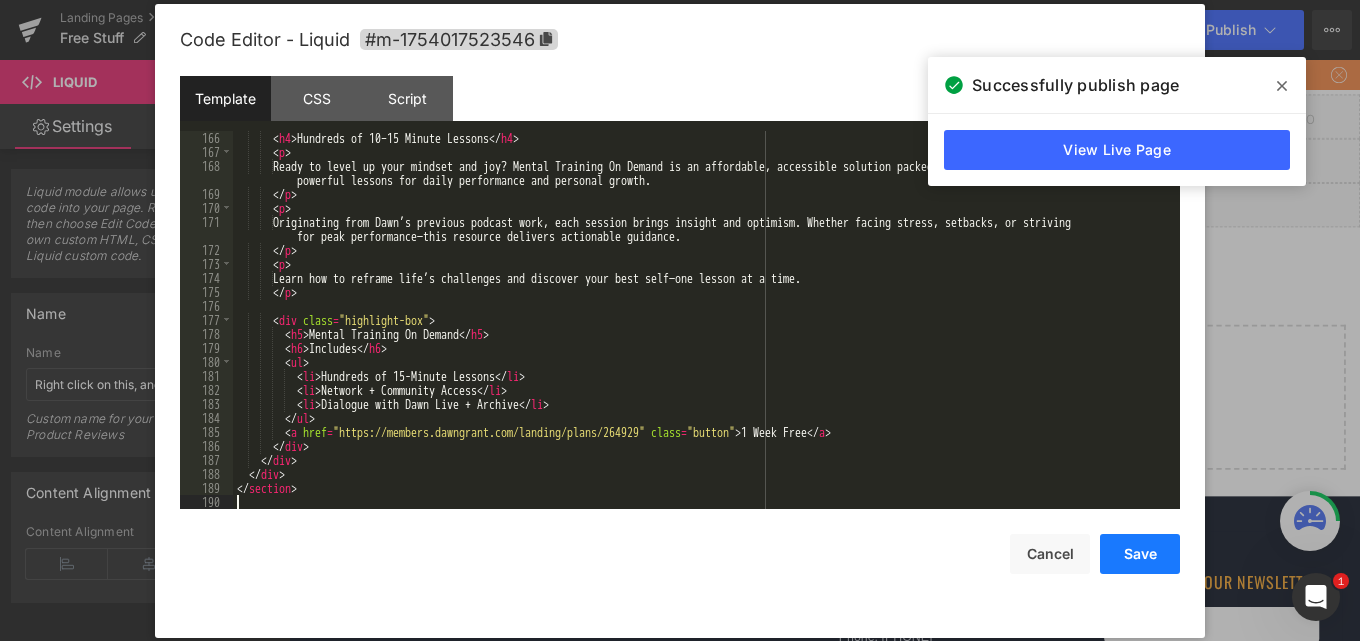 click on "Save" at bounding box center (1140, 554) 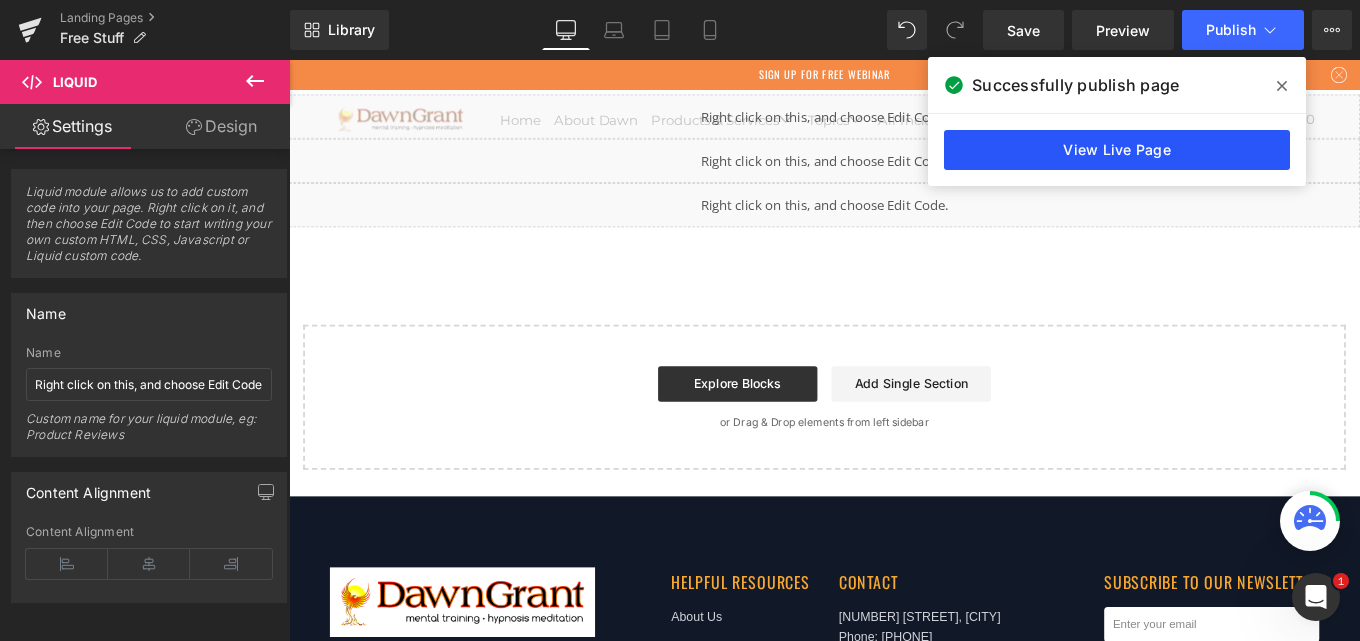 click on "View Live Page" at bounding box center (1117, 150) 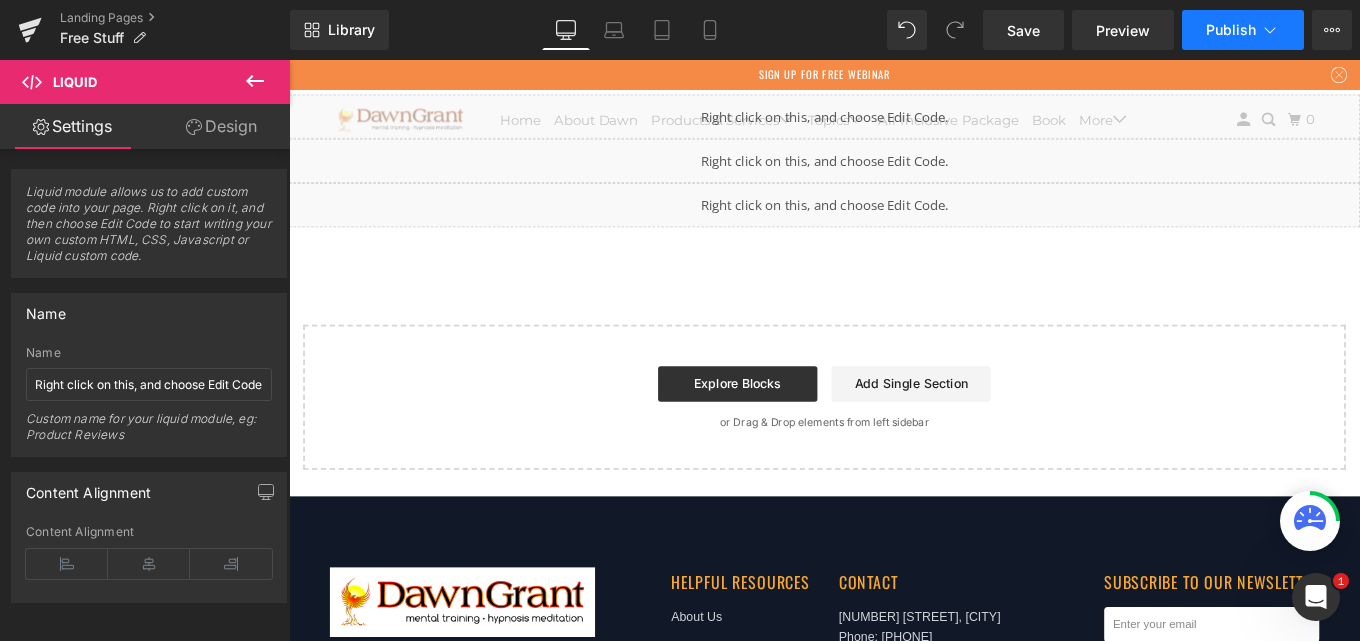 click on "Publish" at bounding box center (1243, 30) 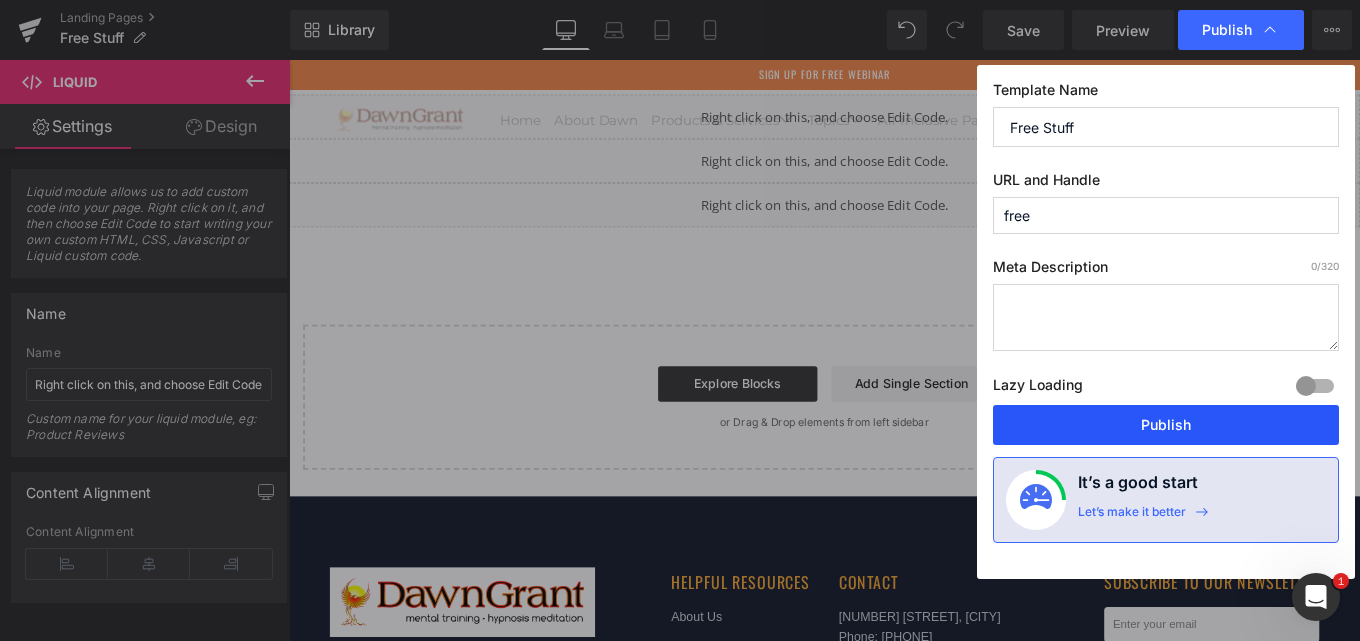 click on "Publish" at bounding box center [1166, 425] 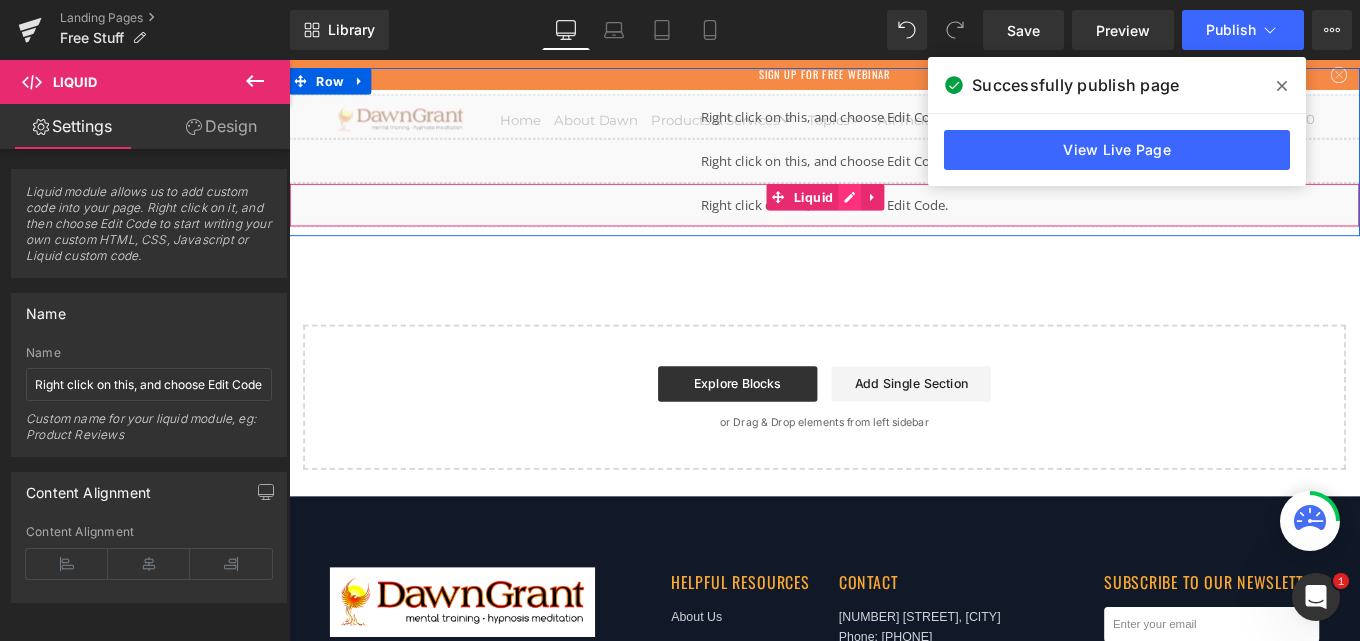 click on "Liquid" at bounding box center (894, 224) 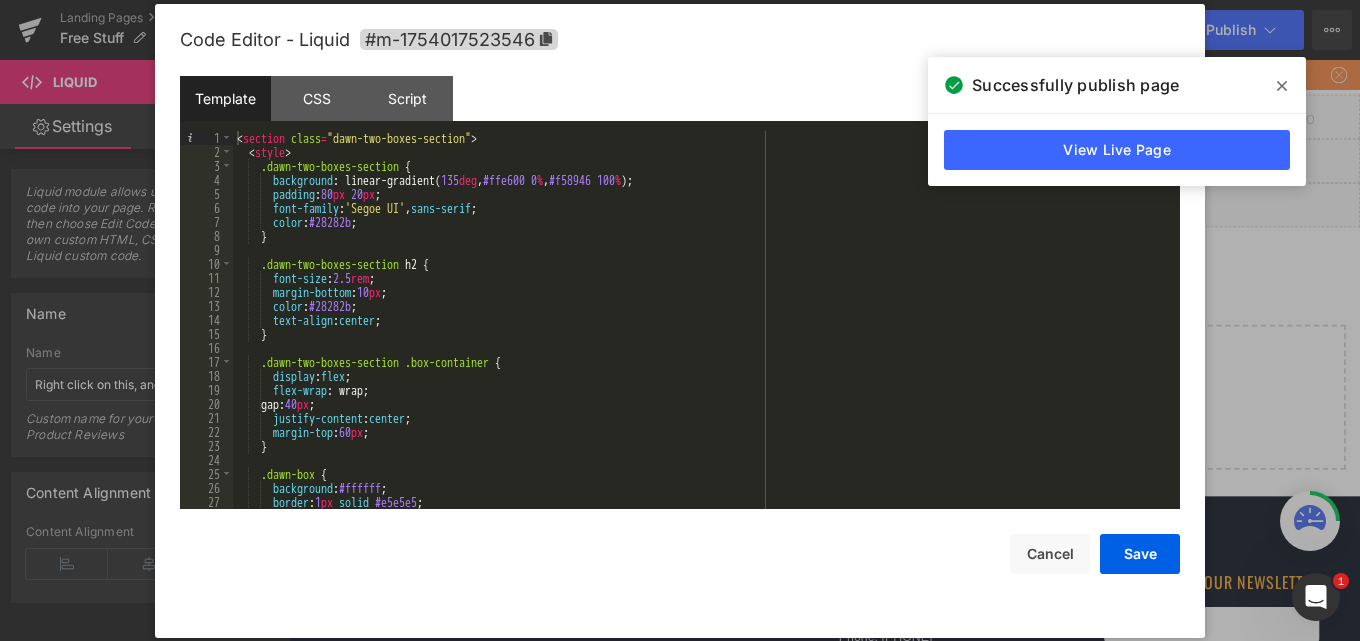 click on "< section   class = "dawn-two-boxes-section" >    < style >       .dawn-two-boxes-section   {          background : linear-gradient( 135 deg ,  #ffe600   0 % ,  #f58946   100 % );          padding :  80 px   20 px ;          font-family :  ' Segoe UI ' ,  sans-serif ;          color :  #28282b ;       }       .dawn-two-boxes-section   h2   {          font-size :  2.5 rem ;          margin-bottom :  10 px ;          color :  #28282b ;          text-align :  center ;       }       .dawn-two-boxes-section   .box-container   {          display :  flex ;          flex-wrap : wrap;         gap:  40 px ;          justify-content :  center ;          margin-top :  60 px ;       }       .dawn-box   {          background :  #ffffff ;          border :  1 px   solid   #e5e5e5 ;          border-radius :  16 px ;" at bounding box center (702, 334) 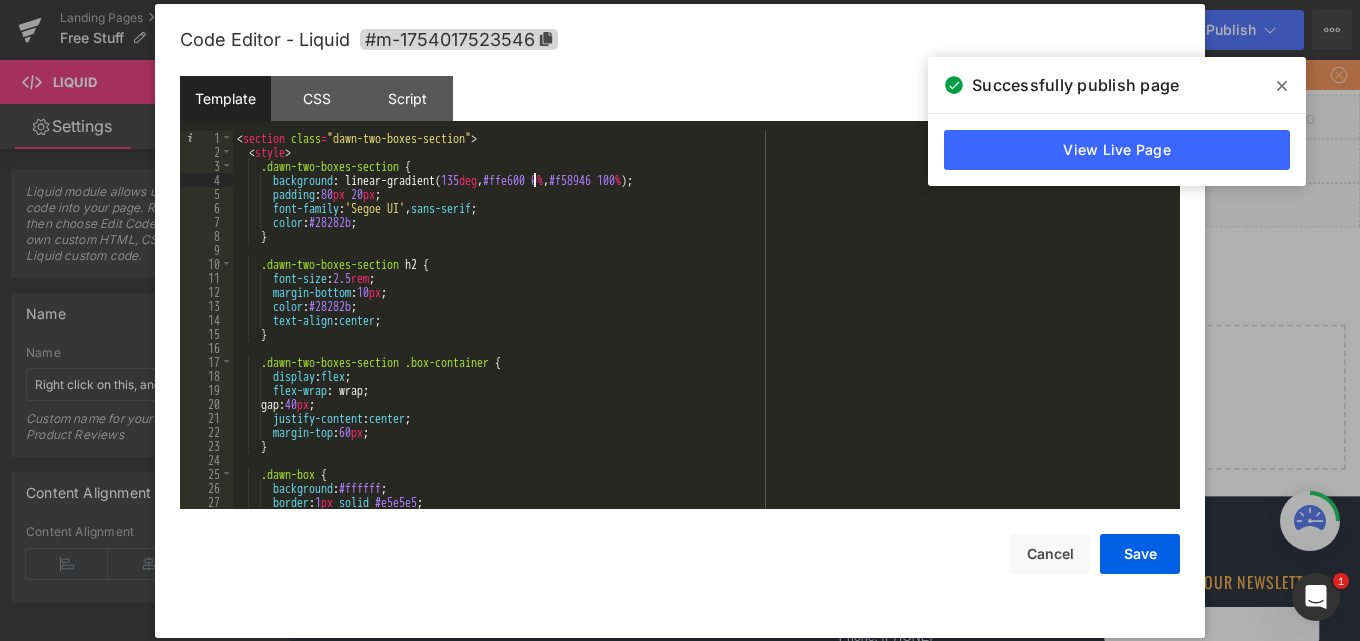 click on "< section   class = "dawn-two-boxes-section" >    < style >       .dawn-two-boxes-section   {          background : linear-gradient( 135 deg ,  #ffe600   0 % ,  #f58946   100 % );          padding :  80 px   20 px ;          font-family :  ' Segoe UI ' ,  sans-serif ;          color :  #28282b ;       }       .dawn-two-boxes-section   h2   {          font-size :  2.5 rem ;          margin-bottom :  10 px ;          color :  #28282b ;          text-align :  center ;       }       .dawn-two-boxes-section   .box-container   {          display :  flex ;          flex-wrap : wrap;         gap:  40 px ;          justify-content :  center ;          margin-top :  60 px ;       }       .dawn-box   {          background :  #ffffff ;          border :  1 px   solid   #e5e5e5 ;          border-radius :  16 px ;" at bounding box center [702, 334] 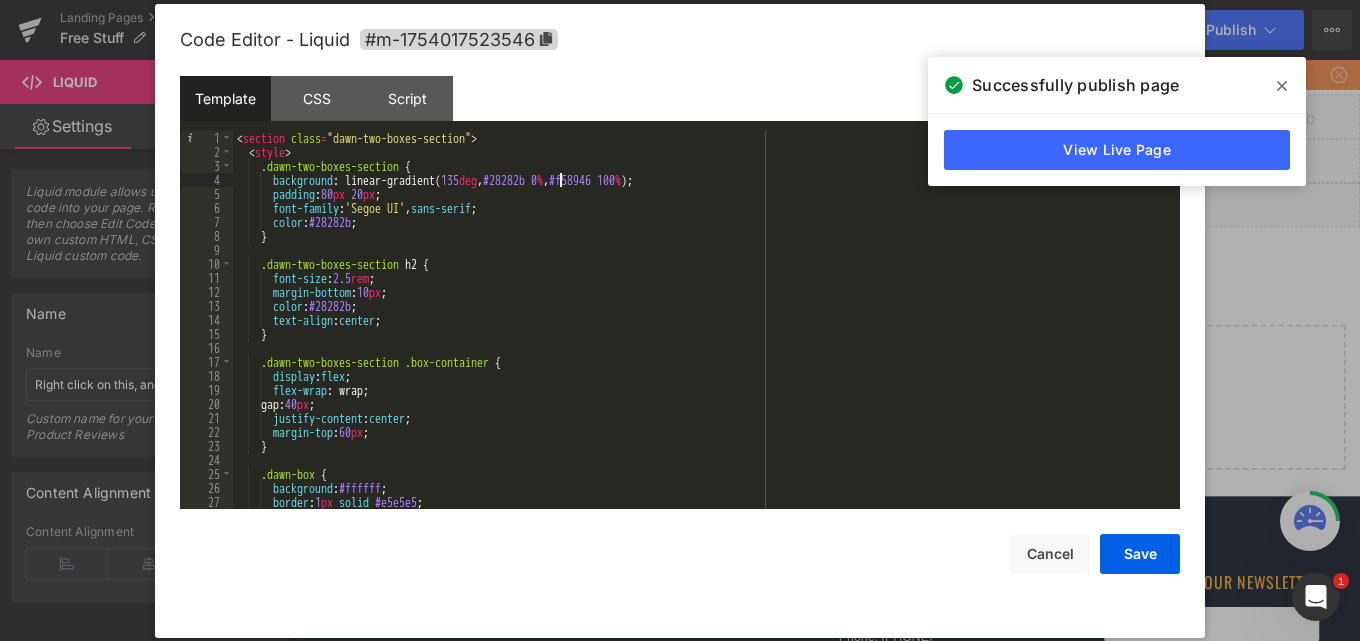 click on "< section   class = "dawn-two-boxes-section" >    < style >       .dawn-two-boxes-section   {          background : linear-gradient( 135 deg ,  #28282b   0 % ,  #f58946   100 % );          padding :  80 px   20 px ;          font-family :  ' Segoe UI ' ,  sans-serif ;          color :  #28282b ;       }       .dawn-two-boxes-section   h2   {          font-size :  2.5 rem ;          margin-bottom :  10 px ;          color :  #28282b ;          text-align :  center ;       }       .dawn-two-boxes-section   .box-container   {          display :  flex ;          flex-wrap : wrap;         gap:  40 px ;          justify-content :  center ;          margin-top :  60 px ;       }       .dawn-box   {          background :  #ffffff ;          border :  1 px   solid   #e5e5e5 ;          border-radius :  16 px ;" at bounding box center (702, 334) 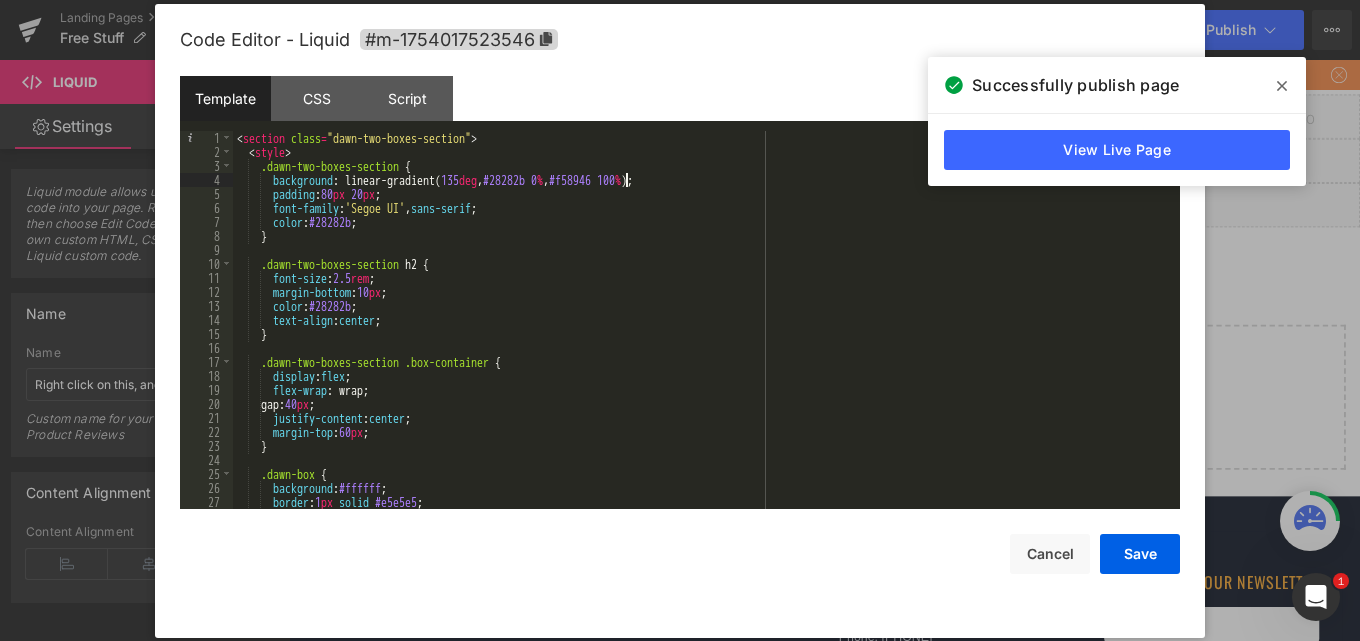 click on "< section   class = "dawn-two-boxes-section" >    < style >       .dawn-two-boxes-section   {          background : linear-gradient( 135 deg ,  #28282b   0 % ,  #f58946   100 % );          padding :  80 px   20 px ;          font-family :  ' Segoe UI ' ,  sans-serif ;          color :  #28282b ;       }       .dawn-two-boxes-section   h2   {          font-size :  2.5 rem ;          margin-bottom :  10 px ;          color :  #28282b ;          text-align :  center ;       }       .dawn-two-boxes-section   .box-container   {          display :  flex ;          flex-wrap : wrap;         gap:  40 px ;          justify-content :  center ;          margin-top :  60 px ;       }       .dawn-box   {          background :  #ffffff ;          border :  1 px   solid   #e5e5e5 ;          border-radius :  16 px ;" at bounding box center (702, 334) 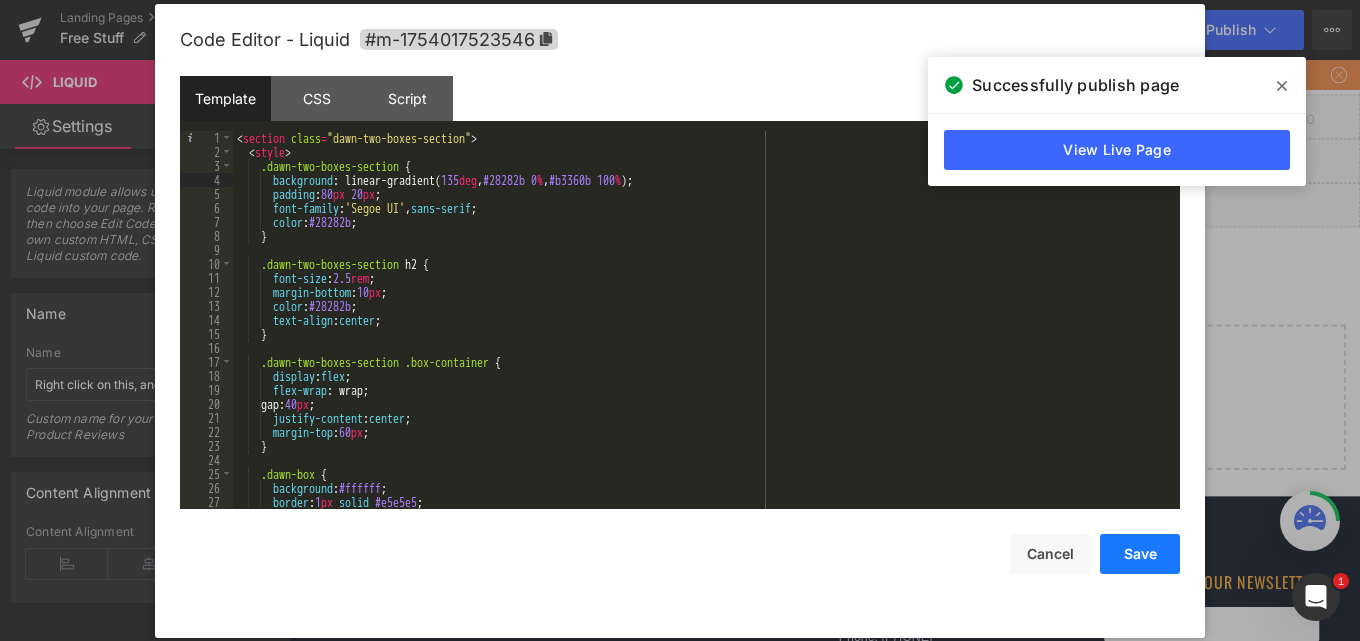 click on "Save" at bounding box center [1140, 554] 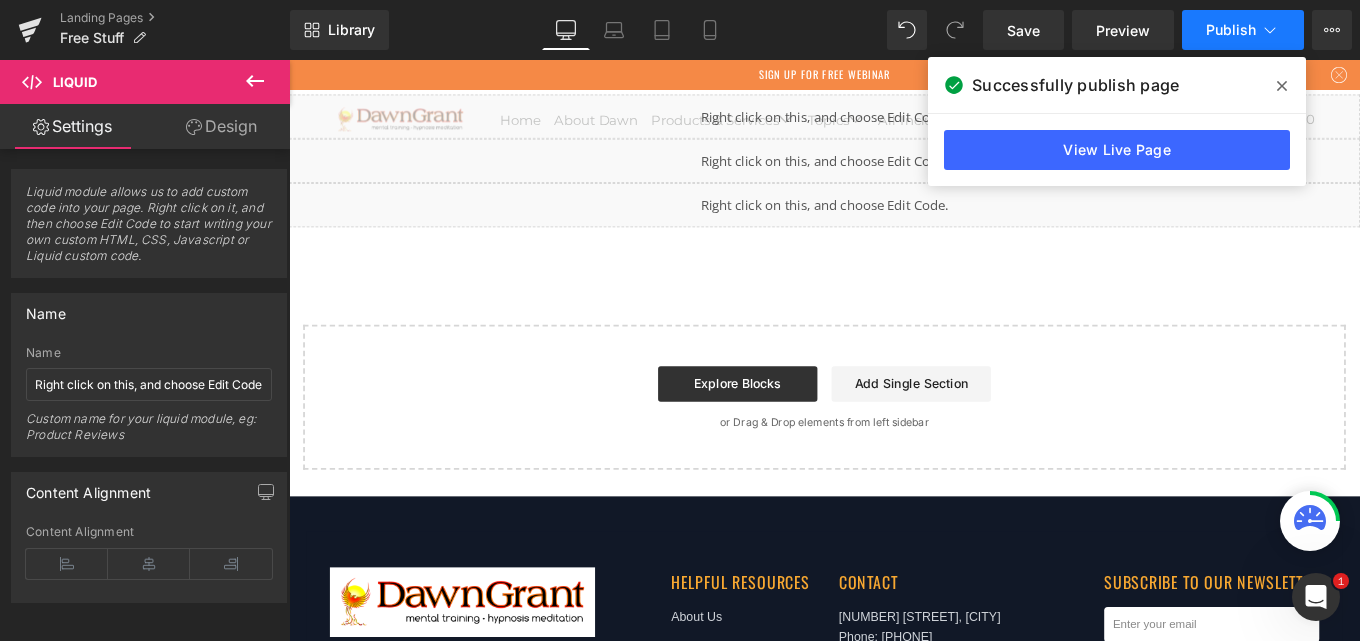 click on "Publish" at bounding box center [1243, 30] 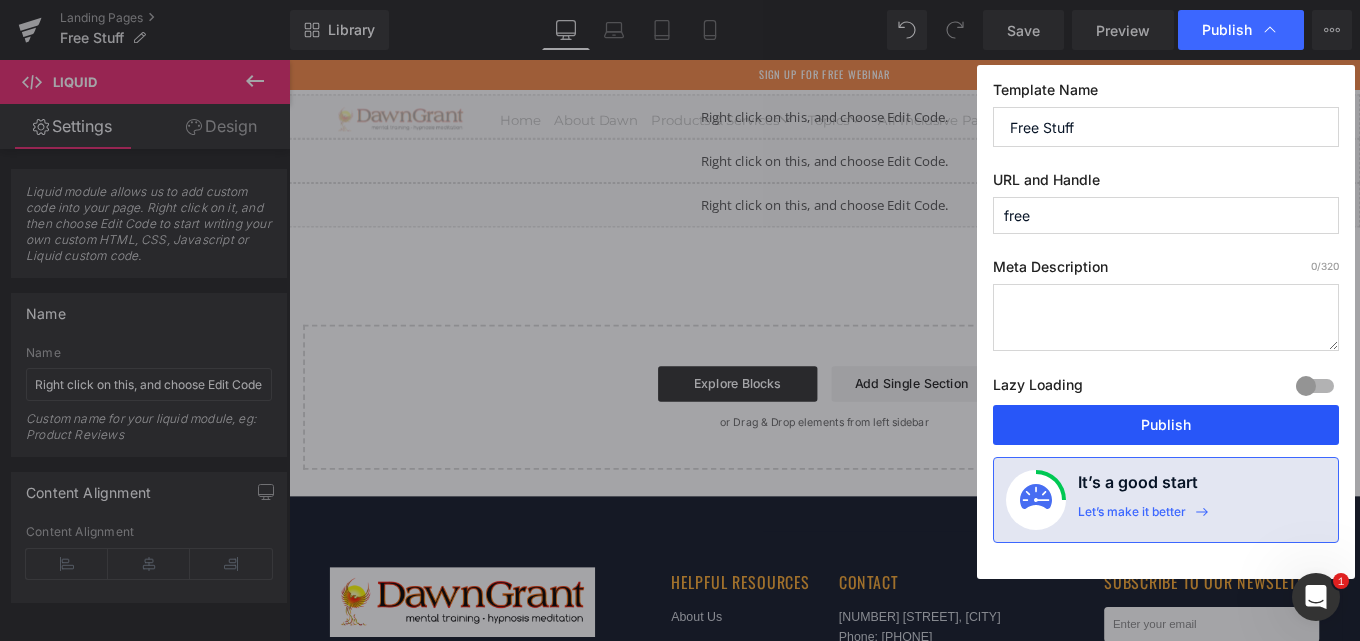 click on "Publish" at bounding box center [1166, 425] 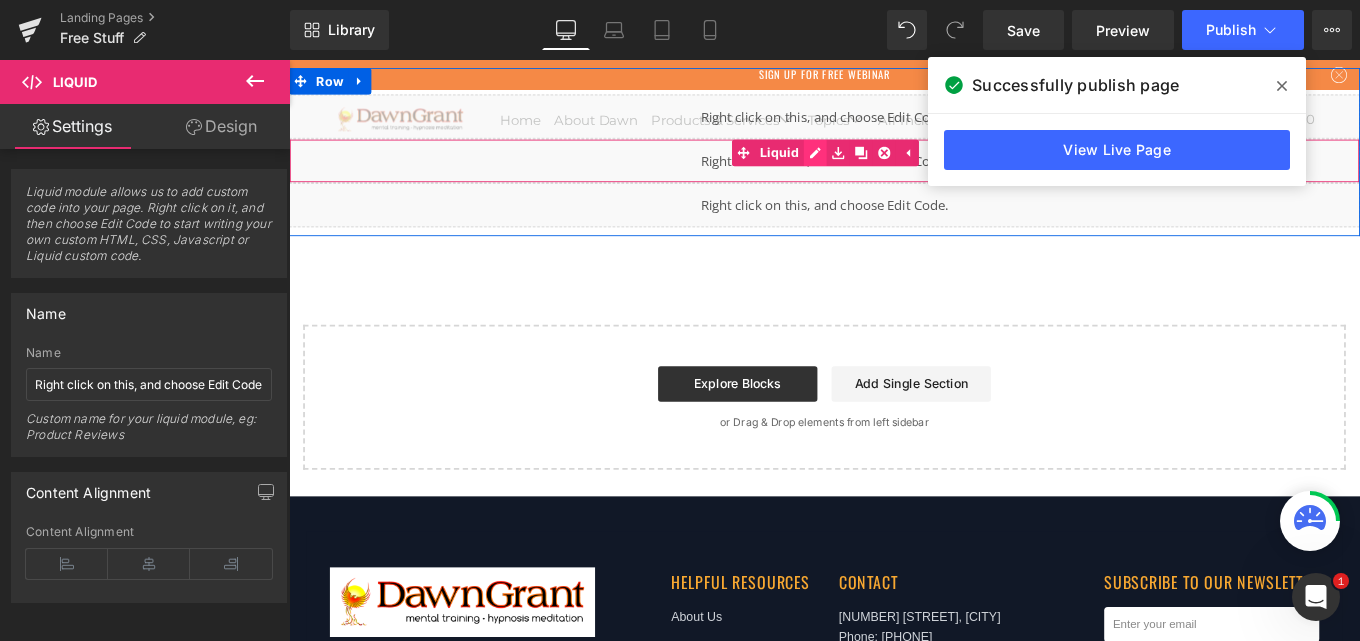 click on "Liquid" at bounding box center (894, 174) 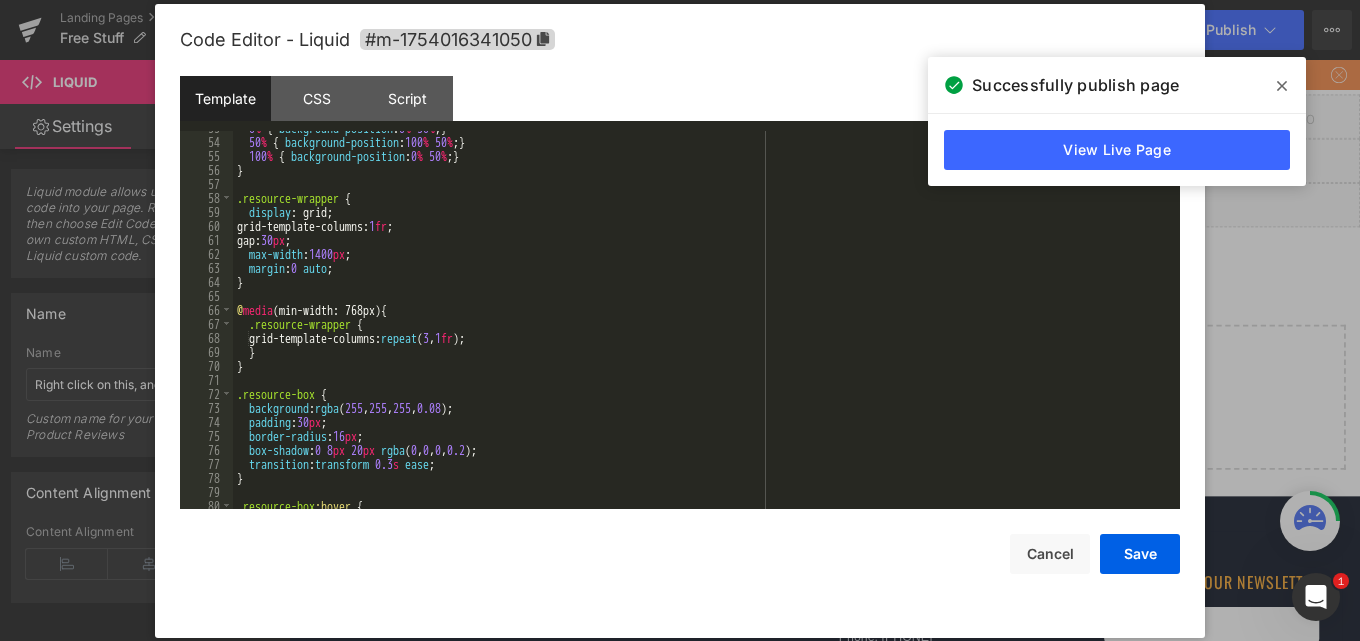 scroll, scrollTop: 540, scrollLeft: 0, axis: vertical 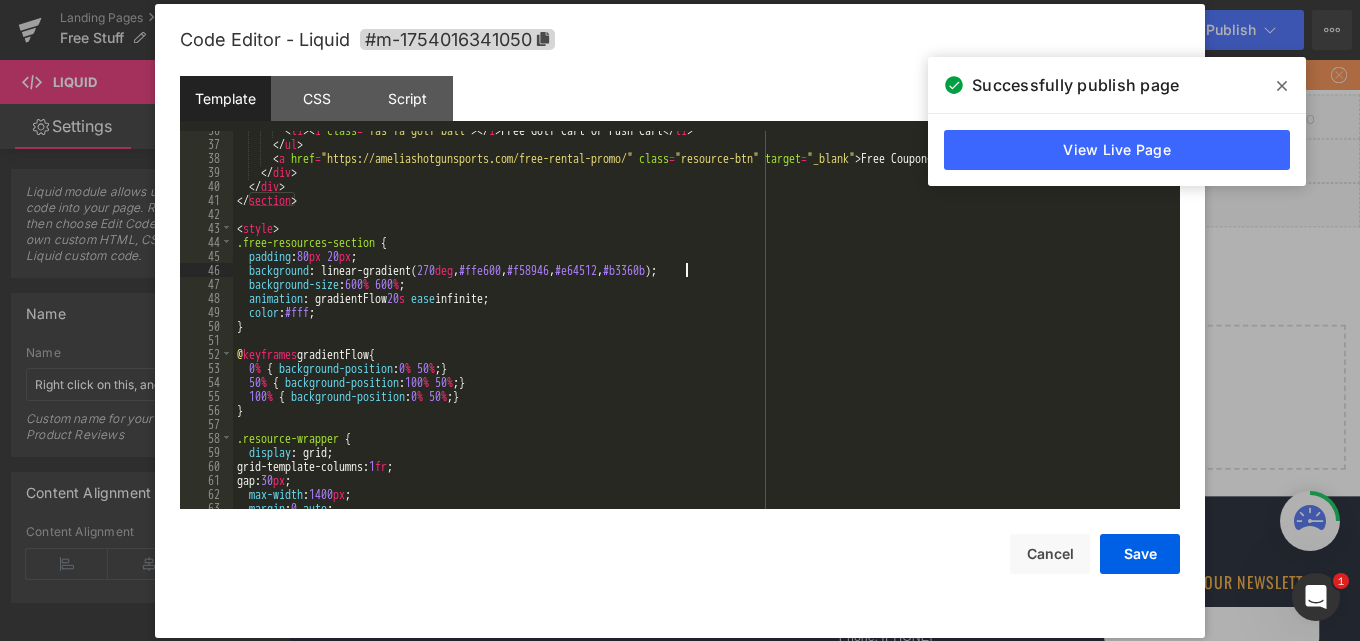 click on "< li > < i   class = "fas fa-golf-ball" > </ i >  Free Golf Cart Or Push Cart </ li >          </ ul >          < a   href = "https://ameliashotgunsports.com/free-rental-promo/"   class = "resource-btn"   target = "_blank" > Free Coupon </ a >       </ div >    </ div > </ section > < style > .free-resources-section   {    padding :  80 px   20 px ;    background : linear-gradient( 270 deg ,  #ffe600 ,  #f58946 ,  #e64512 ,  #b3360b );    background-size :  600 %   600 % ;    animation : gradientFlow  20 s   ease  infinite;    color :  #fff ; } @ keyframes  gradientFlow  {    0 %   {   background-position :  0 %   50 % ;  }    50 %   {   background-position :  100 %   50 % ;  }    100 %   {   background-position :  0 %   50 % ;  } } .resource-wrapper   {    display : grid;   grid-template-columns:  1 fr ;   gap:  30 px ;    max-width :  1400 px ;    margin :  0   auto ;" at bounding box center (702, 326) 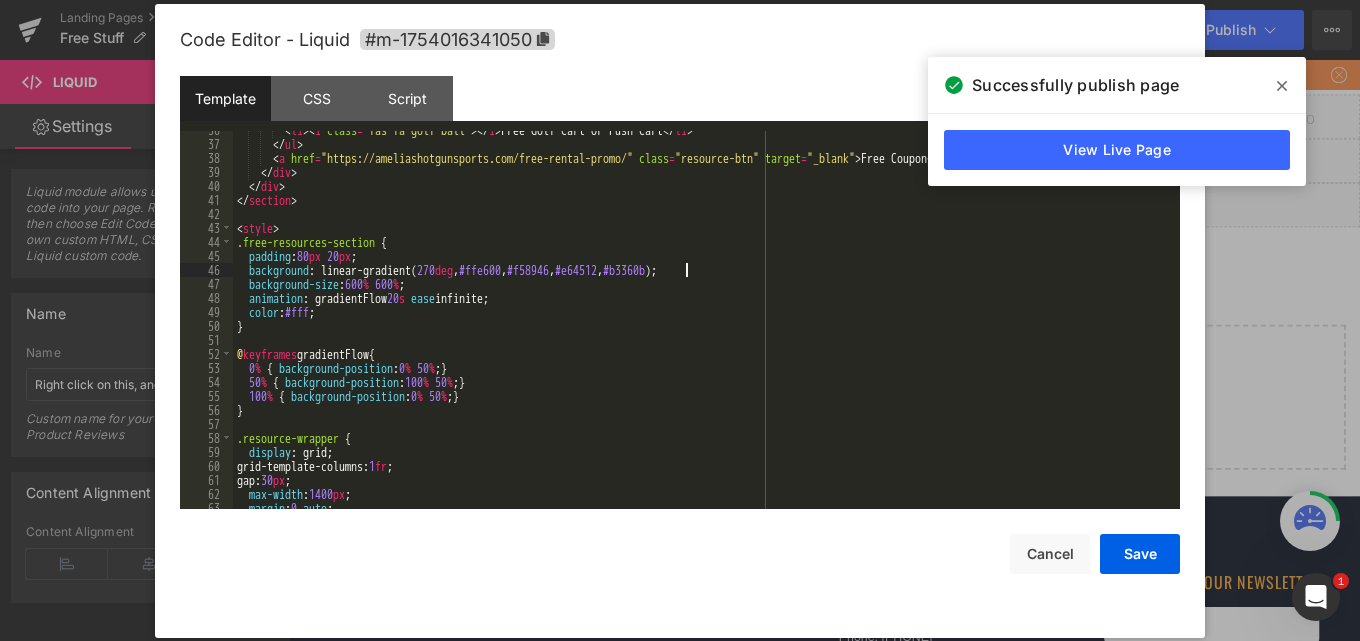 click on "< li > < i   class = "fas fa-golf-ball" > </ i >  Free Golf Cart Or Push Cart </ li >          </ ul >          < a   href = "https://ameliashotgunsports.com/free-rental-promo/"   class = "resource-btn"   target = "_blank" > Free Coupon </ a >       </ div >    </ div > </ section > < style > .free-resources-section   {    padding :  80 px   20 px ;    background : linear-gradient( 270 deg ,  #ffe600 ,  #f58946 ,  #e64512 ,  #b3360b );    background-size :  600 %   600 % ;    animation : gradientFlow  20 s   ease  infinite;    color :  #fff ; } @ keyframes  gradientFlow  {    0 %   {   background-position :  0 %   50 % ;  }    50 %   {   background-position :  100 %   50 % ;  }    100 %   {   background-position :  0 %   50 % ;  } } .resource-wrapper   {    display : grid;   grid-template-columns:  1 fr ;   gap:  30 px ;    max-width :  1400 px ;    margin :  0   auto ;" at bounding box center (702, 326) 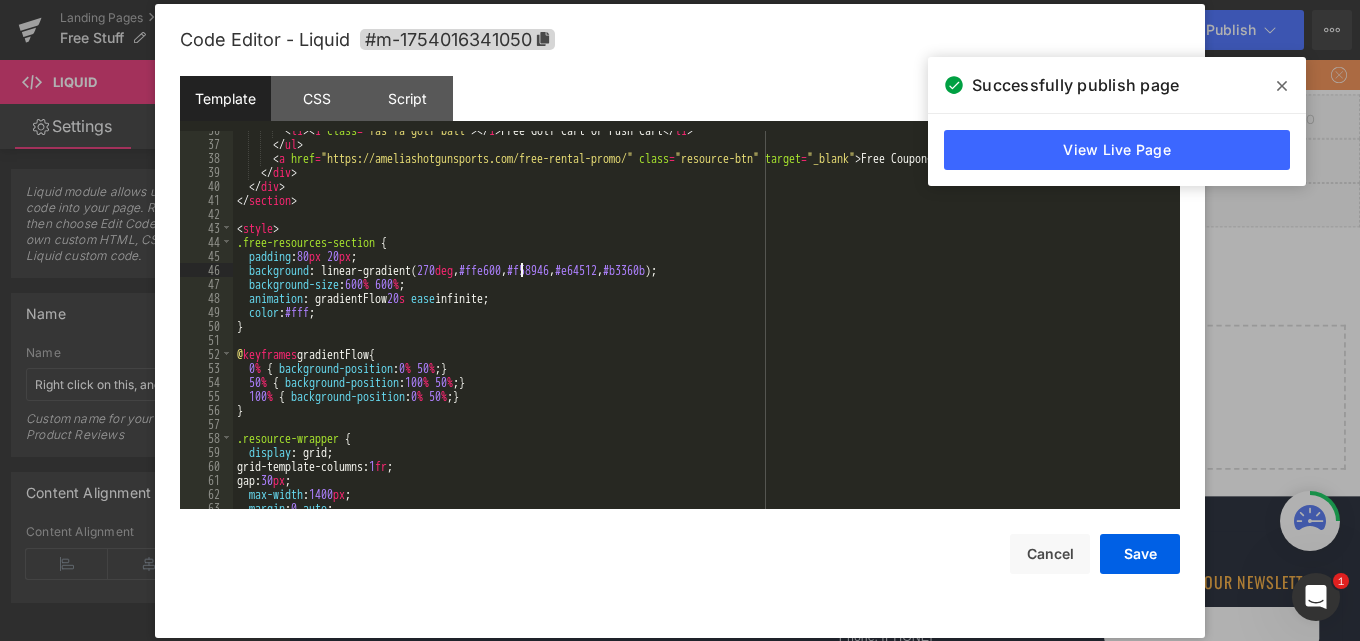 click on "< li > < i   class = "fas fa-golf-ball" > </ i >  Free Golf Cart Or Push Cart </ li >          </ ul >          < a   href = "https://ameliashotgunsports.com/free-rental-promo/"   class = "resource-btn"   target = "_blank" > Free Coupon </ a >       </ div >    </ div > </ section > < style > .free-resources-section   {    padding :  80 px   20 px ;    background : linear-gradient( 270 deg ,  #ffe600 ,  #f58946 ,  #e64512 ,  #b3360b );    background-size :  600 %   600 % ;    animation : gradientFlow  20 s   ease  infinite;    color :  #fff ; } @ keyframes  gradientFlow  {    0 %   {   background-position :  0 %   50 % ;  }    50 %   {   background-position :  100 %   50 % ;  }    100 %   {   background-position :  0 %   50 % ;  } } .resource-wrapper   {    display : grid;   grid-template-columns:  1 fr ;   gap:  30 px ;    max-width :  1400 px ;    margin :  0   auto ;" at bounding box center (702, 326) 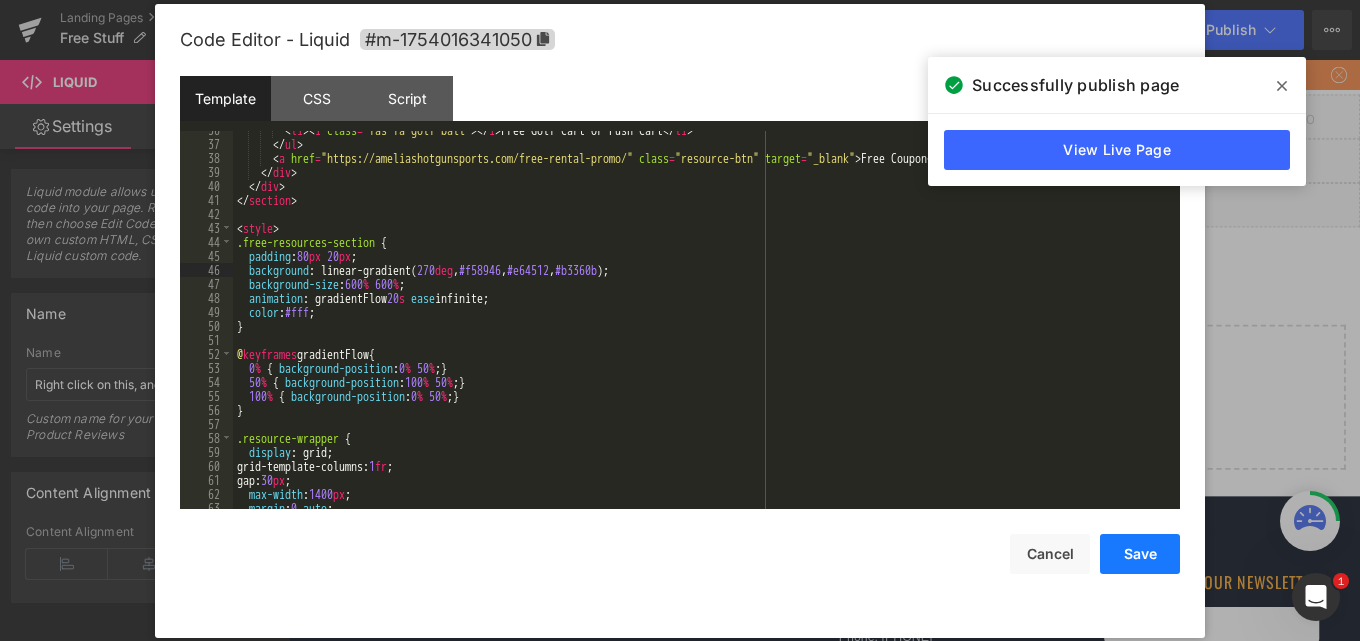 click on "Save" at bounding box center [1140, 554] 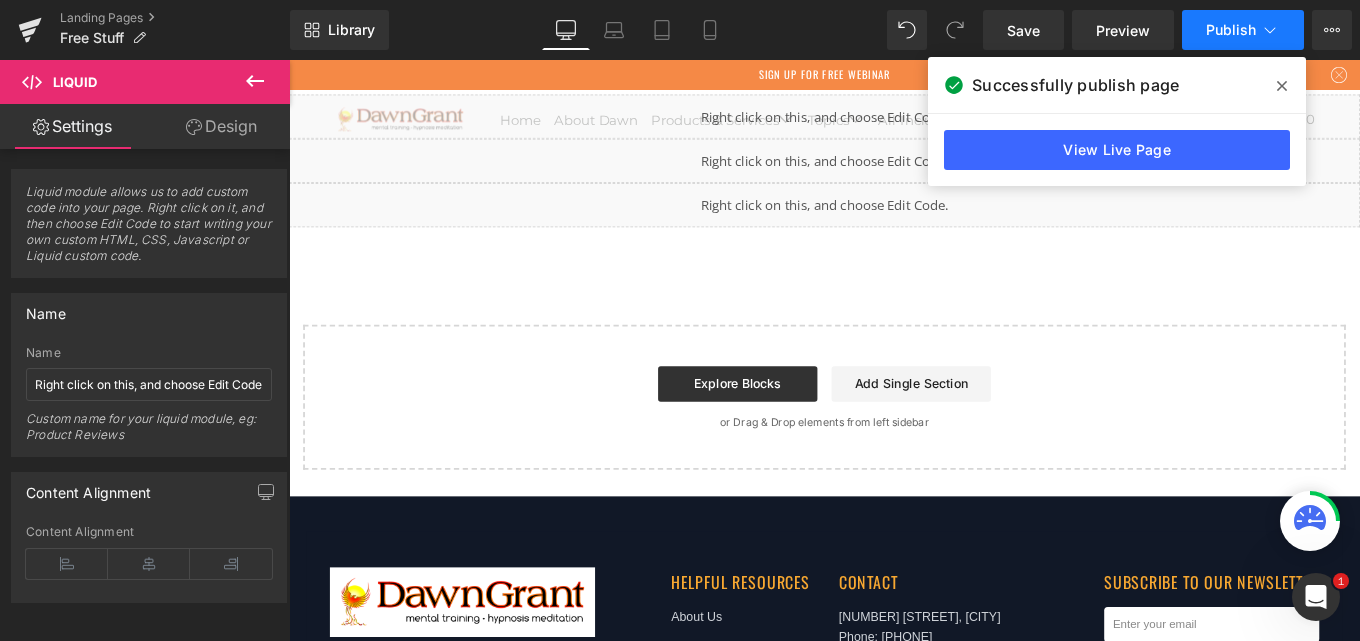 click on "Publish" at bounding box center (1243, 30) 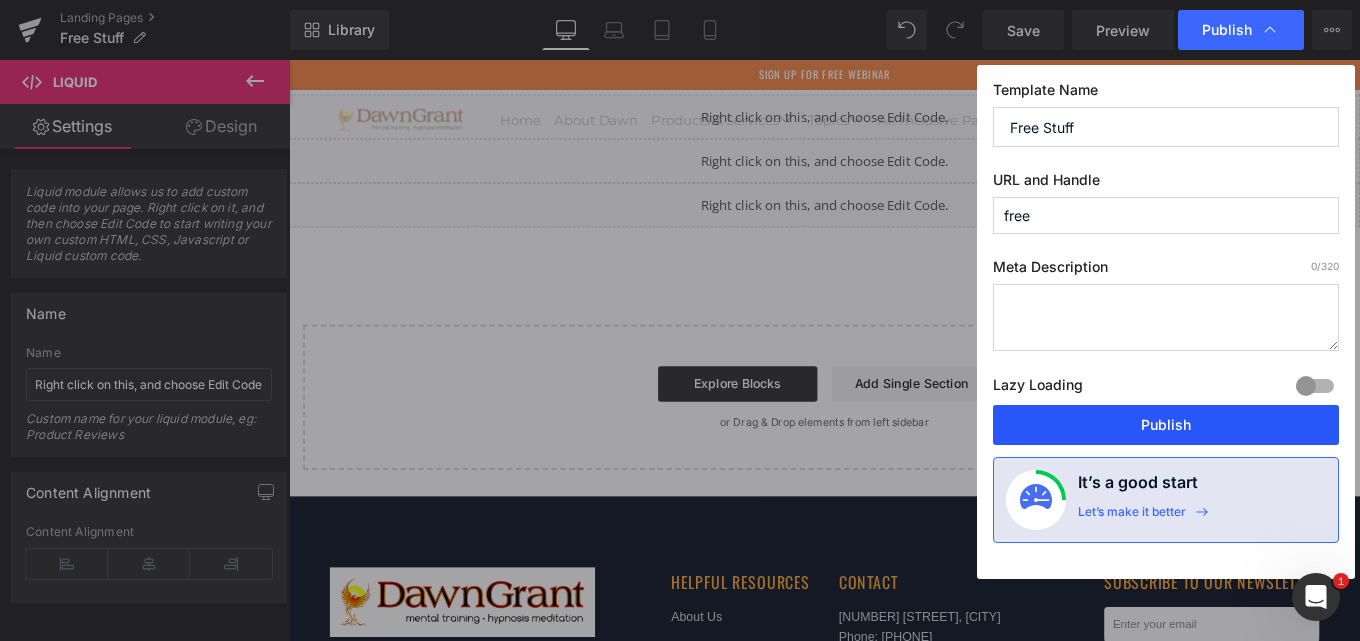 click on "Publish" at bounding box center [1166, 425] 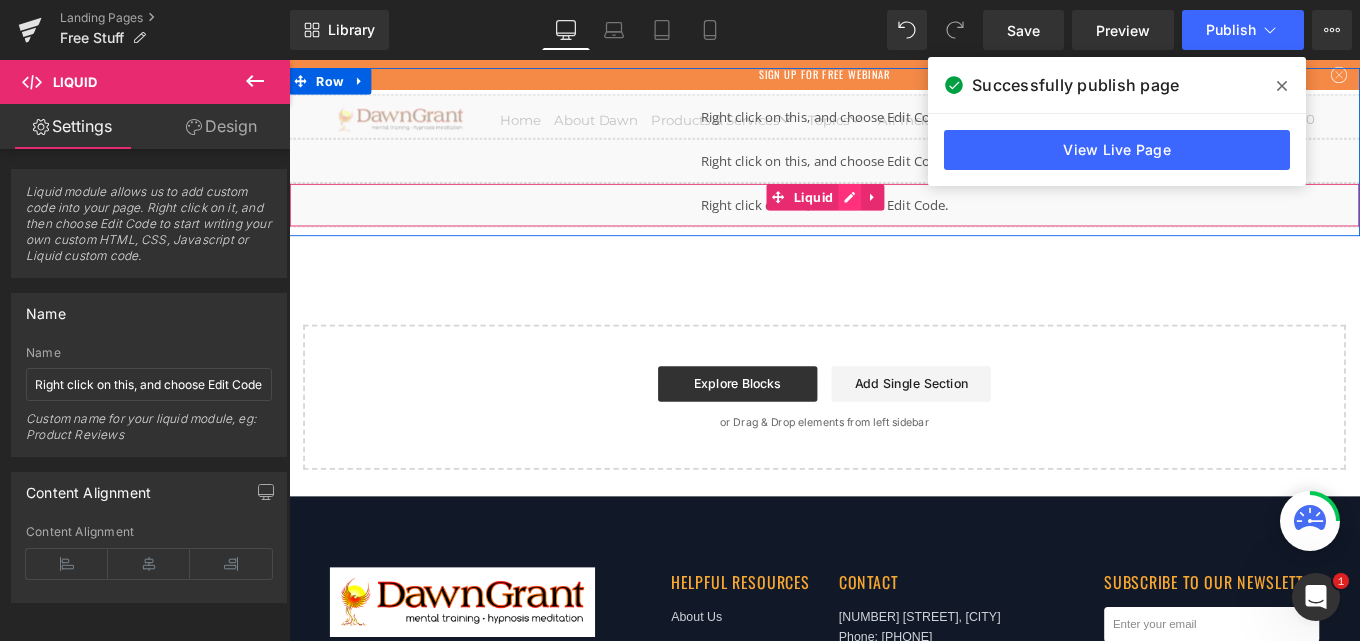 click on "Liquid" at bounding box center [894, 224] 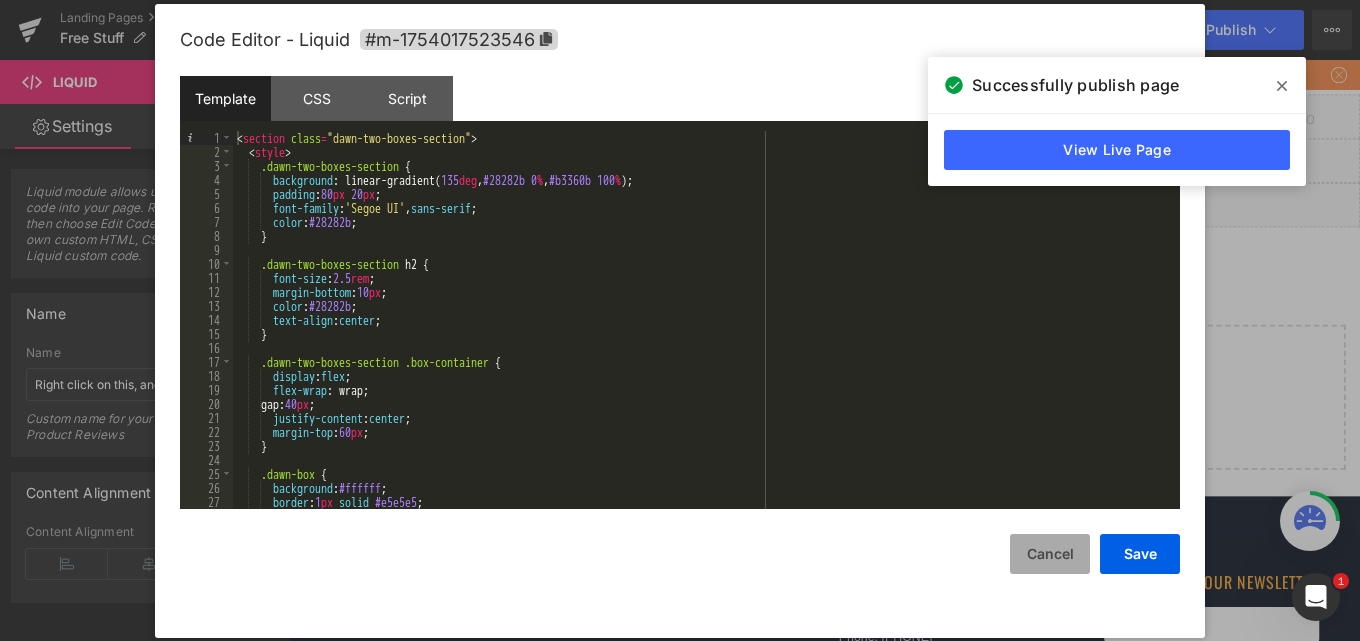 click on "Cancel" at bounding box center (1050, 554) 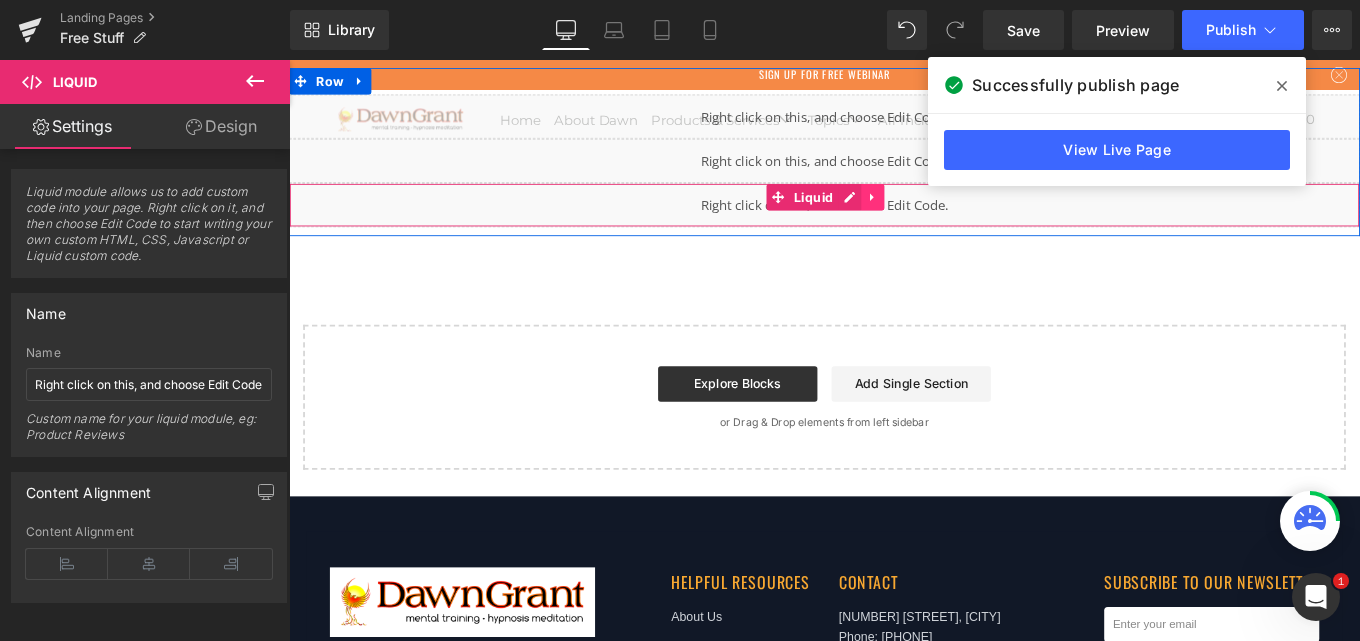 click at bounding box center (948, 215) 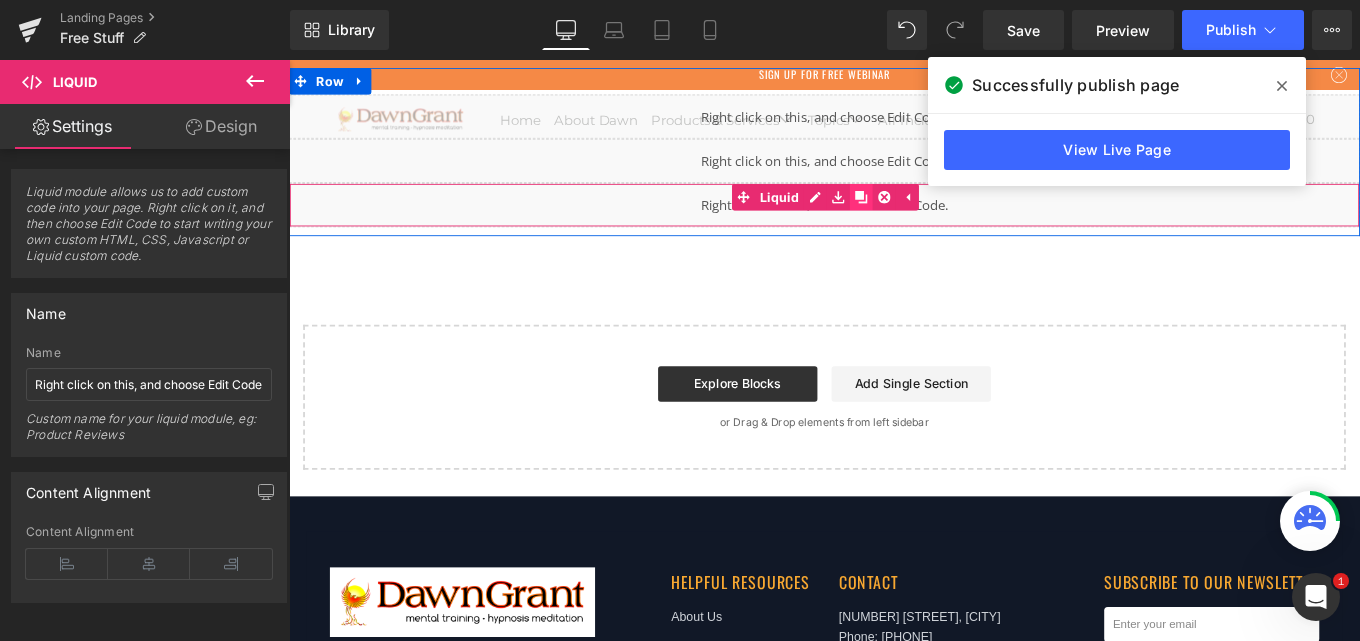 click 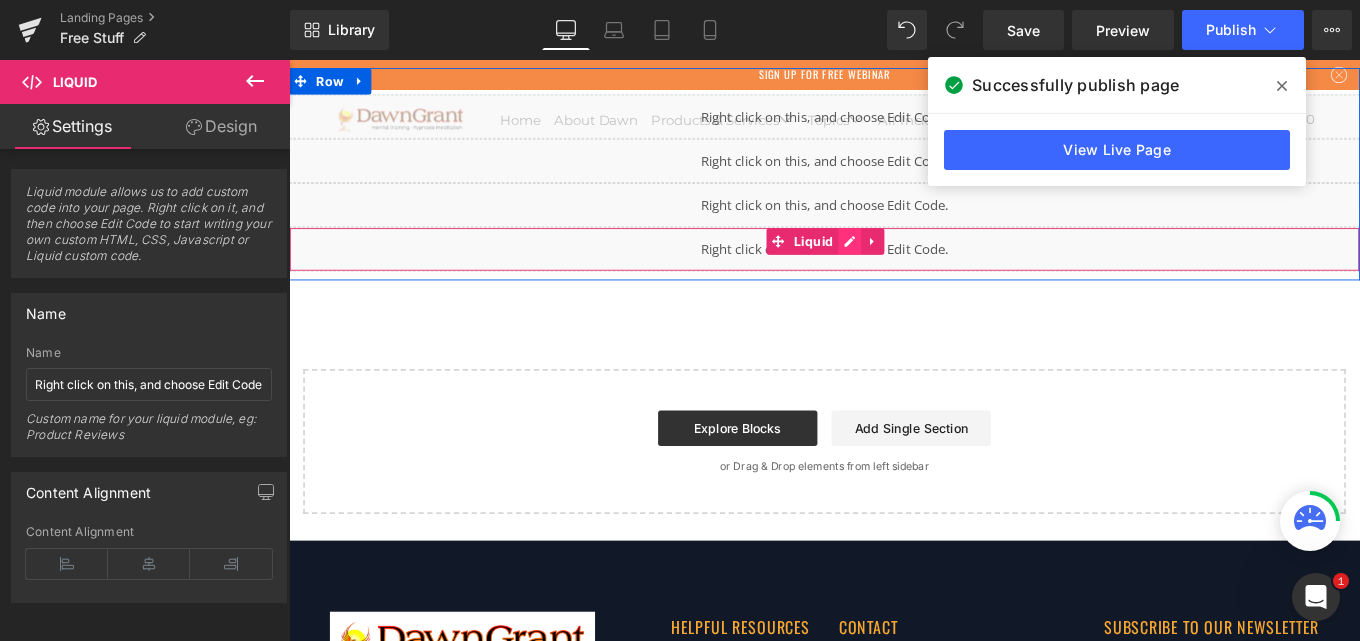 click on "Liquid" at bounding box center [894, 274] 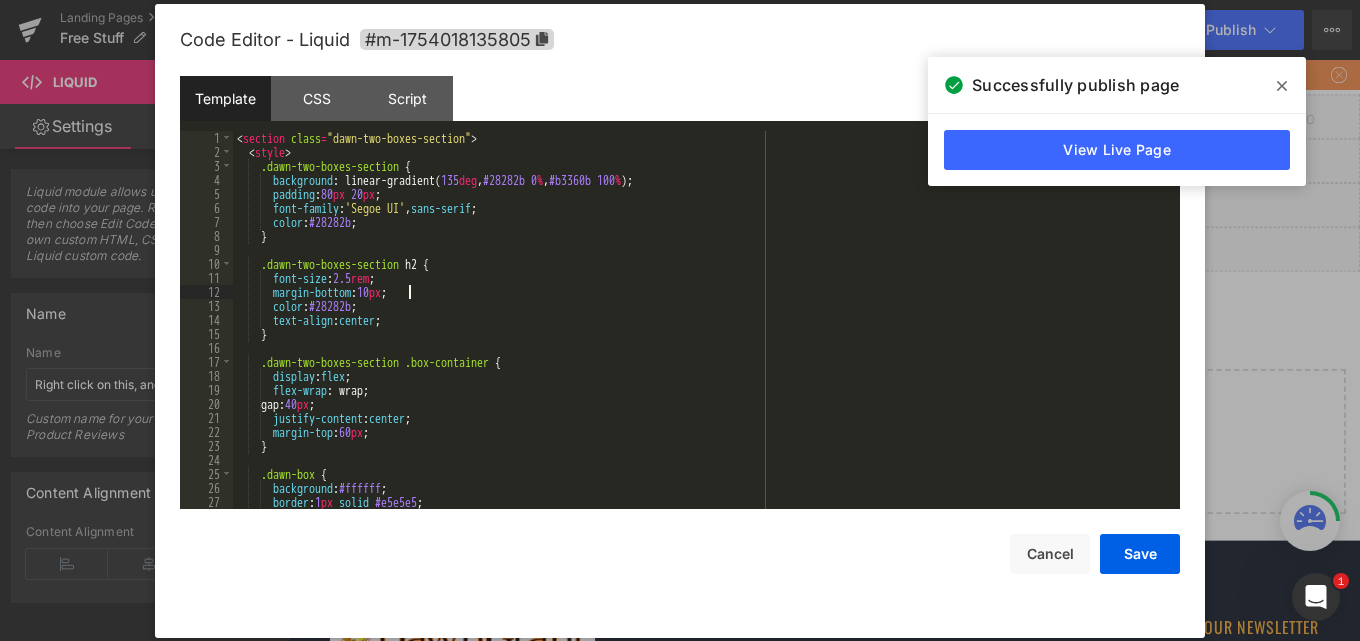 click on "< section   class = "dawn-two-boxes-section" >    < style >       .dawn-two-boxes-section   {          background : linear-gradient( 135 deg ,  #28282b   0 % ,  #b3360b   100 % );          padding :  80 px   20 px ;          font-family :  ' Segoe UI ' ,  sans-serif ;          color :  #28282b ;       }       .dawn-two-boxes-section   h2   {          font-size :  2.5 rem ;          margin-bottom :  10 px ;          color :  #28282b ;          text-align :  center ;       }       .dawn-two-boxes-section   .box-container   {          display :  flex ;          flex-wrap : wrap;         gap:  40 px ;          justify-content :  center ;          margin-top :  60 px ;       }       .dawn-box   {          background :  #ffffff ;          border :  1 px   solid   #e5e5e5 ;          border-radius :  16 px ;" at bounding box center (702, 334) 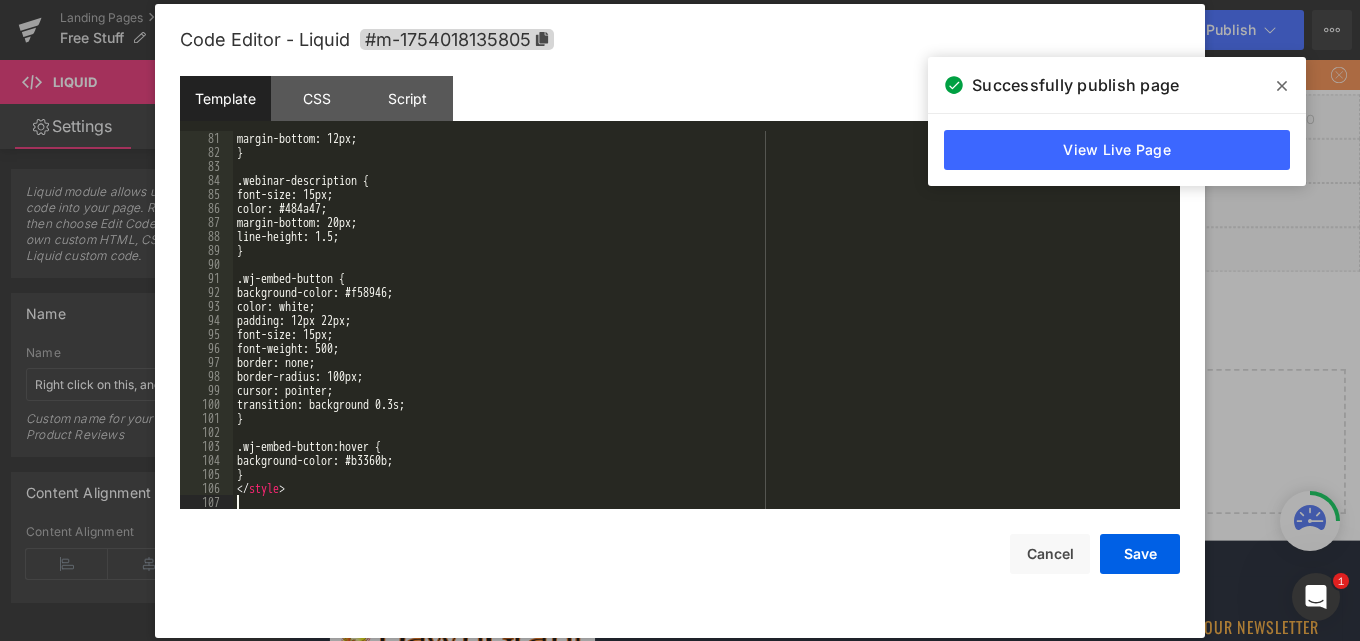 scroll, scrollTop: 1120, scrollLeft: 0, axis: vertical 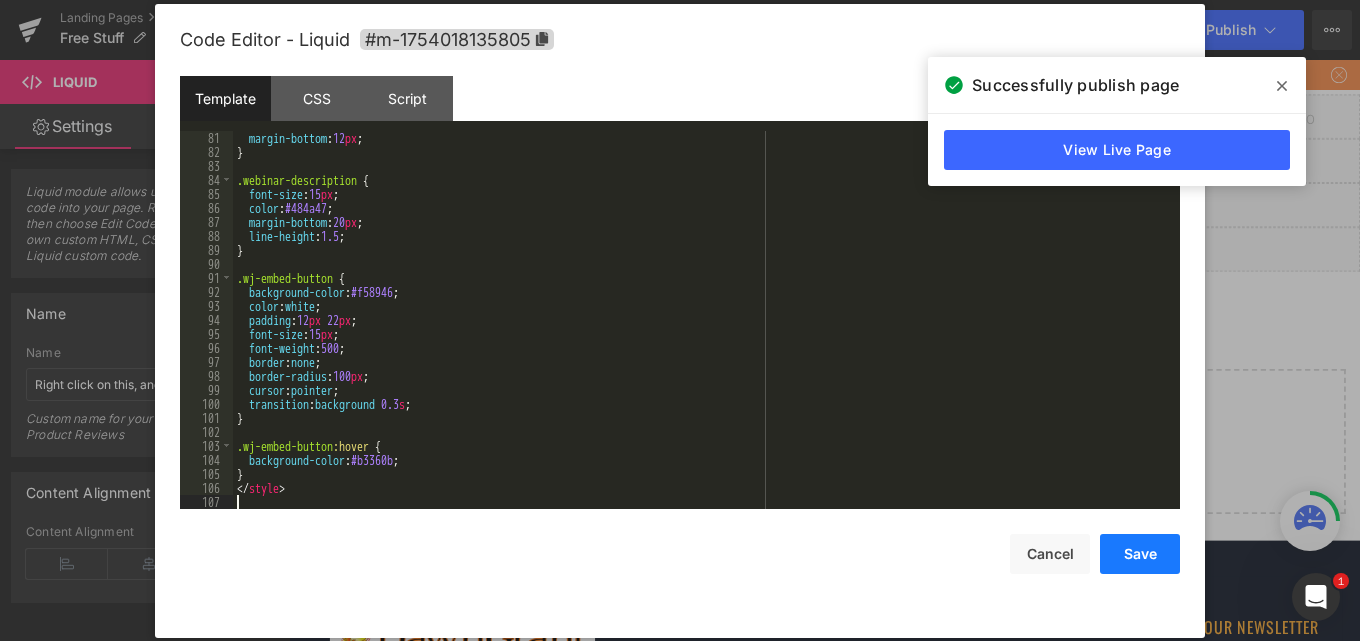 click on "Save" at bounding box center (1140, 554) 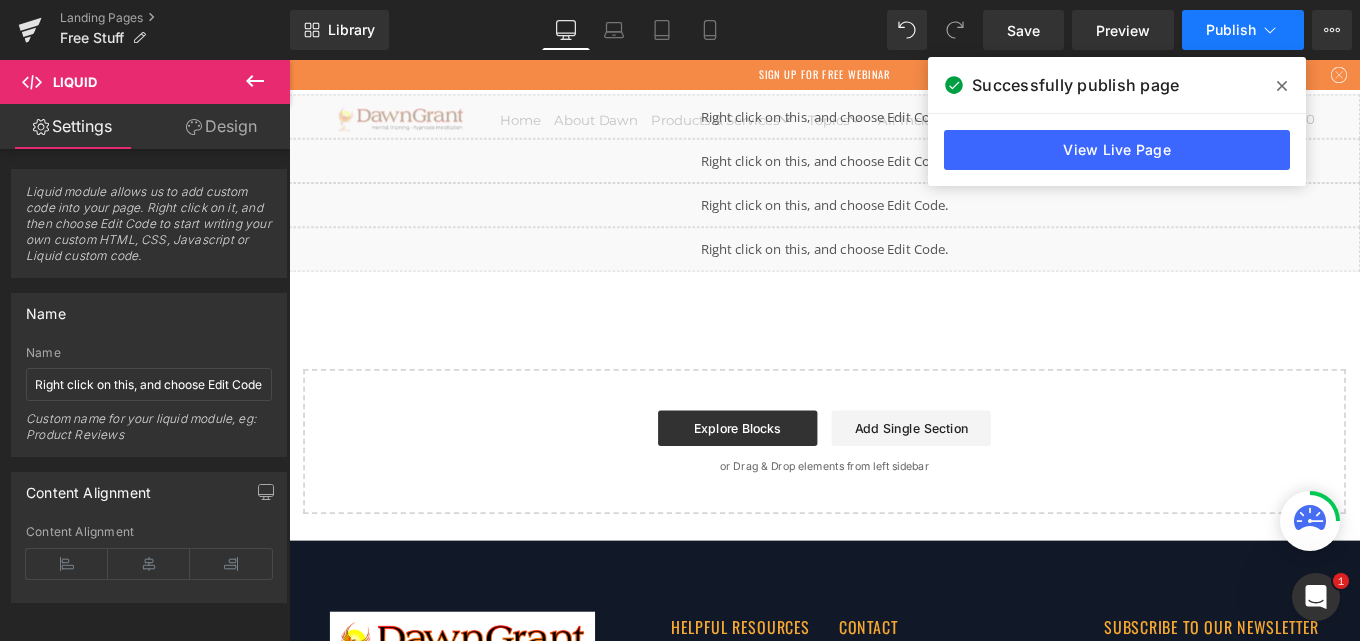 click on "Publish" at bounding box center [1231, 30] 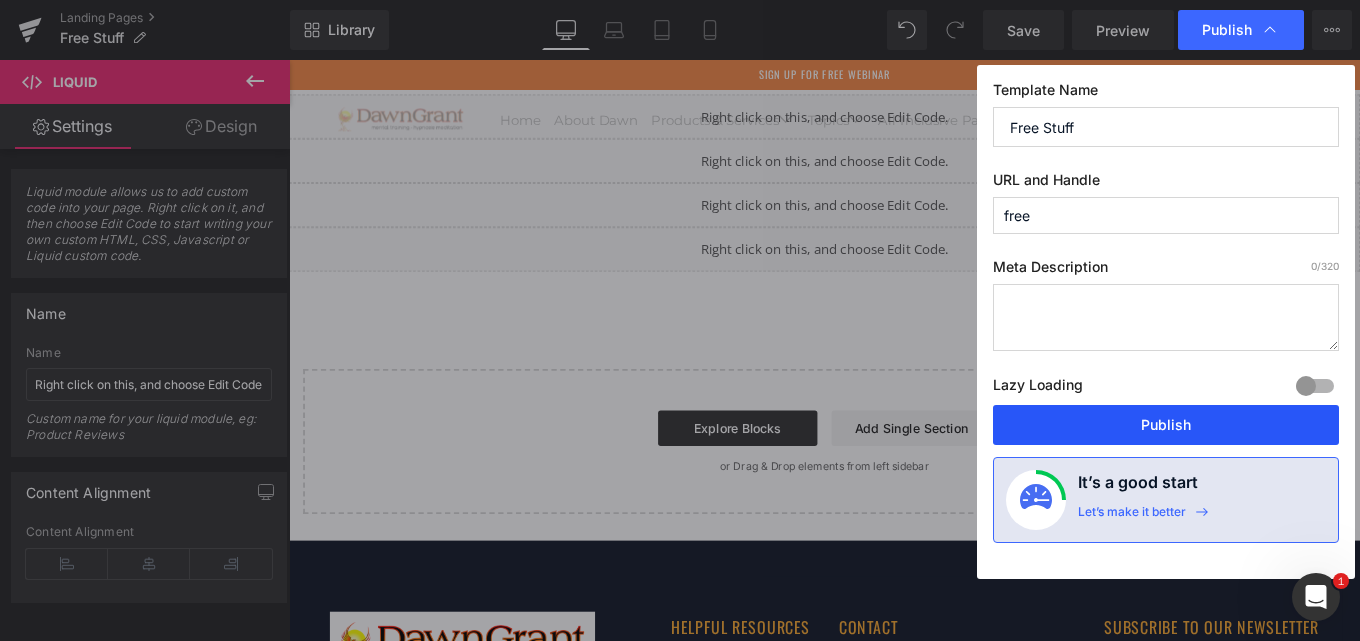 click on "Publish" at bounding box center (1166, 425) 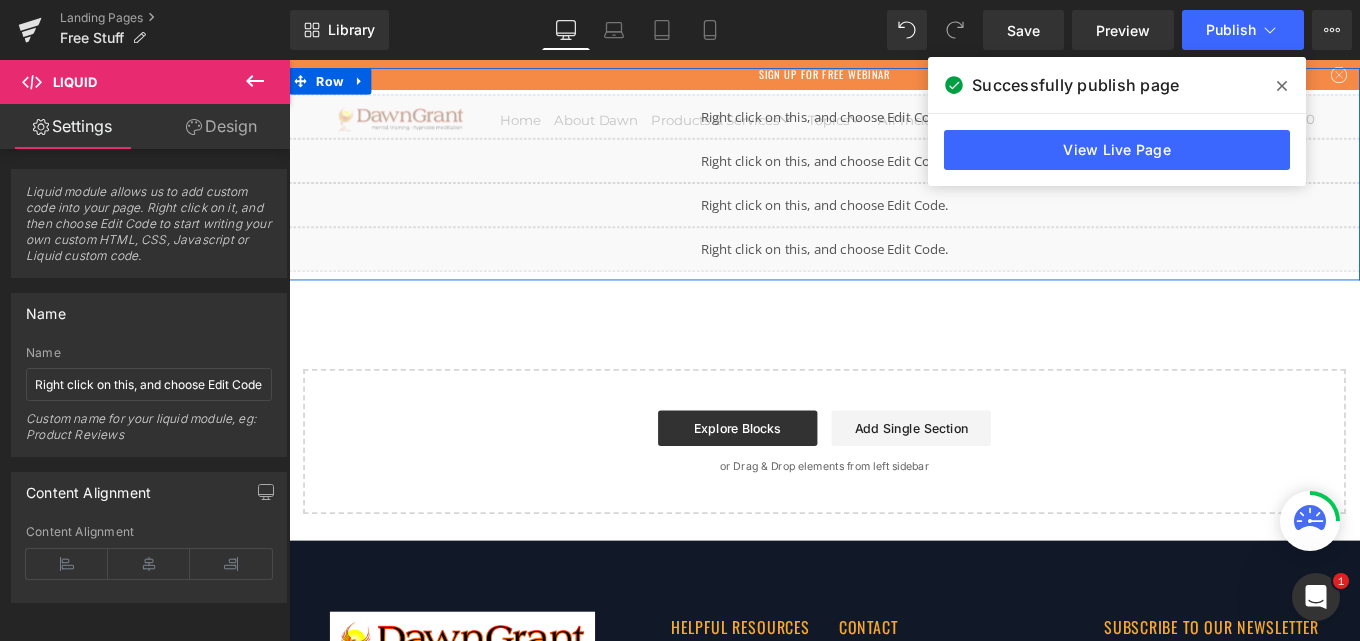 click on "Liquid" at bounding box center (894, 274) 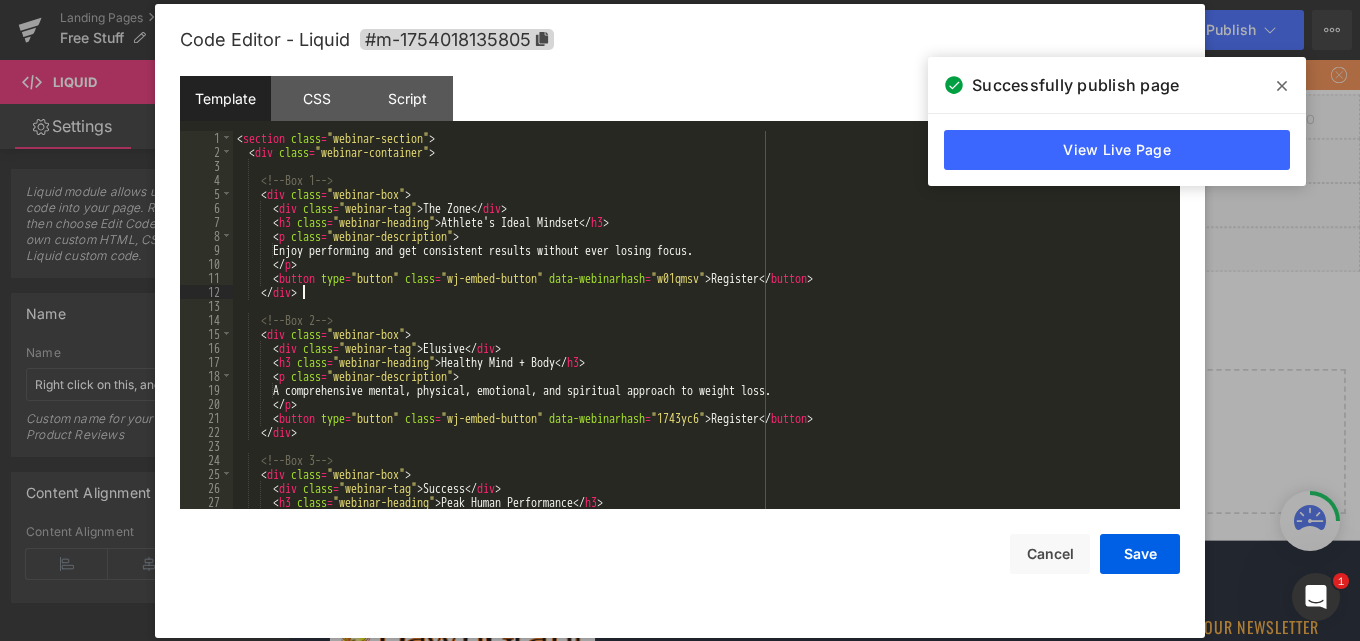 click on "< section   class = "webinar-section" >    < div   class = "webinar-container" >             <!--  Box 1  -->       < div   class = "webinar-box" >          < div   class = "webinar-tag" > The Zone </ div >          < h3   class = "webinar-heading" > Athlete's Ideal Mindset </ h3 >          < p   class = "webinar-description" >            Enjoy performing and get consistent results without ever losing focus.          </ p >          < button   type = "button"   class = "wj-embed-button"   data-webinarhash = "w01qmsv" > Register </ button >       </ div >       <!--  Box 2  -->       < div   class = "webinar-box" >          < div   class = "webinar-tag" > Elusive </ div >          < h3   class = "webinar-heading" > Healthy Mind + Body </ h3 >          < p   class = "webinar-description" >            A comprehensive mental, physical, emotional, and spiritual approach to weight loss.          </ p >          < button   type = "button"   class = "wj-embed-button"   data-webinarhash = "1743yc6" > Register </ >" at bounding box center [702, 334] 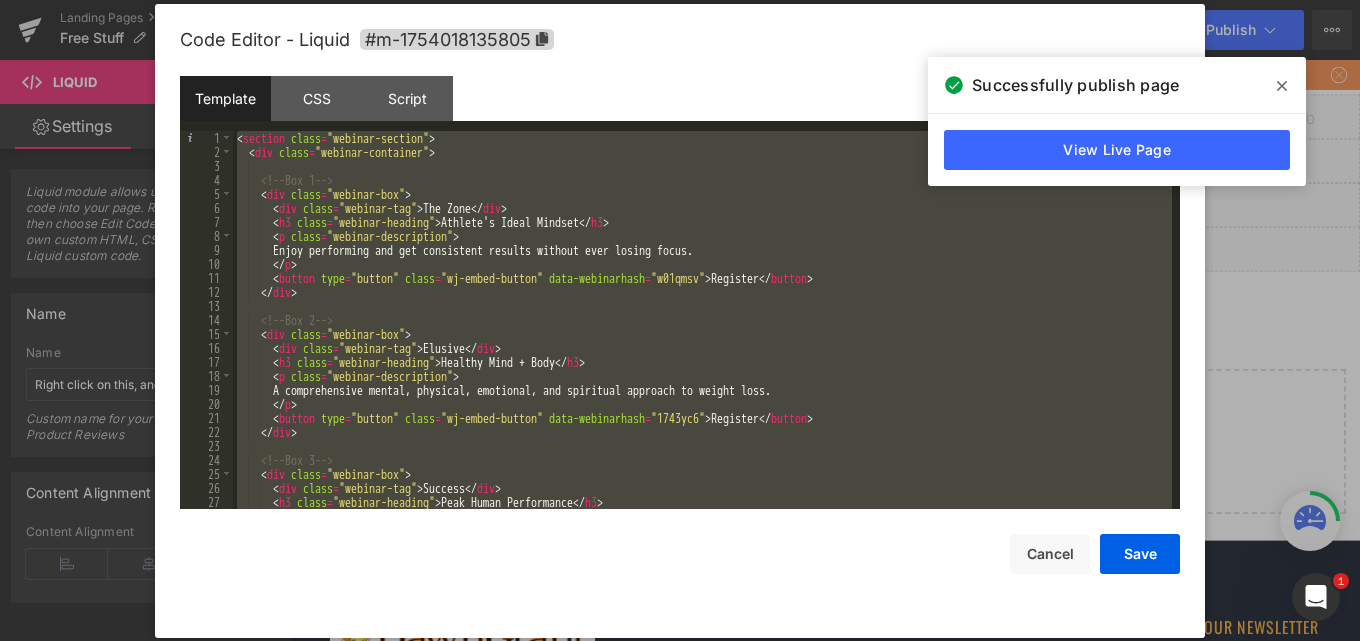 scroll, scrollTop: 1946, scrollLeft: 0, axis: vertical 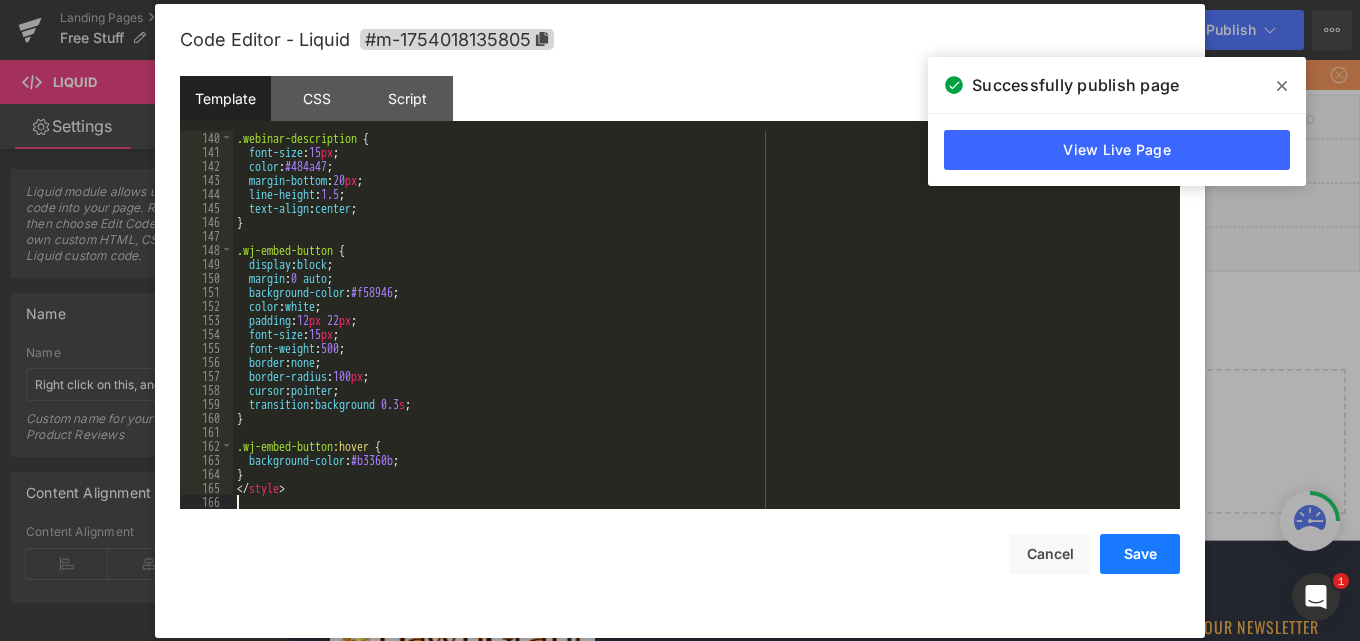 click on "Save" at bounding box center (1140, 554) 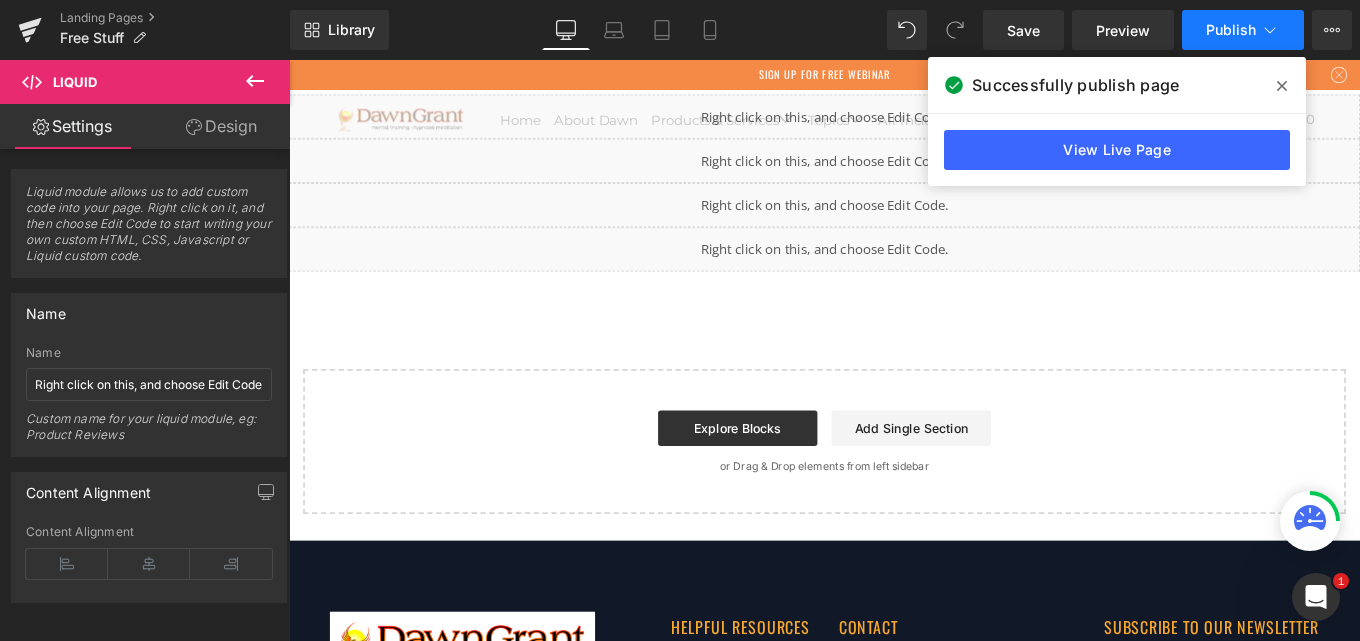 click on "Publish" at bounding box center [1231, 30] 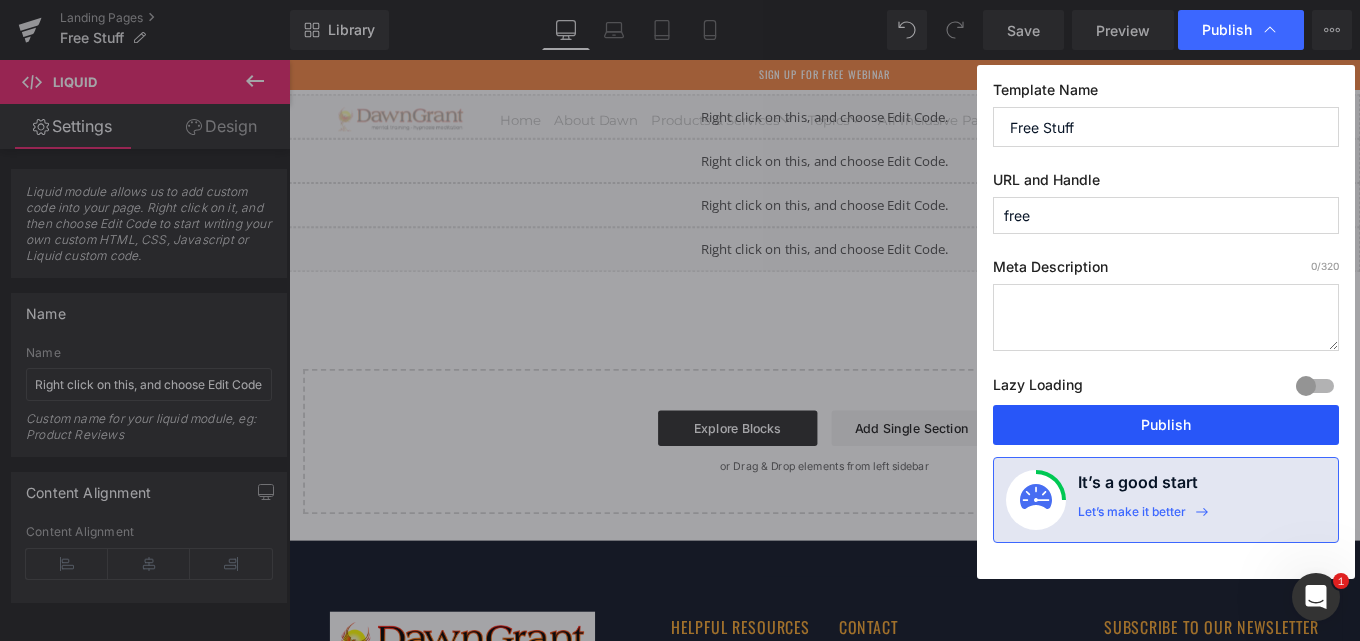 click on "Publish" at bounding box center [1166, 425] 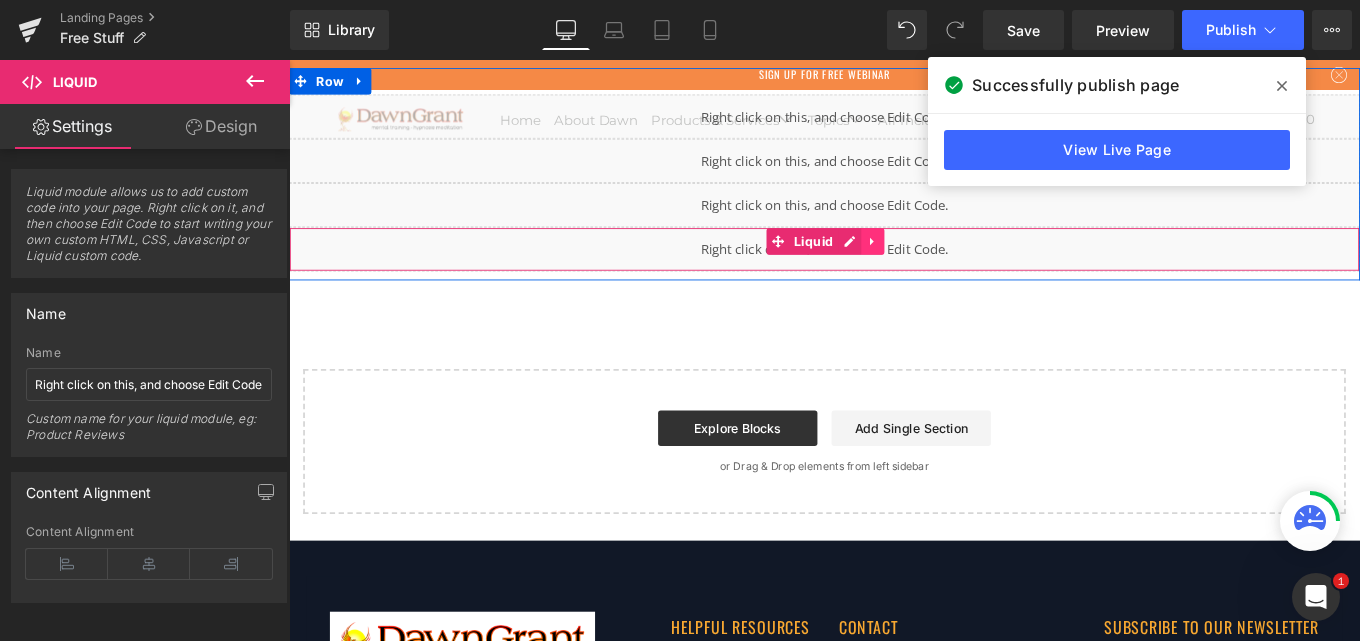 click 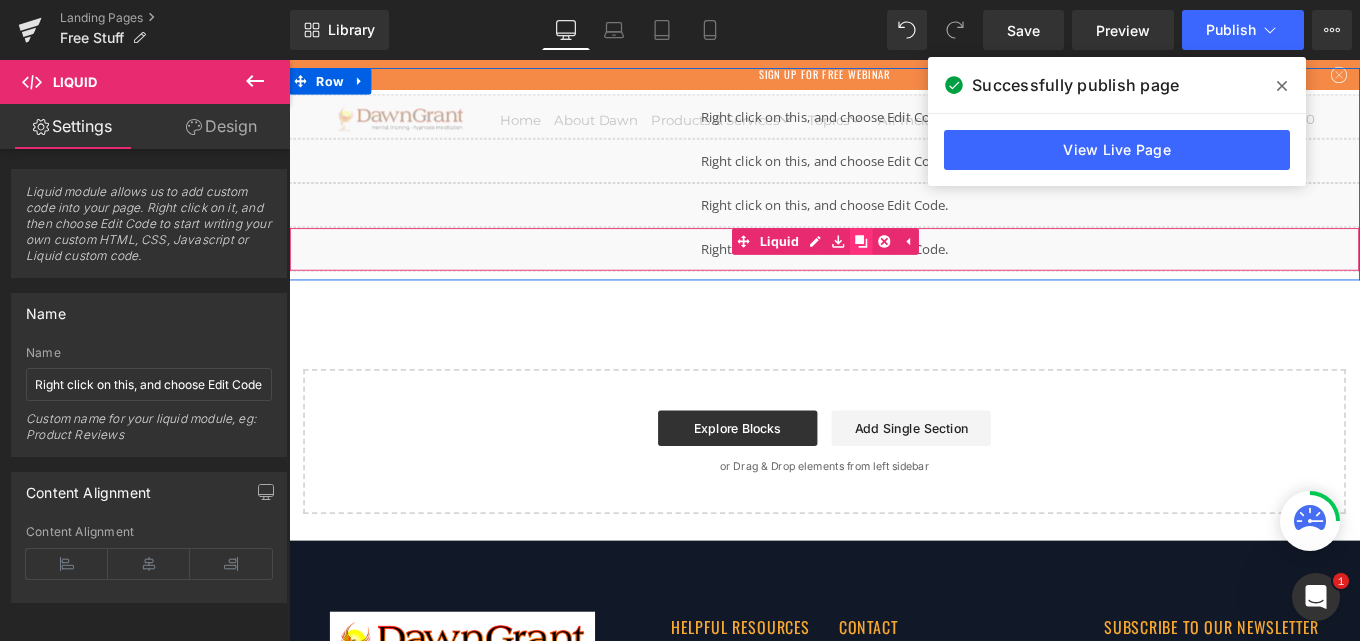 click 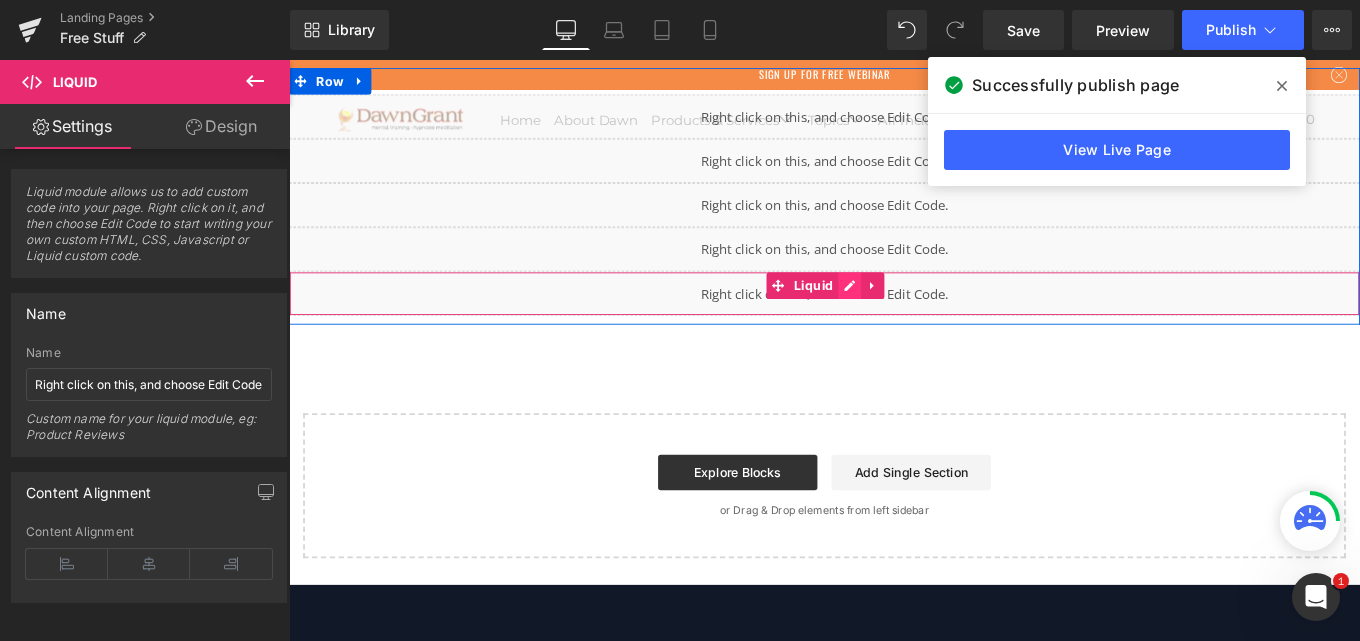 click on "Liquid" at bounding box center (894, 324) 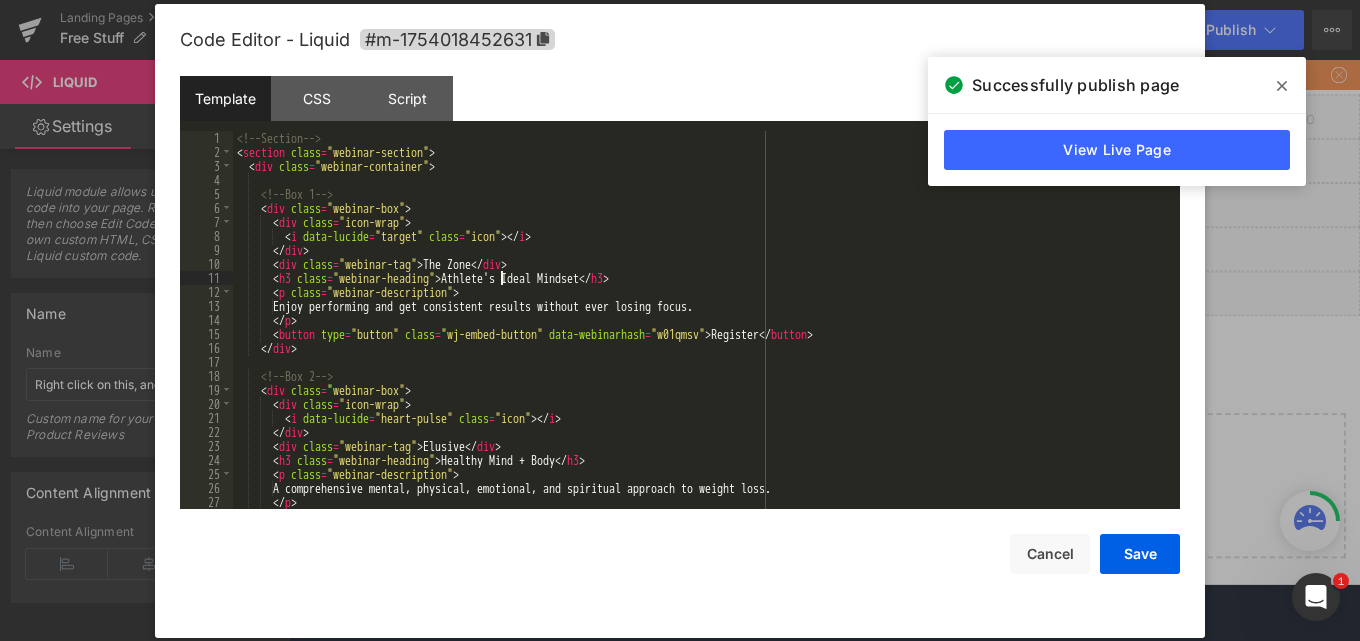 click on "<!--  Section  --> < section   class = "webinar-section" >    < div   class = "webinar-container" >             <!--  Box 1  -->       < div   class = "webinar-box" >          < div   class = "icon-wrap" >             < i   data-lucide = "target"   class = "icon" > </ i >          </ div >          < div   class = "webinar-tag" > The Zone </ div >          < h3   class = "webinar-heading" > Athlete's Ideal Mindset </ h3 >          < p   class = "webinar-description" >            Enjoy performing and get consistent results without ever losing focus.          </ p >          < button   type = "button"   class = "wj-embed-button"   data-webinarhash = "w01qmsv" > Register </ button >       </ div >       <!--  Box 2  -->       < div   class = "webinar-box" >          < div   class = "icon-wrap" >             < i   data-lucide = "heart-pulse"   class = "icon" > </ i >          </ div >          < div   class = "webinar-tag" > Elusive </ div >          < h3   class = "webinar-heading" > Healthy Mind + Body </ h3 >" at bounding box center (702, 334) 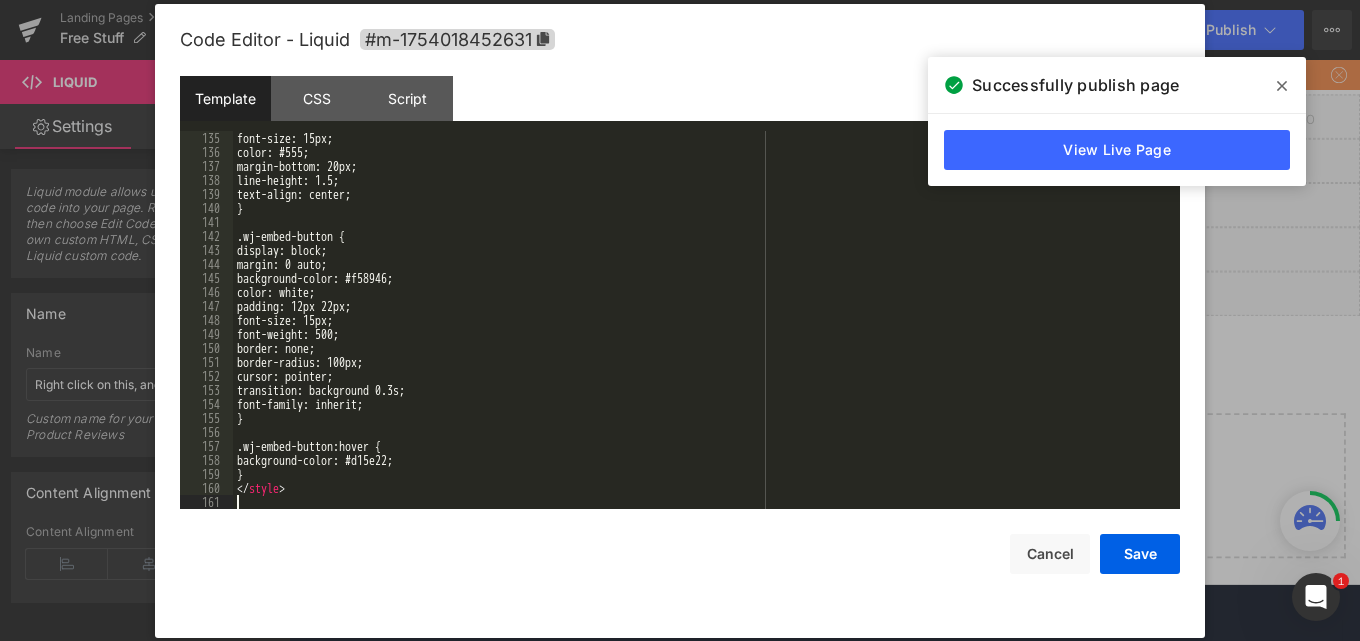scroll, scrollTop: 1876, scrollLeft: 0, axis: vertical 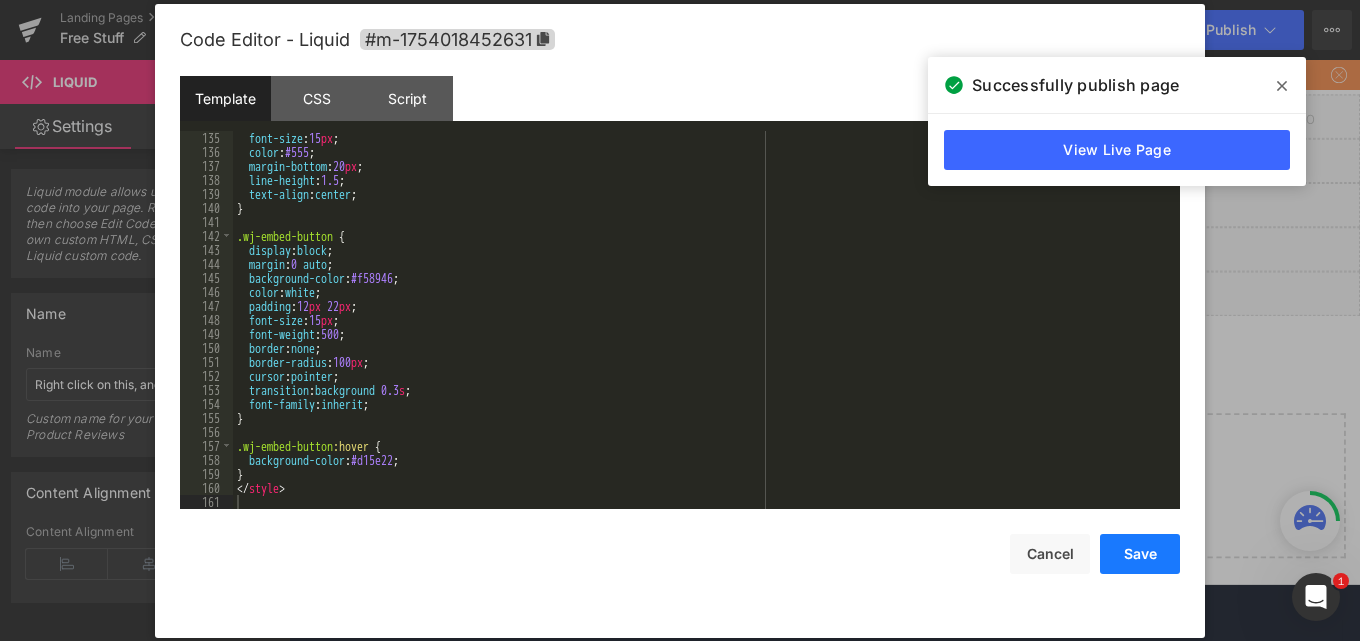 click on "Save" at bounding box center (1140, 554) 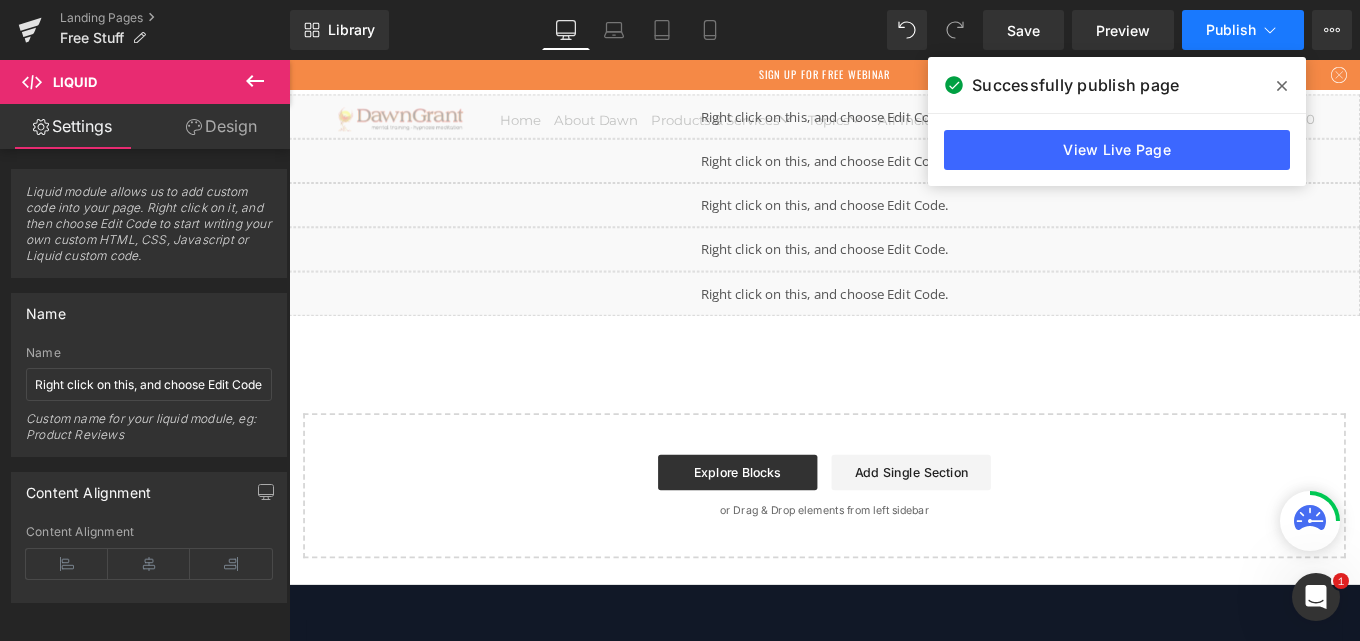 click on "Publish" at bounding box center (1231, 30) 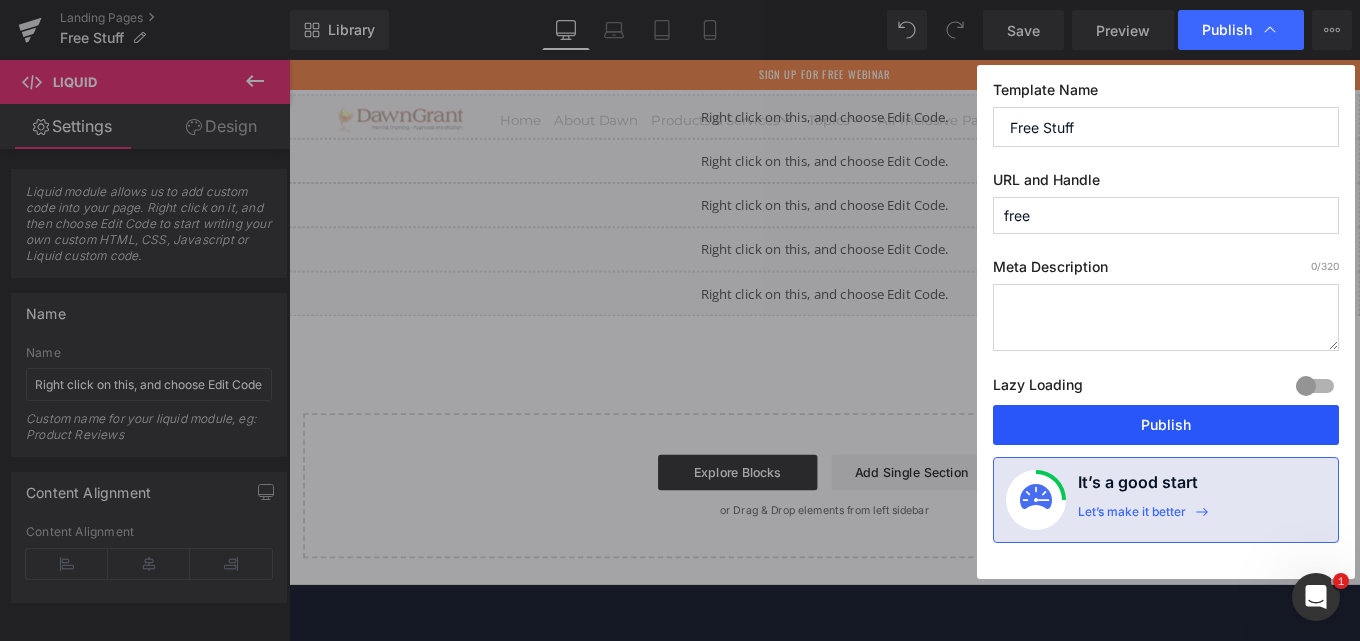 click on "Publish" at bounding box center (1166, 425) 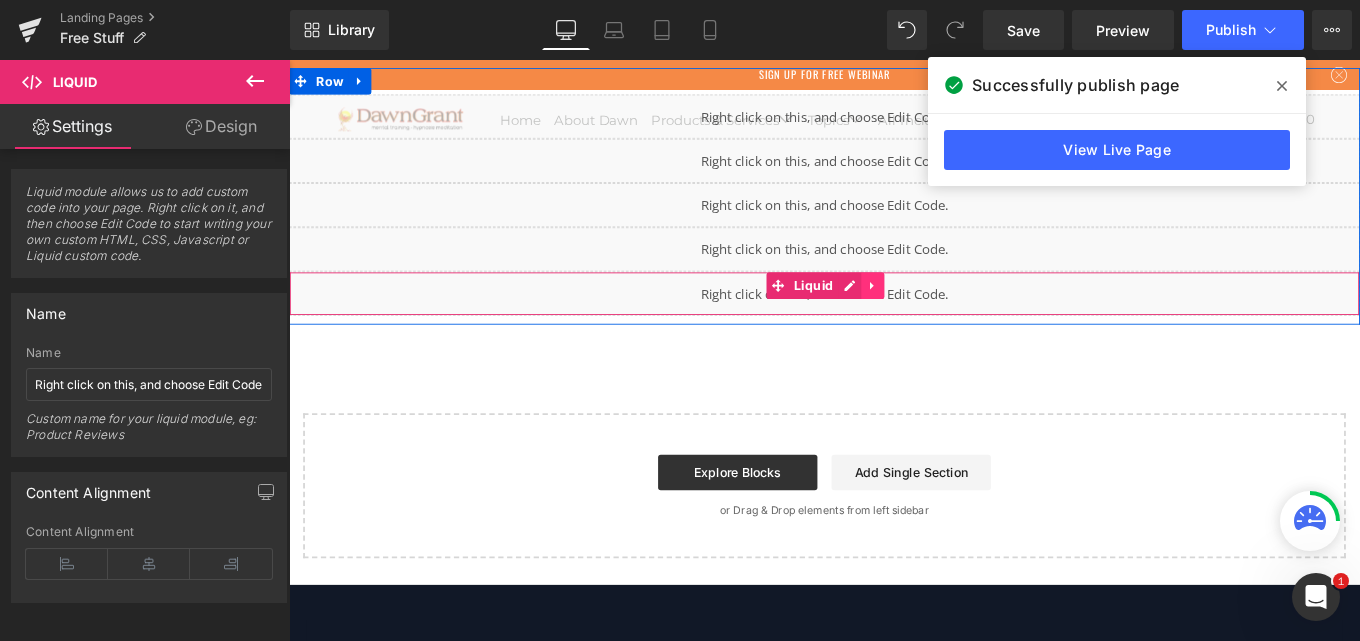 click at bounding box center [948, 315] 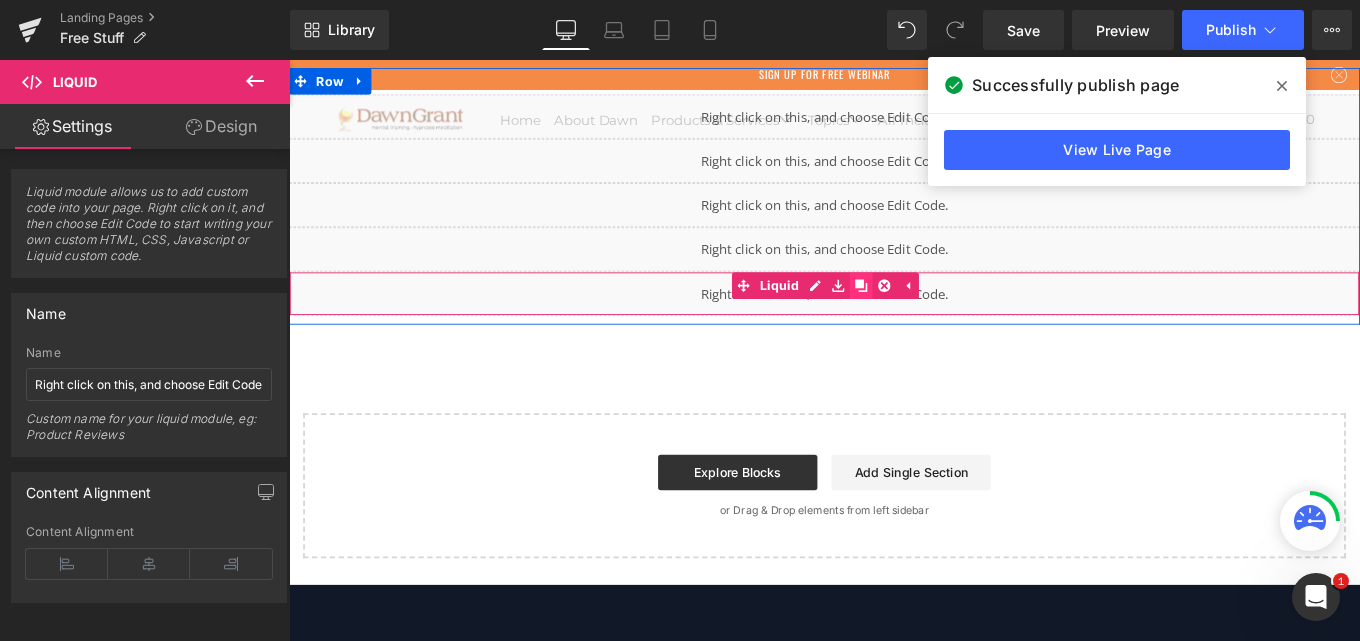 click at bounding box center [935, 315] 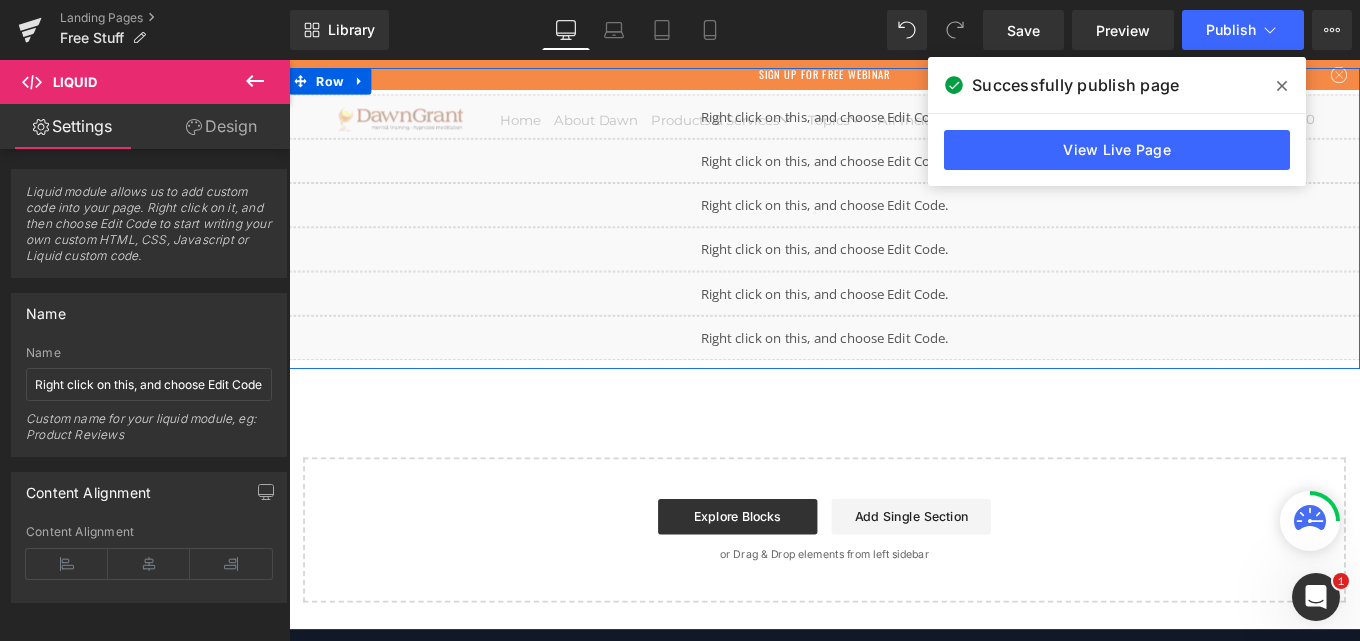 click on "Liquid" at bounding box center [894, 374] 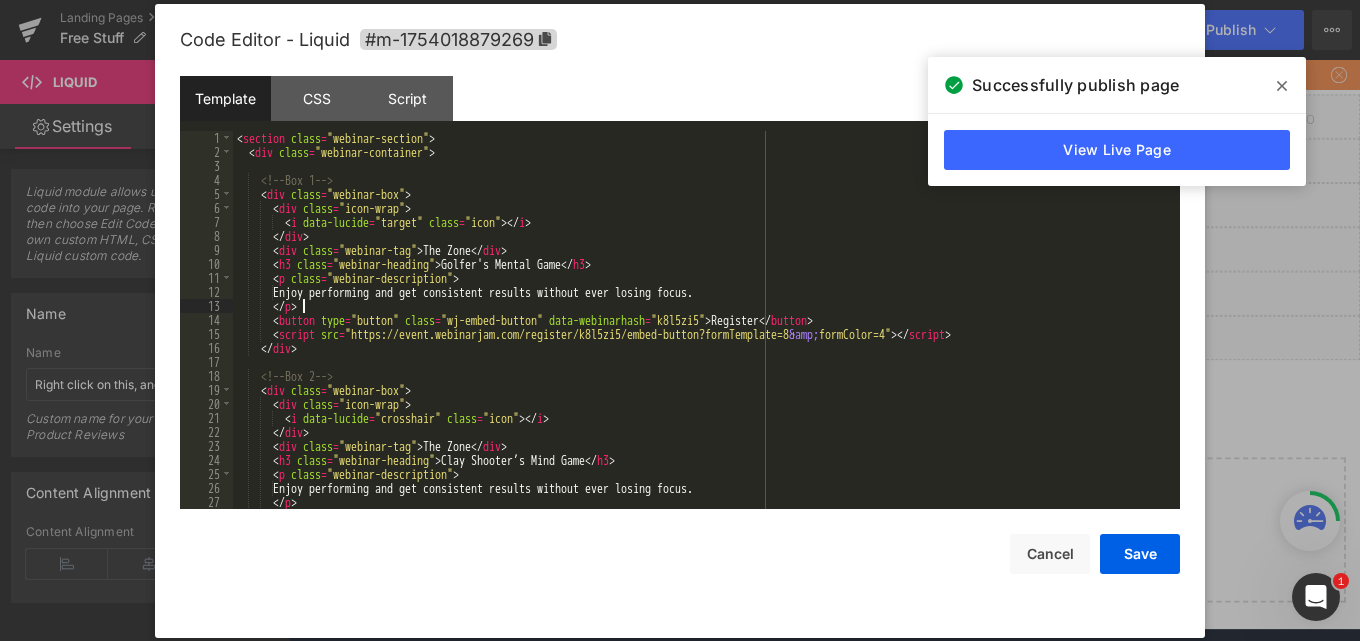click on "< section   class = "webinar-section" >    < div   class = "webinar-container" >       <!--  Box 1  -->       < div   class = "webinar-box" >          < div   class = "icon-wrap" >             < i   data-lucide = "target"   class = "icon" > </ i >          </ div >          < div   class = "webinar-tag" > The Zone </ div >          < h3   class = "webinar-heading" > Golfer's Mental Game </ h3 >          < p   class = "webinar-description" >            Enjoy performing and get consistent results without ever losing focus.          </ p >          < button   type = "button"   class = "wj-embed-button"   data-webinarhash = "k8l5zi5" > Register </ button >          < script   src = "https://event.webinarjam.com/register/k8l5zi5/embed-button?formTemplate=8 &amp; formColor=4" > </ script >       </ div >       <!--  Box 2  -->       < div   class = "webinar-box" >          < div   class = "icon-wrap" >             < i   data-lucide = "crosshair"   class = "icon" > </ i >          </ div >          < div   class = >" at bounding box center [702, 334] 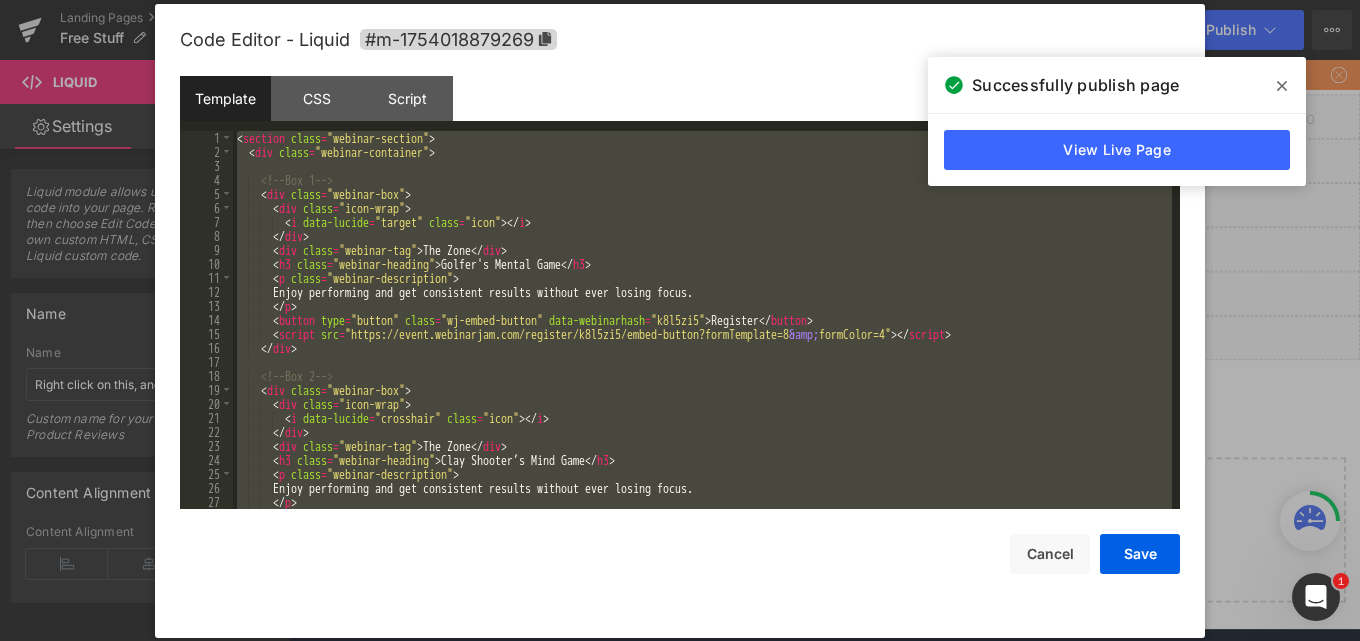 scroll, scrollTop: 1890, scrollLeft: 0, axis: vertical 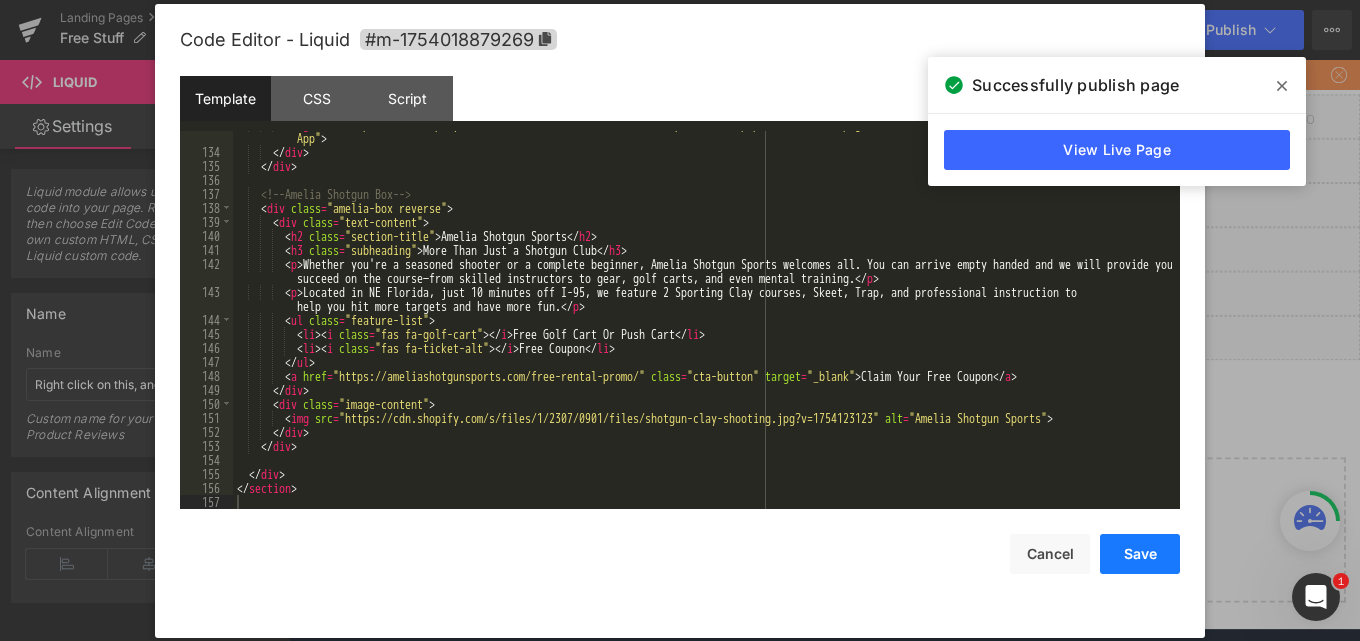 click on "Save" at bounding box center (1140, 554) 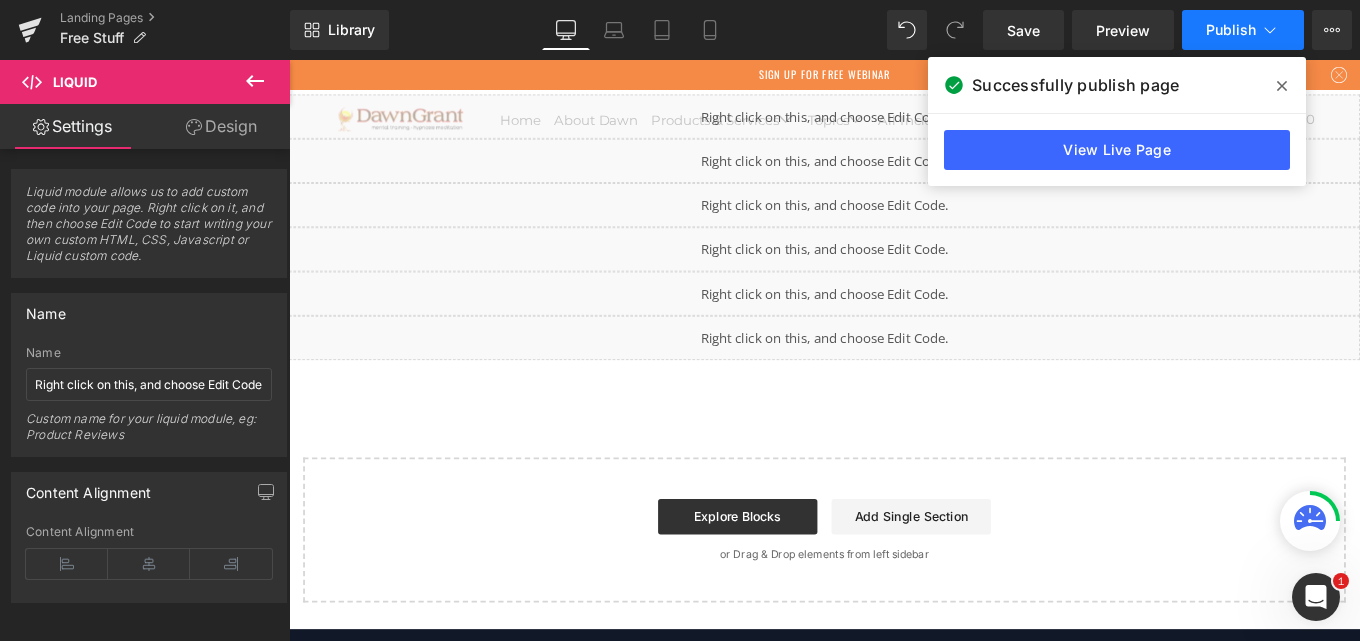 click on "Publish" at bounding box center [1231, 30] 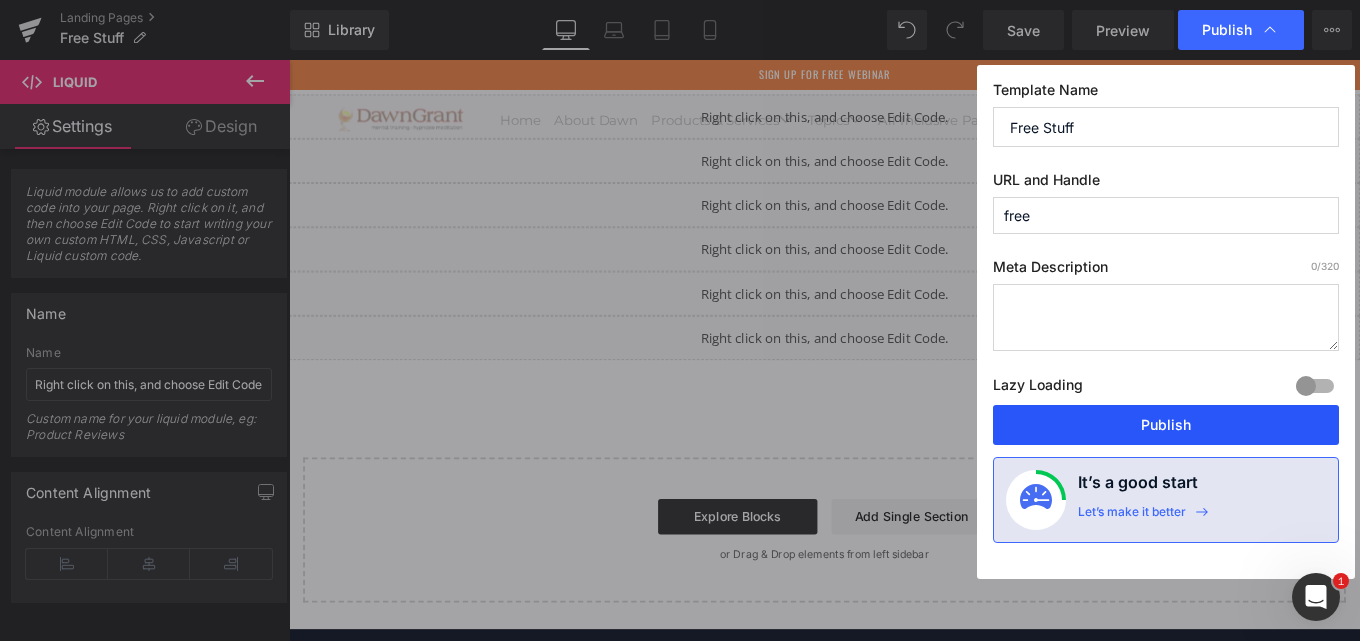click on "Publish" at bounding box center [1166, 425] 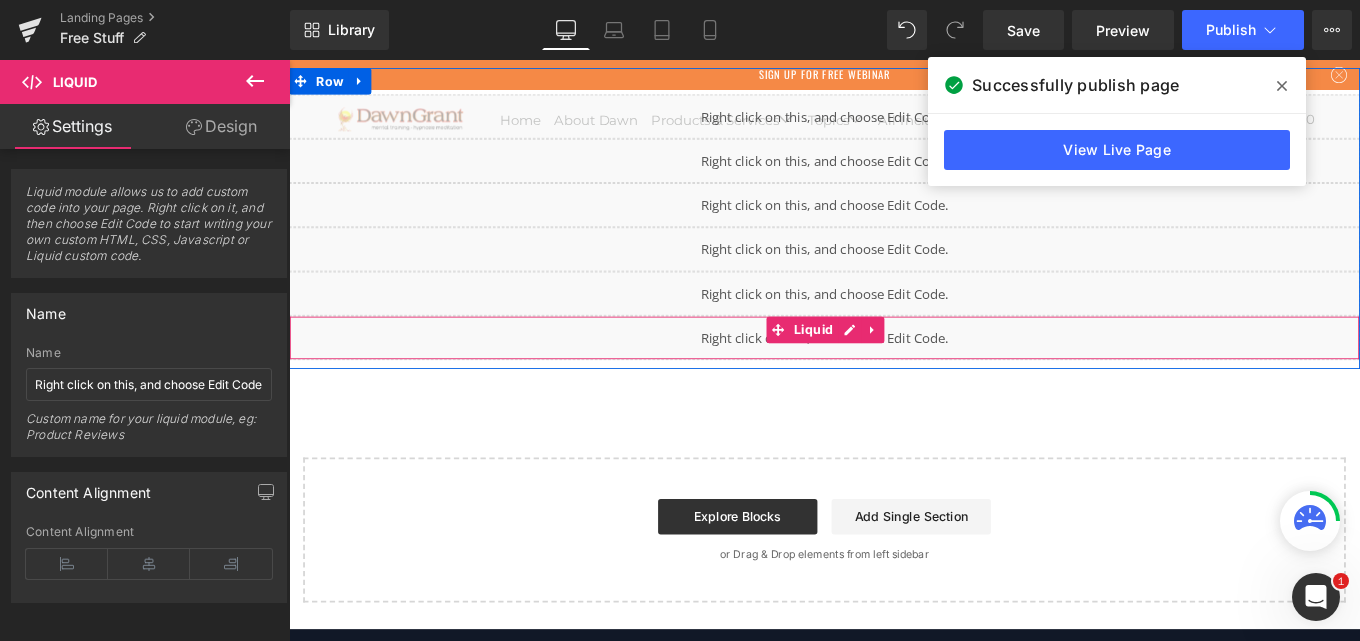 click on "Liquid" at bounding box center (894, 374) 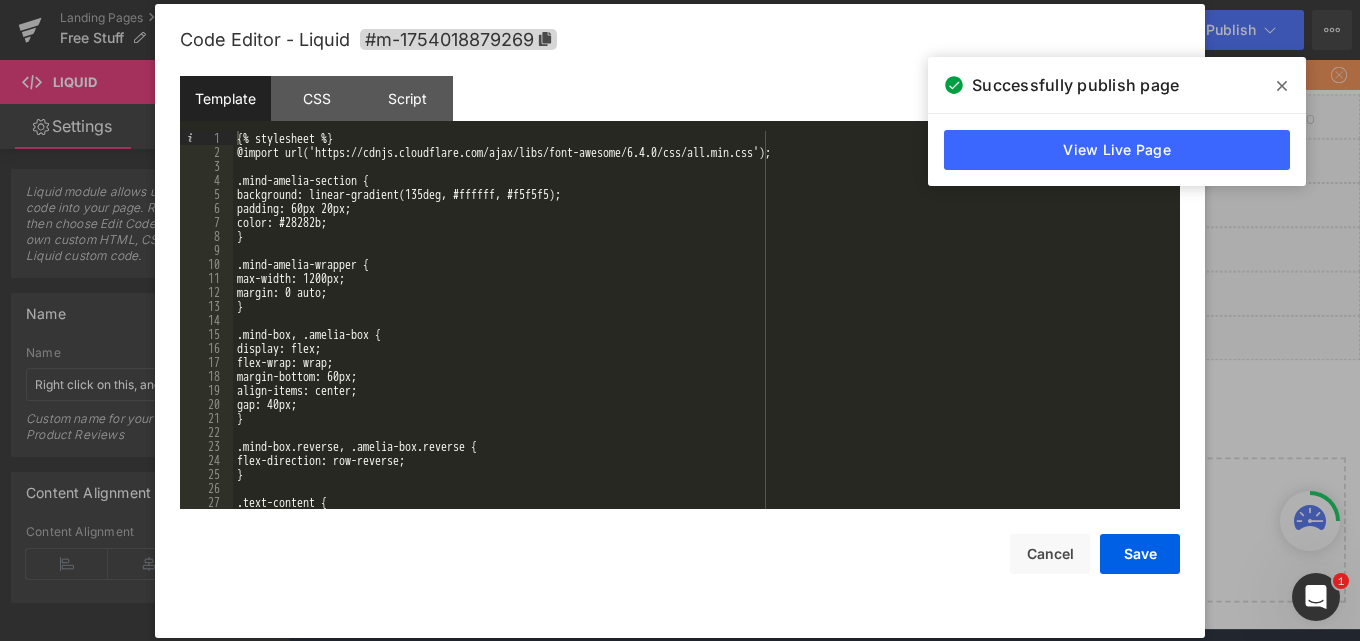 scroll, scrollTop: 0, scrollLeft: 0, axis: both 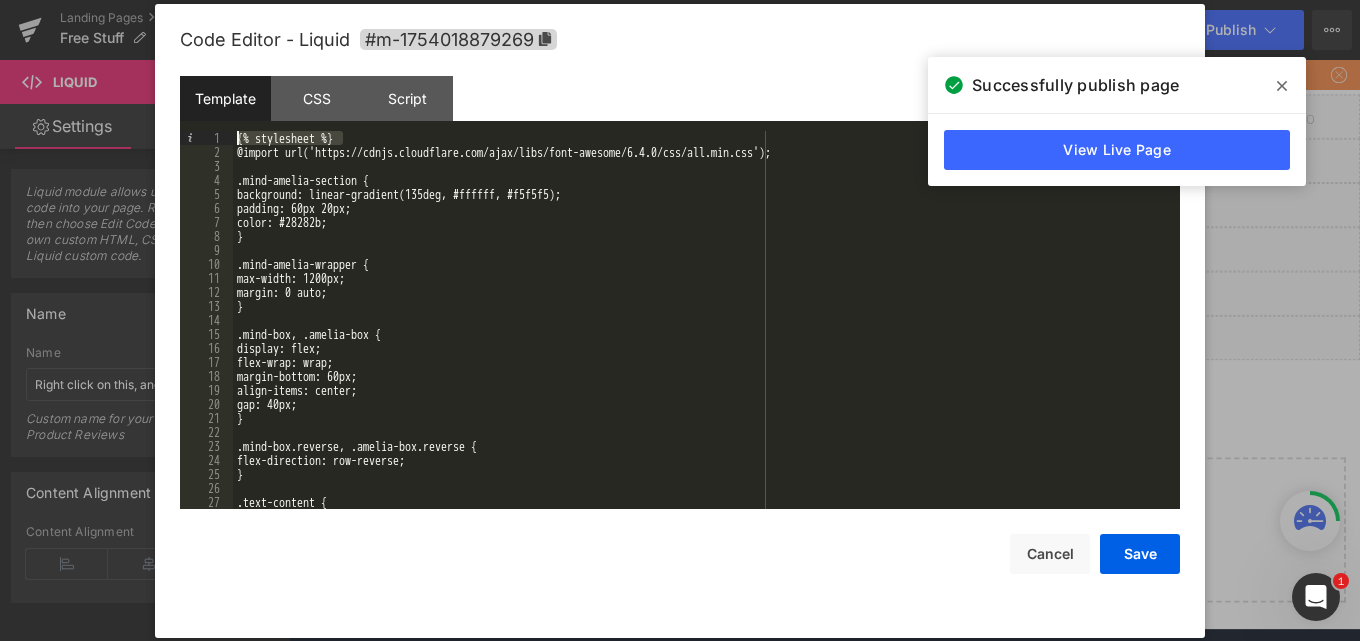 drag, startPoint x: 349, startPoint y: 139, endPoint x: 207, endPoint y: 135, distance: 142.05632 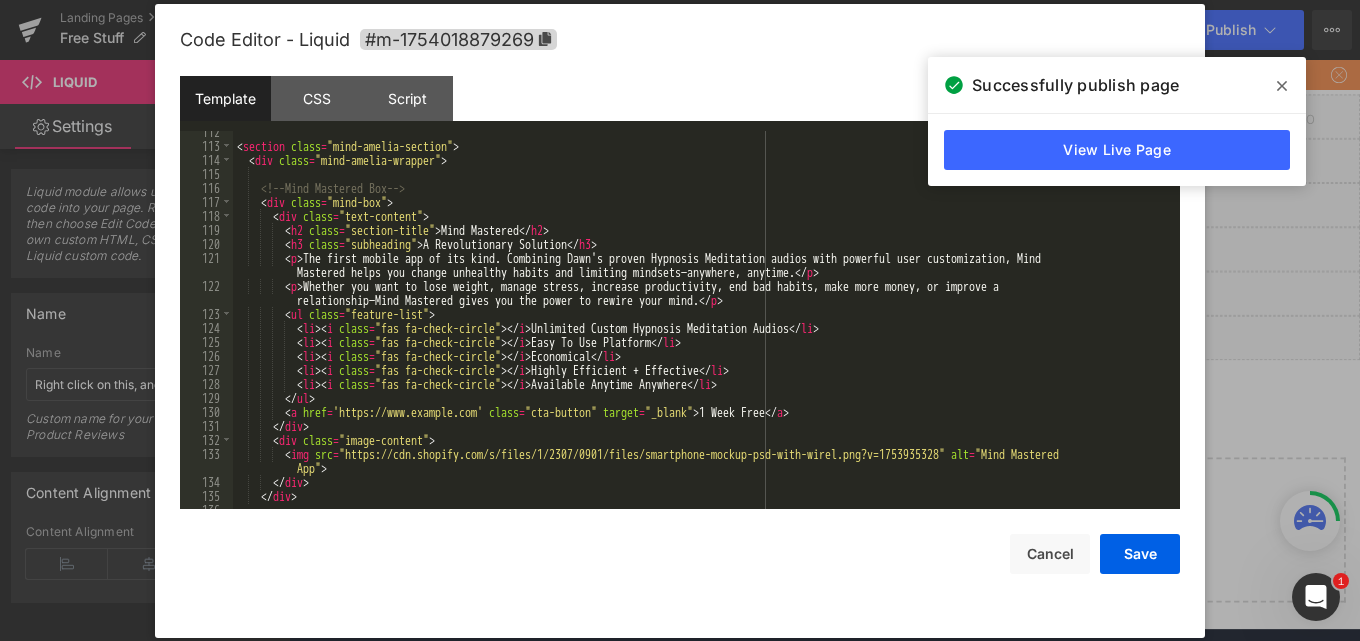 scroll, scrollTop: 1260, scrollLeft: 0, axis: vertical 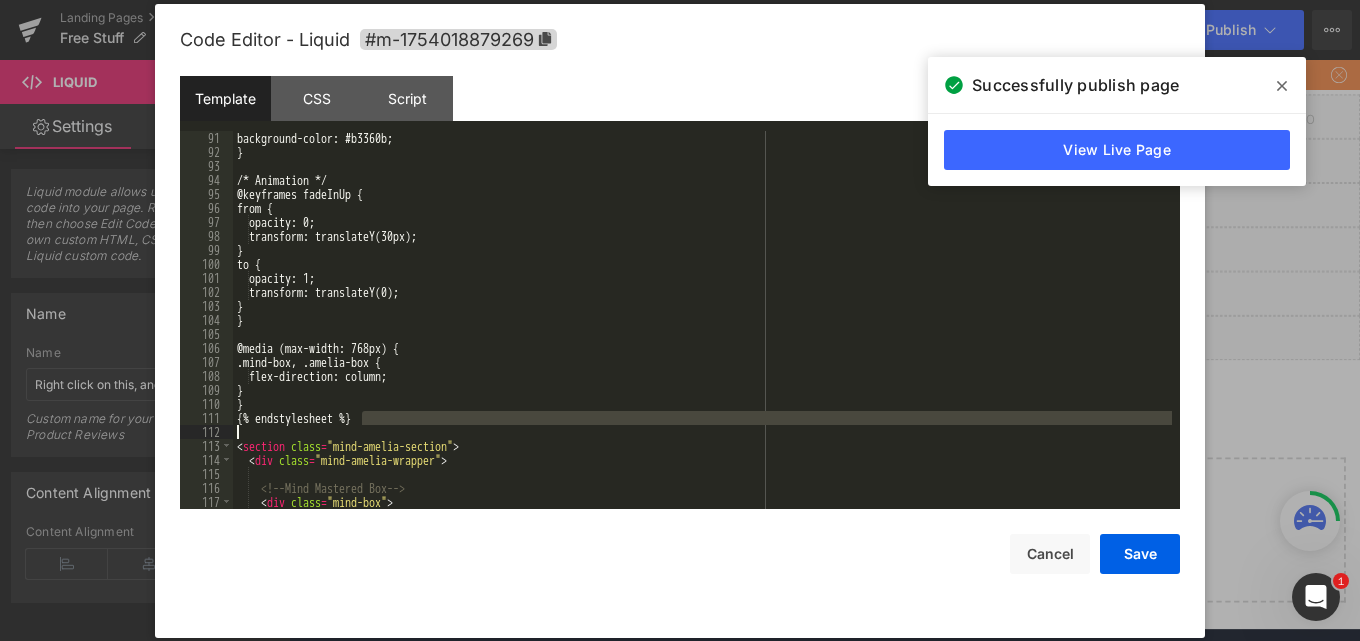 drag, startPoint x: 372, startPoint y: 418, endPoint x: 202, endPoint y: 431, distance: 170.49634 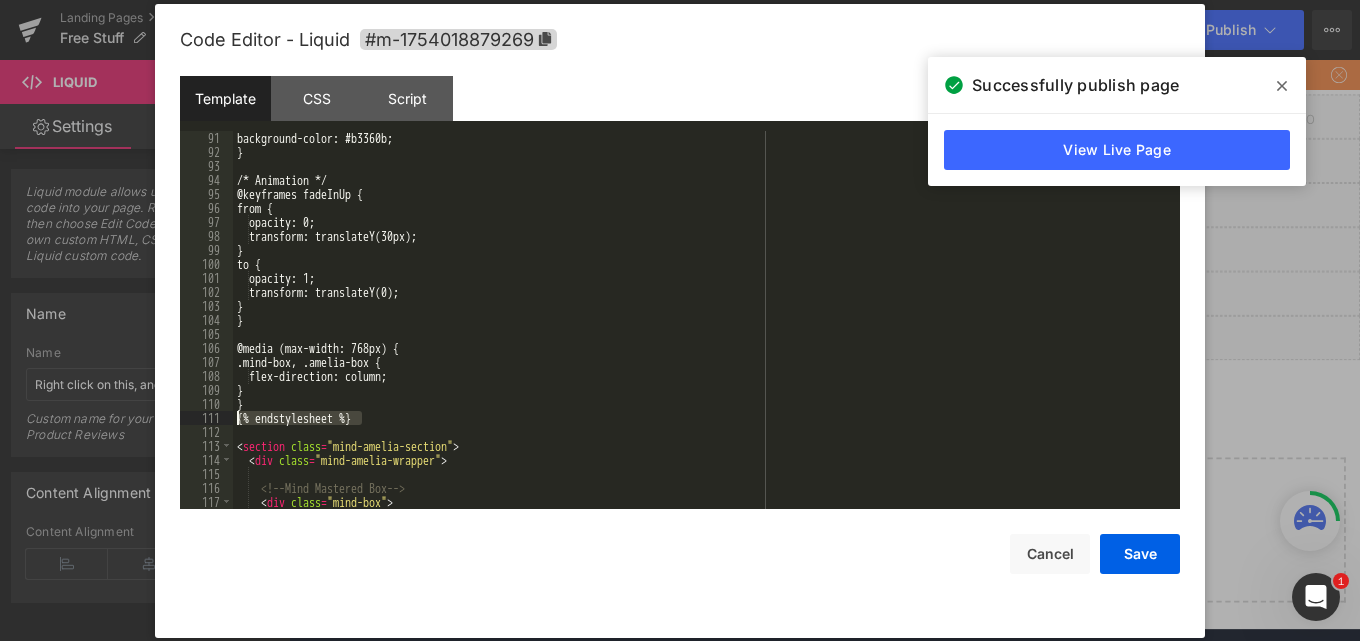 drag, startPoint x: 377, startPoint y: 418, endPoint x: 234, endPoint y: 417, distance: 143.0035 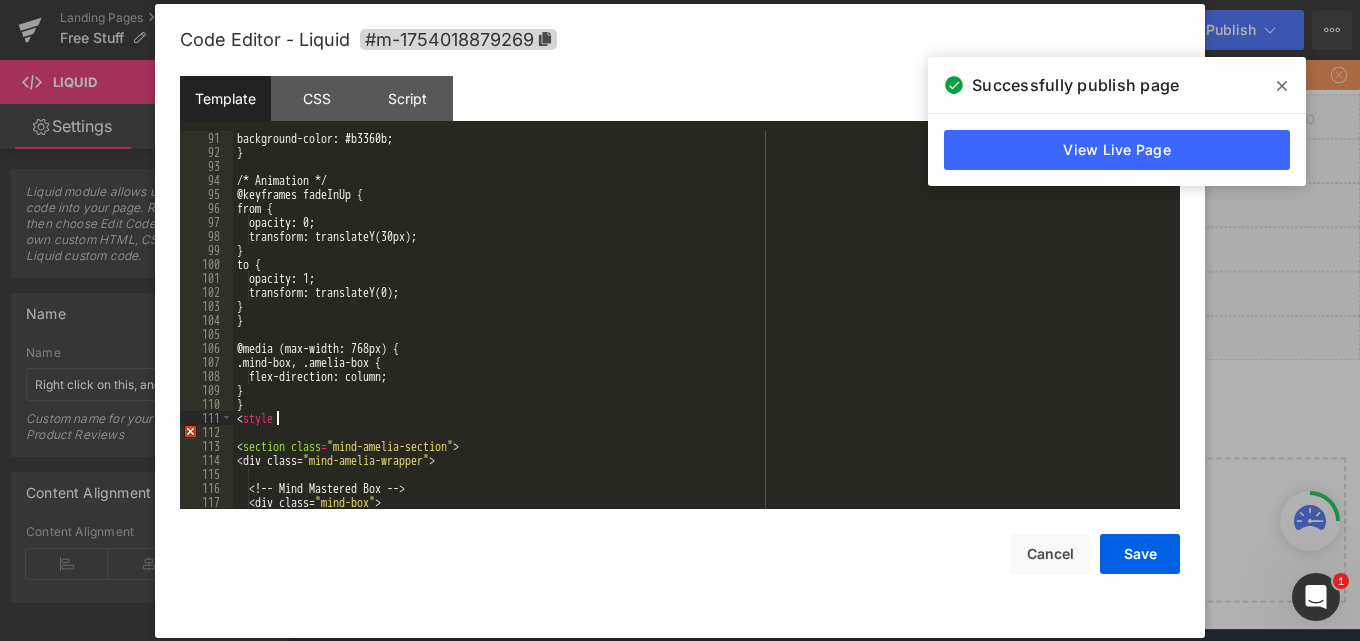 type 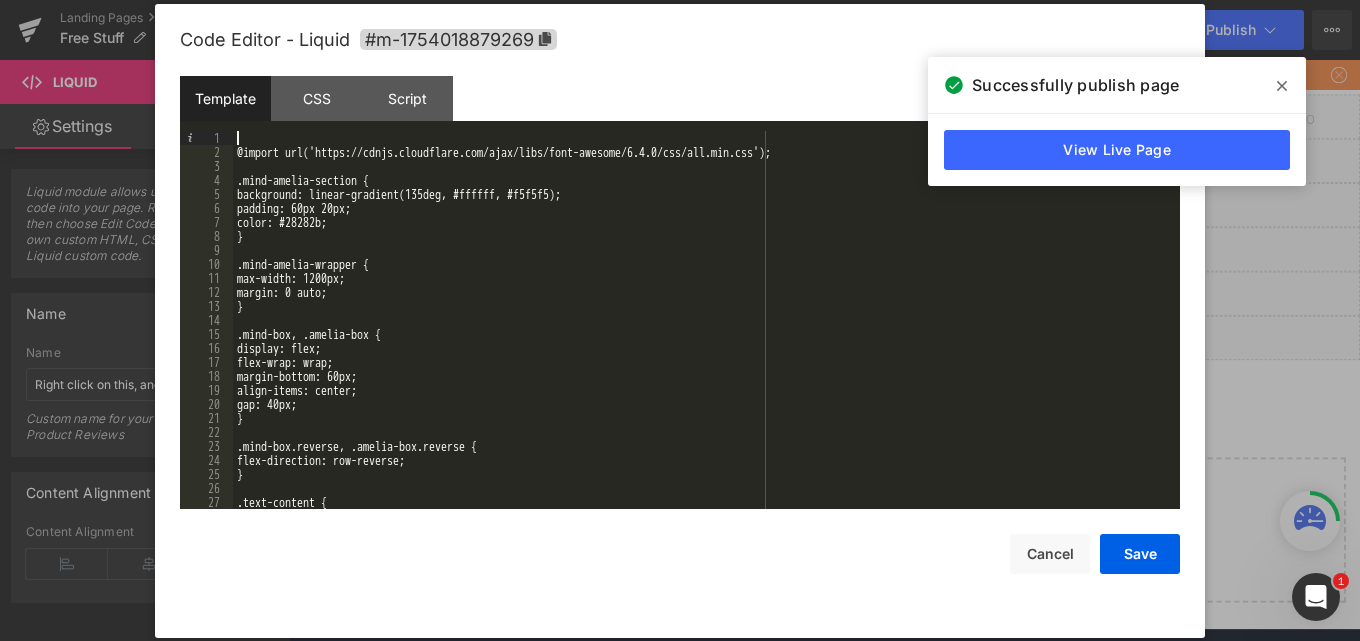 scroll, scrollTop: 0, scrollLeft: 0, axis: both 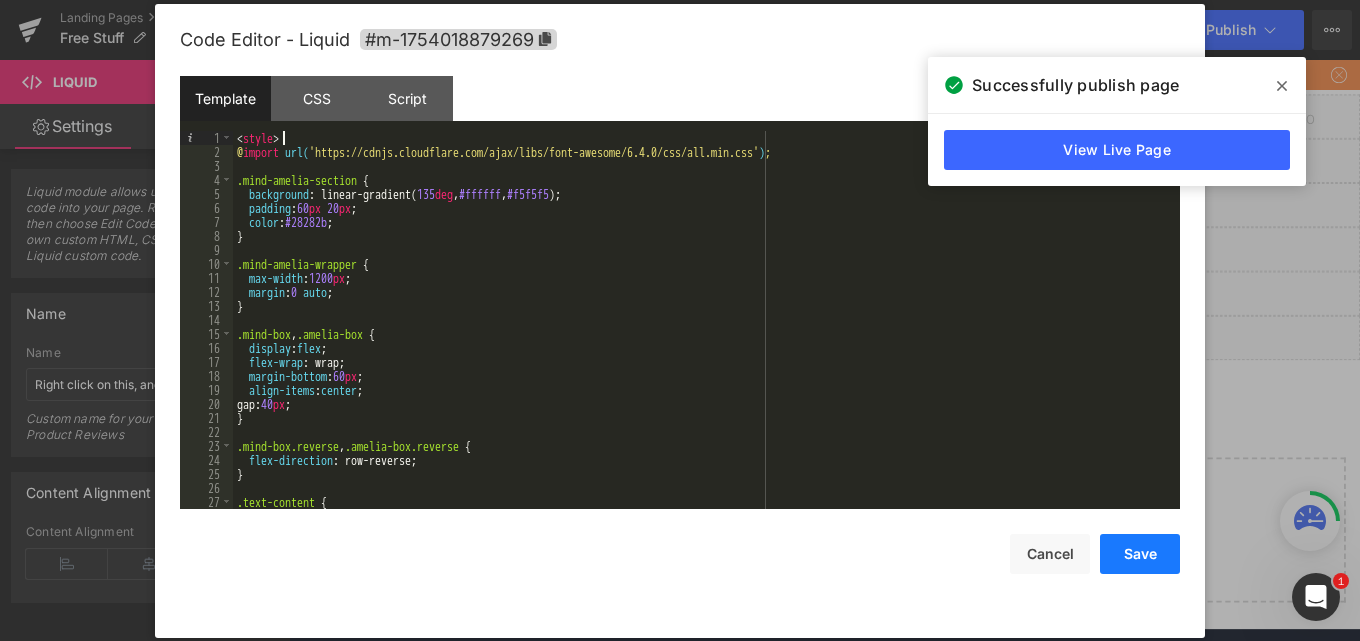 click on "Save" at bounding box center (1140, 554) 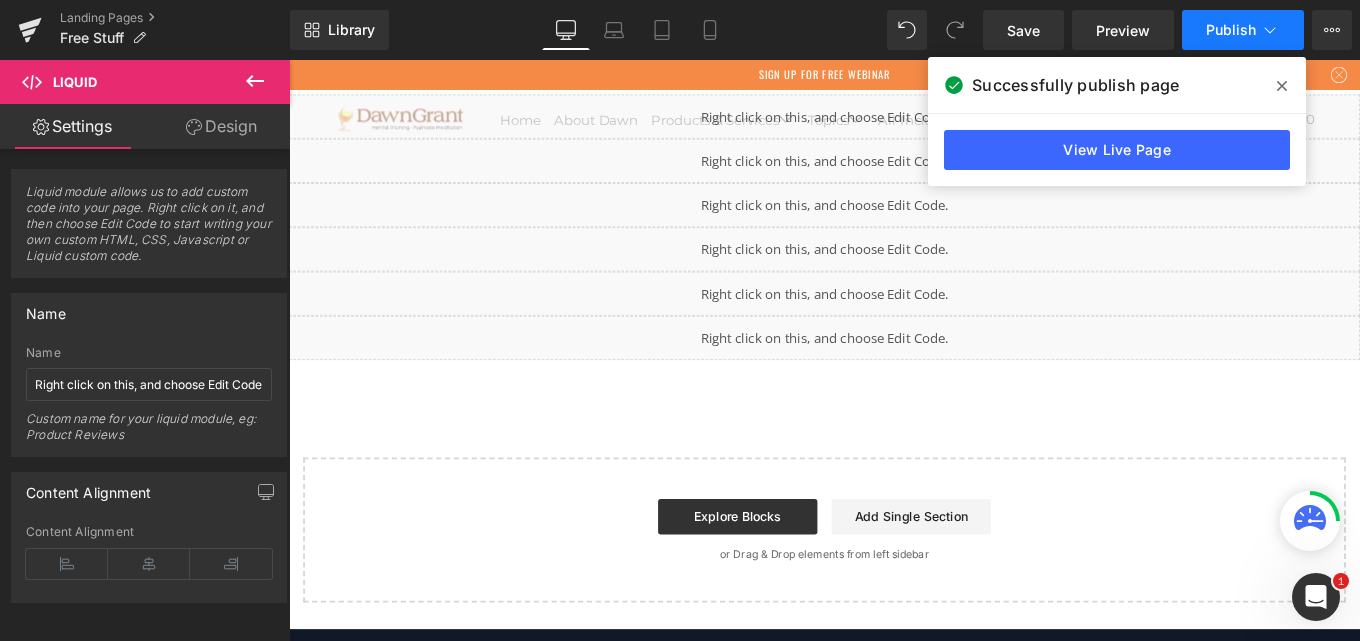 click on "Publish" at bounding box center (1231, 30) 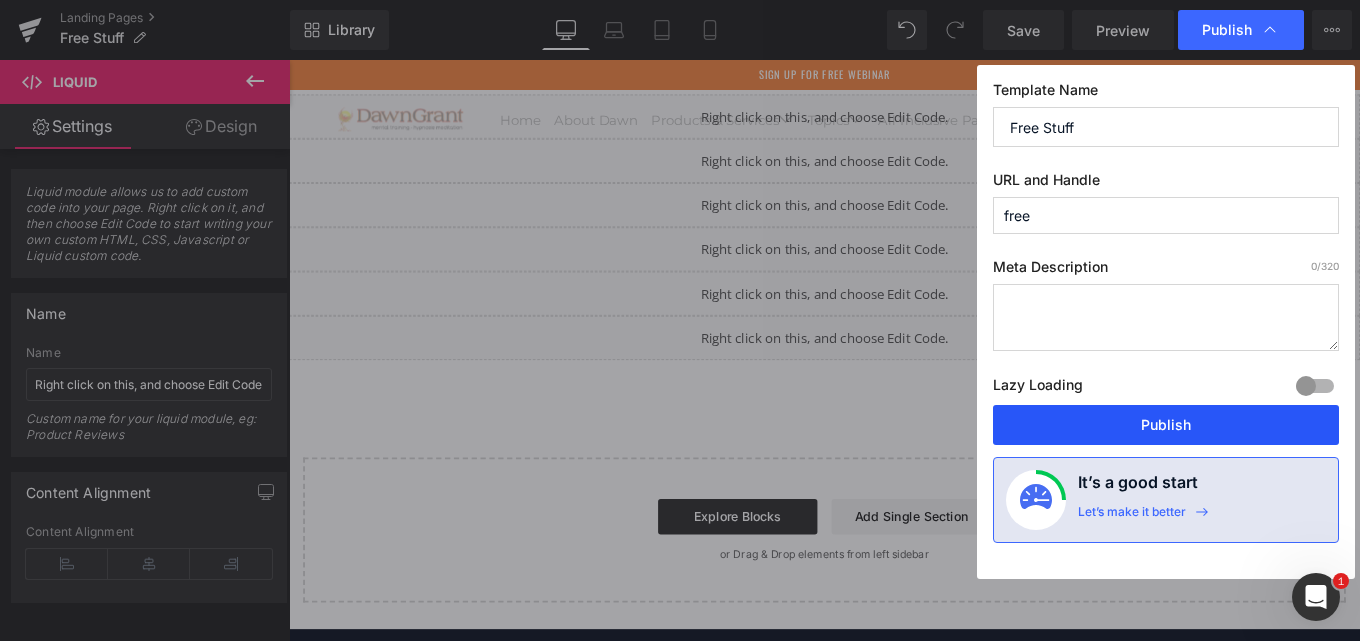 click on "Publish" at bounding box center [1166, 425] 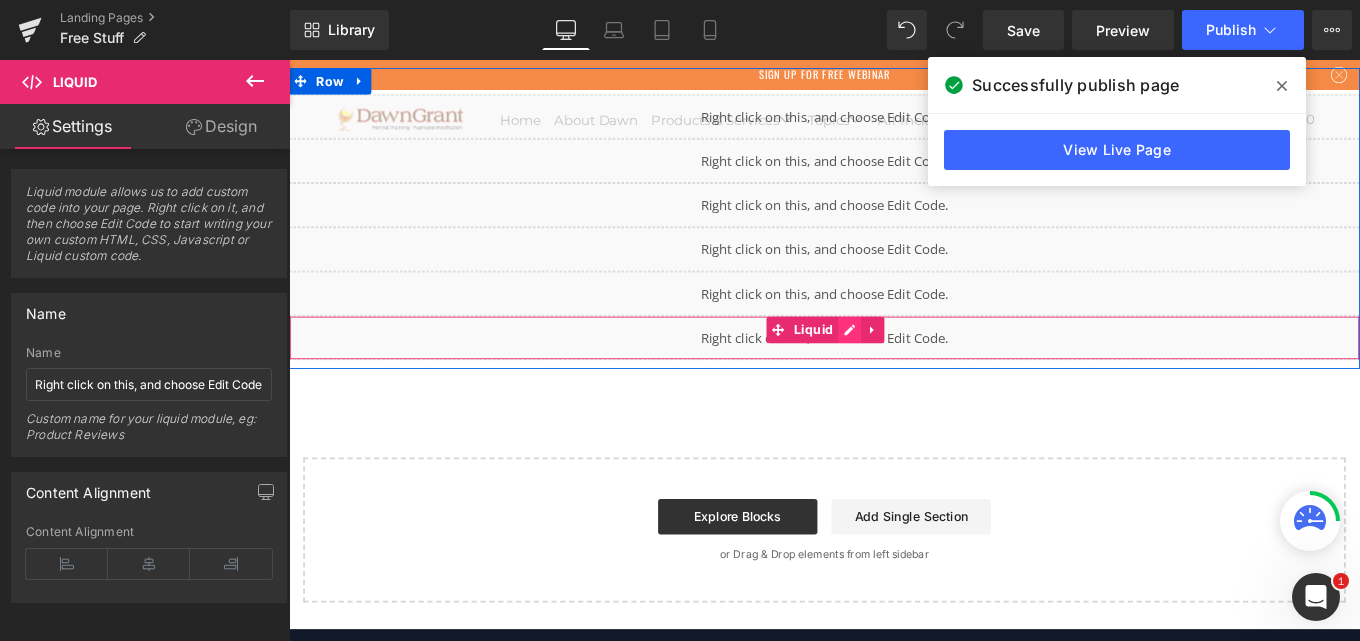 click on "Liquid" at bounding box center [894, 374] 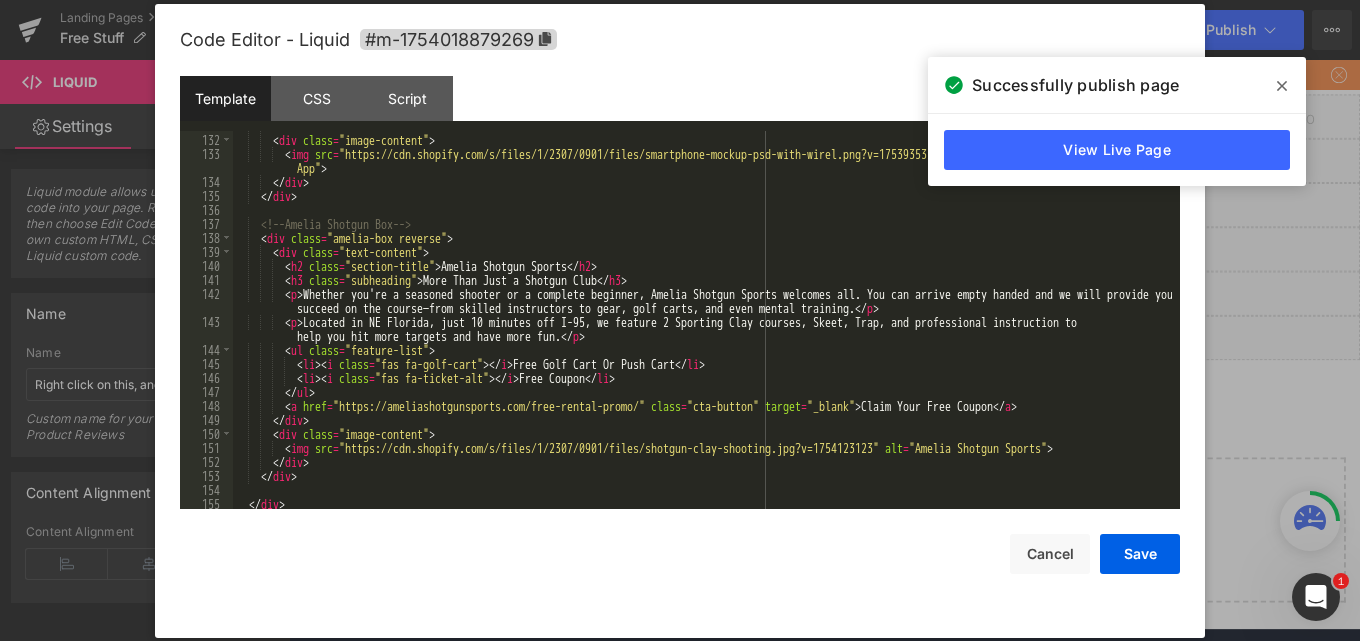 scroll, scrollTop: 1890, scrollLeft: 0, axis: vertical 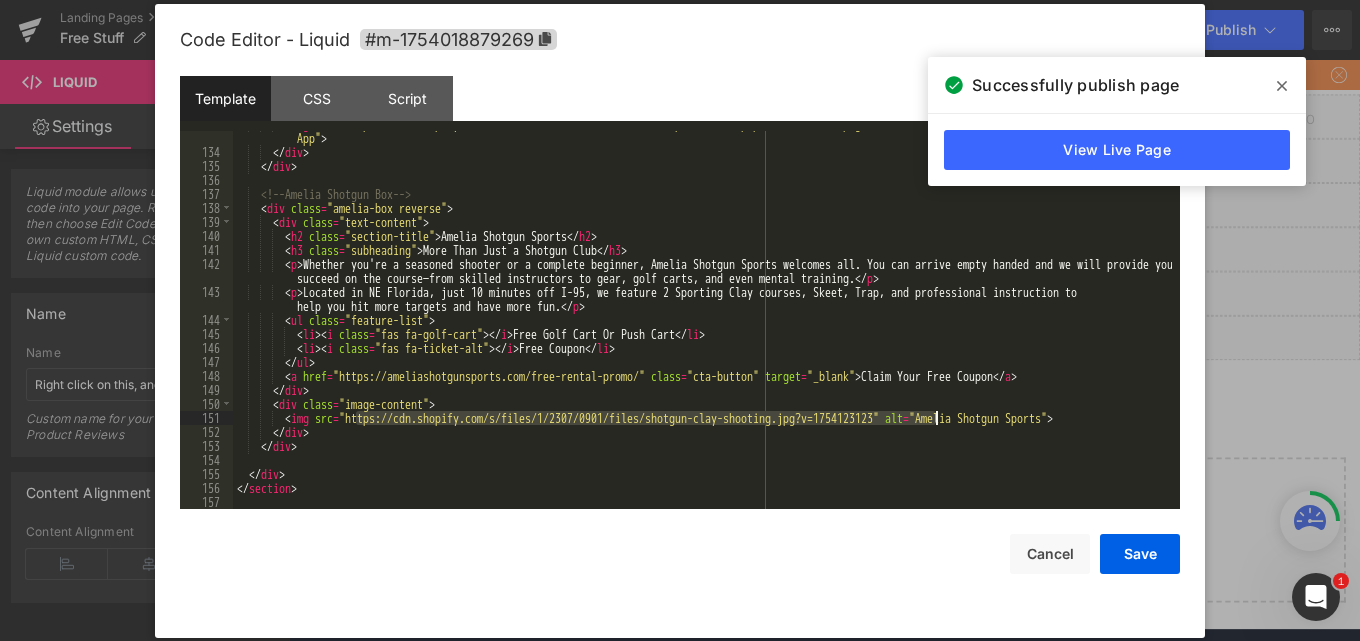 drag, startPoint x: 357, startPoint y: 414, endPoint x: 938, endPoint y: 422, distance: 581.05505 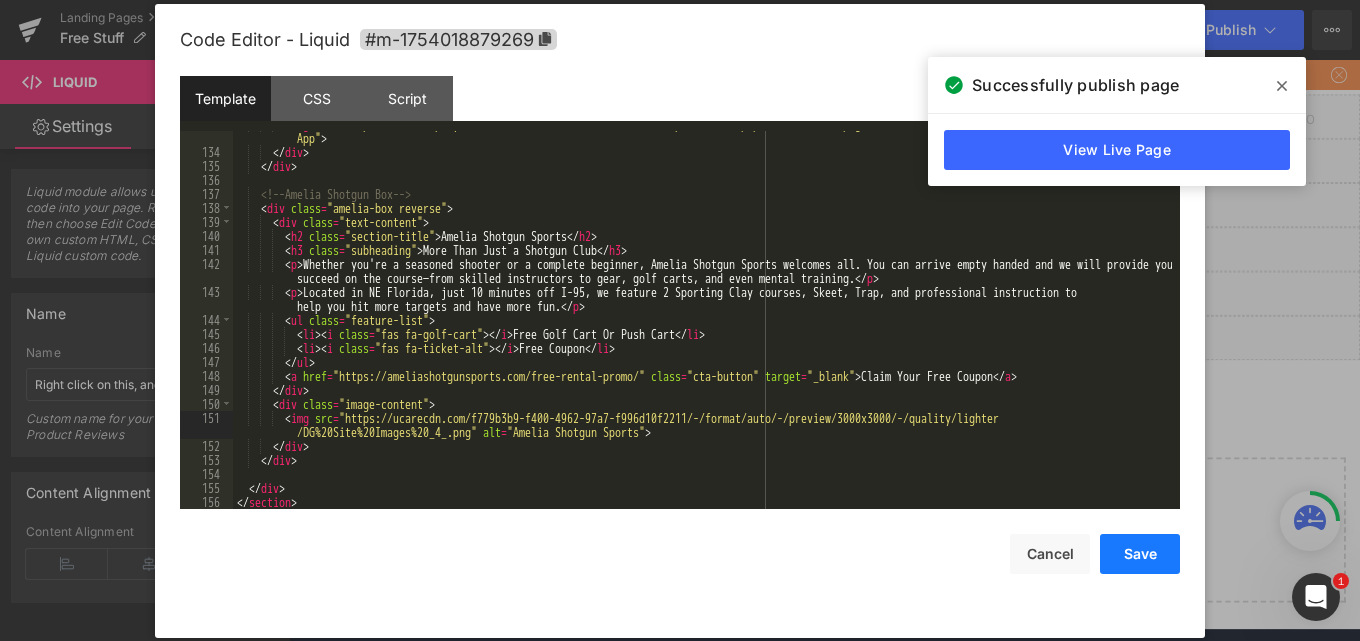 click on "Save" at bounding box center (1140, 554) 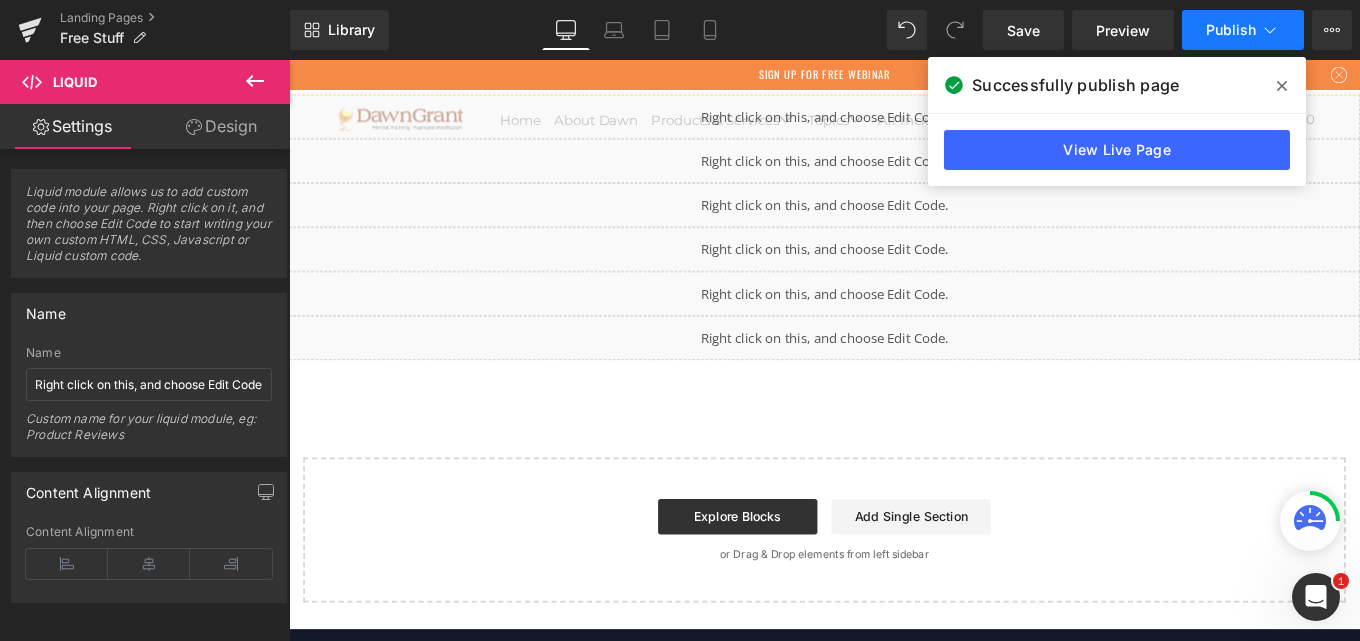 click on "Publish" at bounding box center [1231, 30] 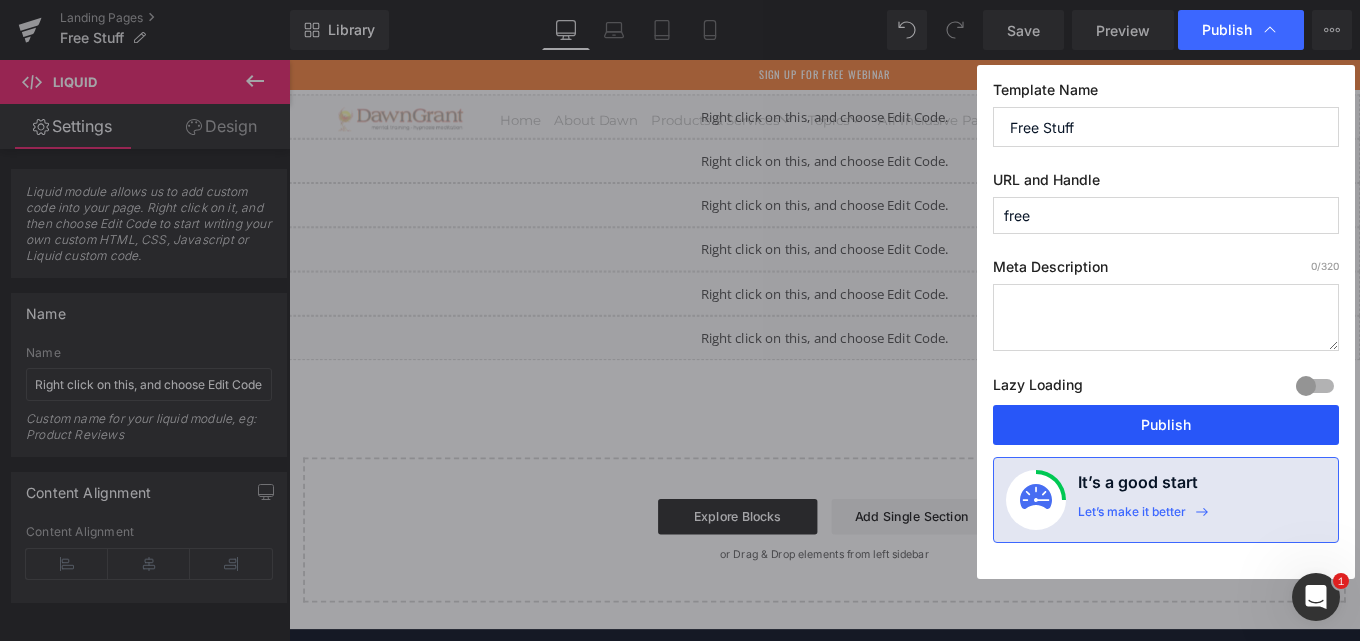 click on "Publish" at bounding box center (1166, 425) 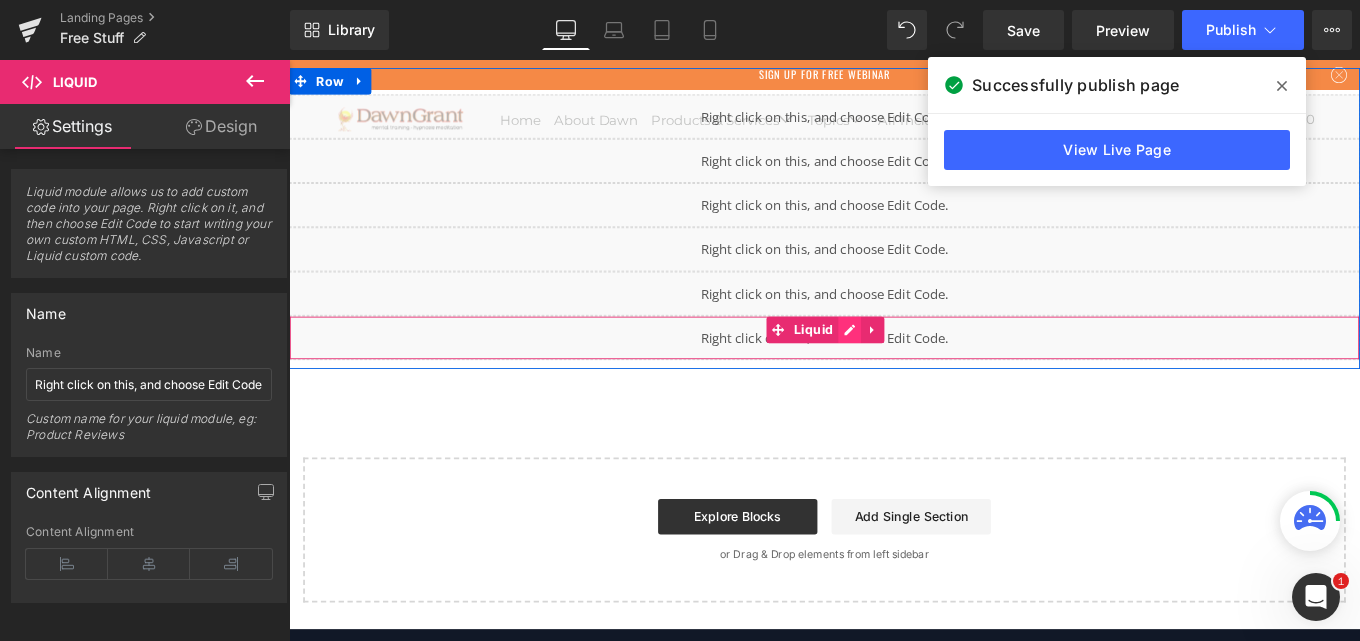 click on "Liquid" at bounding box center [894, 374] 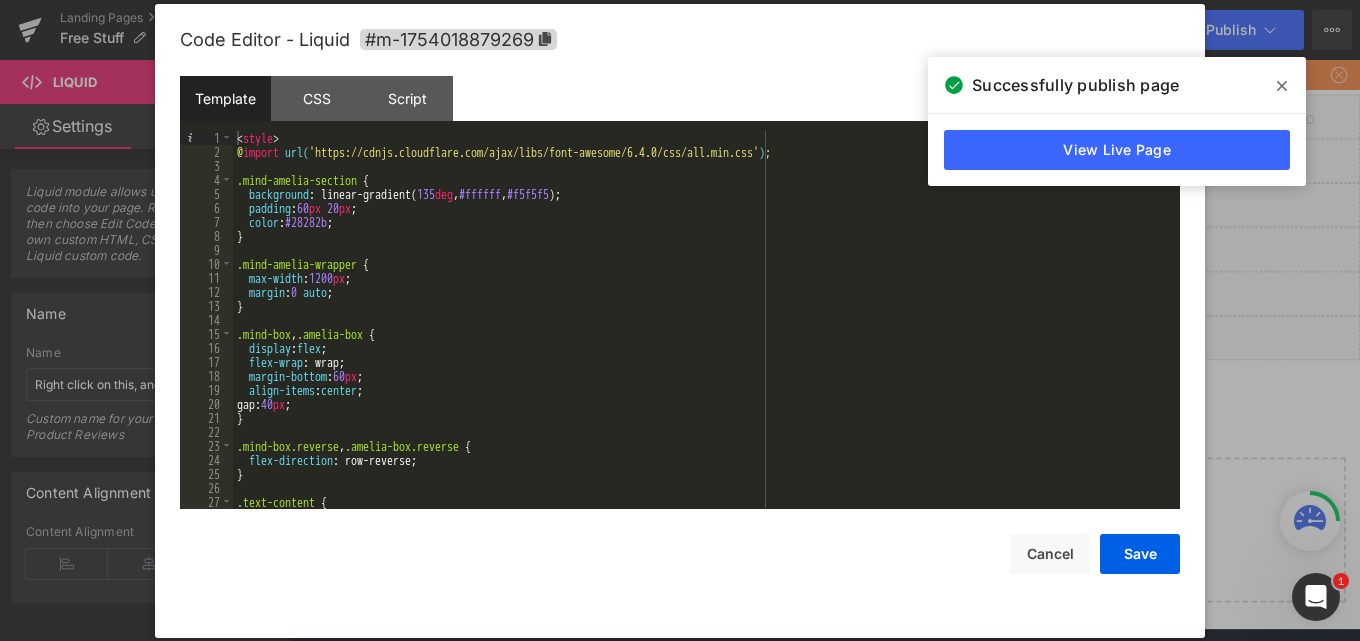 click on "< style > @ import   url( 'https://cdnjs.cloudflare.com/ajax/libs/font-awesome/6.4.0/css/all.min.css' ) ; .mind-amelia-section   {    background : linear-gradient( 135 deg ,  #ffffff ,  #f5f5f5 );    padding :  60 px   20 px ;    color :  #28282b ; } .mind-amelia-wrapper   {    max-width :  1200 px ;    margin :  0   auto ; } .mind-box ,  .amelia-box   {    display :  flex ;    flex-wrap : wrap;    margin-bottom :  60 px ;    align-items :  center ;   gap:  40 px ; } .mind-box.reverse ,  .amelia-box.reverse   {    flex-direction : row-reverse; } .text-content   {    flex :  1   1   500 px ;" at bounding box center [702, 334] 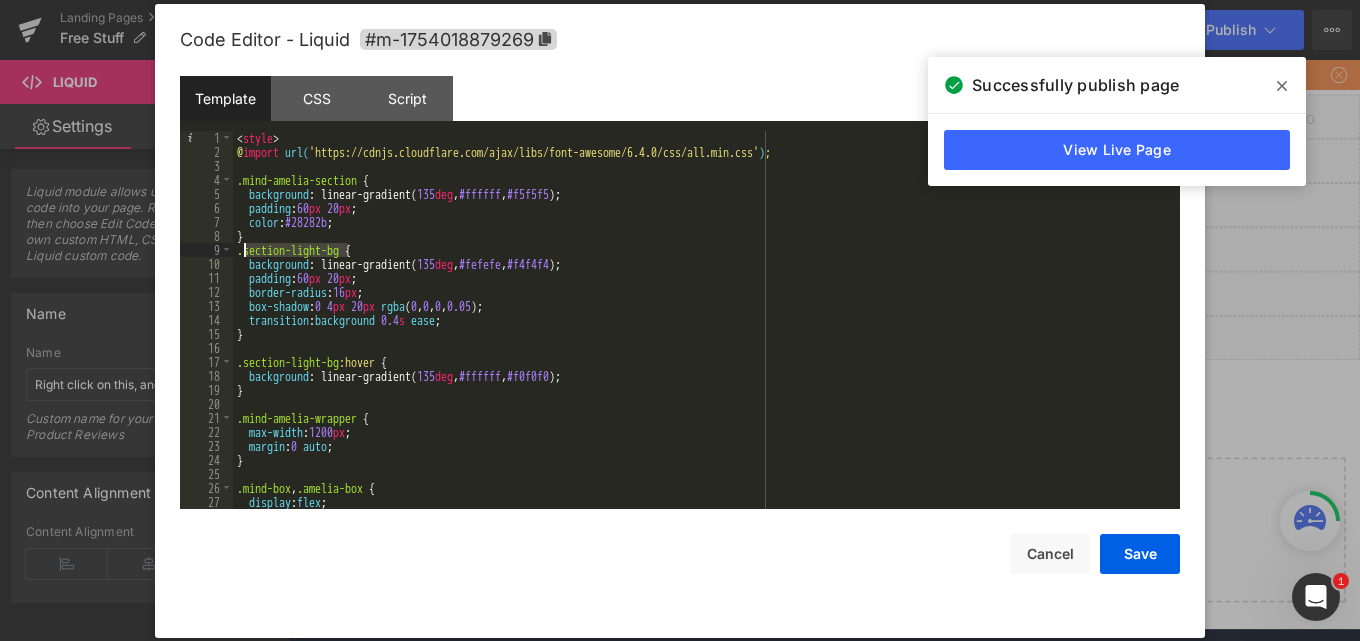 drag, startPoint x: 350, startPoint y: 252, endPoint x: 243, endPoint y: 254, distance: 107.01869 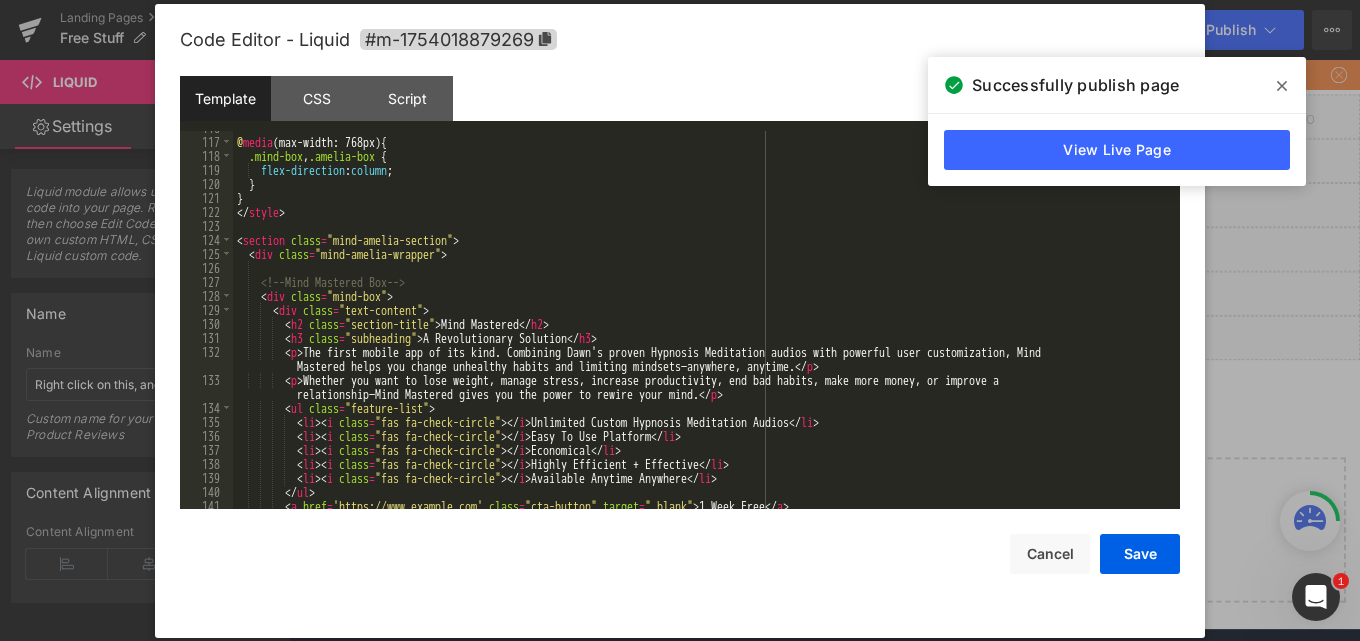 scroll, scrollTop: 1620, scrollLeft: 0, axis: vertical 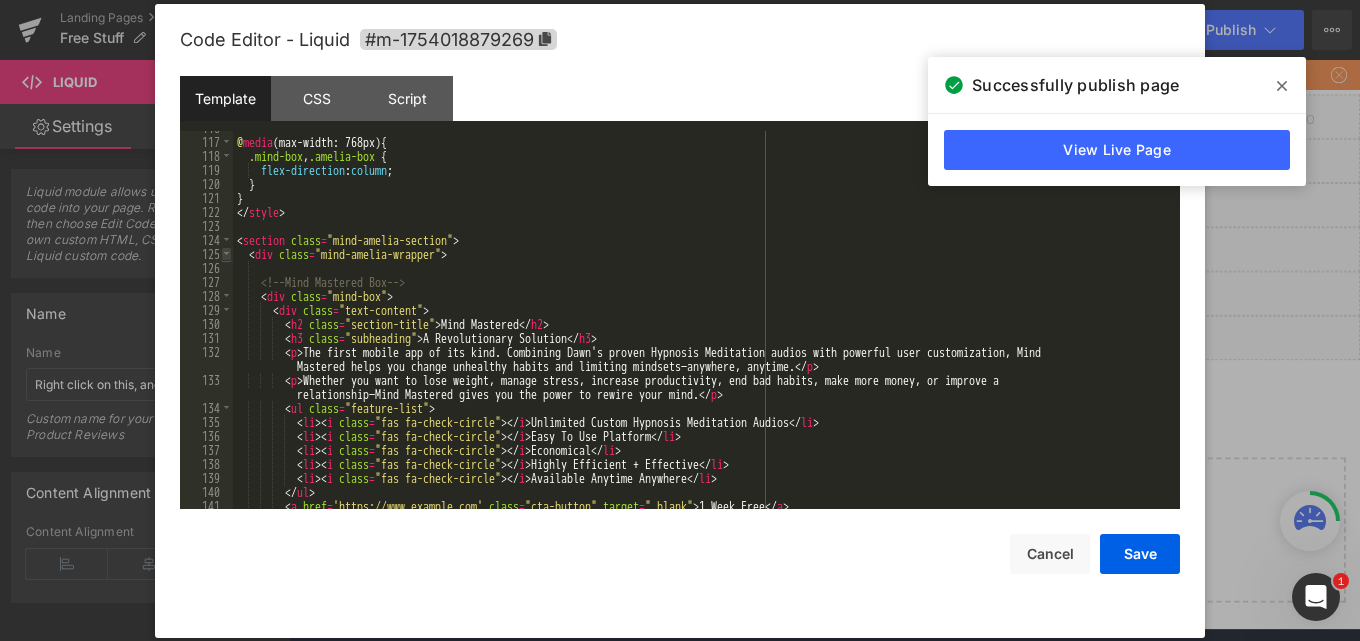click at bounding box center (226, 254) 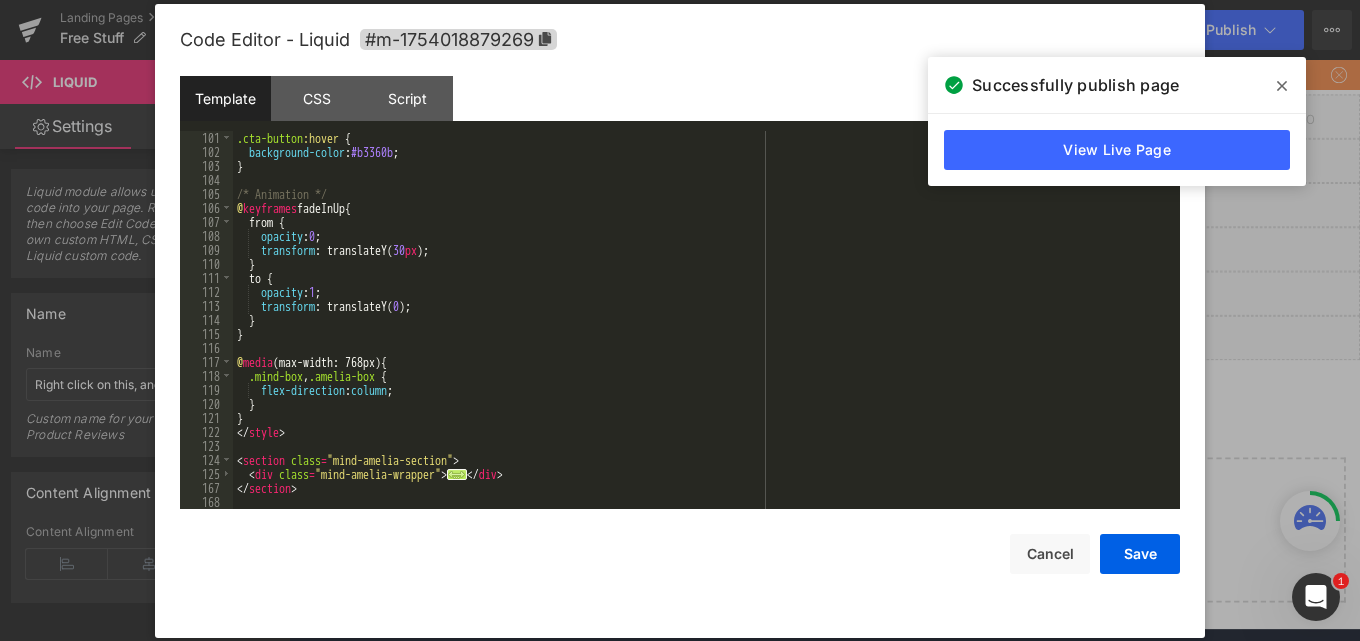 scroll, scrollTop: 1400, scrollLeft: 0, axis: vertical 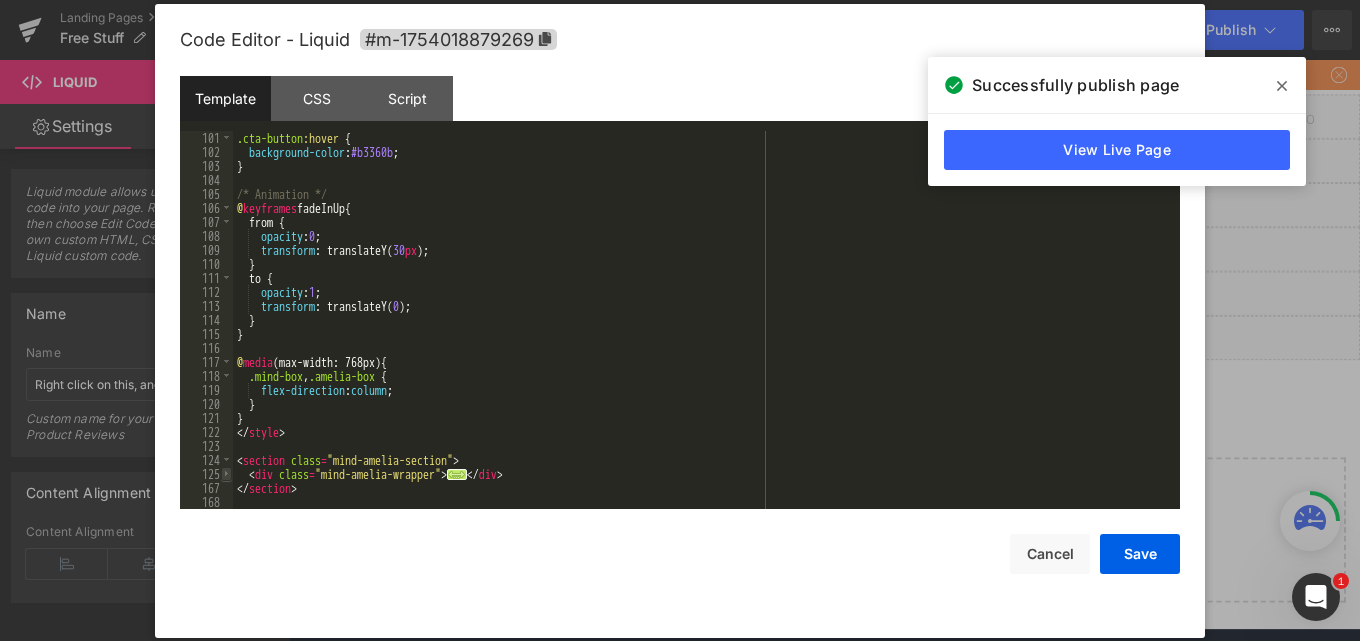 click at bounding box center (226, 474) 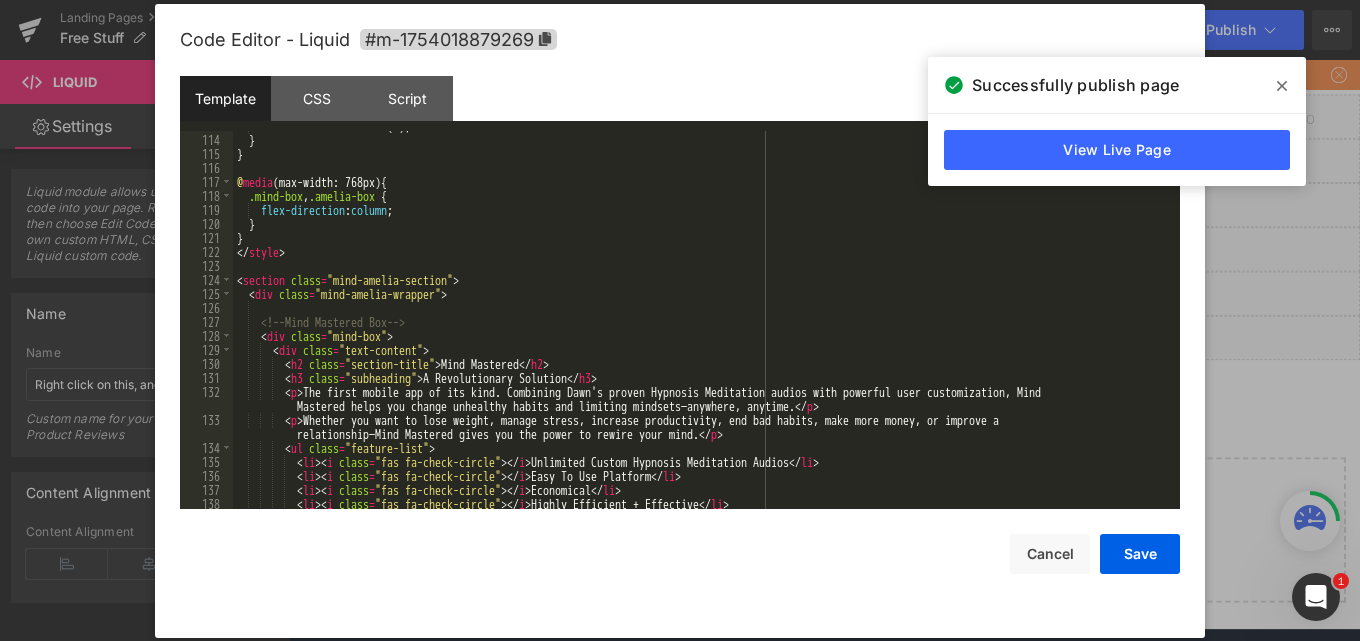 scroll, scrollTop: 1640, scrollLeft: 0, axis: vertical 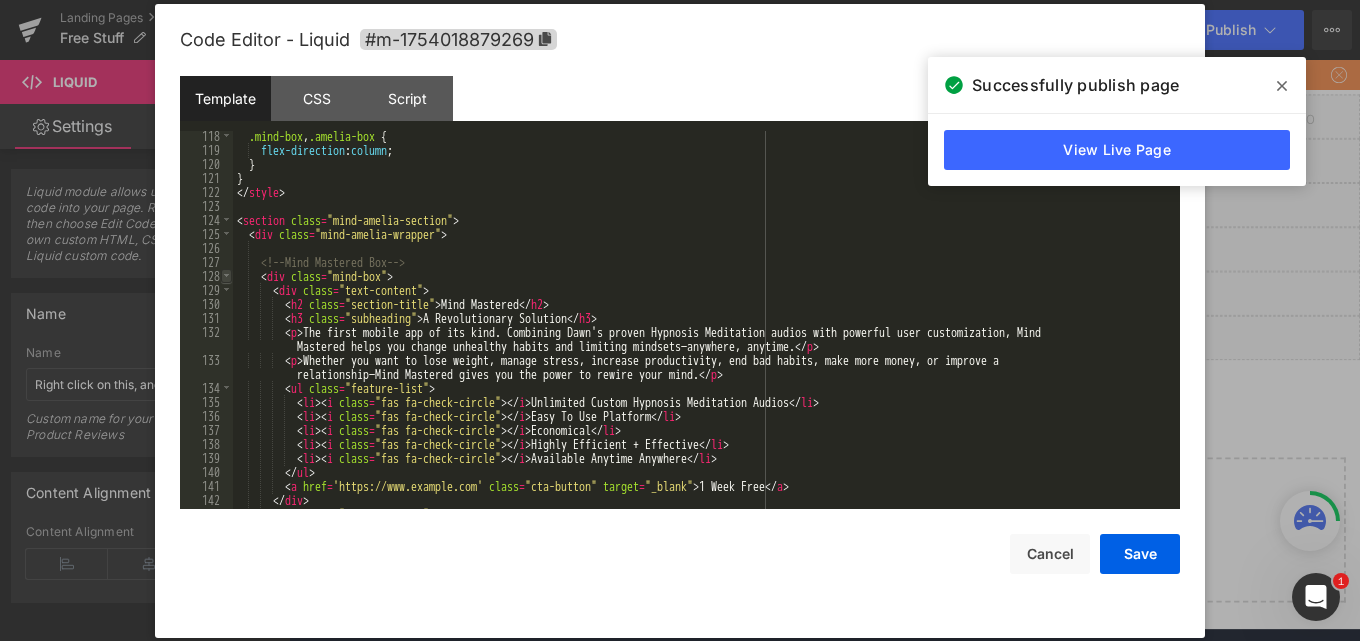 click at bounding box center (226, 276) 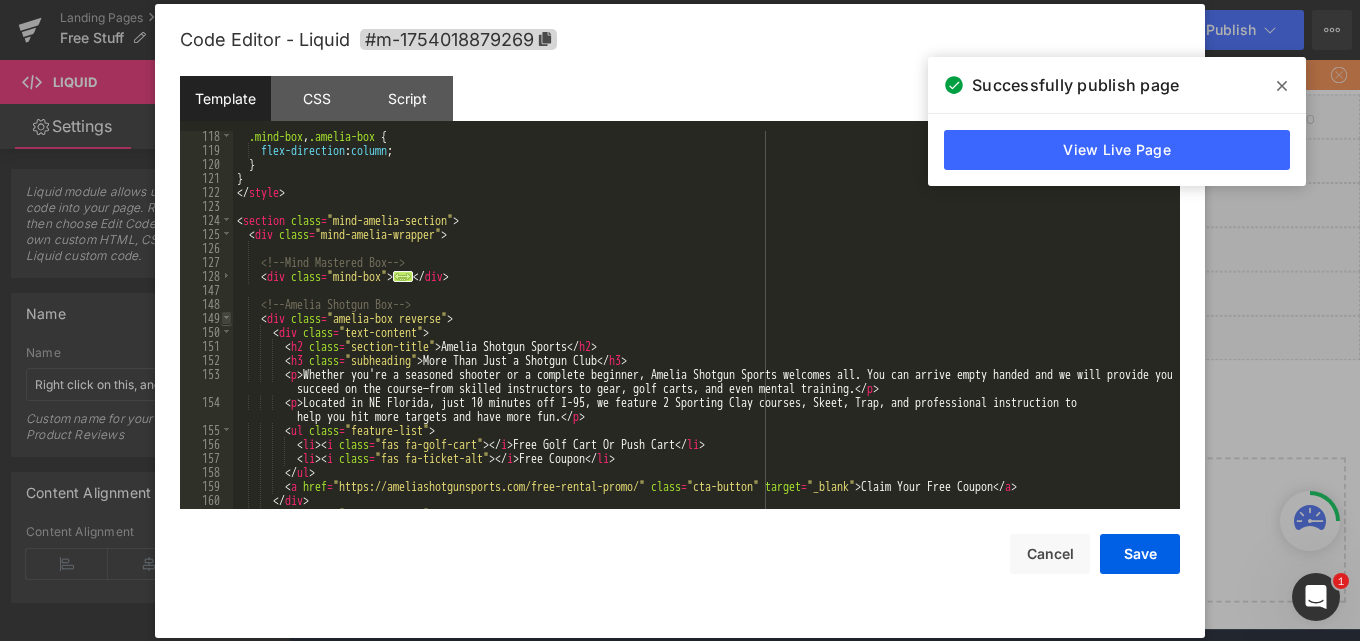 click at bounding box center (226, 318) 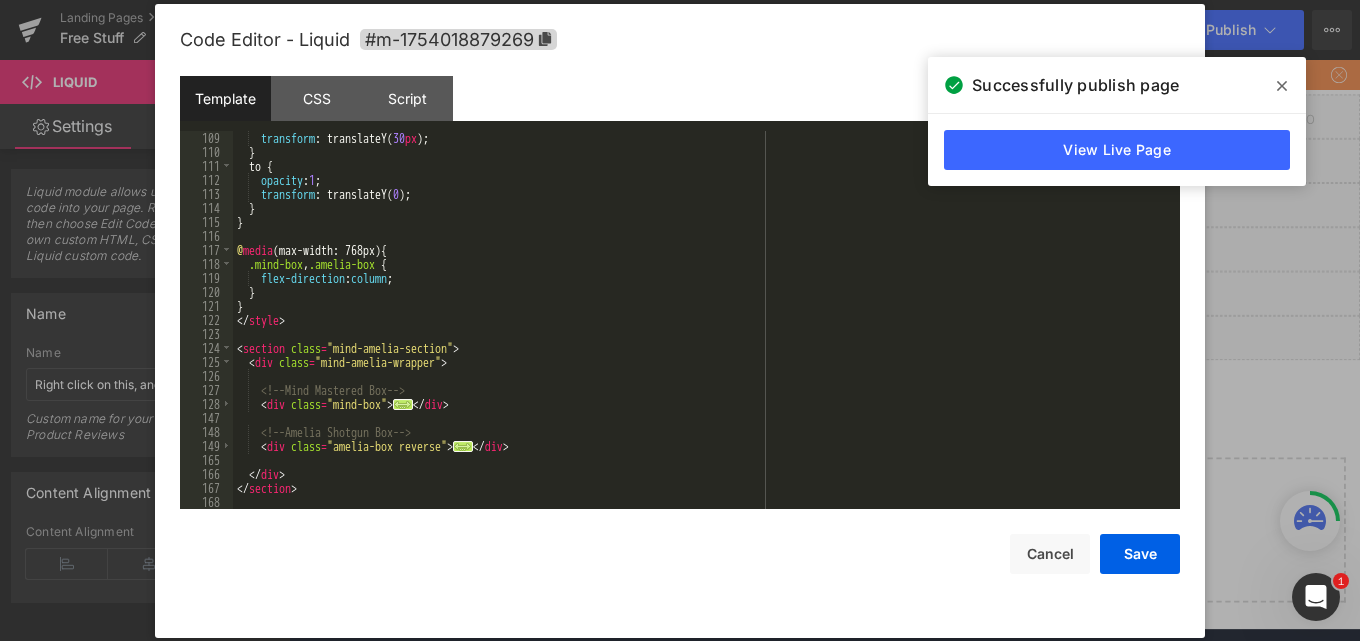 scroll, scrollTop: 1512, scrollLeft: 0, axis: vertical 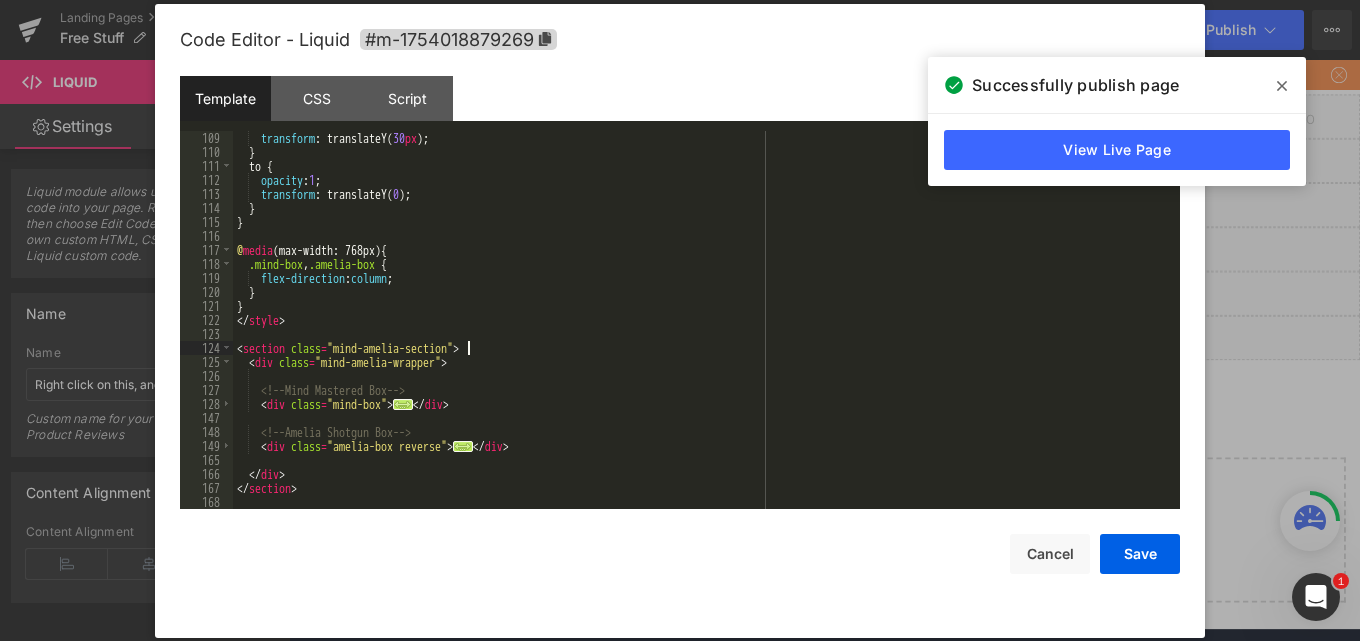 type 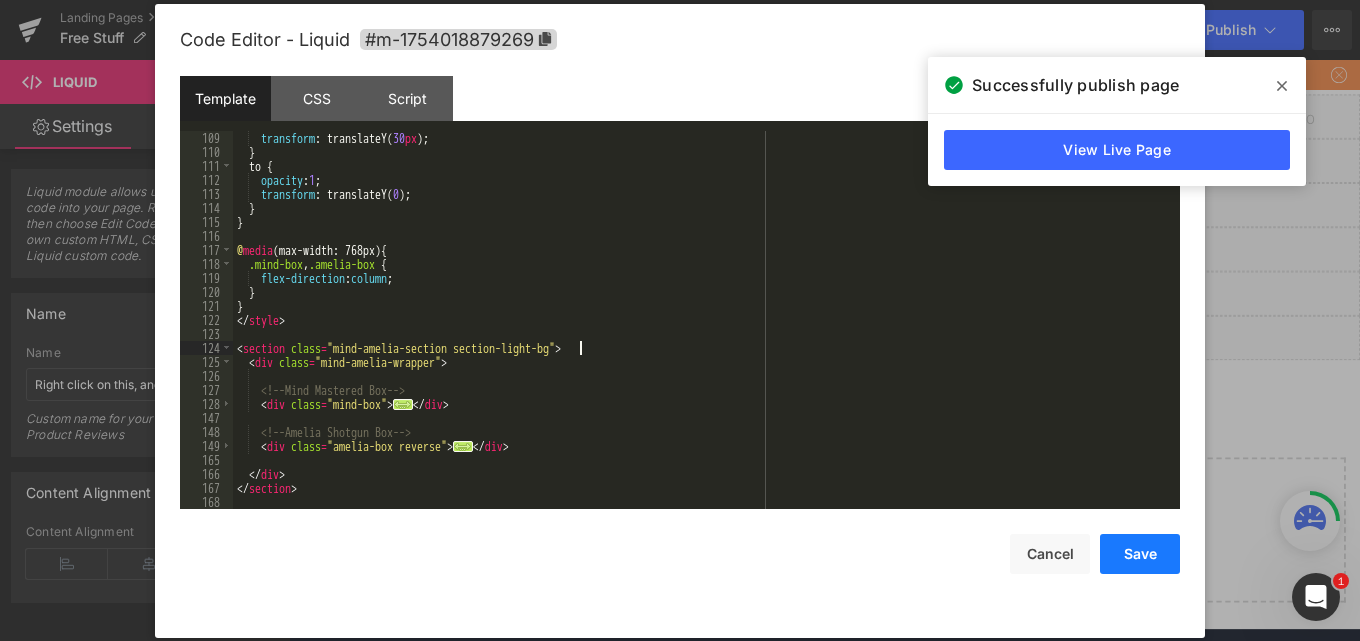 click on "Save" at bounding box center (1140, 554) 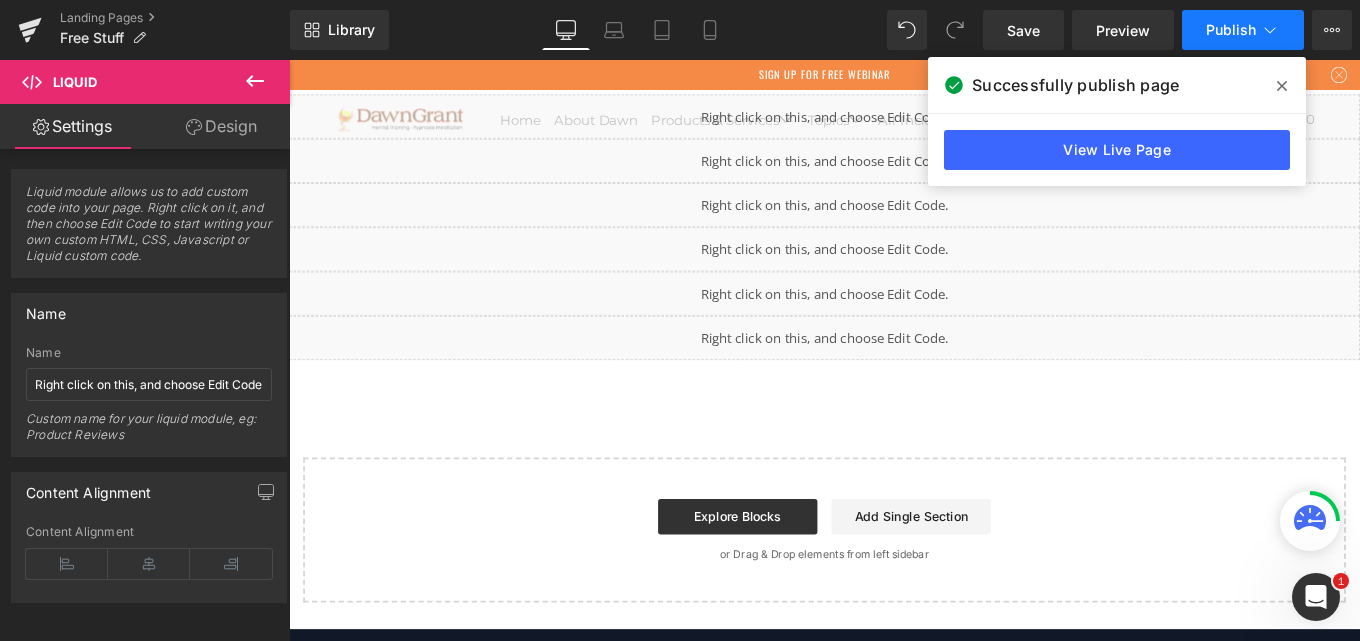 click on "Publish" at bounding box center (1243, 30) 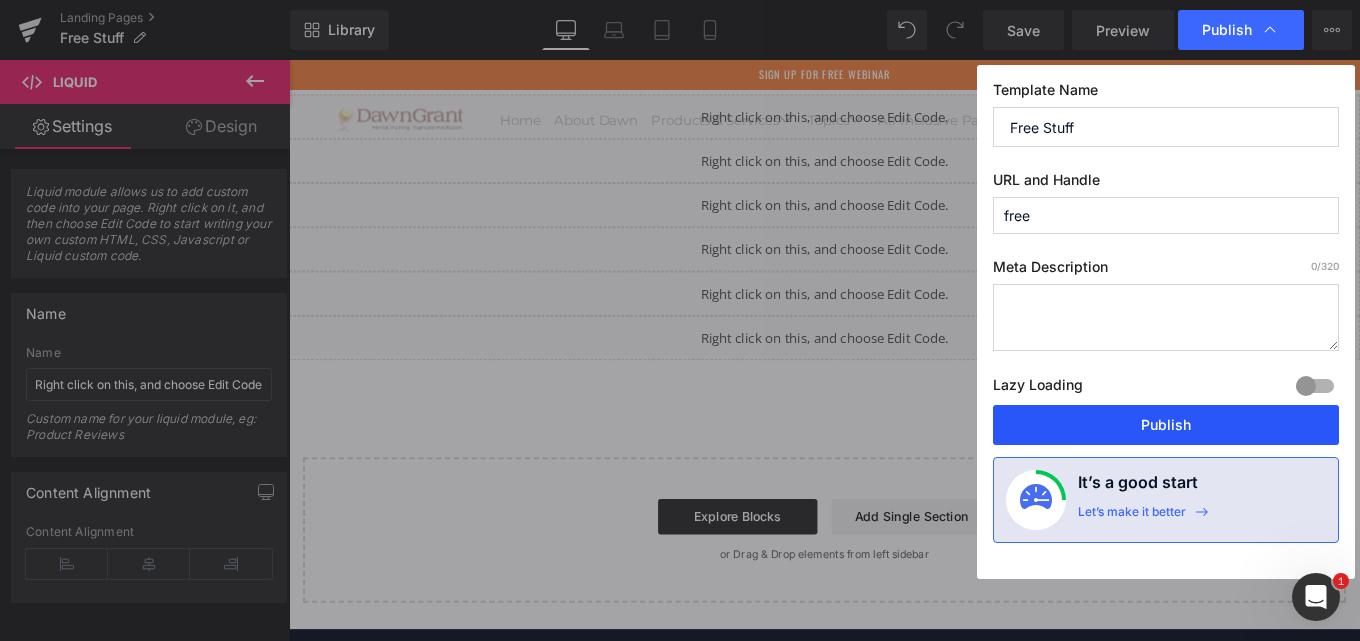 click on "Publish" at bounding box center (1166, 425) 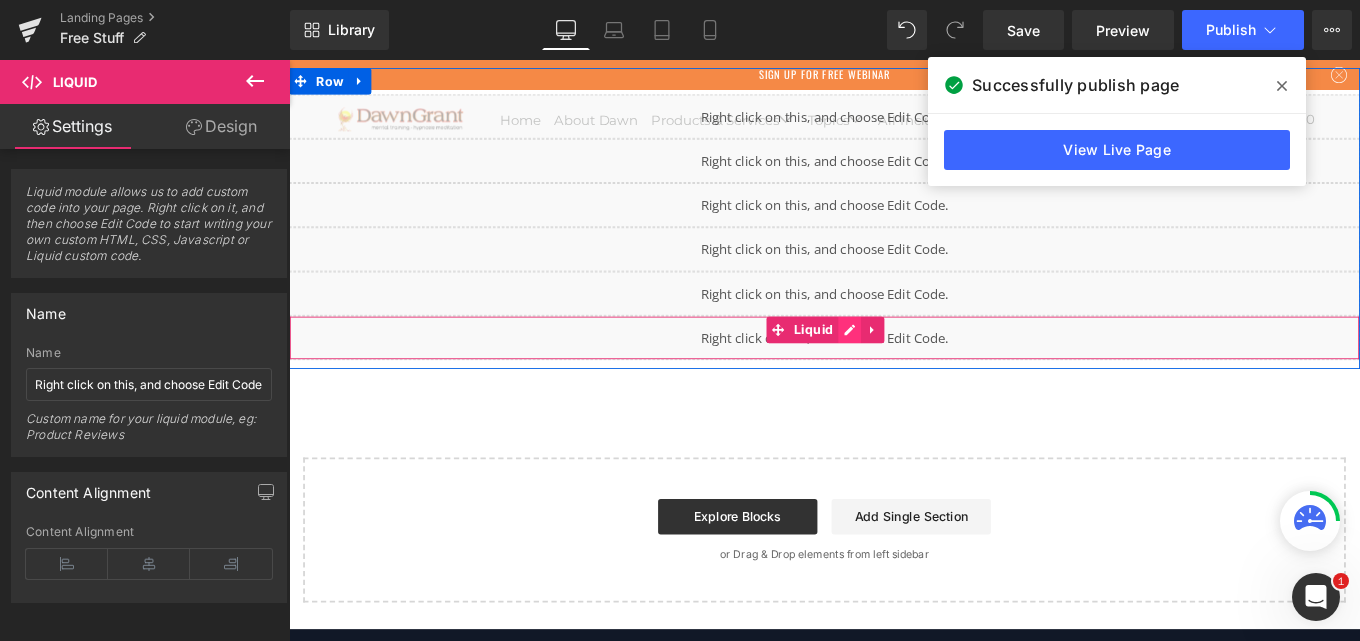 click on "Liquid" at bounding box center (894, 374) 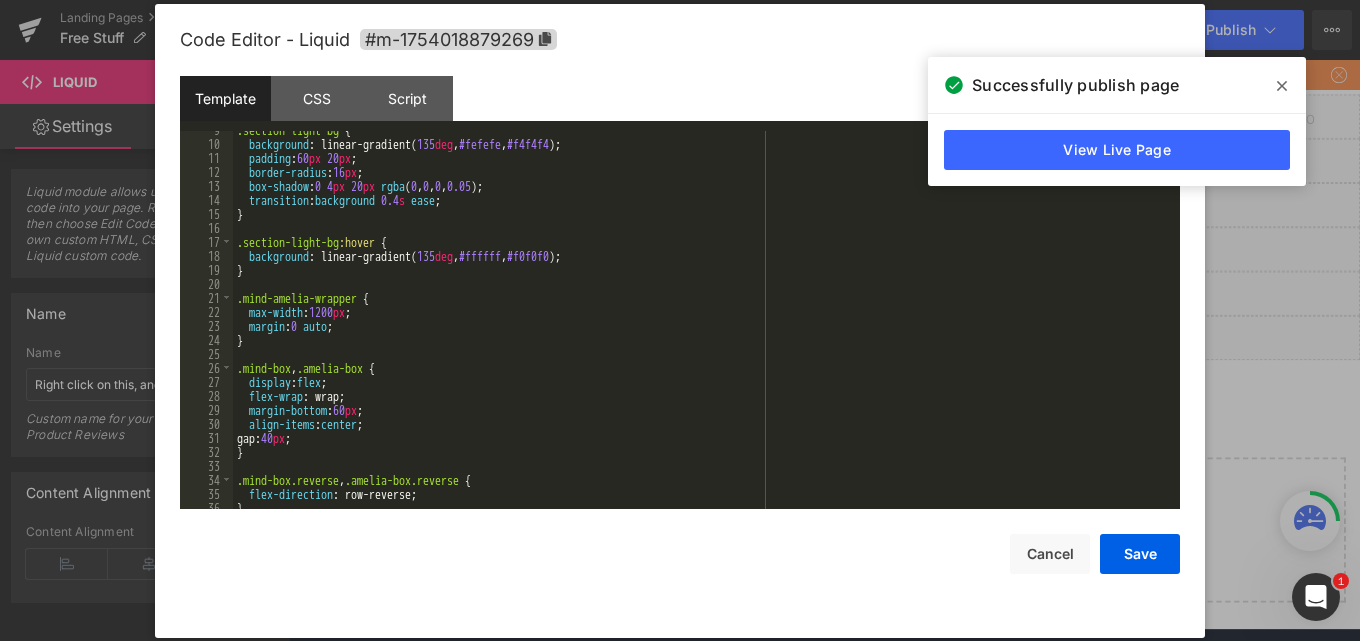 scroll, scrollTop: 180, scrollLeft: 0, axis: vertical 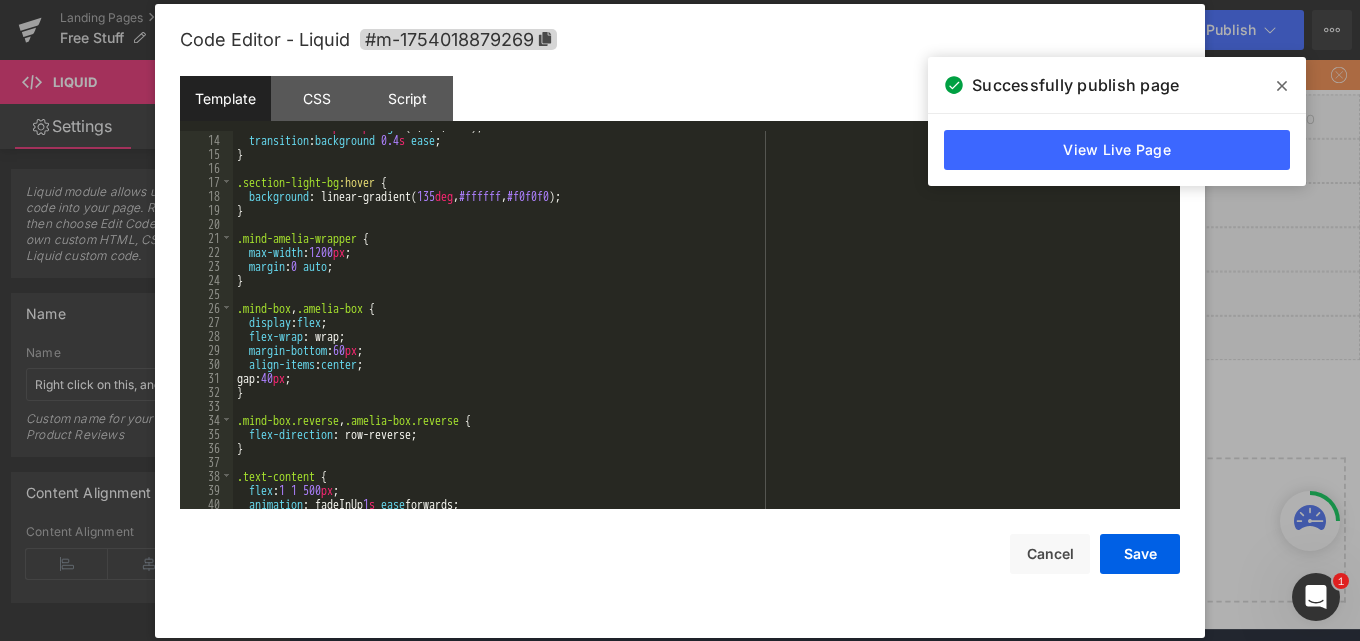 click on "box-shadow :  0   4 px   20 px   rgba ( 0 ,  0 ,  0 ,  0.05 );    transition :  background   0.4 s   ease ; } .section-light-bg :hover   {    background : linear-gradient( 135 deg ,  #ffffff ,  #f0f0f0 ); } .mind-amelia-wrapper   {    max-width :  1200 px ;    margin :  0   auto ; } .mind-box ,  .amelia-box   {    display :  flex ;    flex-wrap : wrap;    margin-bottom :  60 px ;    align-items :  center ;   gap:  40 px ; } .mind-box.reverse ,  .amelia-box.reverse   {    flex-direction : row-reverse; } .text-content   {    flex :  1   1   500 px ;    animation : fadeInUp  1 s   ease  forwards;" at bounding box center (702, 322) 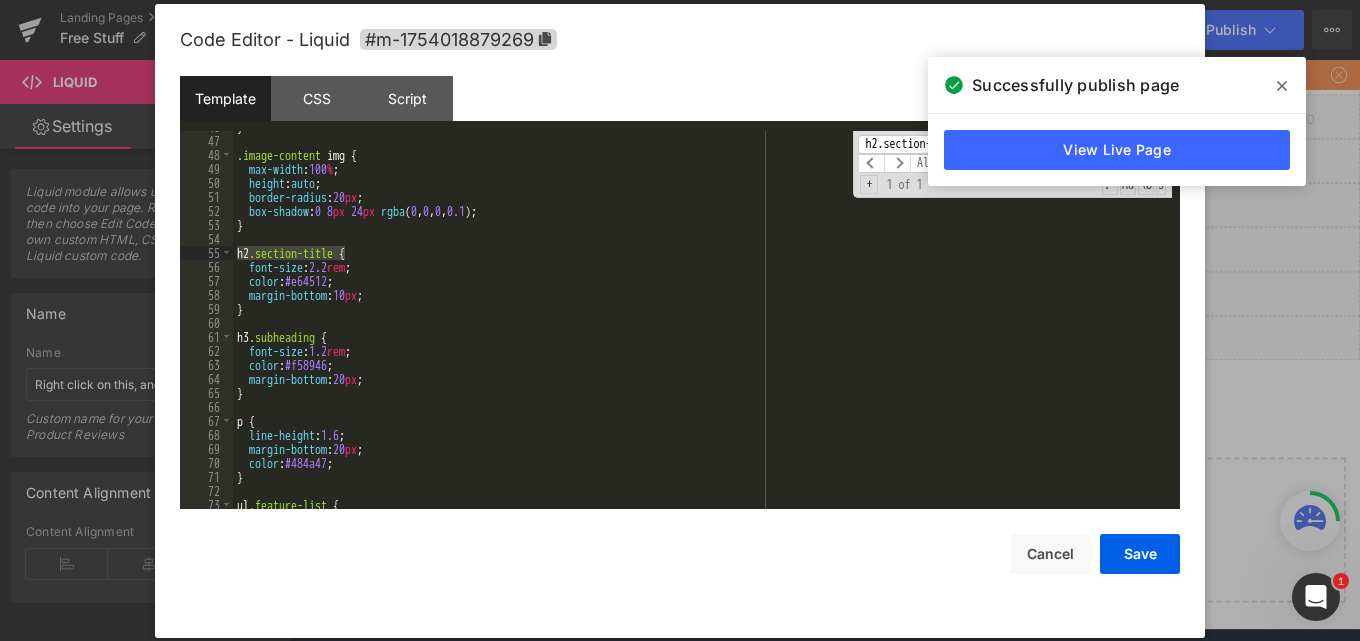 scroll, scrollTop: 641, scrollLeft: 0, axis: vertical 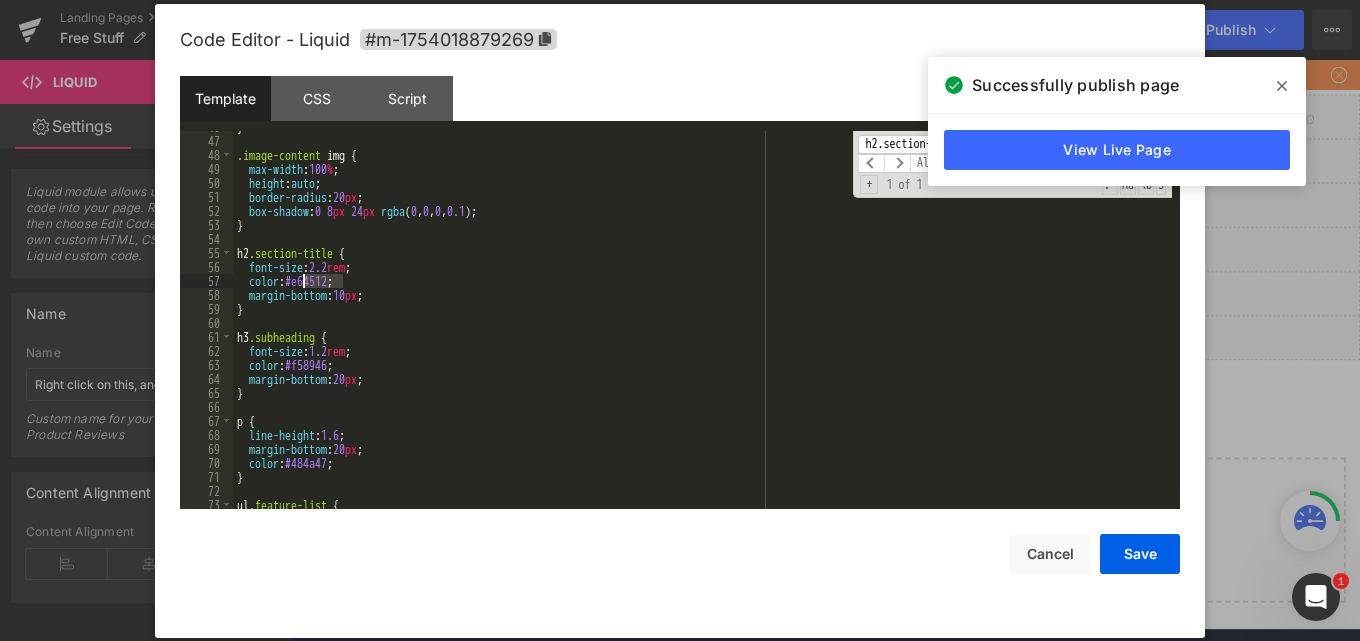 click on "} .image-content   img   {    max-width :  100 % ;    height :  auto ;    border-radius :  20 px ;    box-shadow :  0   8 px   24 px   rgba ( 0 , 0 , 0 , 0.1 ); } h2 .section-title   {    font-size :  2.2 rem ;    color :  #e64512 ;    margin-bottom :  10 px ; } h3 .subheading   {    font-size :  1.2 rem ;    color :  #f58946 ;    margin-bottom :  20 px ; } p   {    line-height :  1.6 ;    margin-bottom :  20 px ;    color :  #484a47 ; } ul .feature-list   {" at bounding box center [702, 323] 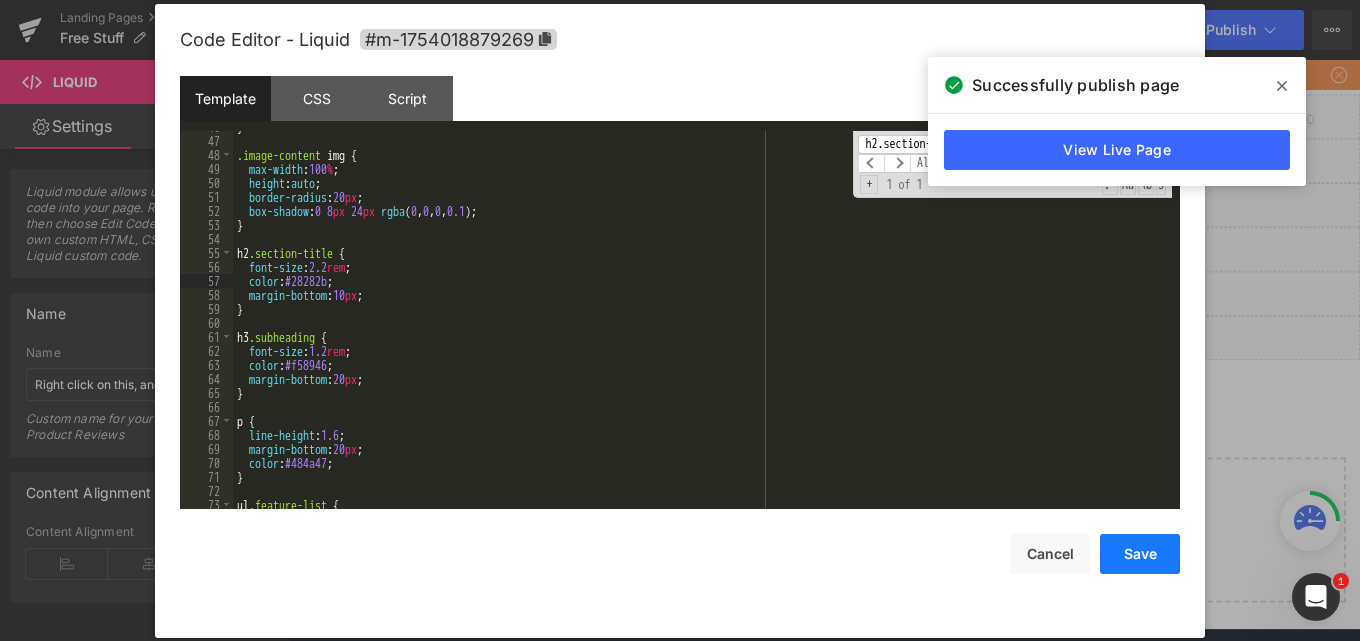 click on "Save" at bounding box center (1140, 554) 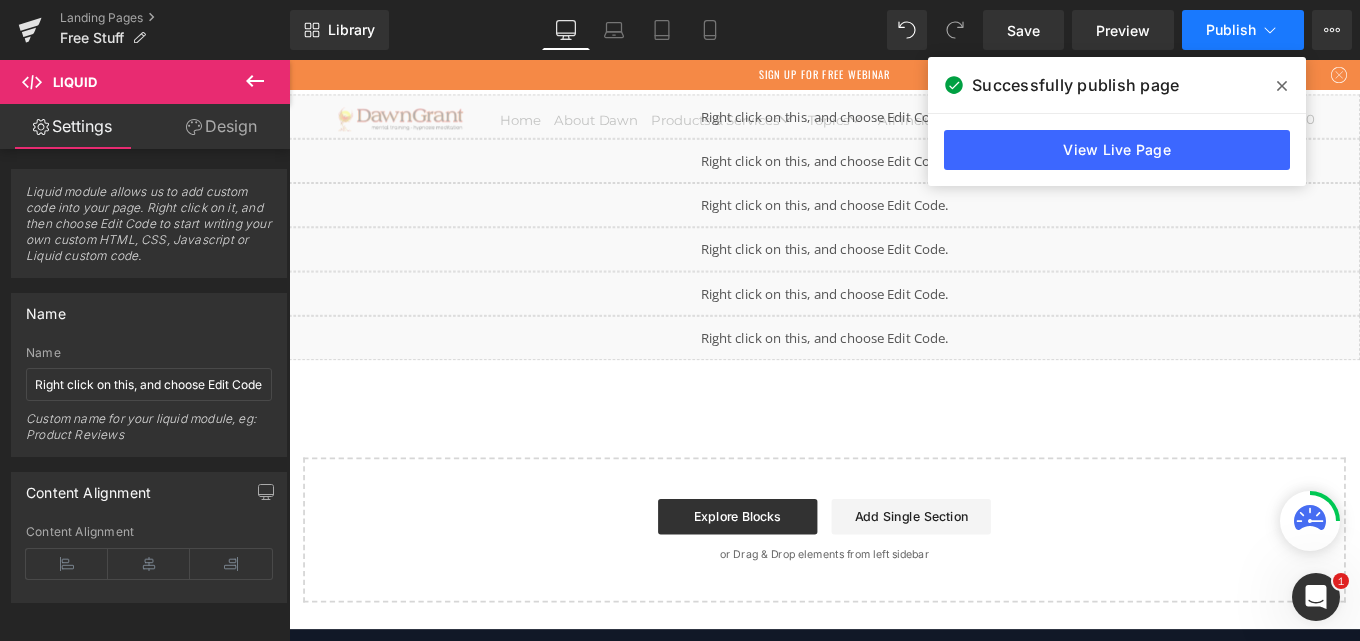 click on "Publish" at bounding box center (1231, 30) 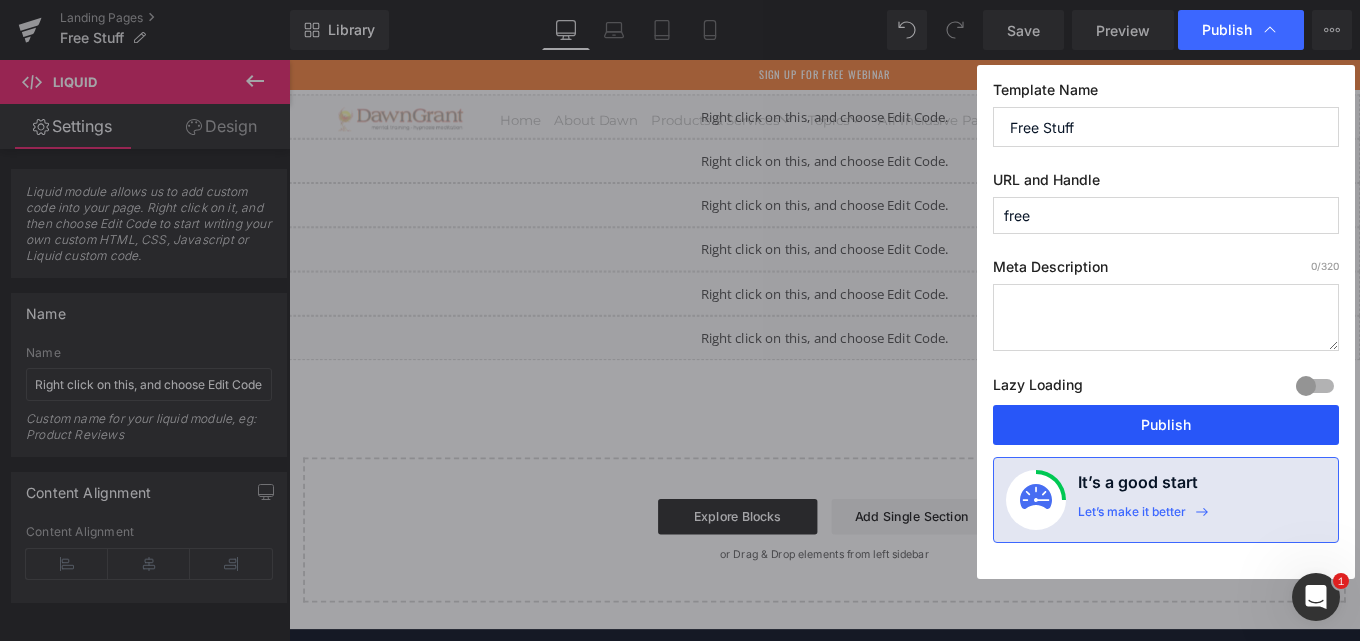 click on "Publish" at bounding box center [1166, 425] 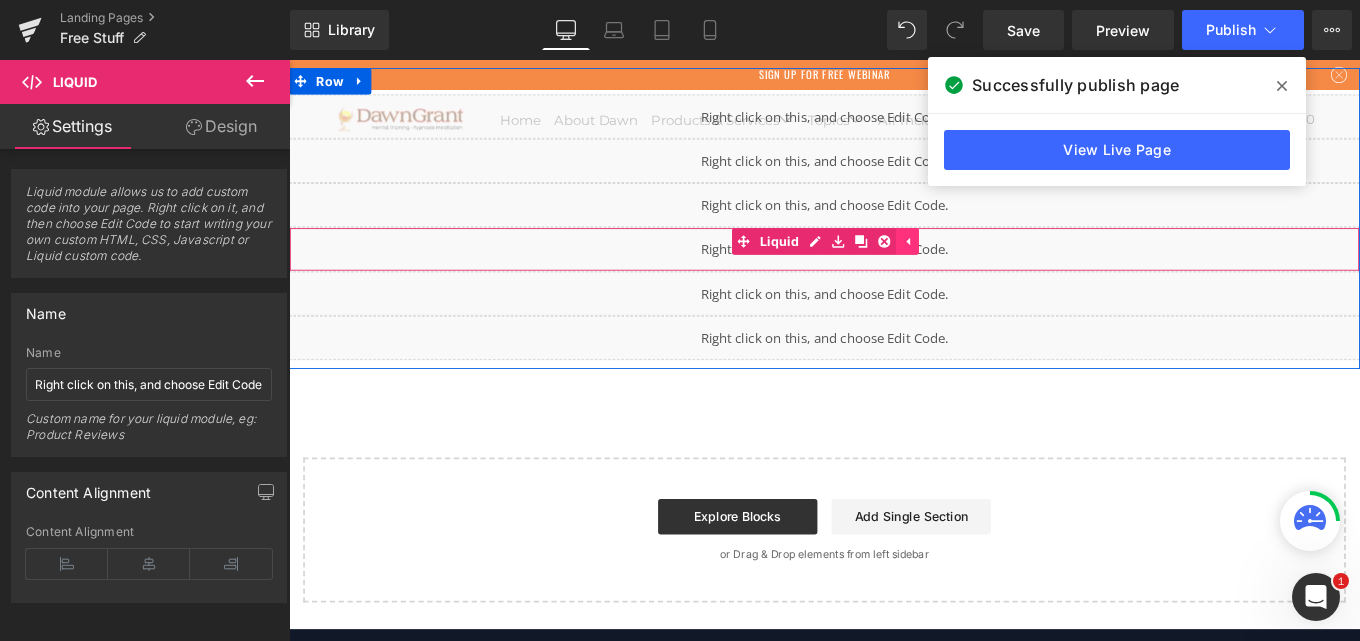 click 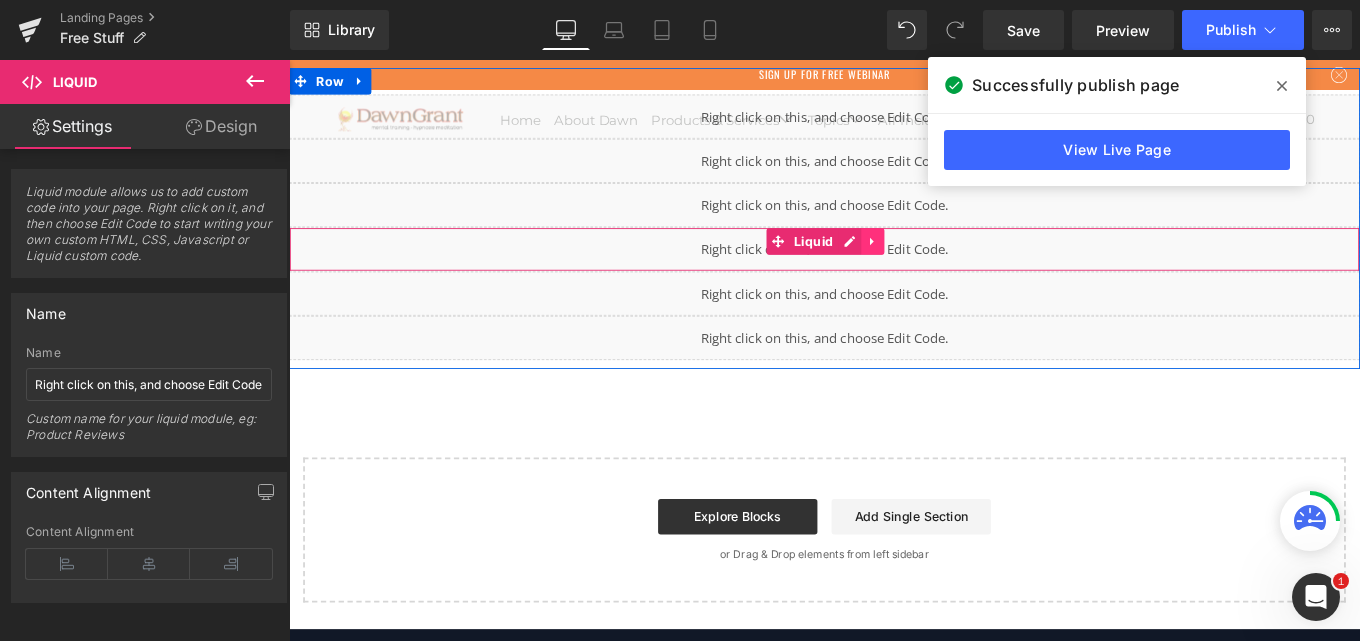 click 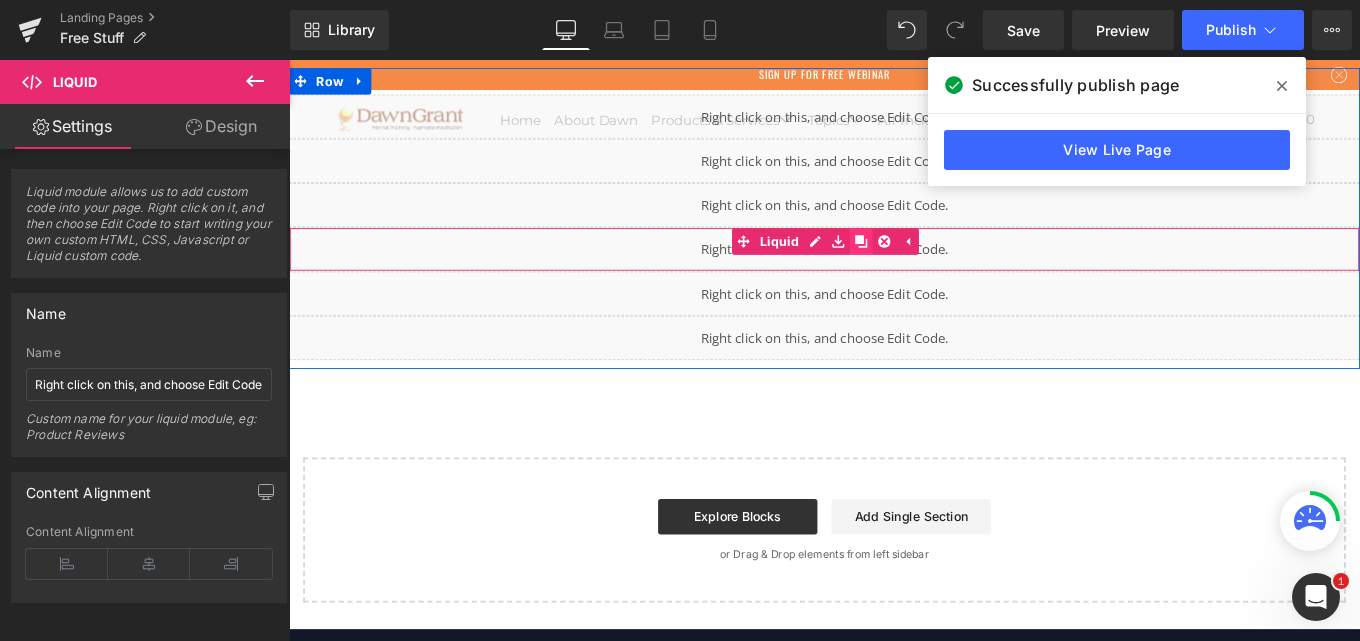 click 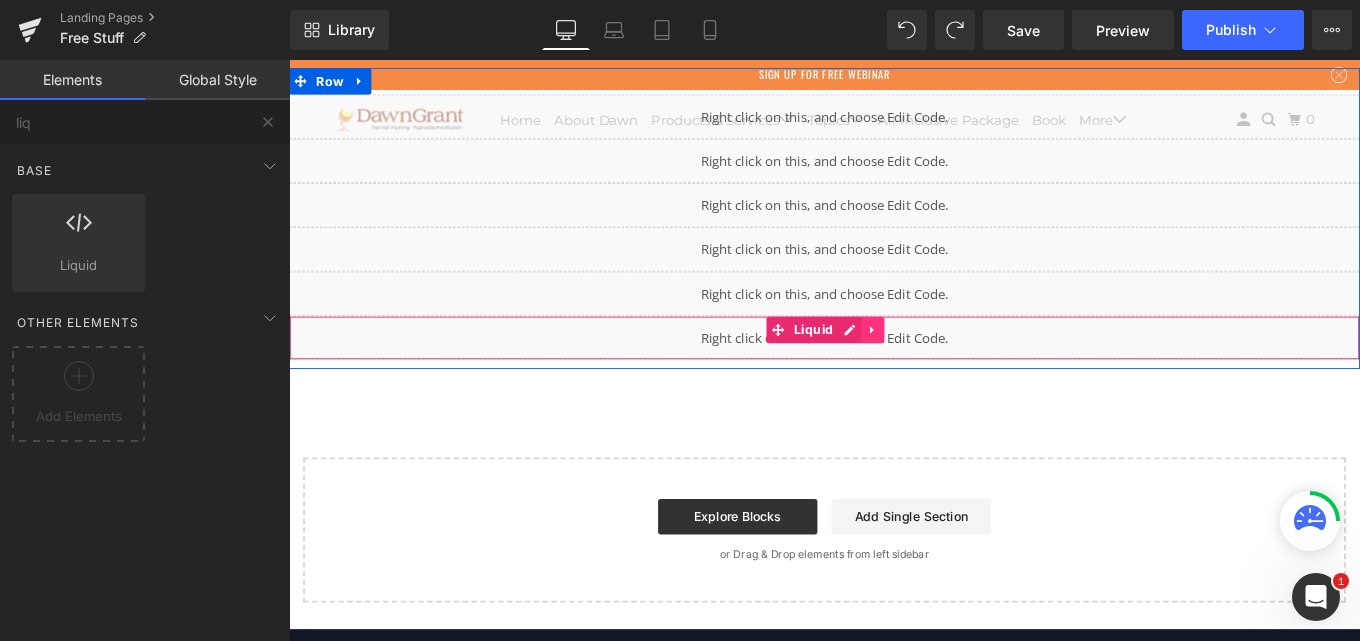 click at bounding box center (948, 365) 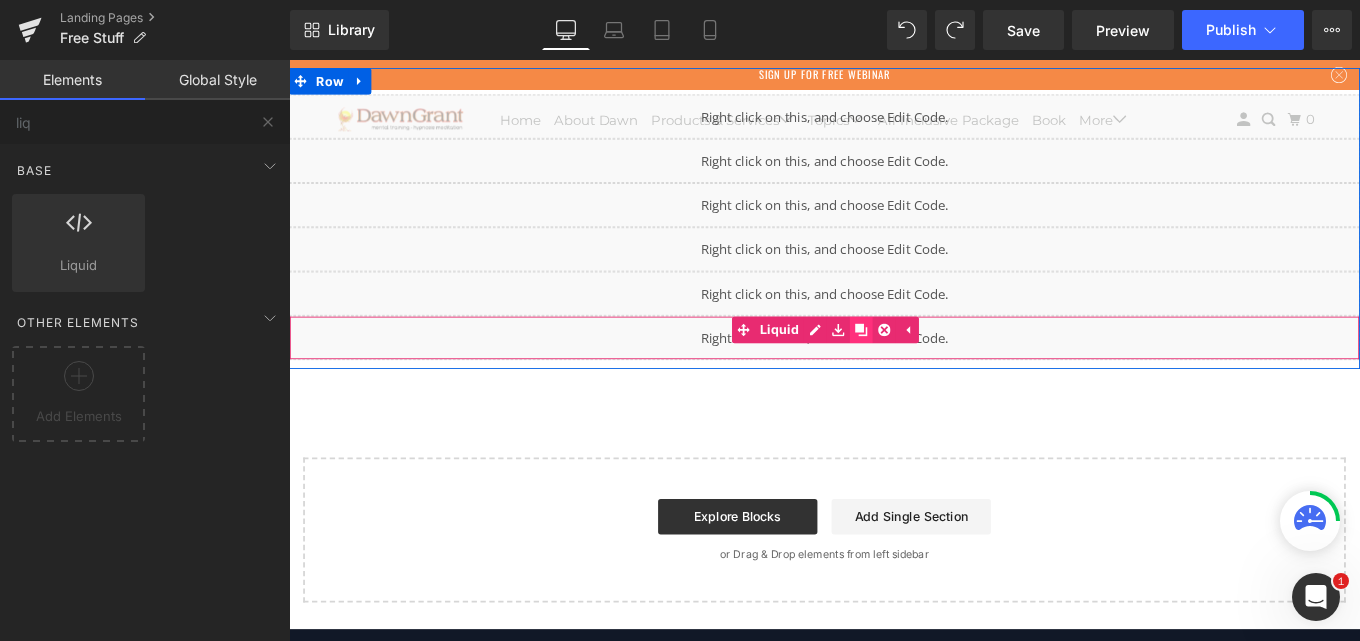 click 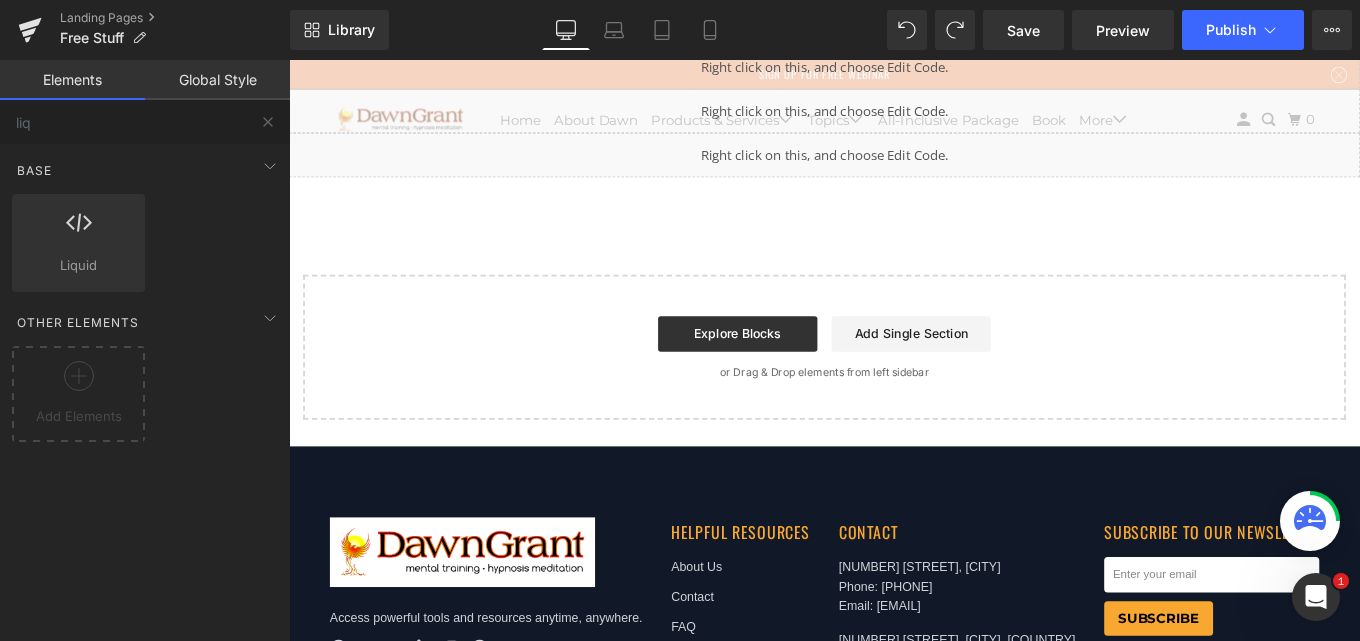 scroll, scrollTop: 0, scrollLeft: 0, axis: both 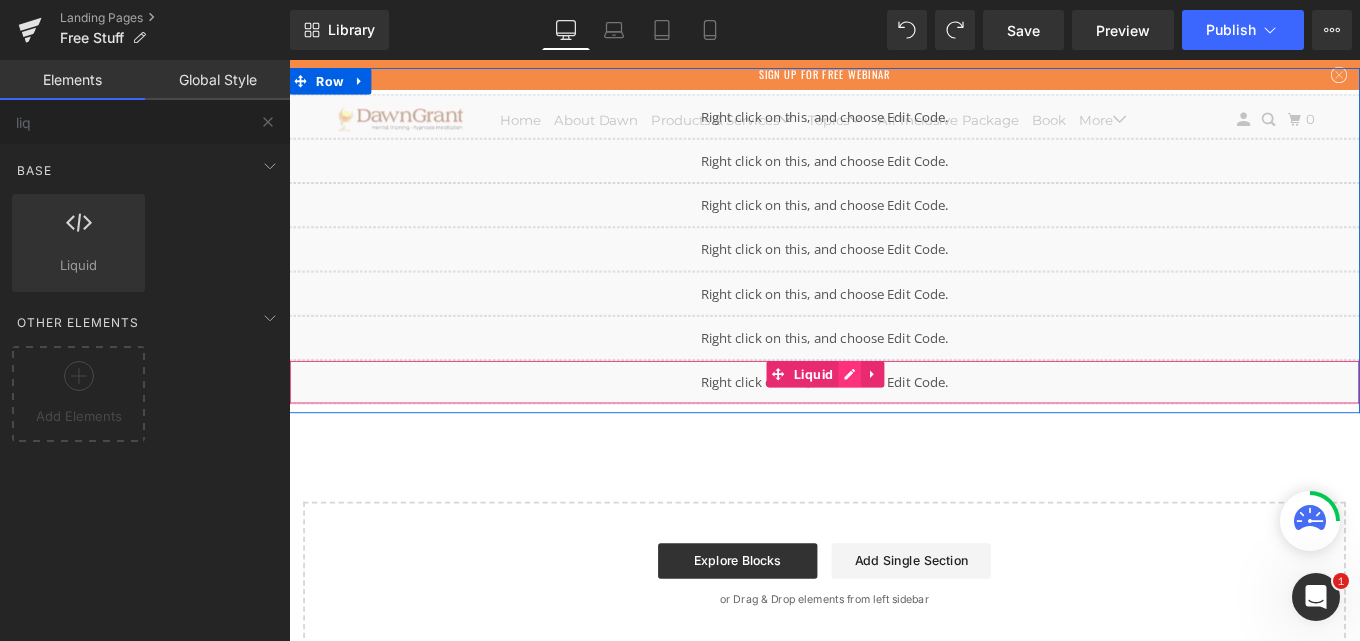 click on "Liquid" at bounding box center [894, 424] 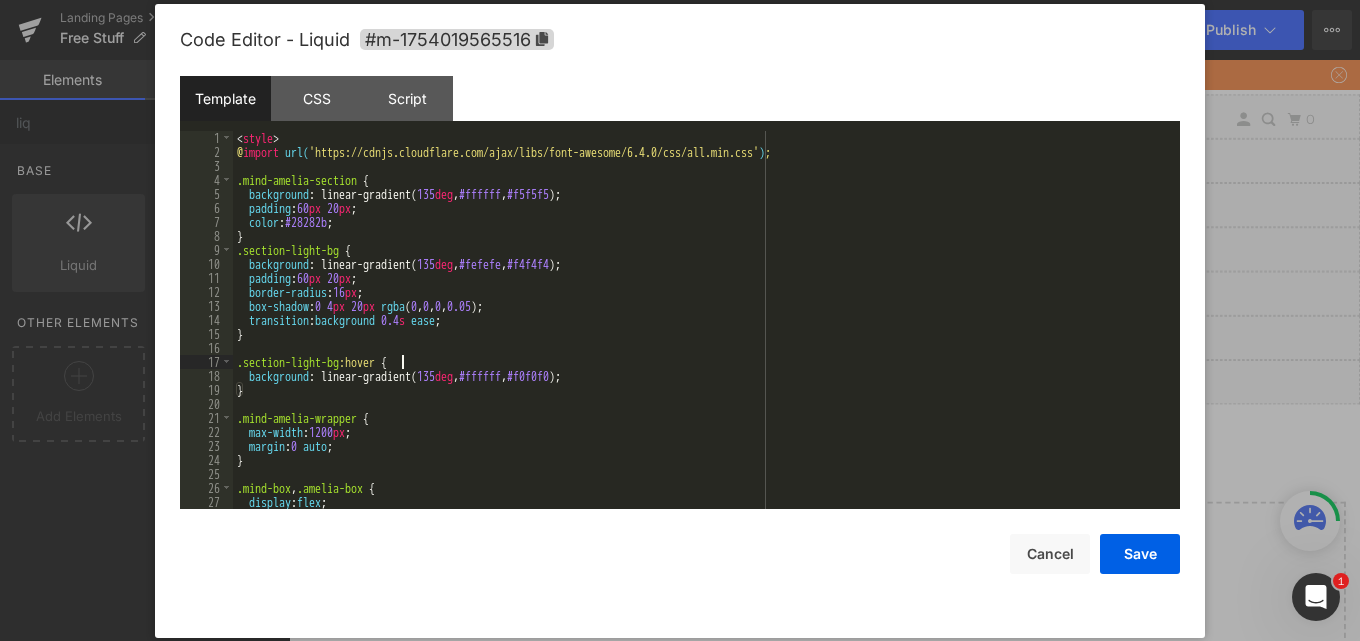 click on "< style > @ import   url( 'https://cdnjs.cloudflare.com/ajax/libs/font-awesome/6.4.0/css/all.min.css' ) ; .mind-amelia-section   {    background : linear-gradient( 135 deg ,  #ffffff ,  #f5f5f5 );    padding :  60 px   20 px ;    color :  #28282b ; } .section-light-bg   {    background : linear-gradient( 135 deg ,  #fefefe ,  #f4f4f4 );    padding :  60 px   20 px ;    border-radius :  16 px ;    box-shadow :  0   4 px   20 px   rgba ( 0 ,  0 ,  0 ,  0.05 );    transition :  background   0.4 s   ease ; } .section-light-bg :hover   {    background : linear-gradient( 135 deg ,  #ffffff ,  #f0f0f0 ); } .mind-amelia-wrapper   {    max-width :  1200 px ;    margin :  0   auto ; } .mind-box ,  .amelia-box   {    display :  flex ;    flex-wrap : wrap;" at bounding box center (702, 334) 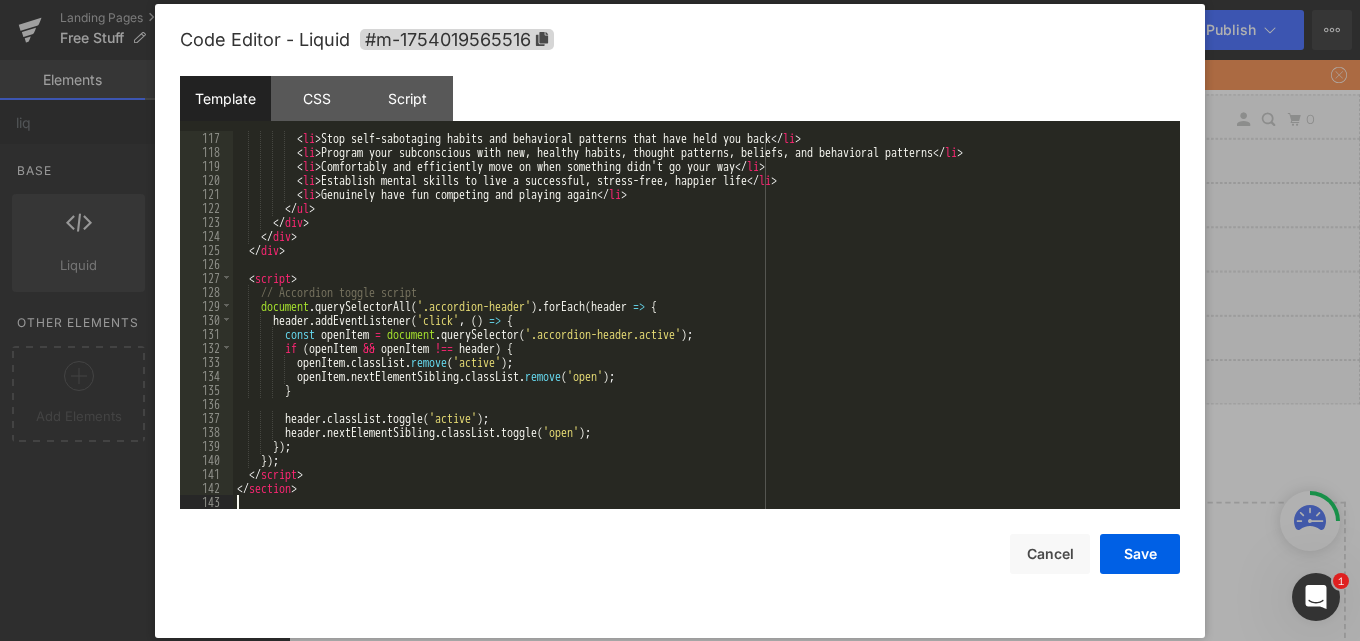 scroll, scrollTop: 1708, scrollLeft: 0, axis: vertical 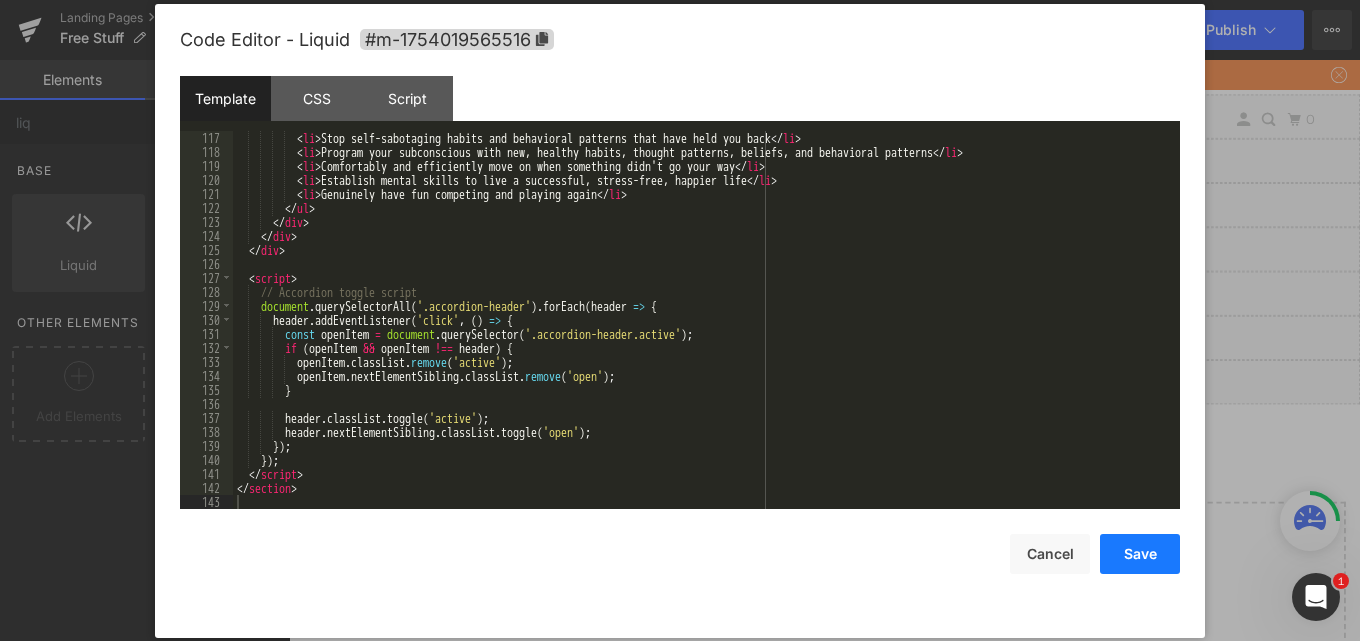 click on "Save" at bounding box center [1140, 554] 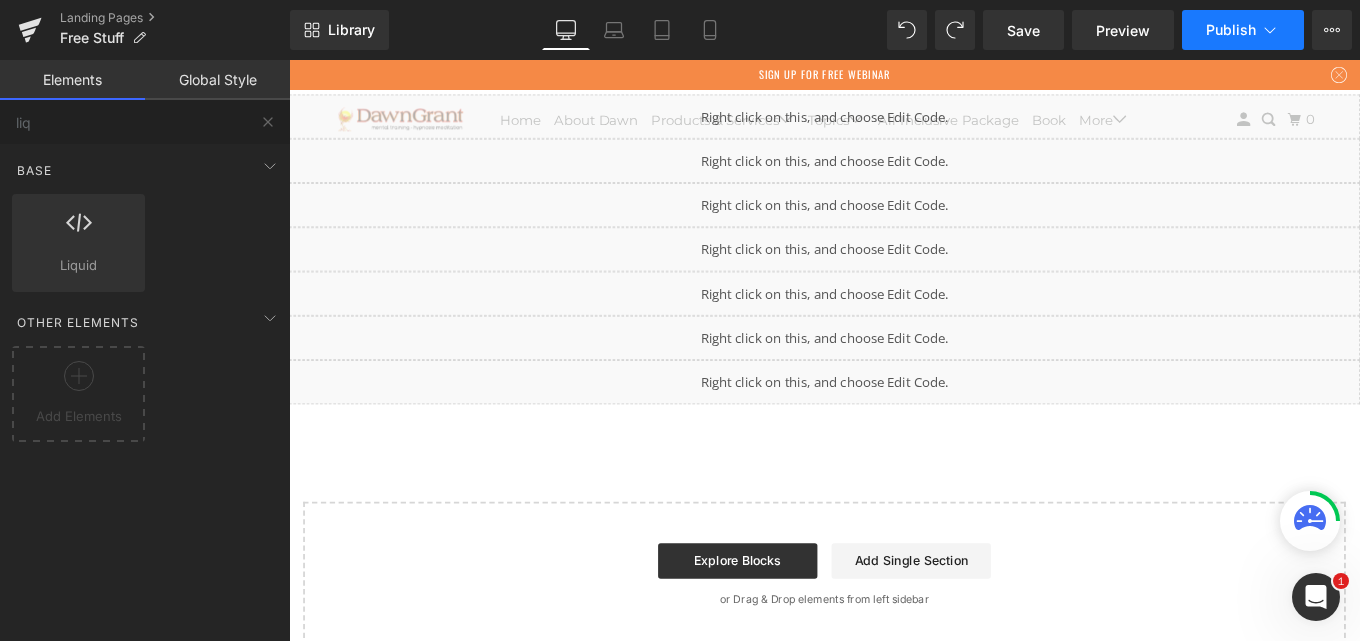click on "Publish" at bounding box center (1231, 30) 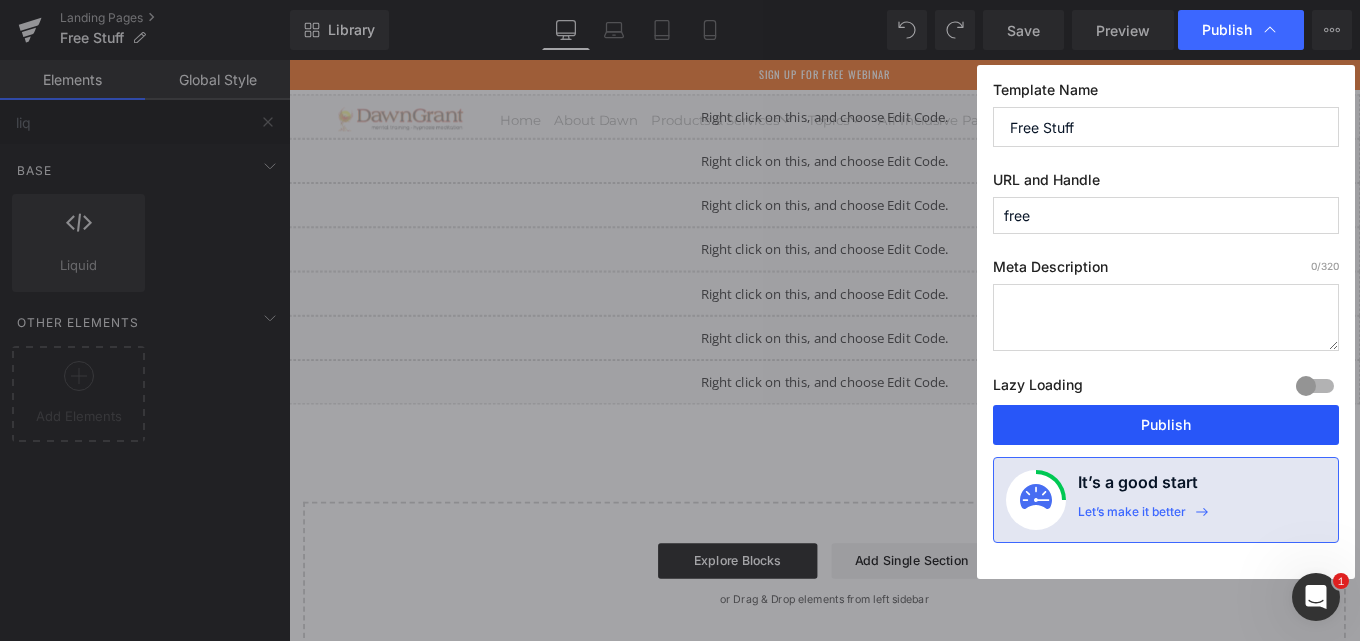click on "Publish" at bounding box center [1166, 425] 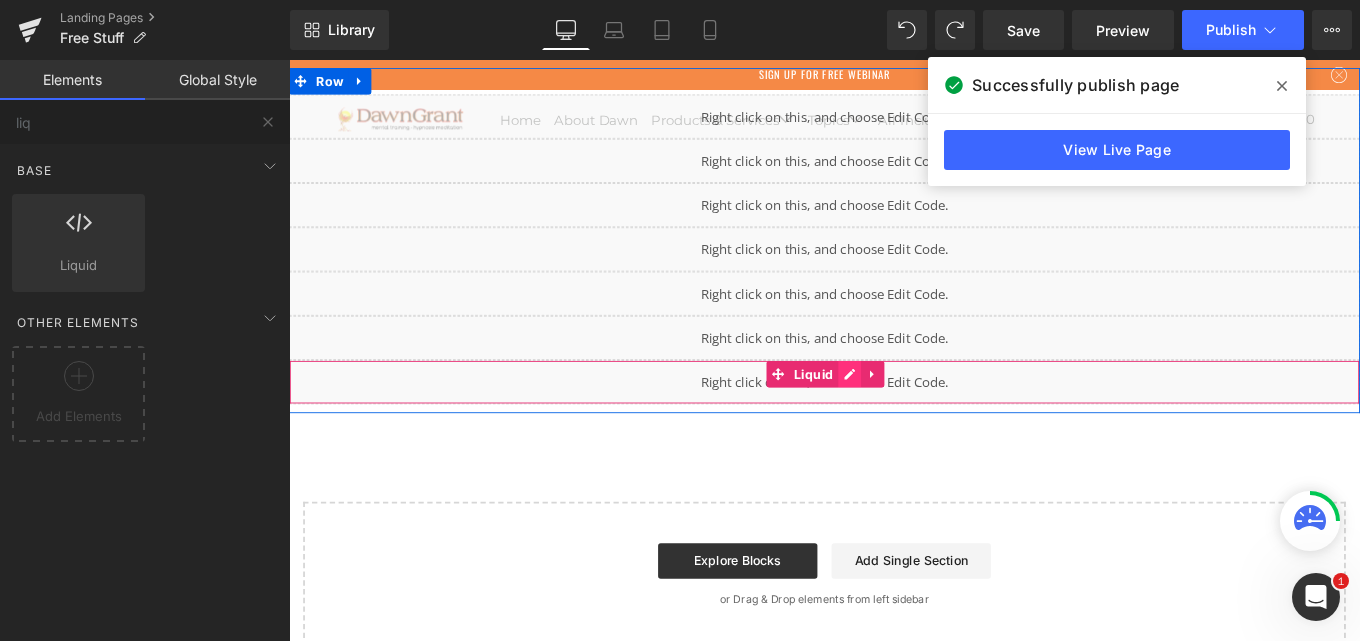 click on "Liquid" at bounding box center (894, 424) 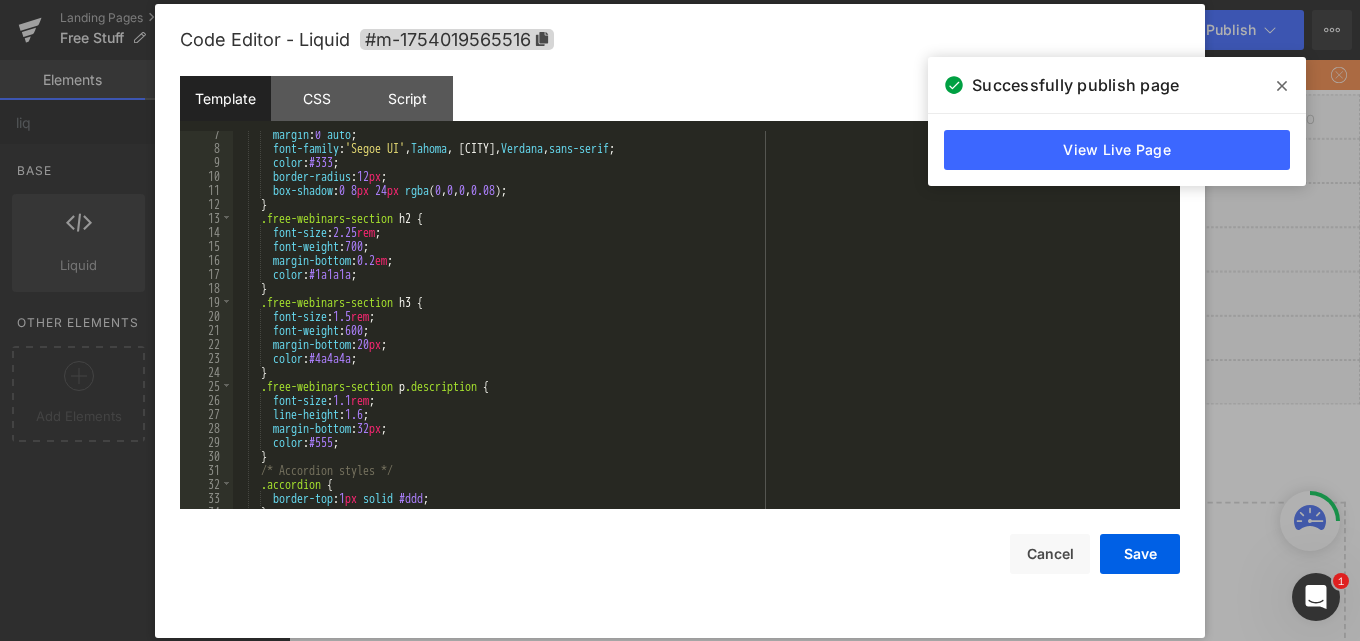 scroll, scrollTop: 0, scrollLeft: 0, axis: both 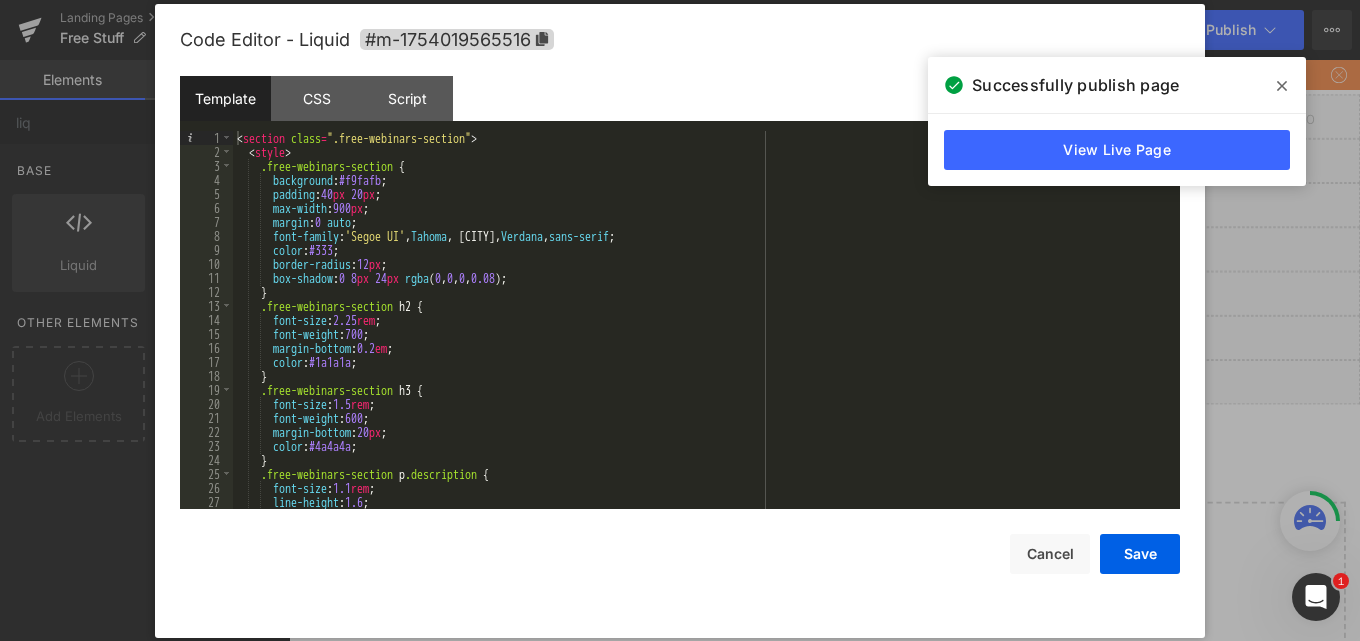 click on "< section   class = "free-webinars-section" >    < style >       .free-webinars-section   {          background :  #f9fafb ;          padding :  40 px   20 px ;          max-width :  900 px ;          margin :  0   auto ;          font-family :  ' Segoe UI ' ,  Tahoma , Geneva,  Verdana ,  sans-serif ;          color :  #333 ;          border-radius :  12 px ;          box-shadow :  0   8 px   24 px   rgba ( 0 , 0 , 0 , 0.08 );       }       .free-webinars-section   h2   {          font-size :  2.25 rem ;          font-weight :  700 ;          margin-bottom :  0.2 em ;          color :  #1a1a1a ;       }       .free-webinars-section   h3   {          font-size :  1.5 rem ;          font-weight :  600 ;          margin-bottom :  20 px ;          color :  #4a4a4a ;       }       .free-webinars-section   p .description   {          font-size :  1.1 rem ;          line-height :  1.6 ;          margin-bottom :  32 px ;" at bounding box center (702, 334) 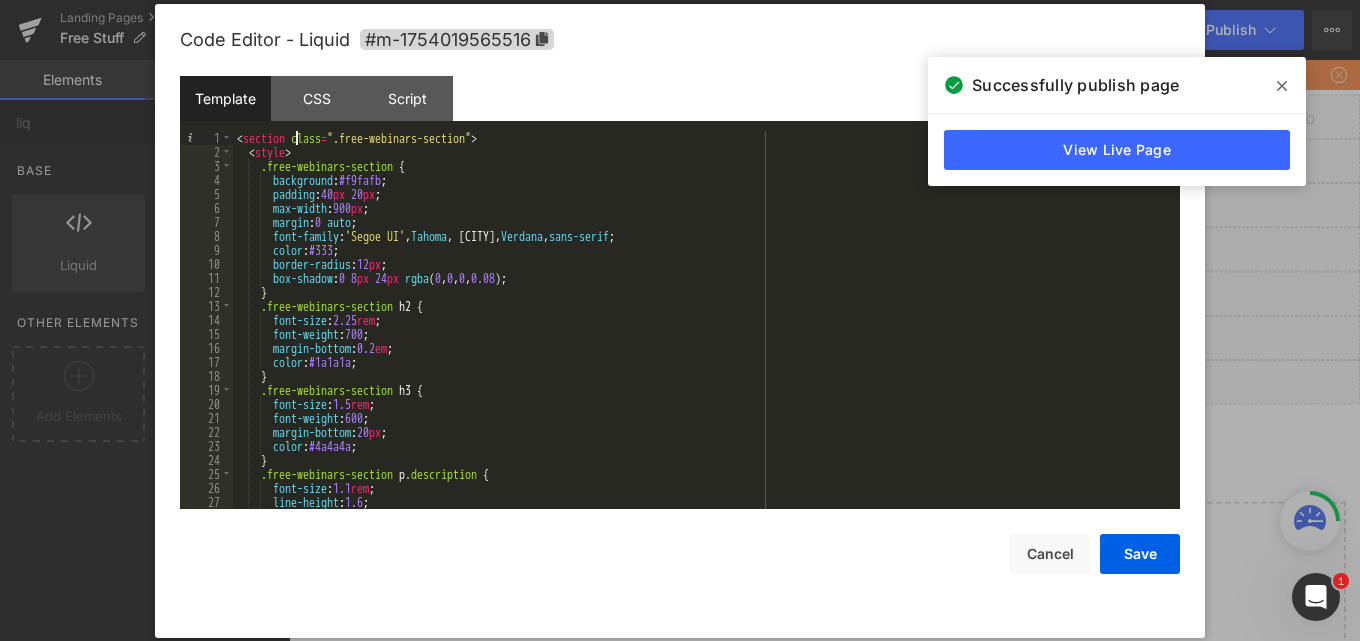 scroll, scrollTop: 0, scrollLeft: 0, axis: both 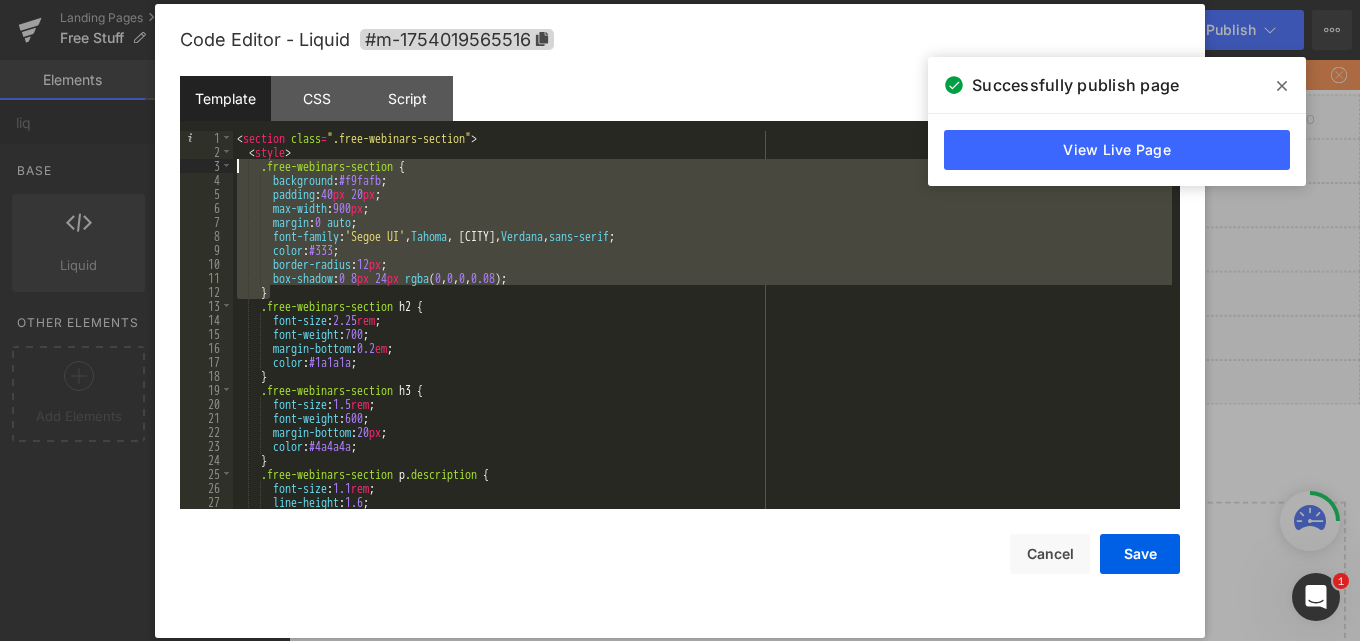 drag, startPoint x: 278, startPoint y: 290, endPoint x: 217, endPoint y: 168, distance: 136.40015 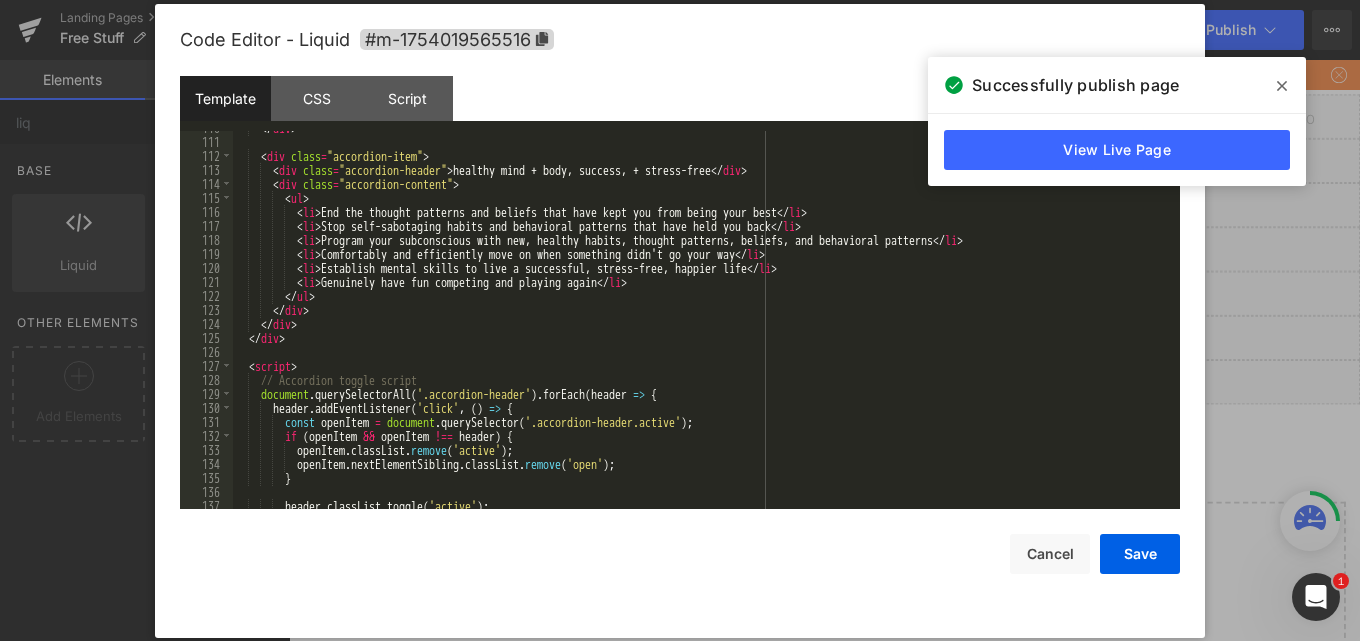 scroll, scrollTop: 1708, scrollLeft: 0, axis: vertical 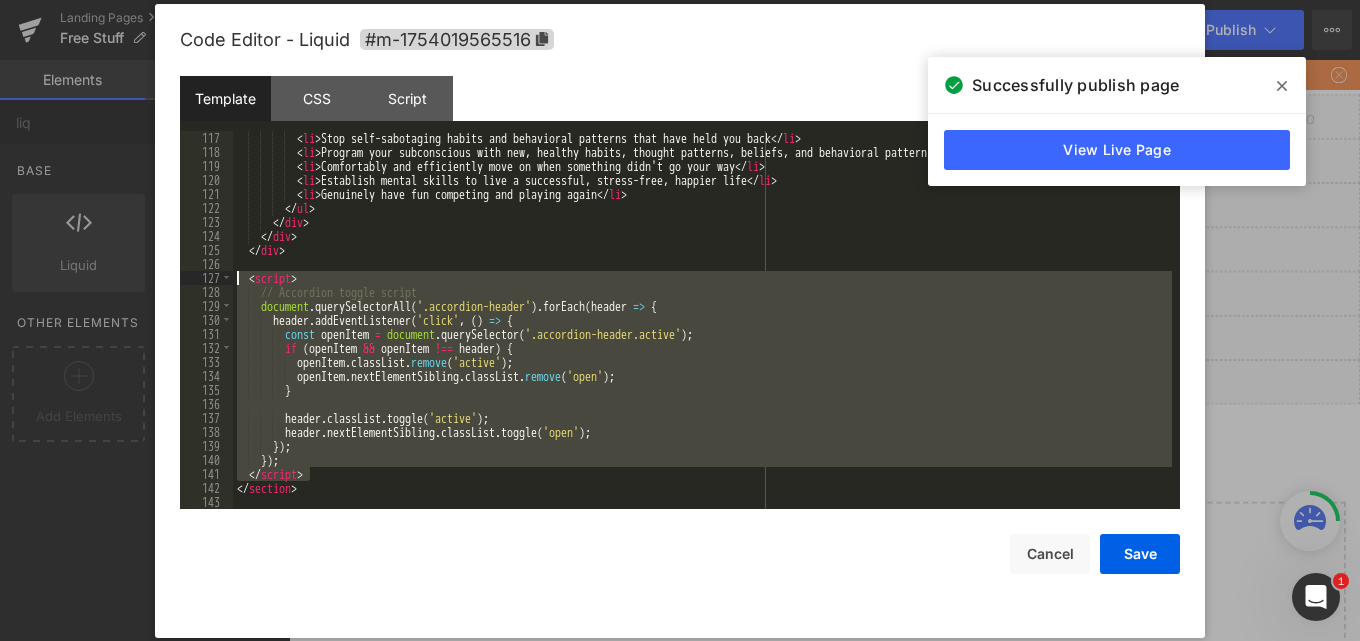 drag, startPoint x: 322, startPoint y: 471, endPoint x: 204, endPoint y: 281, distance: 223.66046 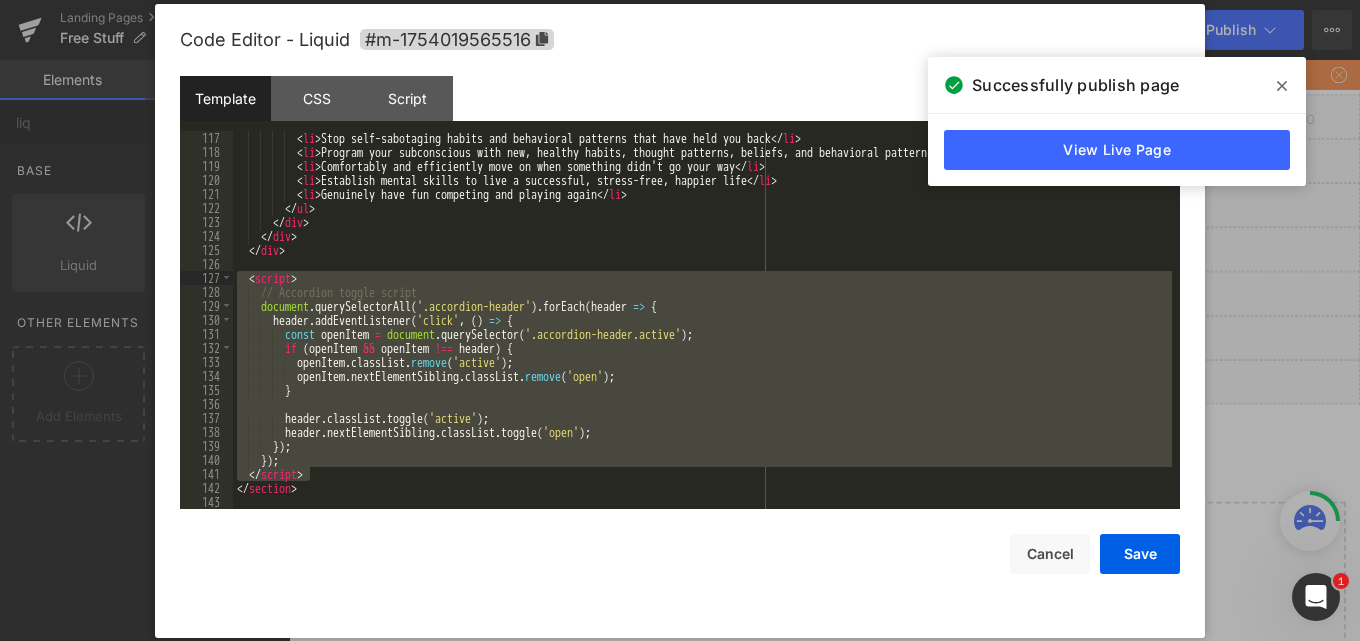 scroll, scrollTop: 1512, scrollLeft: 0, axis: vertical 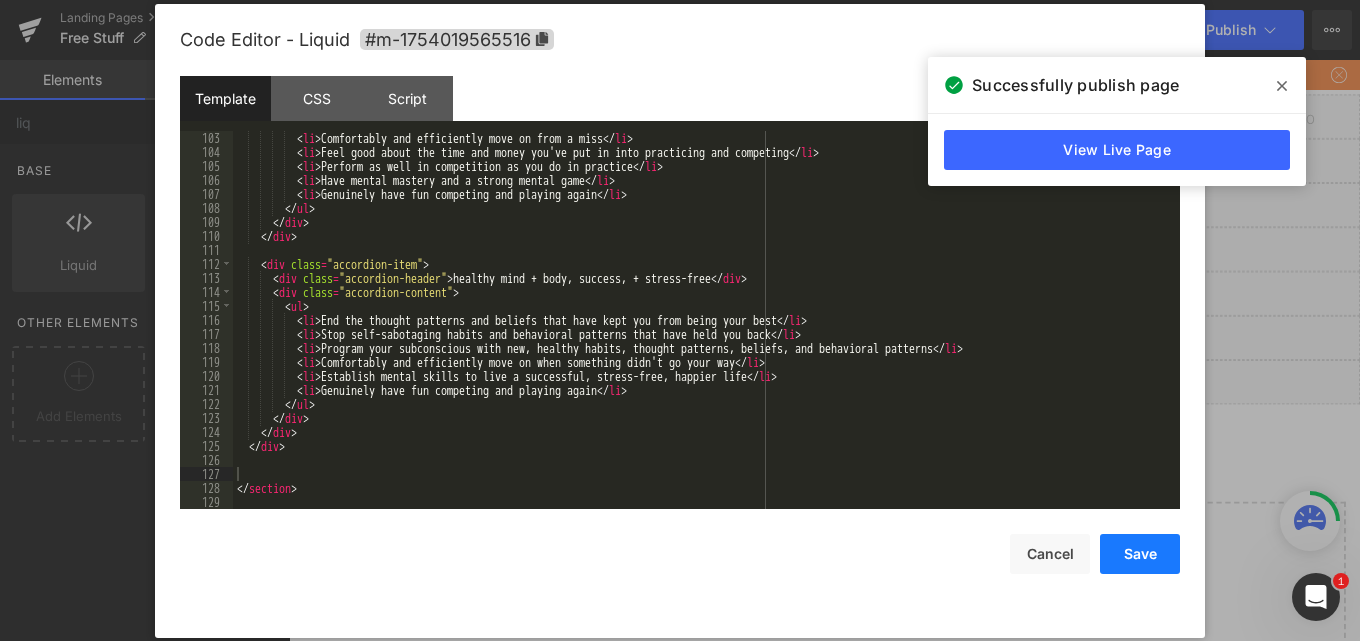 click on "Save" at bounding box center (1140, 554) 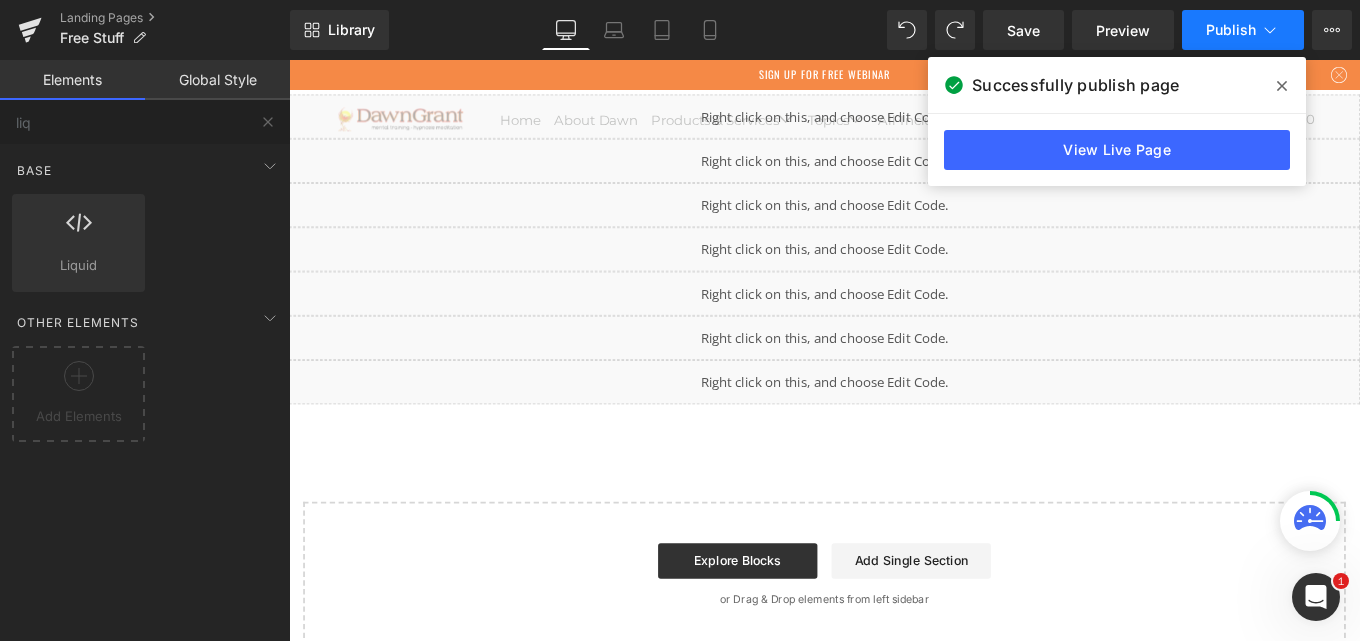 click on "Publish" at bounding box center (1231, 30) 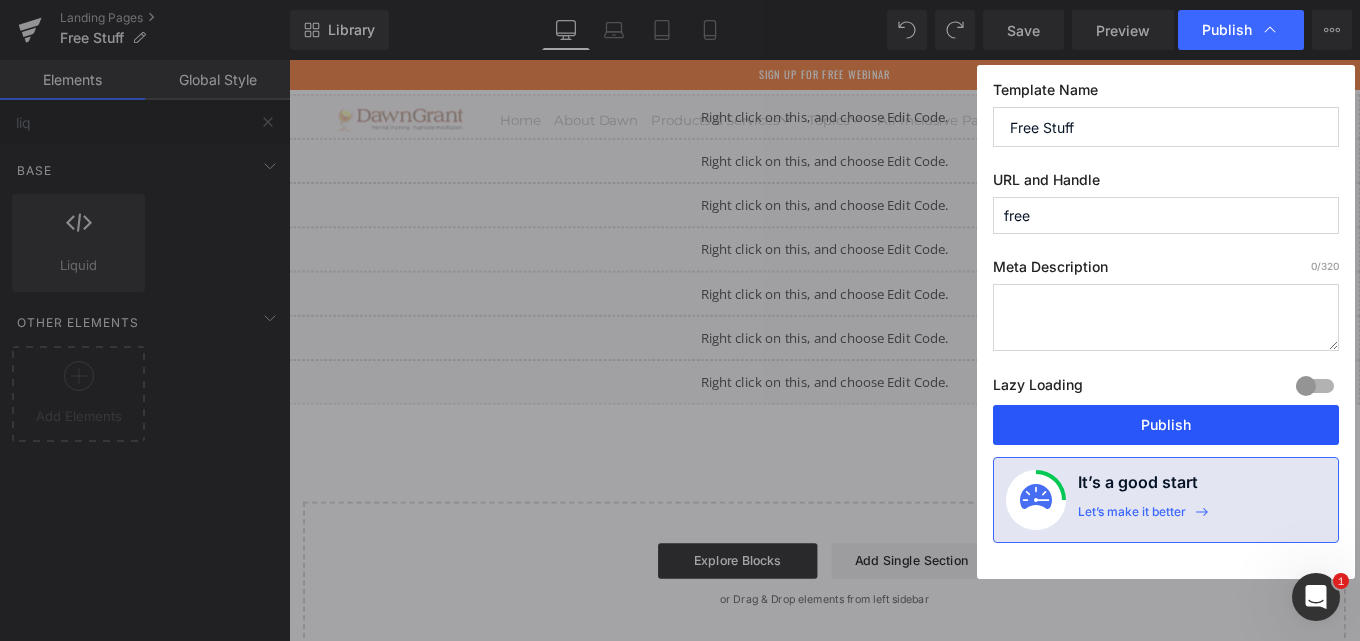 drag, startPoint x: 1124, startPoint y: 410, endPoint x: 837, endPoint y: 247, distance: 330.05756 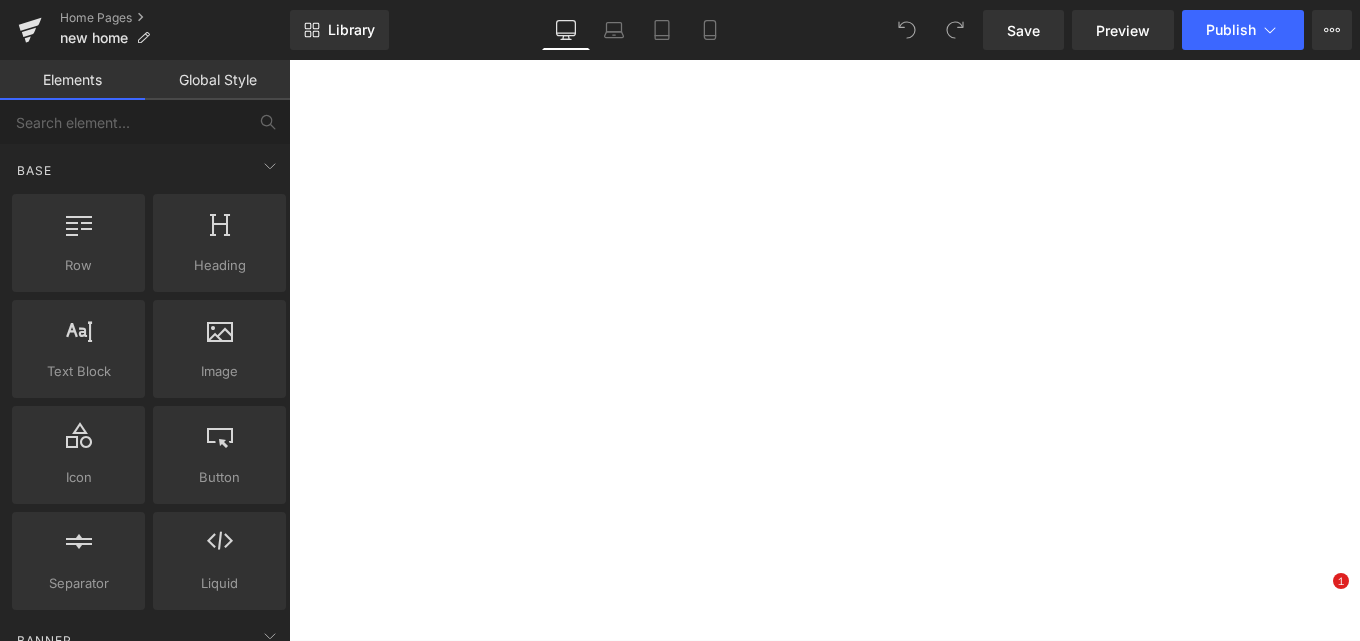scroll, scrollTop: 0, scrollLeft: 0, axis: both 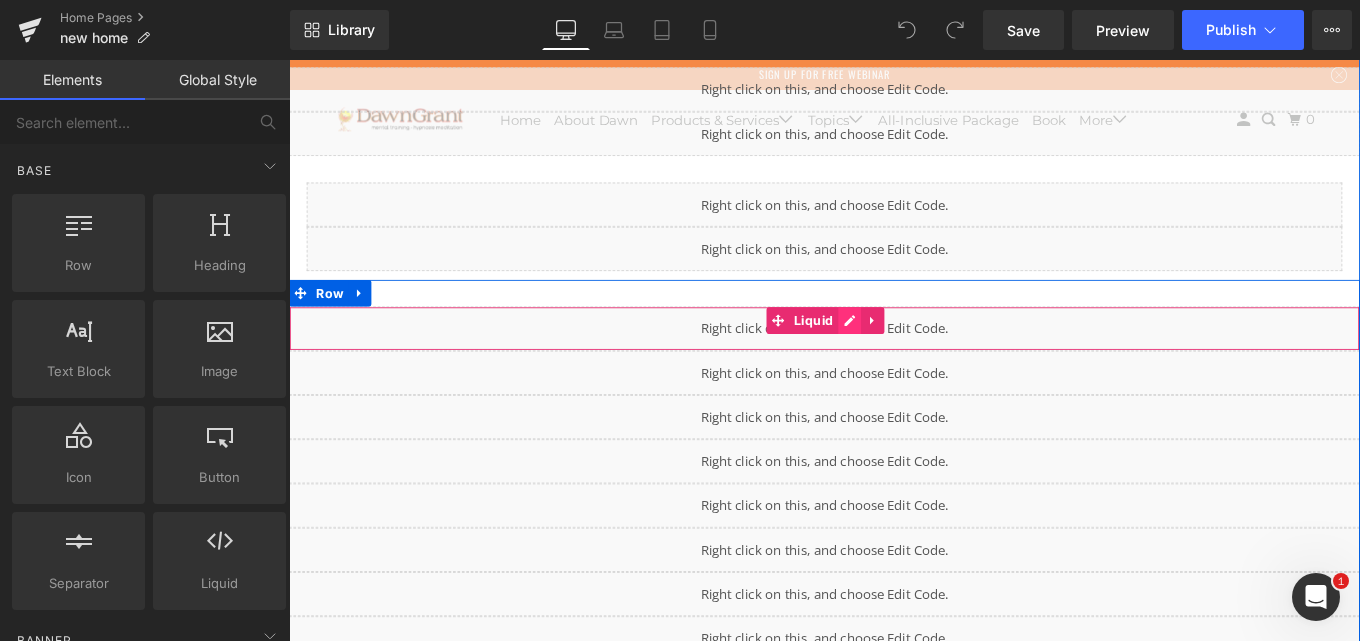 click on "Liquid" at bounding box center [894, 364] 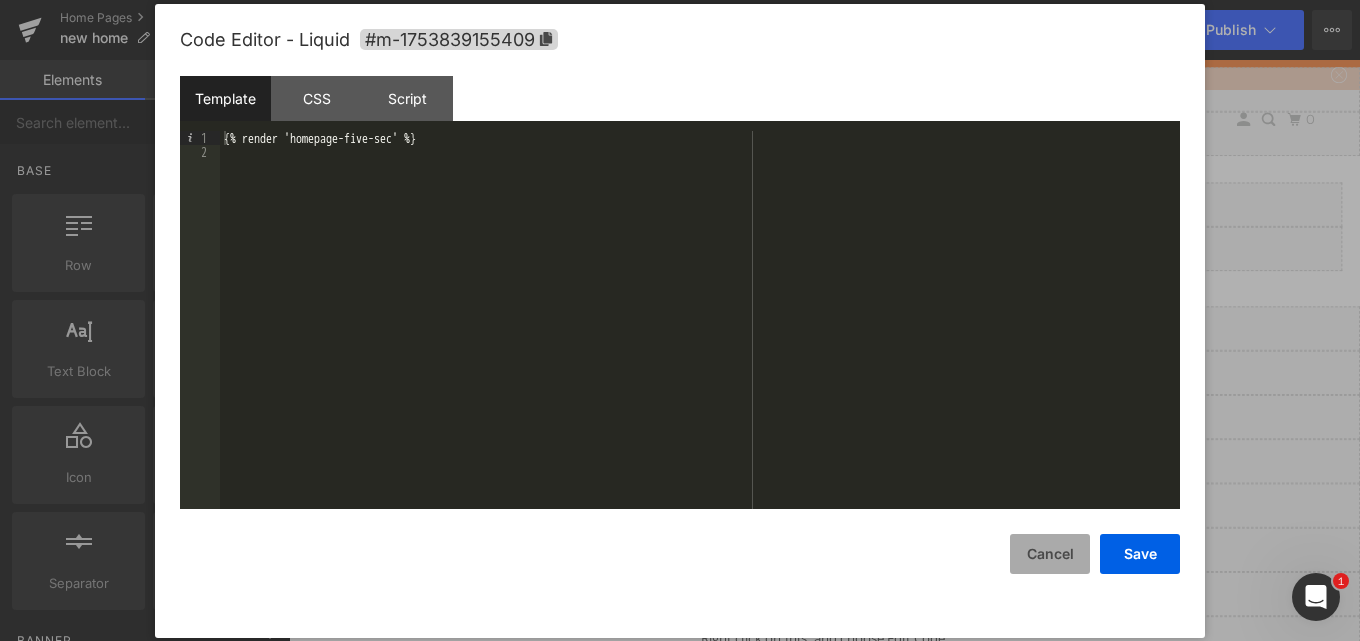 click on "Cancel" at bounding box center (1050, 554) 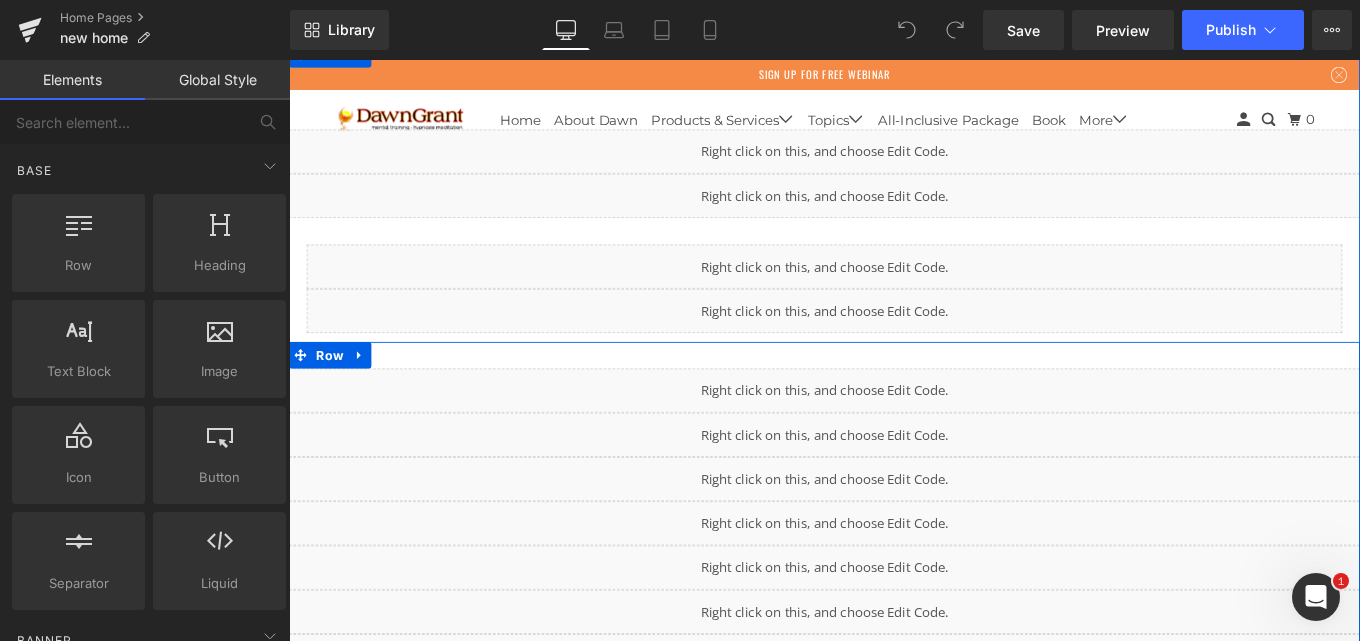 scroll, scrollTop: 0, scrollLeft: 0, axis: both 